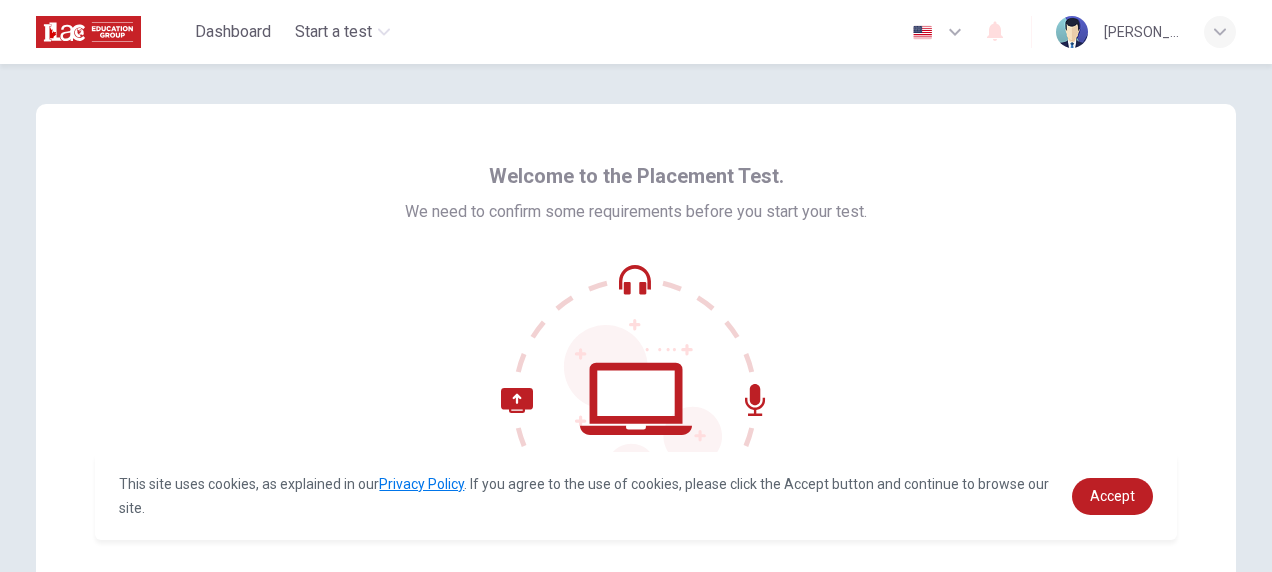 scroll, scrollTop: 0, scrollLeft: 0, axis: both 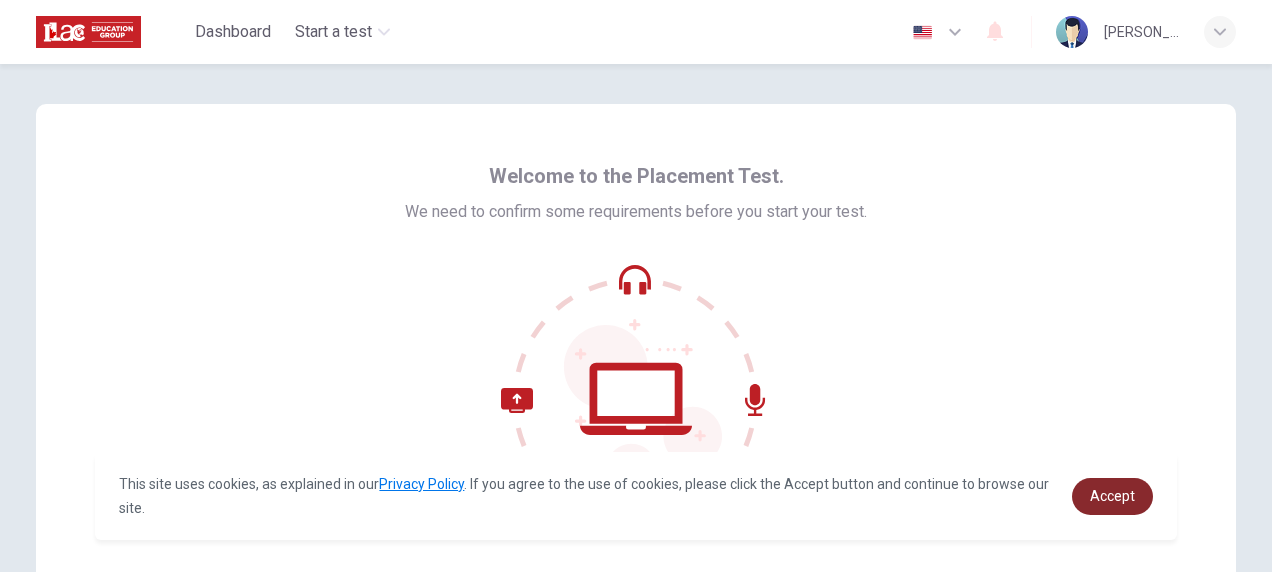 click on "Accept" at bounding box center (1112, 496) 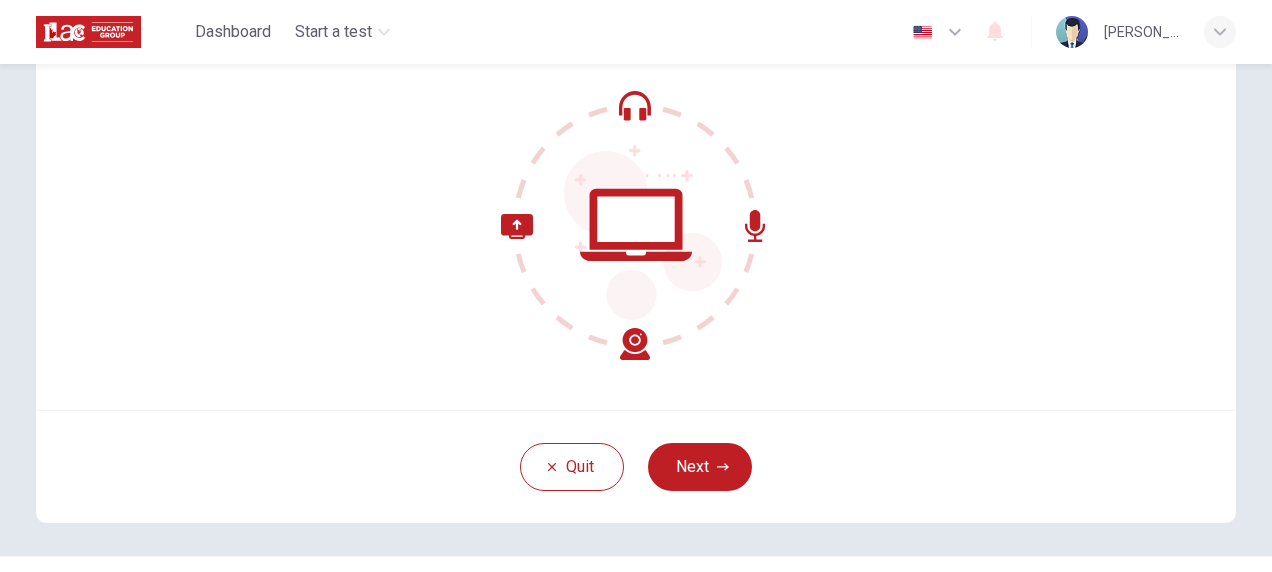 scroll, scrollTop: 183, scrollLeft: 0, axis: vertical 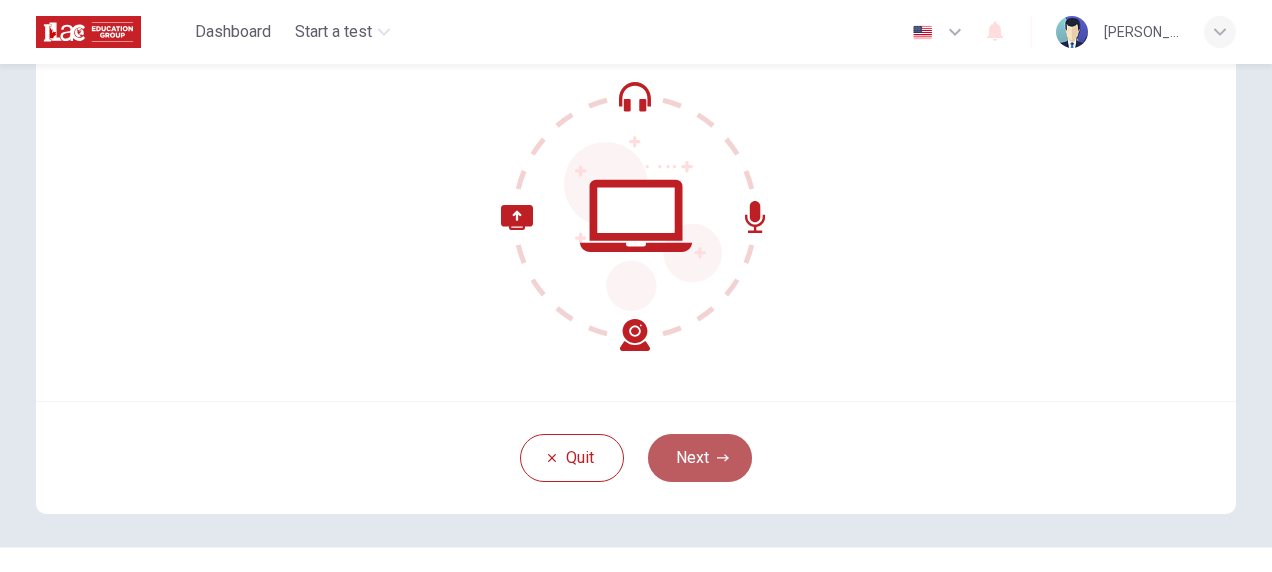 click on "Next" at bounding box center [700, 458] 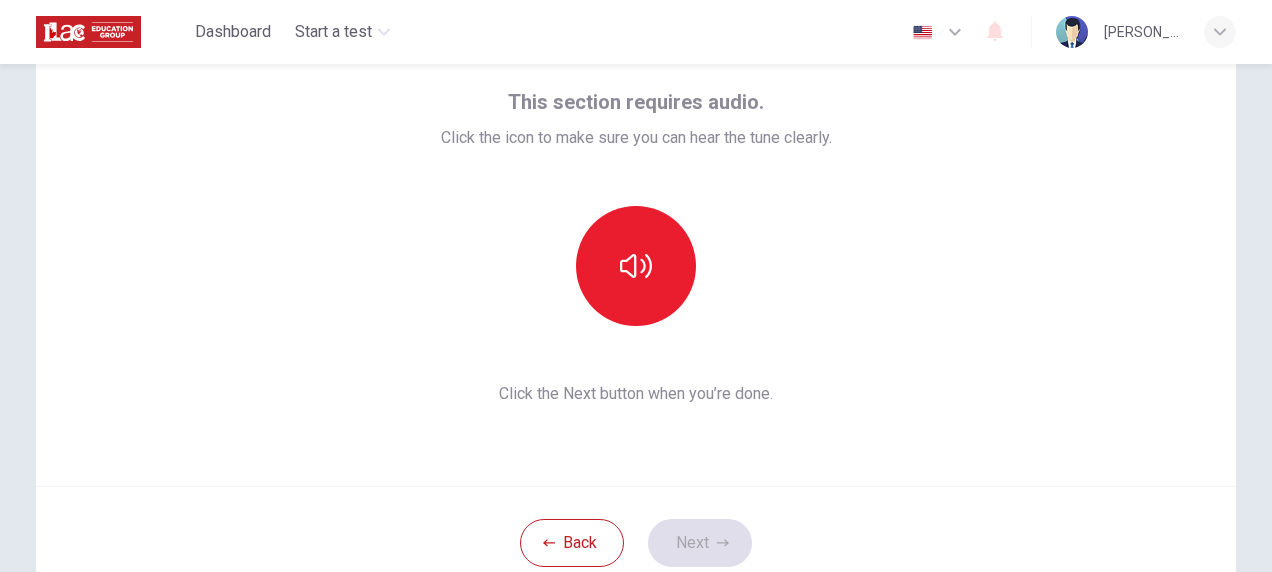 scroll, scrollTop: 96, scrollLeft: 0, axis: vertical 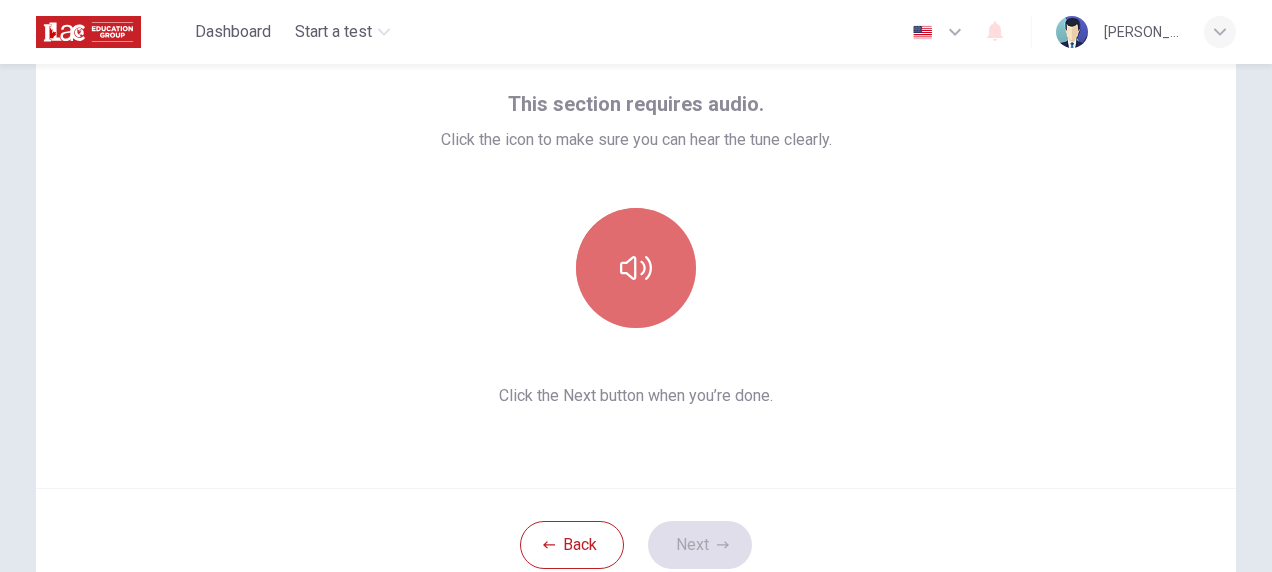 click 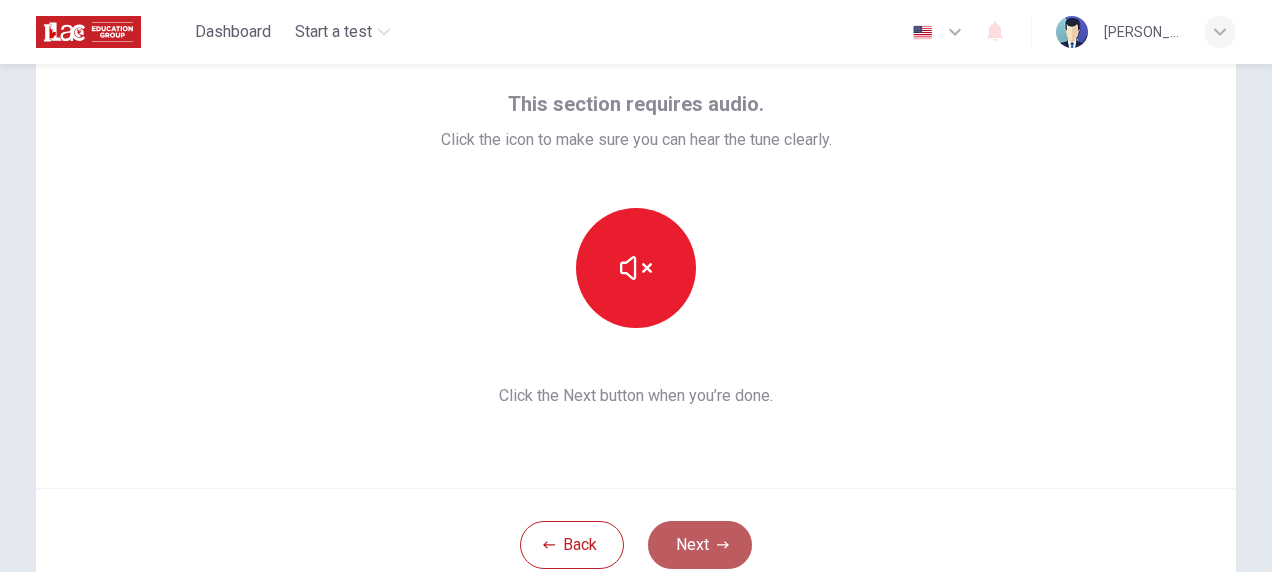 click on "Next" at bounding box center (700, 545) 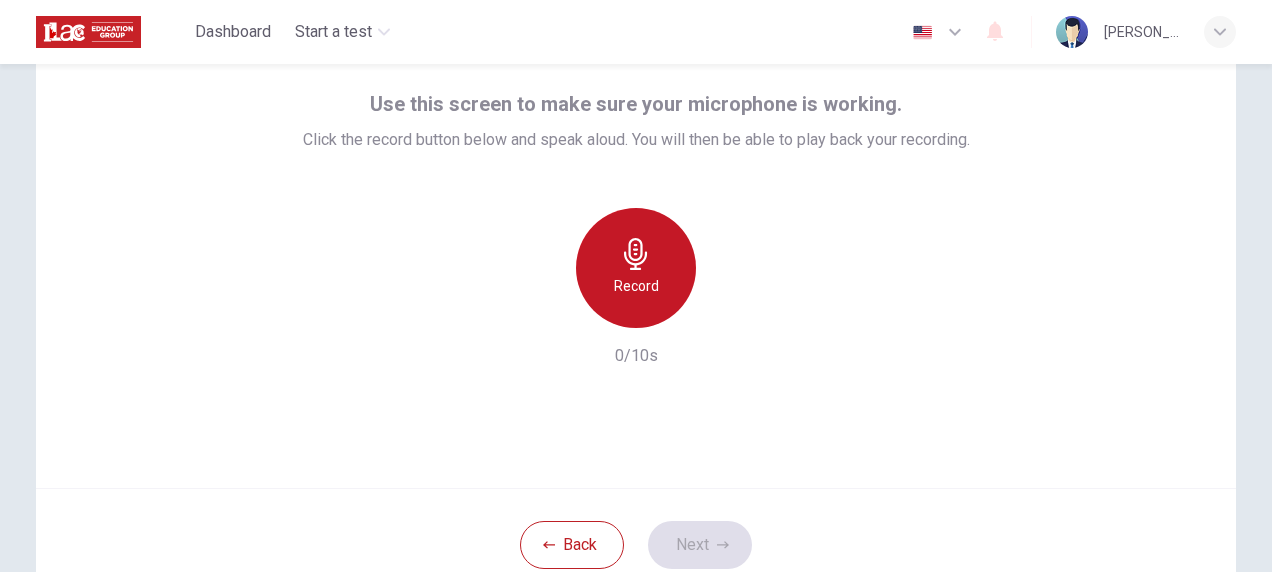 click 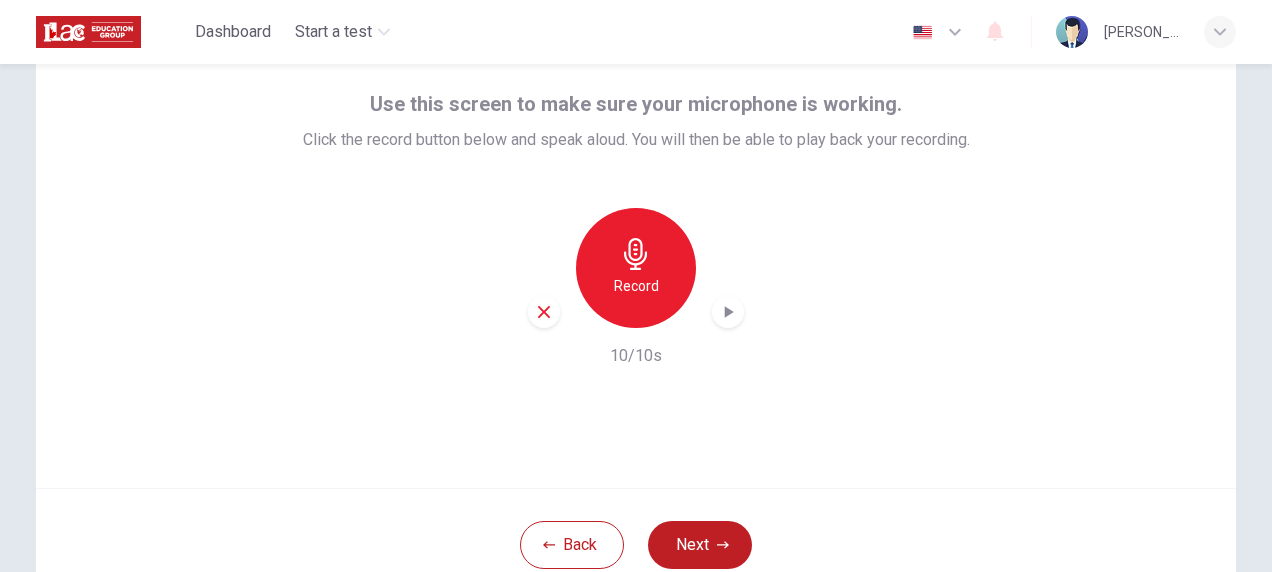 click at bounding box center [728, 312] 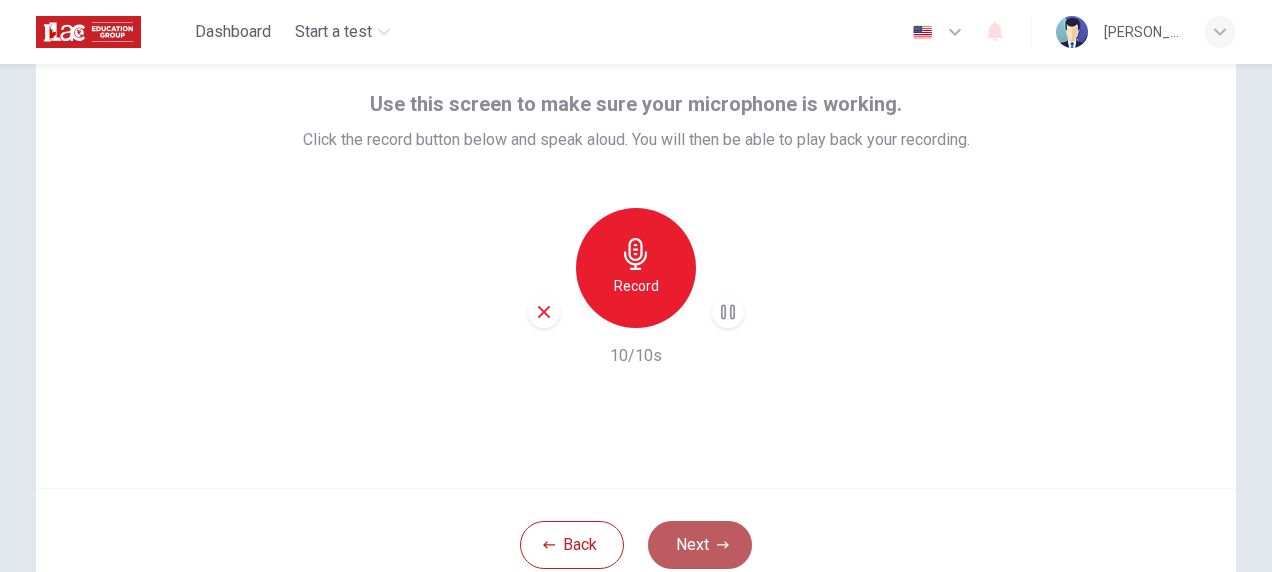 click on "Next" at bounding box center [700, 545] 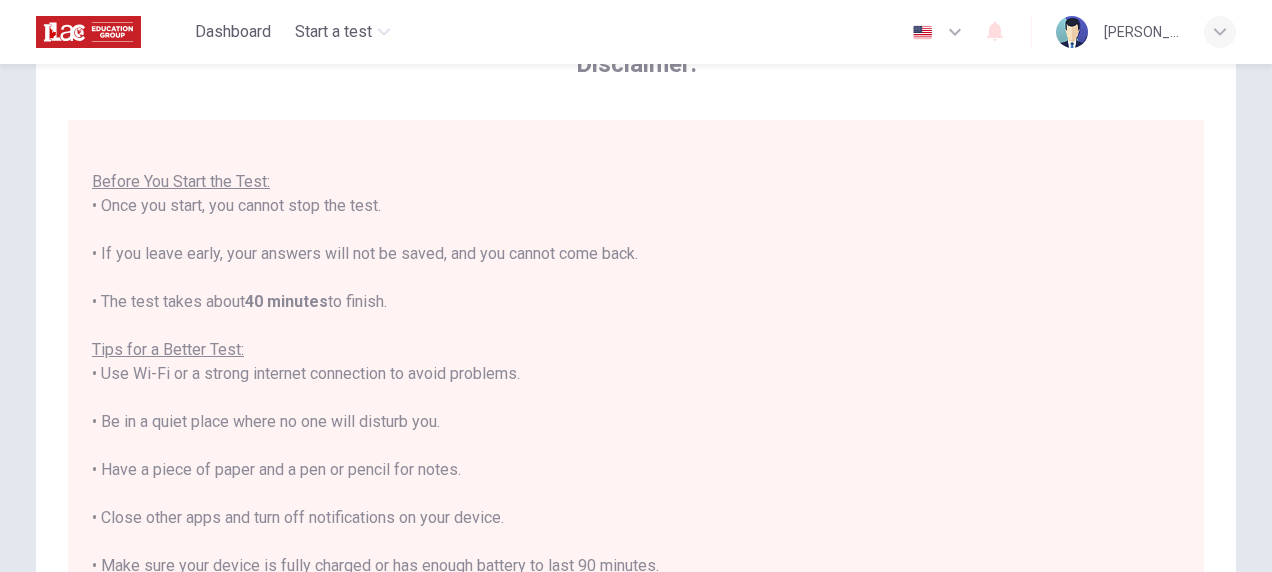 scroll, scrollTop: 22, scrollLeft: 0, axis: vertical 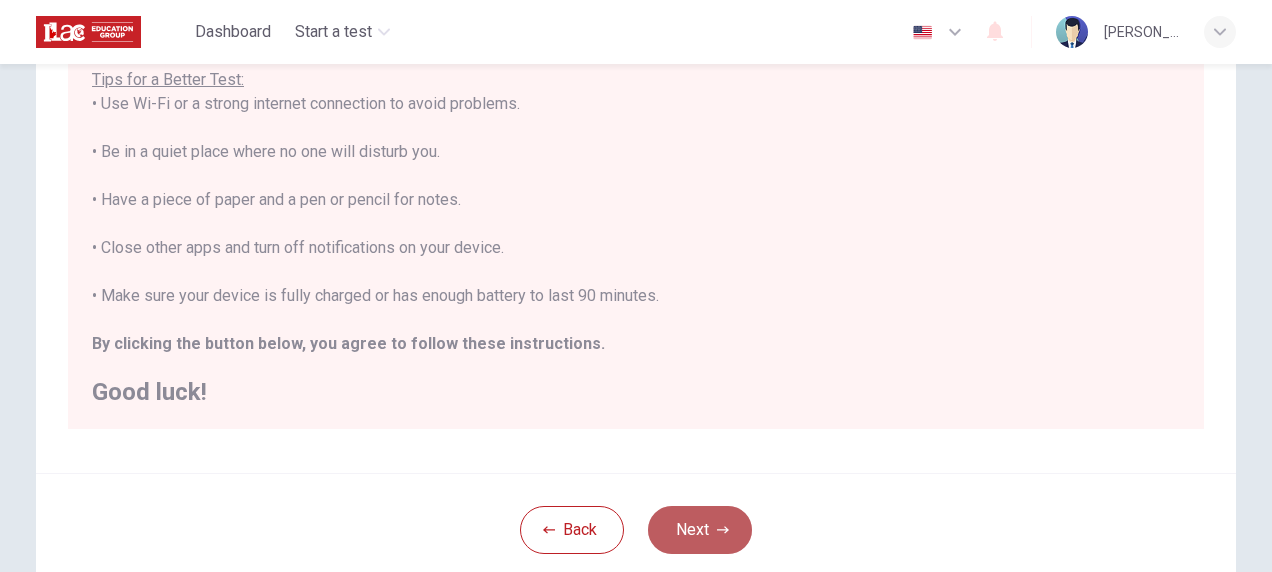 click on "Next" at bounding box center (700, 530) 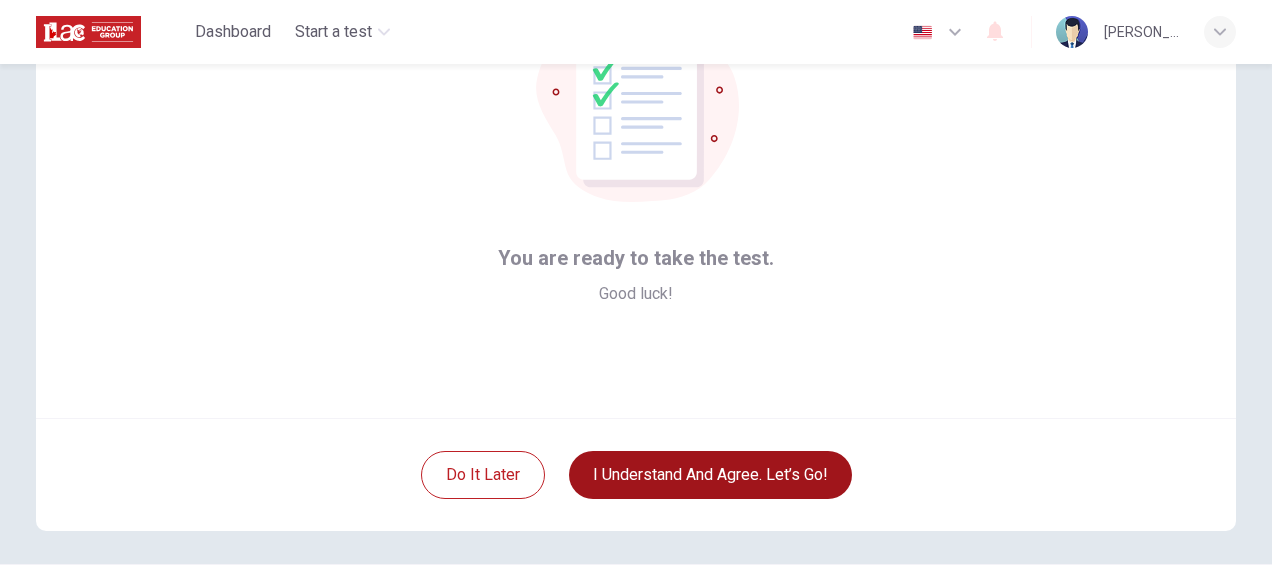 scroll, scrollTop: 189, scrollLeft: 0, axis: vertical 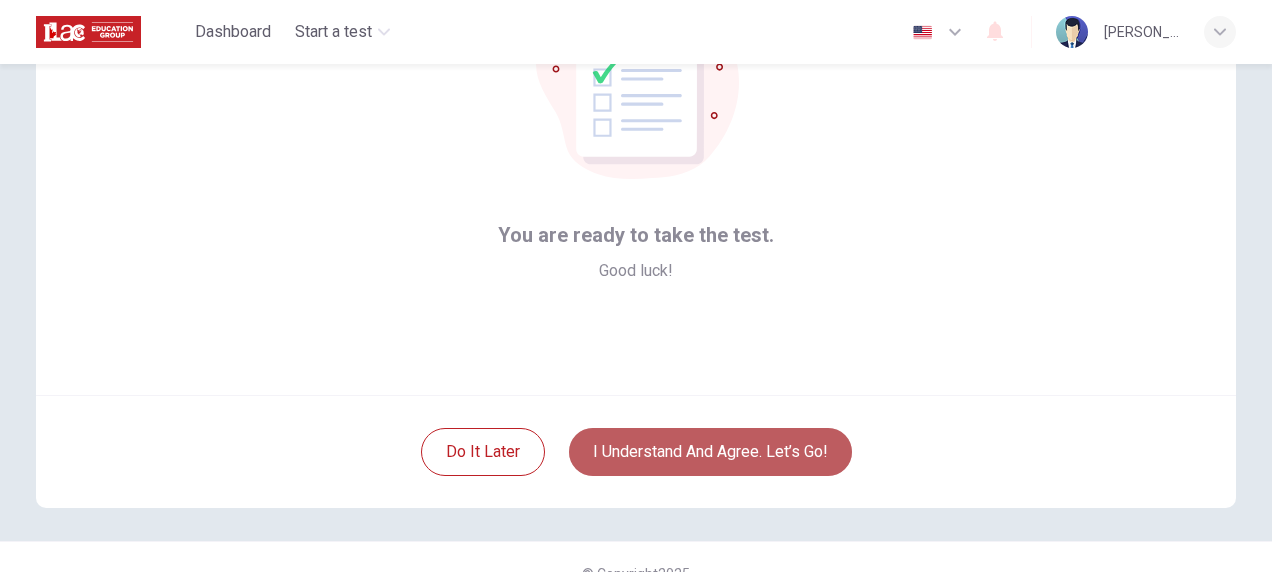 click on "I understand and agree. Let’s go!" at bounding box center (710, 452) 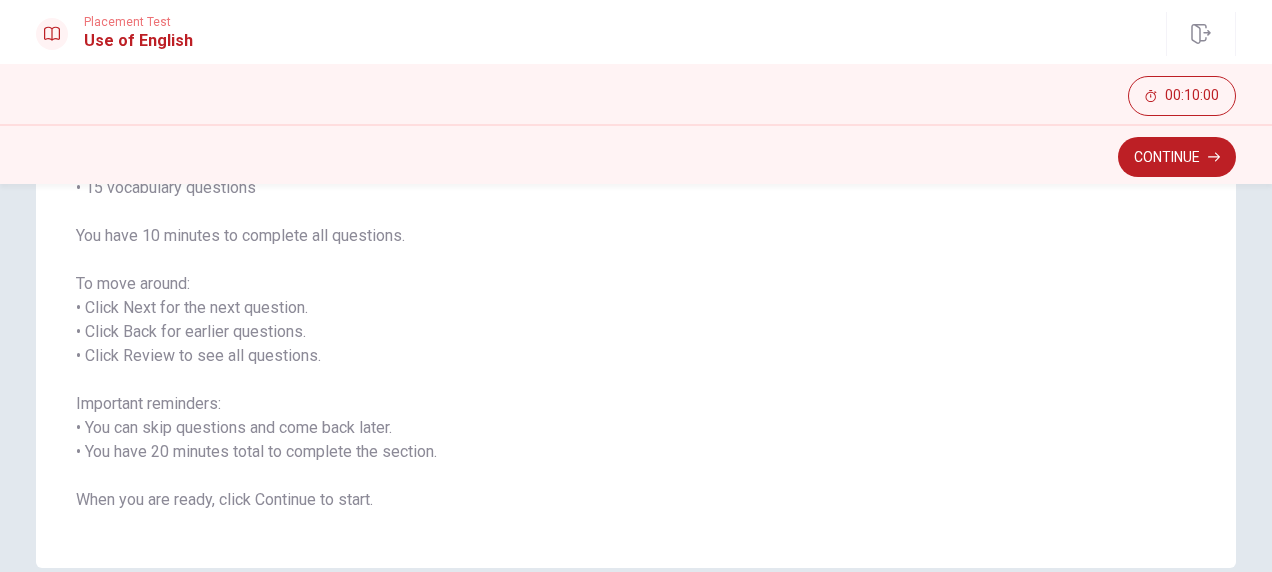 scroll, scrollTop: 0, scrollLeft: 0, axis: both 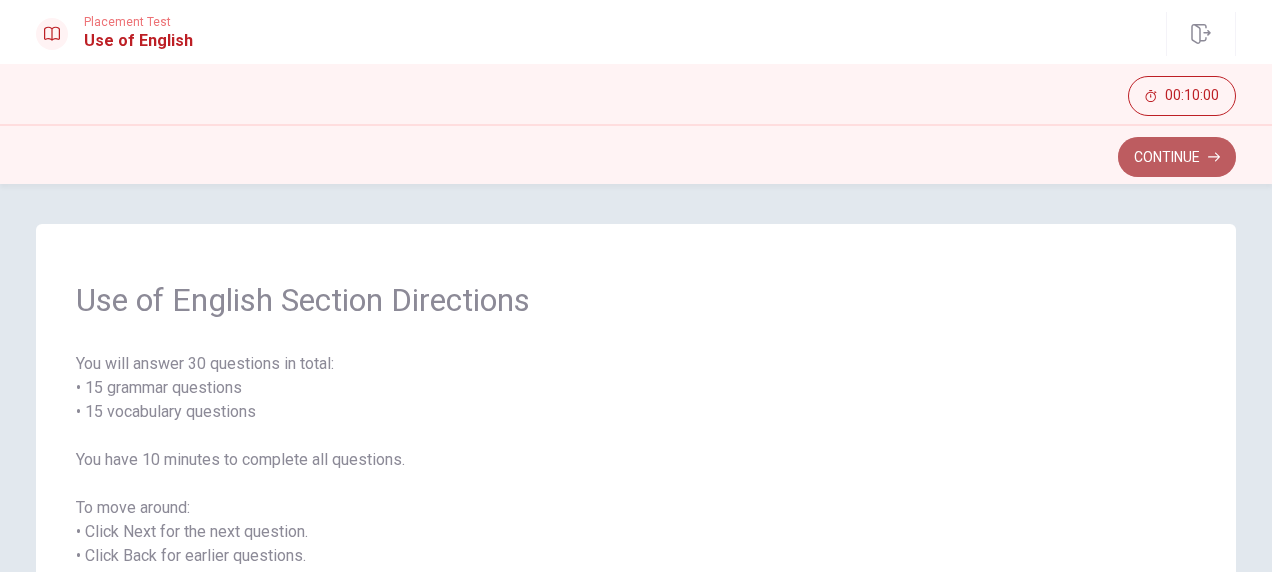 click on "Continue" at bounding box center (1177, 157) 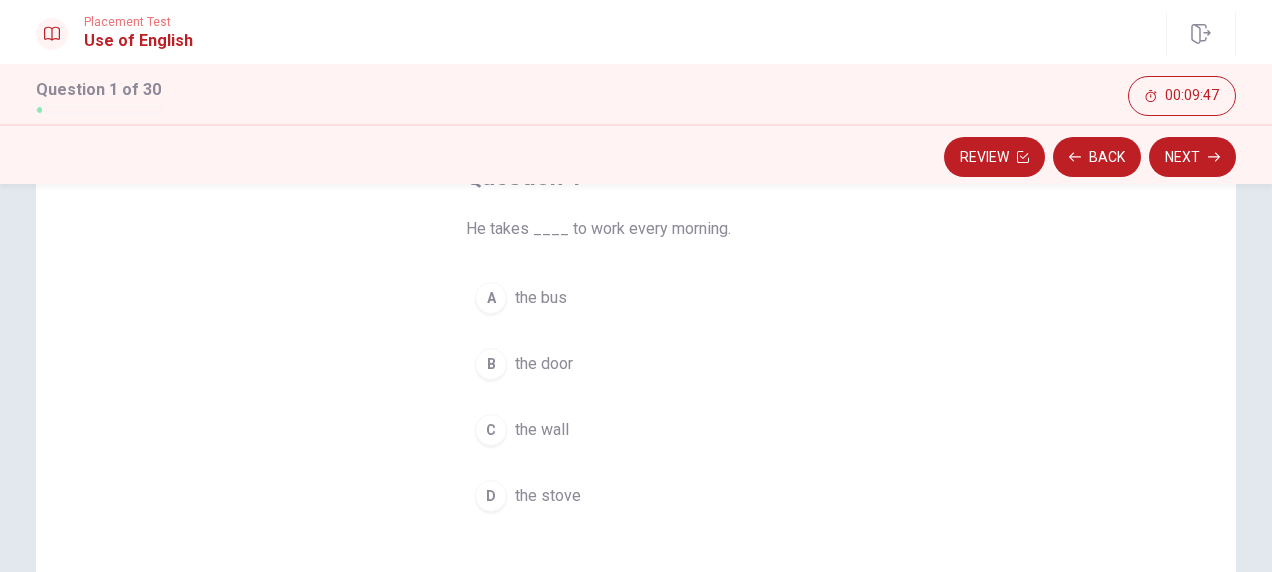 scroll, scrollTop: 144, scrollLeft: 0, axis: vertical 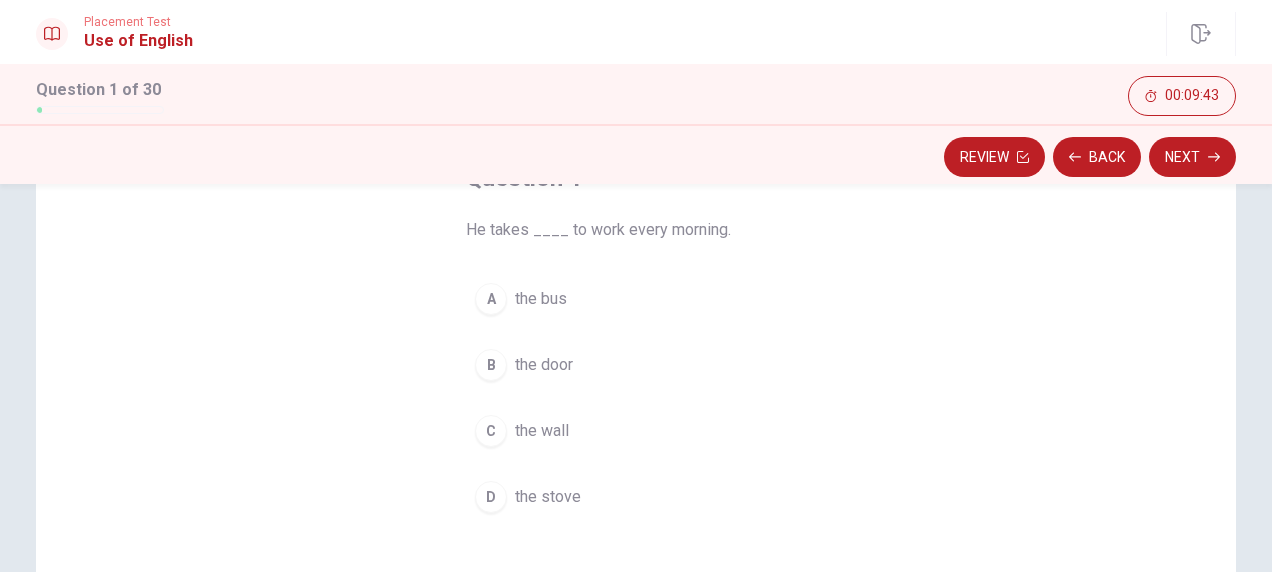 click on "the bus" at bounding box center (541, 299) 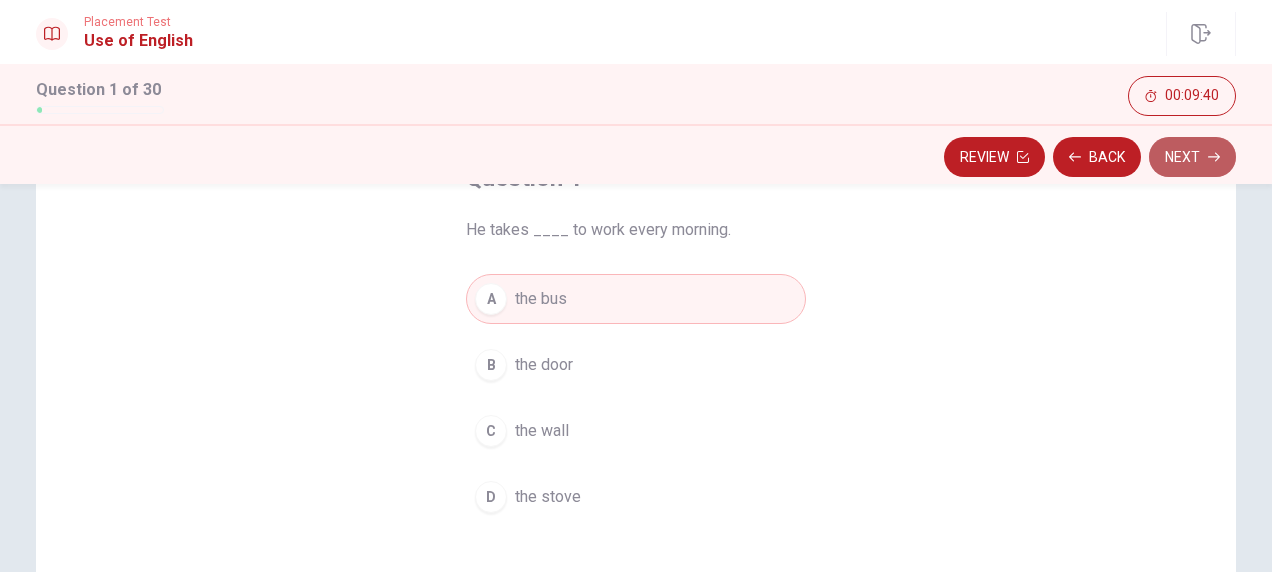 click on "Next" at bounding box center (1192, 157) 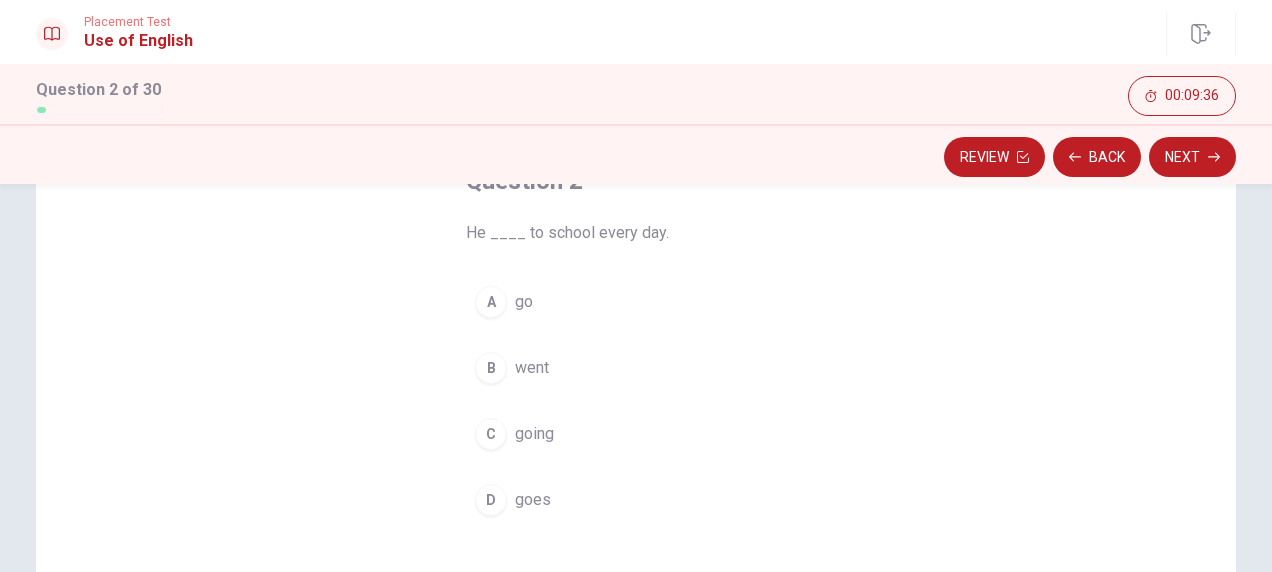 scroll, scrollTop: 140, scrollLeft: 0, axis: vertical 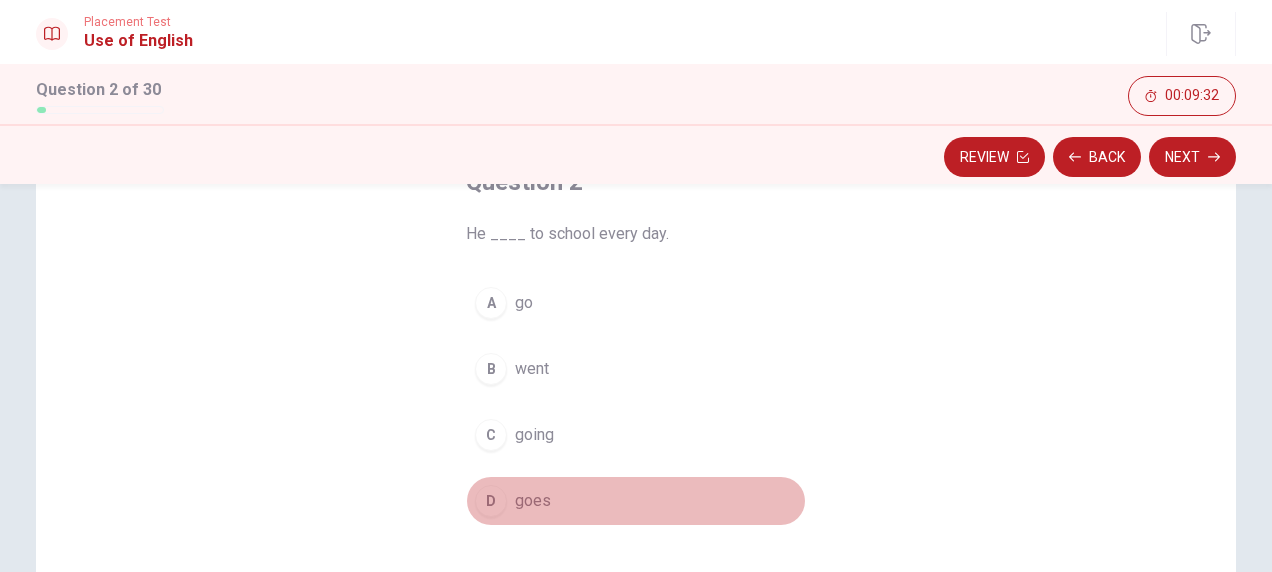 click on "goes" at bounding box center (533, 501) 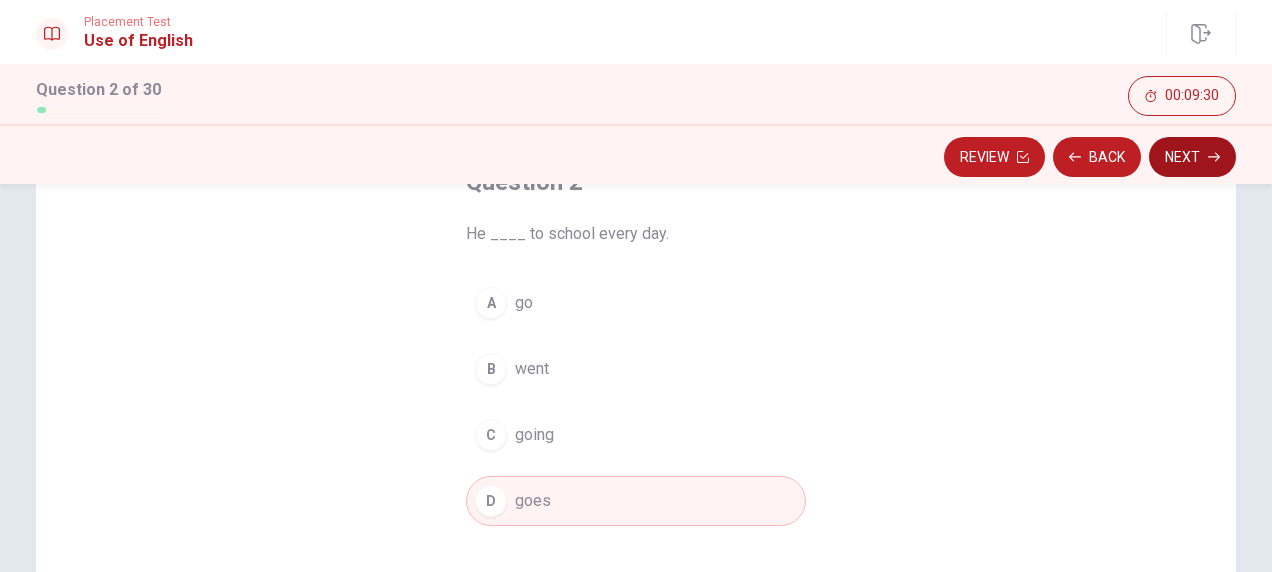 click on "Next" at bounding box center [1192, 157] 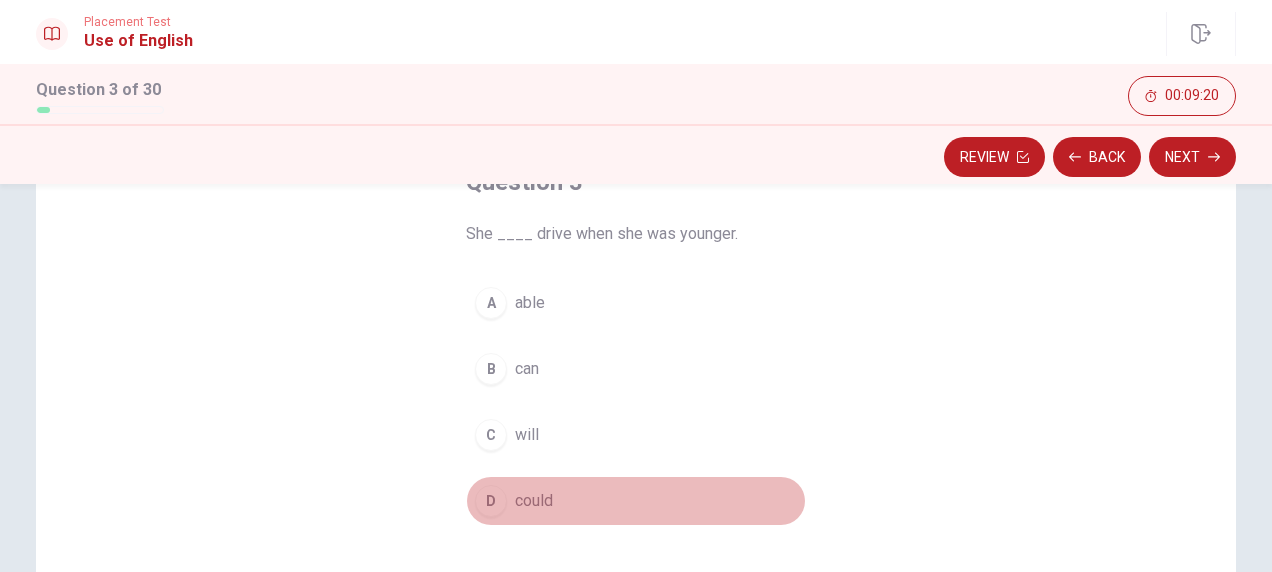 click on "could" at bounding box center (534, 501) 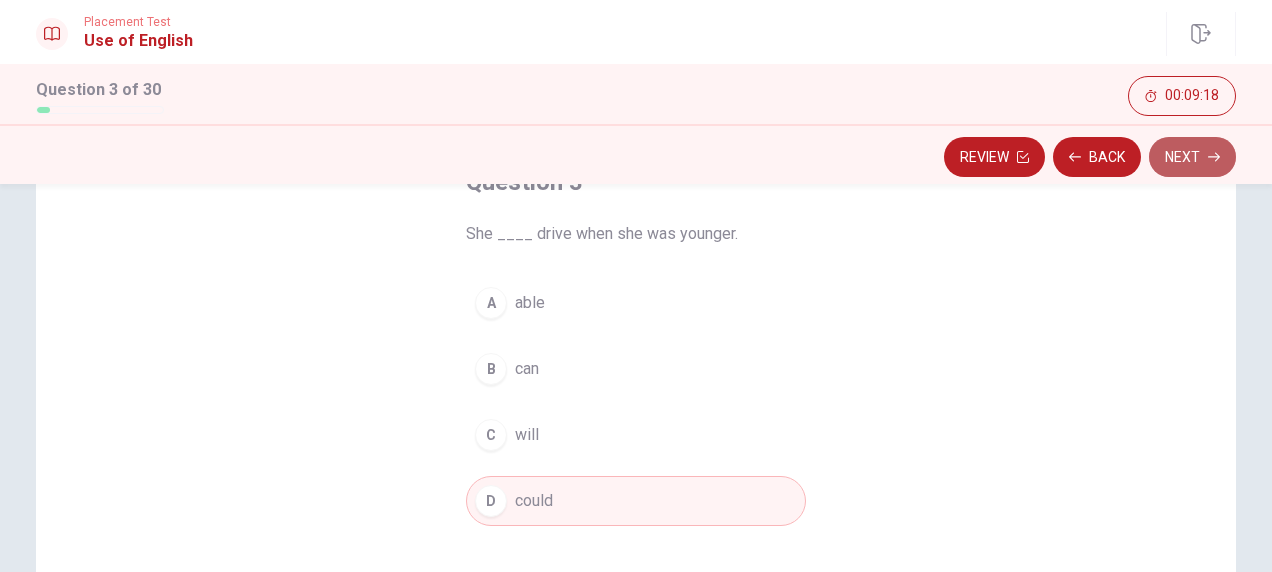 click on "Next" at bounding box center [1192, 157] 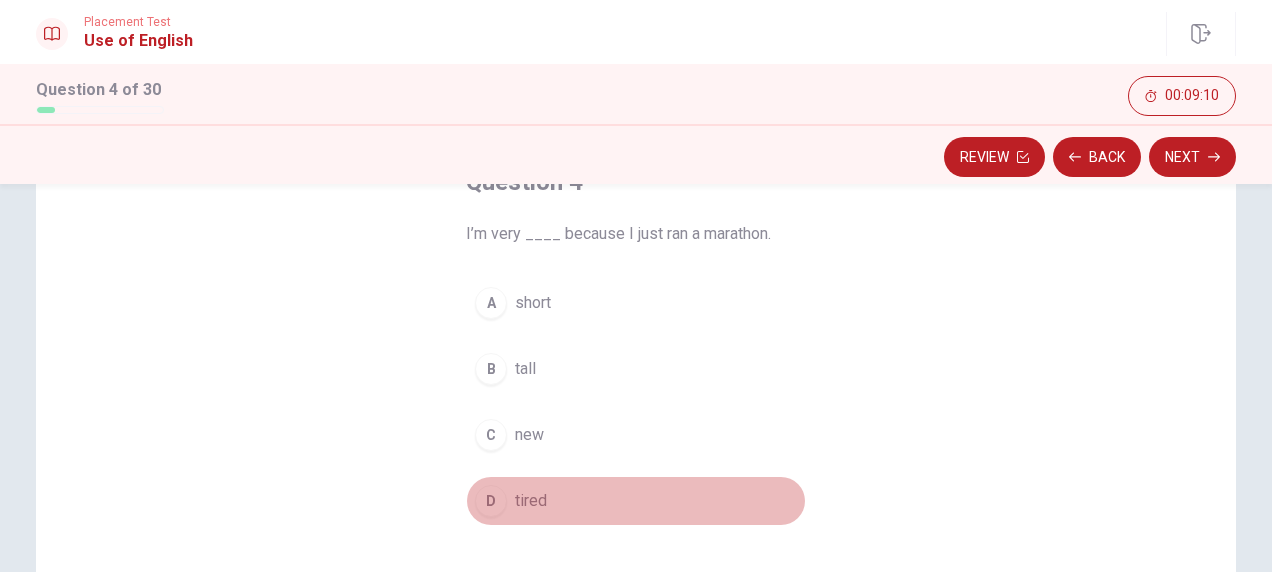 click on "tired" at bounding box center (531, 501) 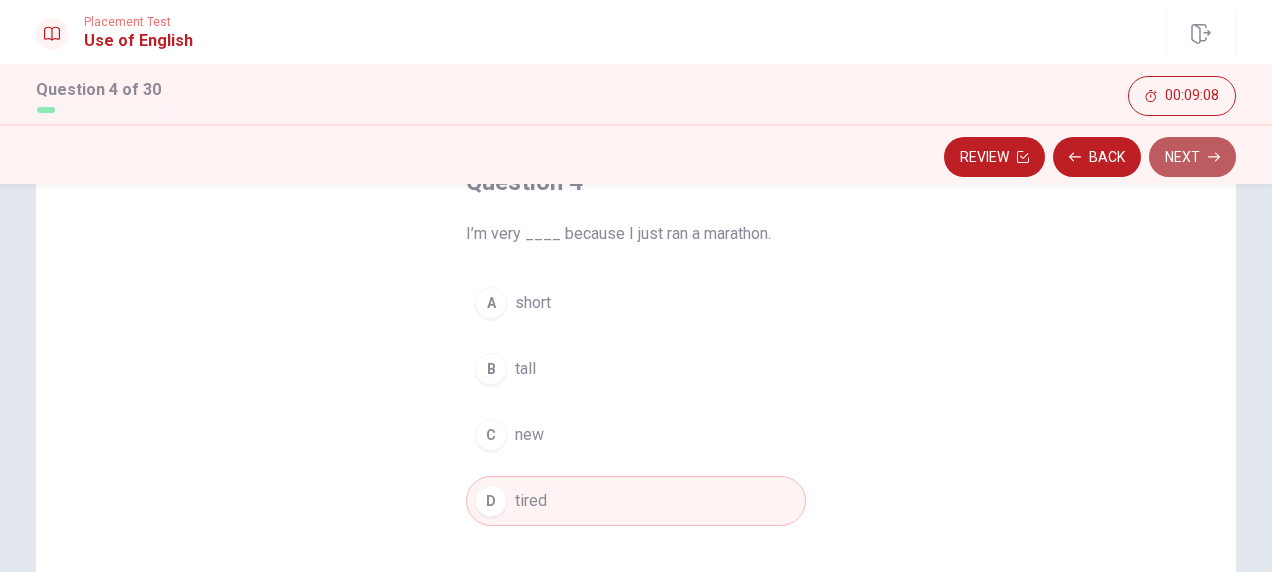 click on "Next" at bounding box center [1192, 157] 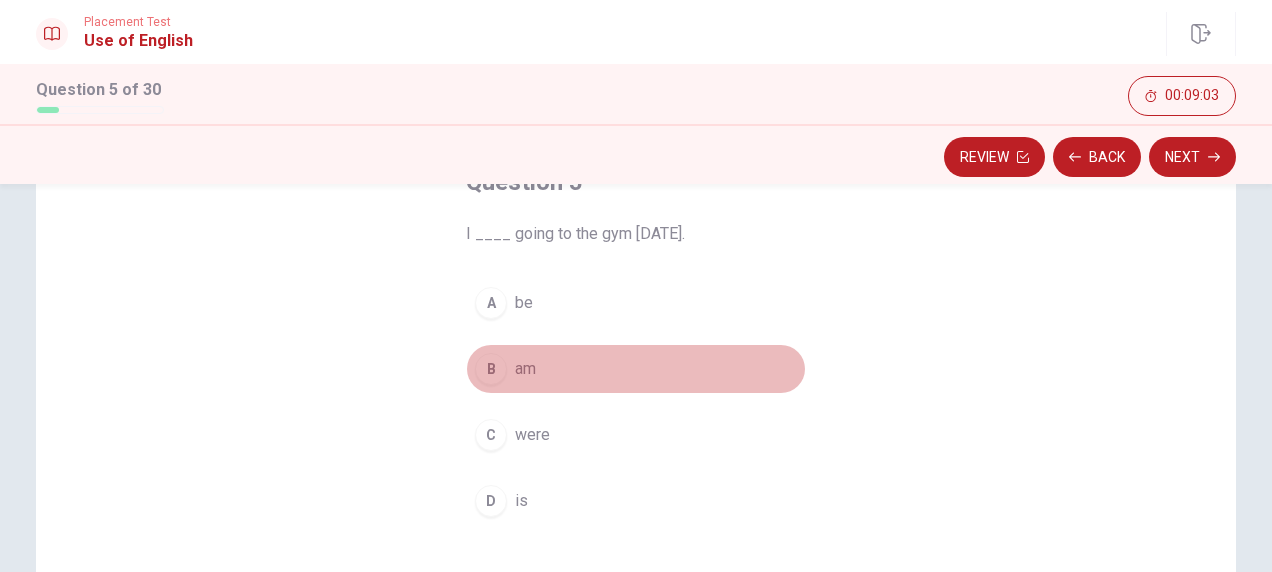 click on "am" at bounding box center (525, 369) 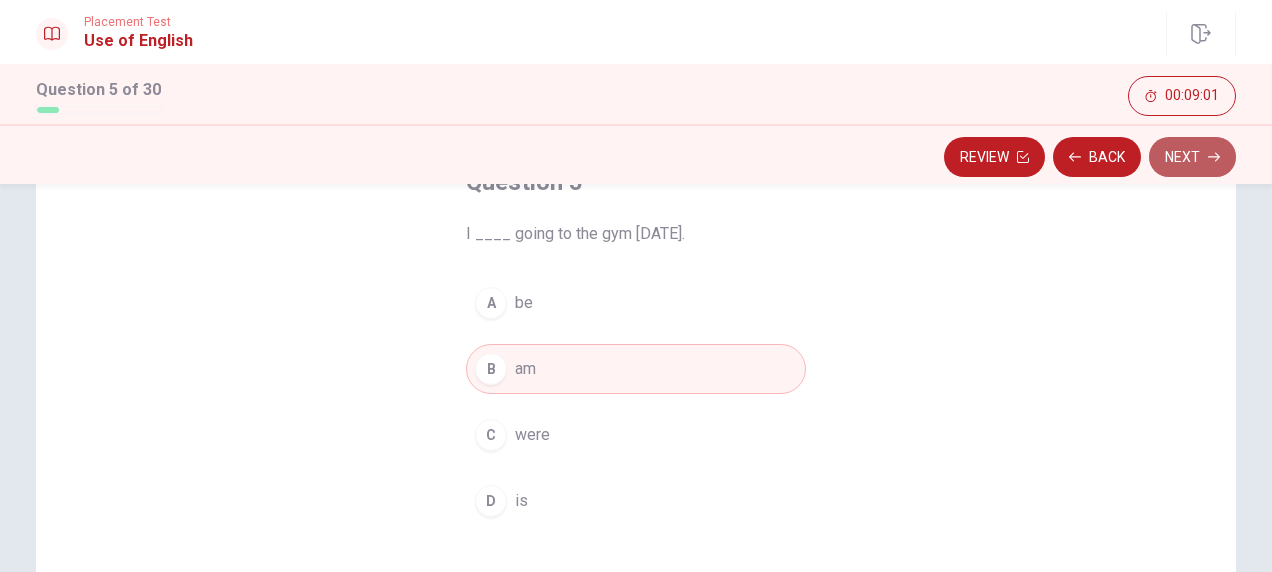 click on "Next" at bounding box center (1192, 157) 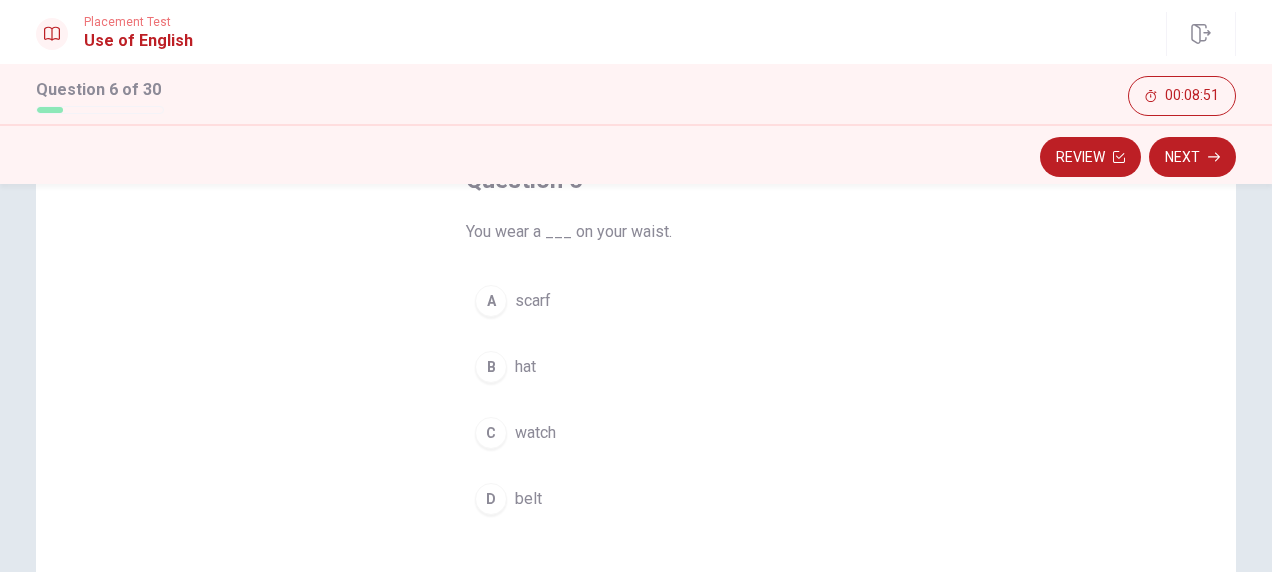 scroll, scrollTop: 149, scrollLeft: 0, axis: vertical 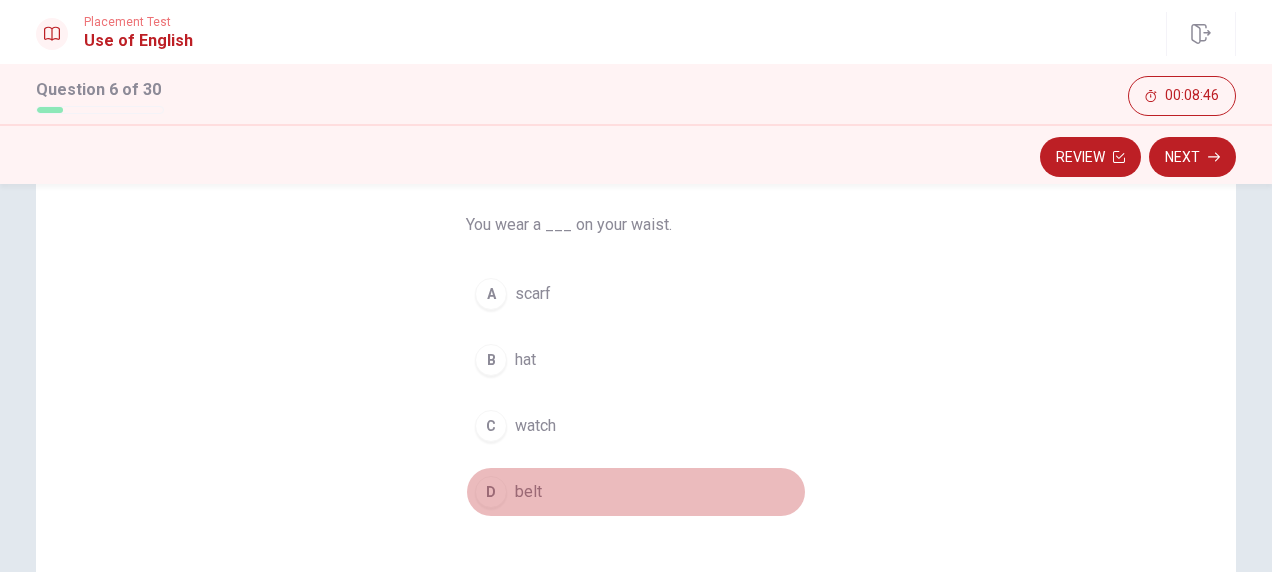 click on "belt" at bounding box center (528, 492) 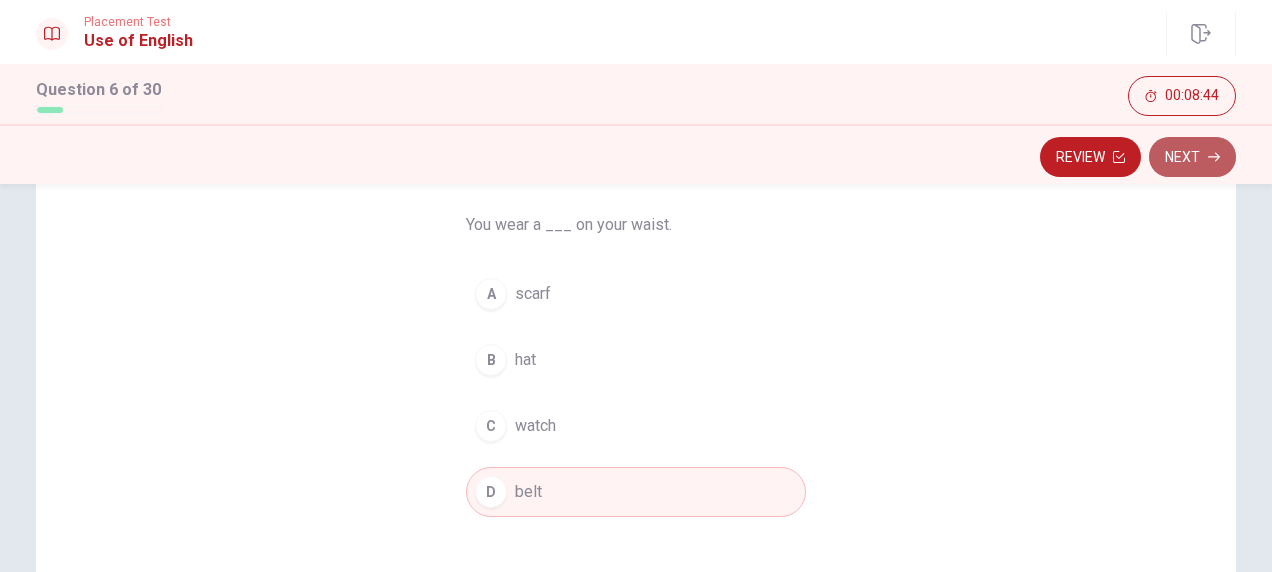 click on "Next" at bounding box center [1192, 157] 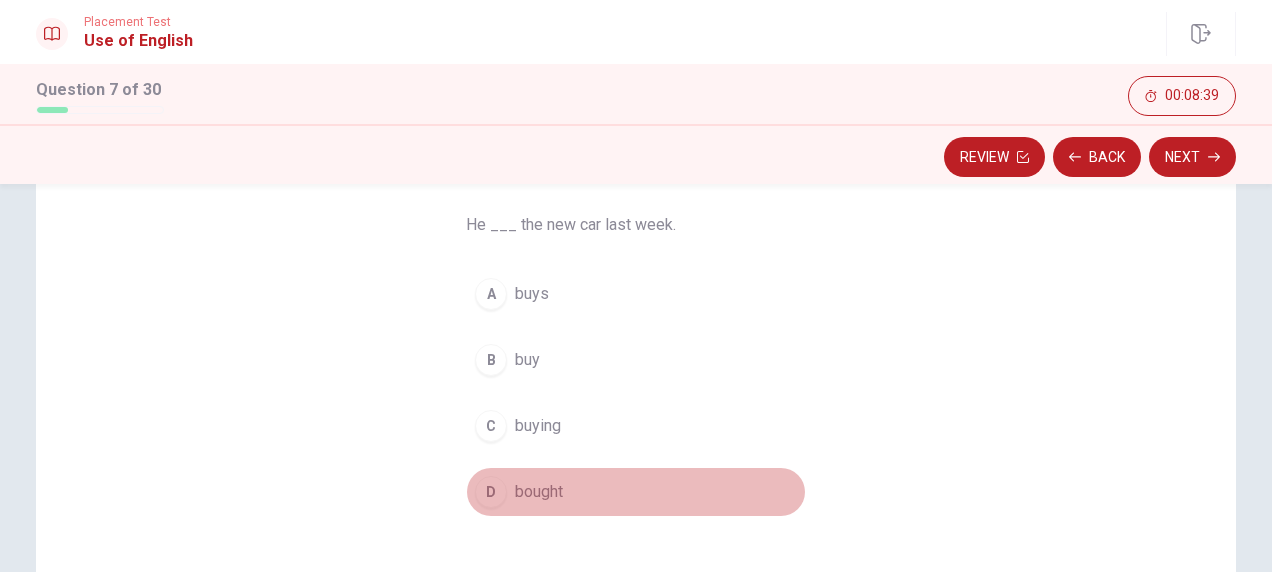 click on "bought" at bounding box center [539, 492] 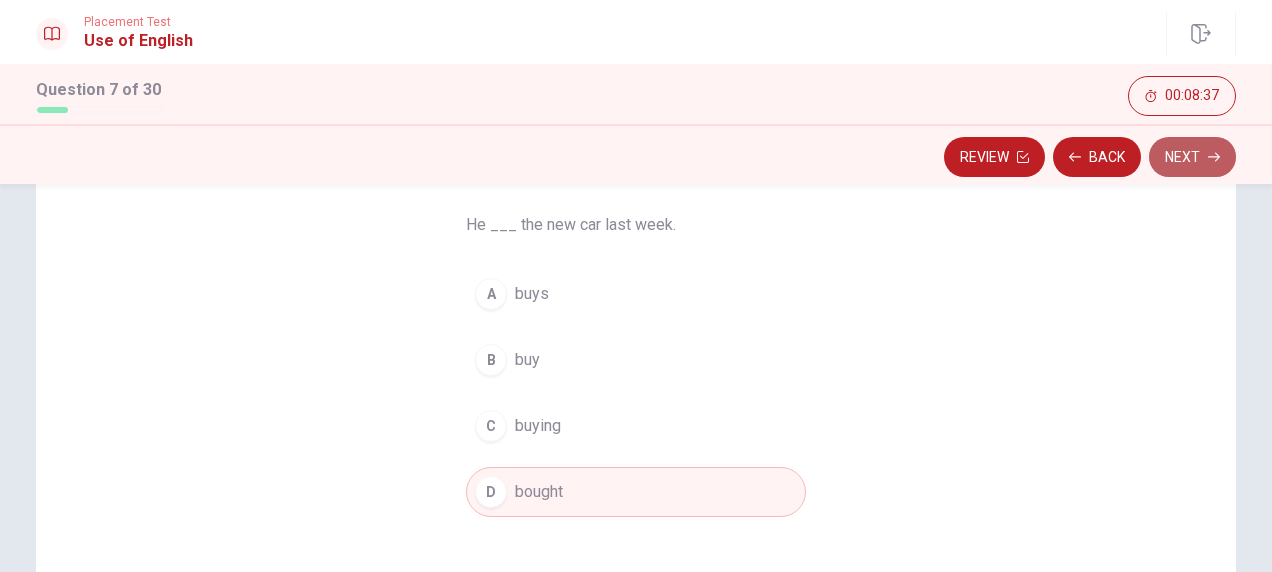 click on "Next" at bounding box center [1192, 157] 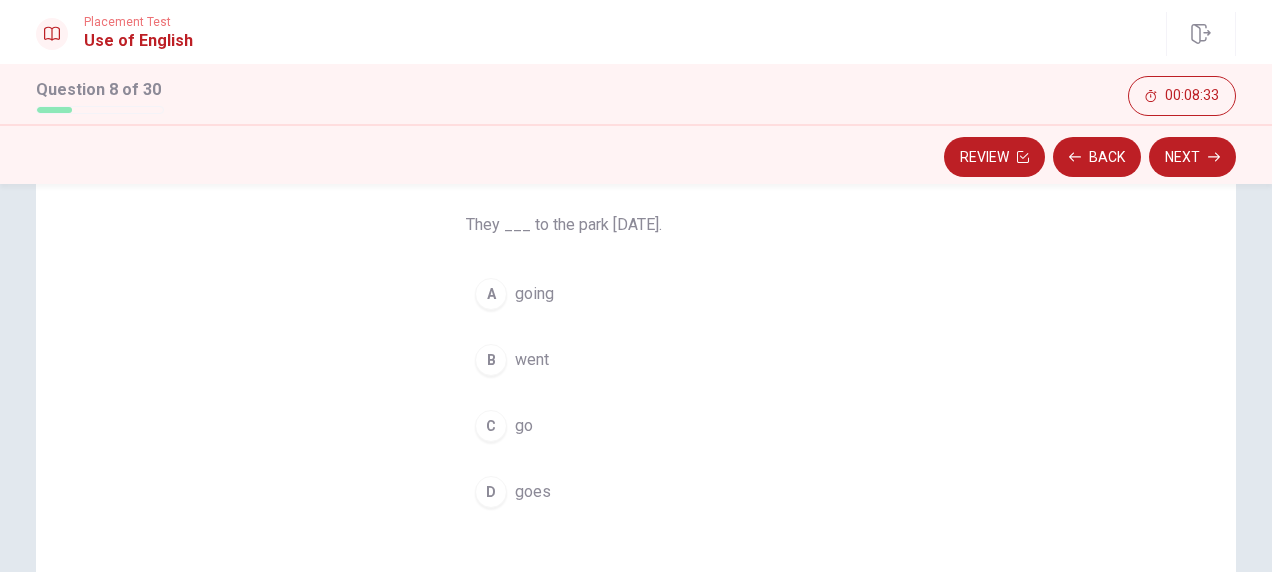 click on "went" at bounding box center (532, 360) 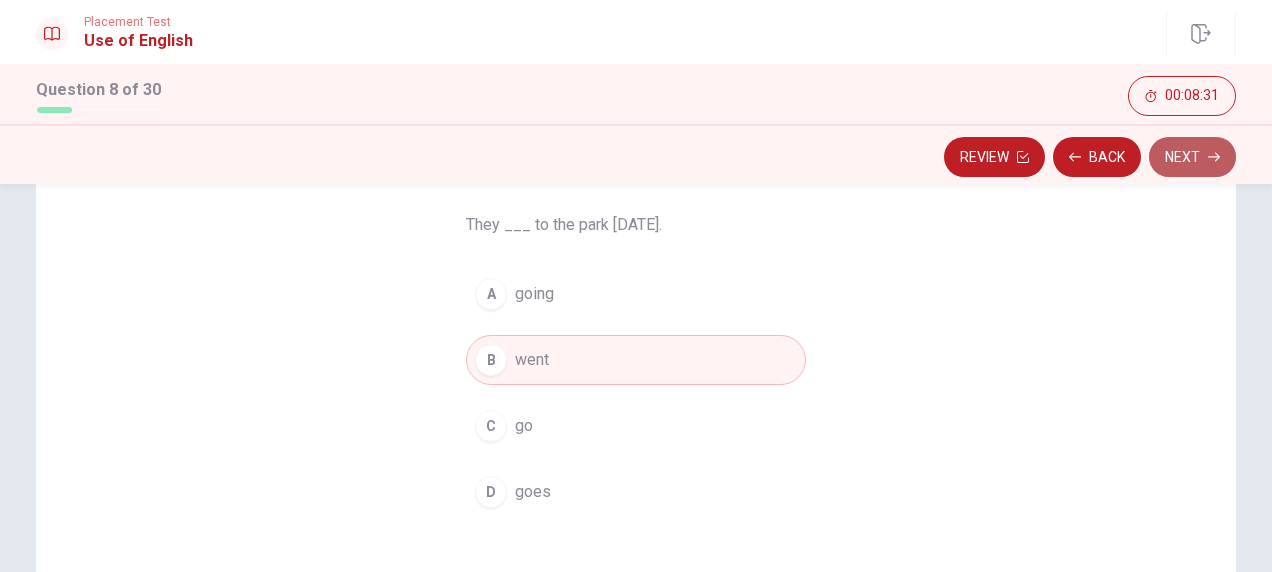 click on "Next" at bounding box center (1192, 157) 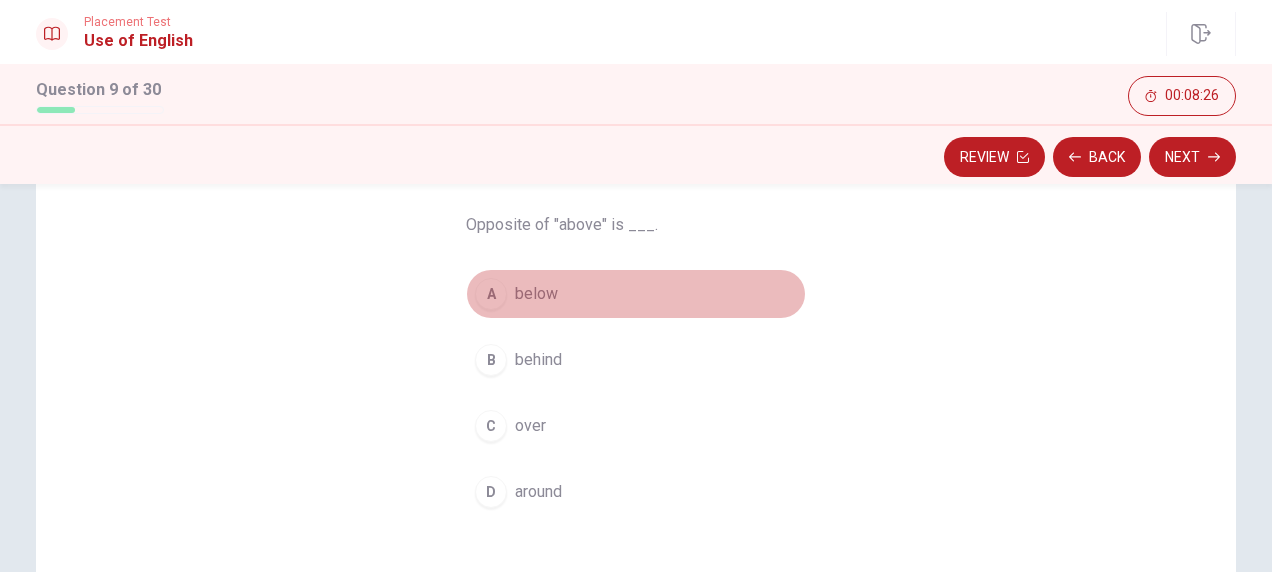 click on "below" at bounding box center [536, 294] 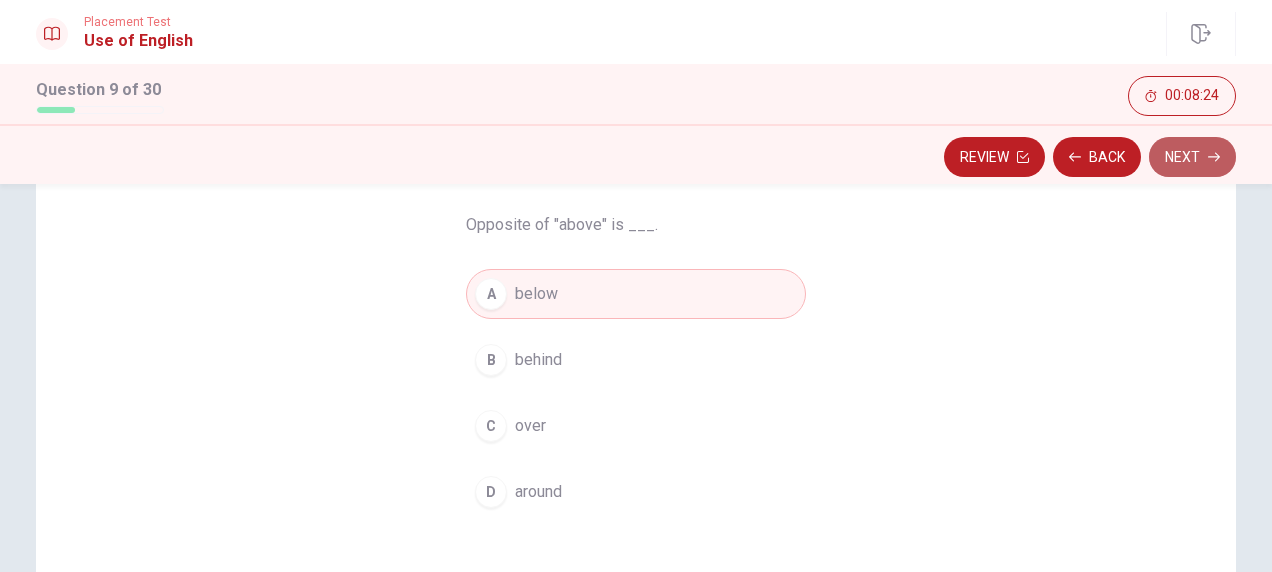 click on "Next" at bounding box center (1192, 157) 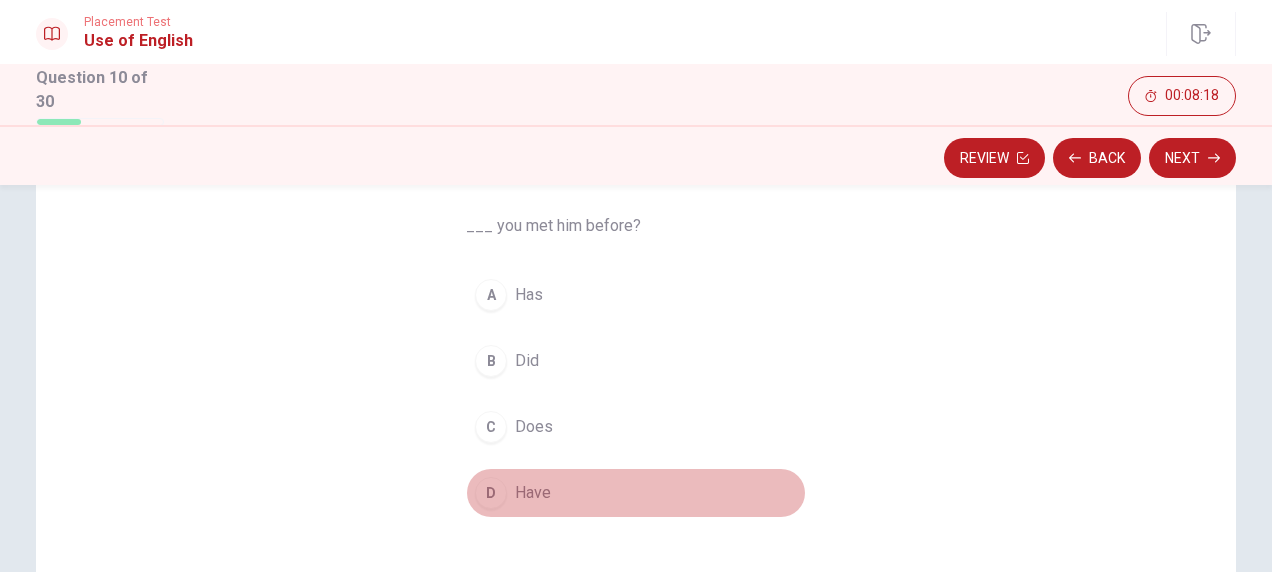 click on "Have" at bounding box center [533, 493] 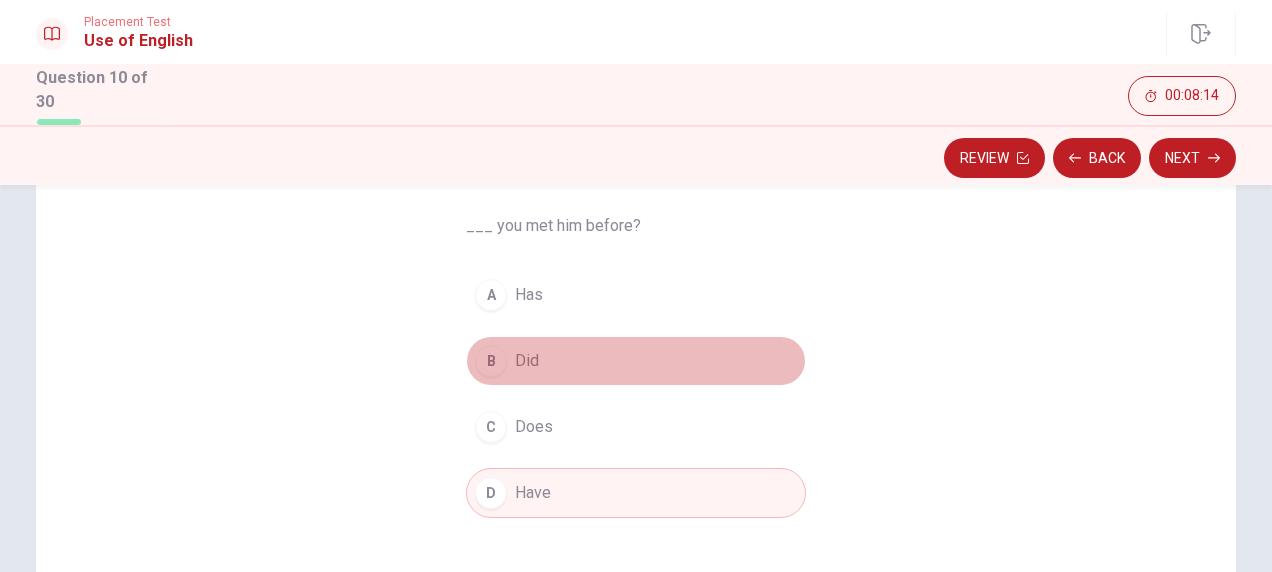click on "Did" at bounding box center [527, 361] 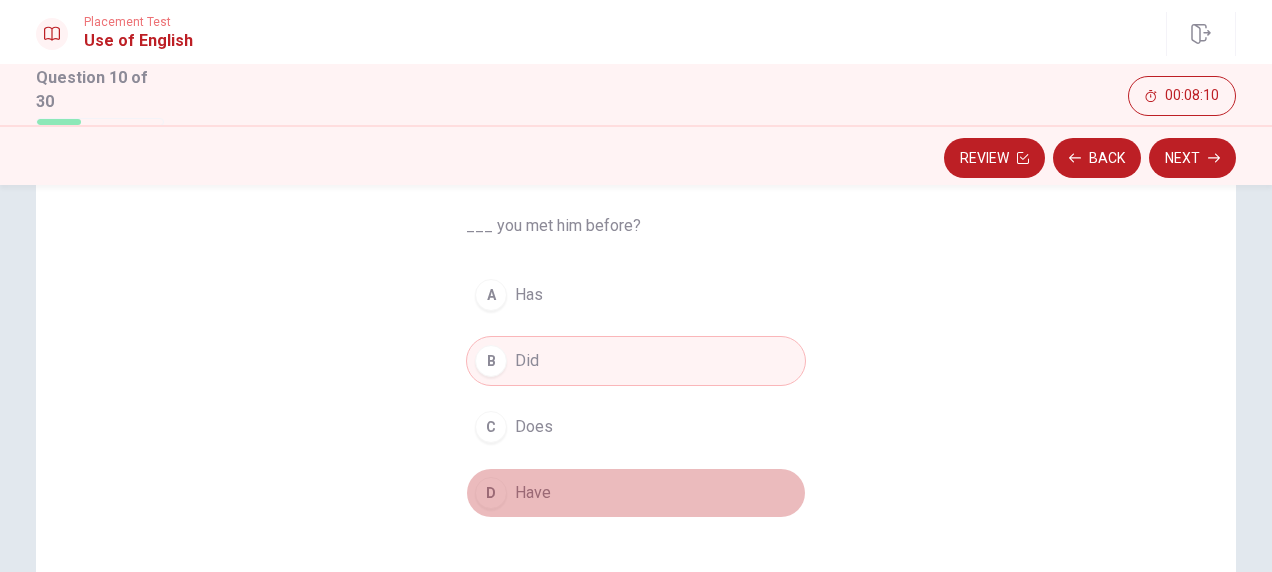 click on "Have" at bounding box center [533, 493] 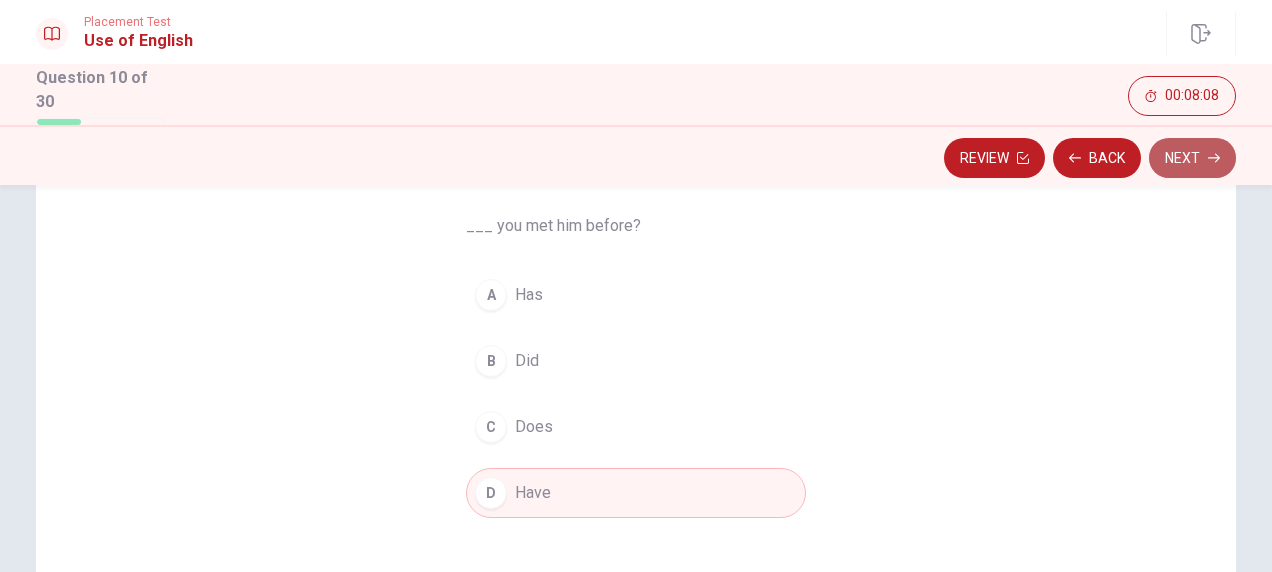 click on "Next" at bounding box center [1192, 158] 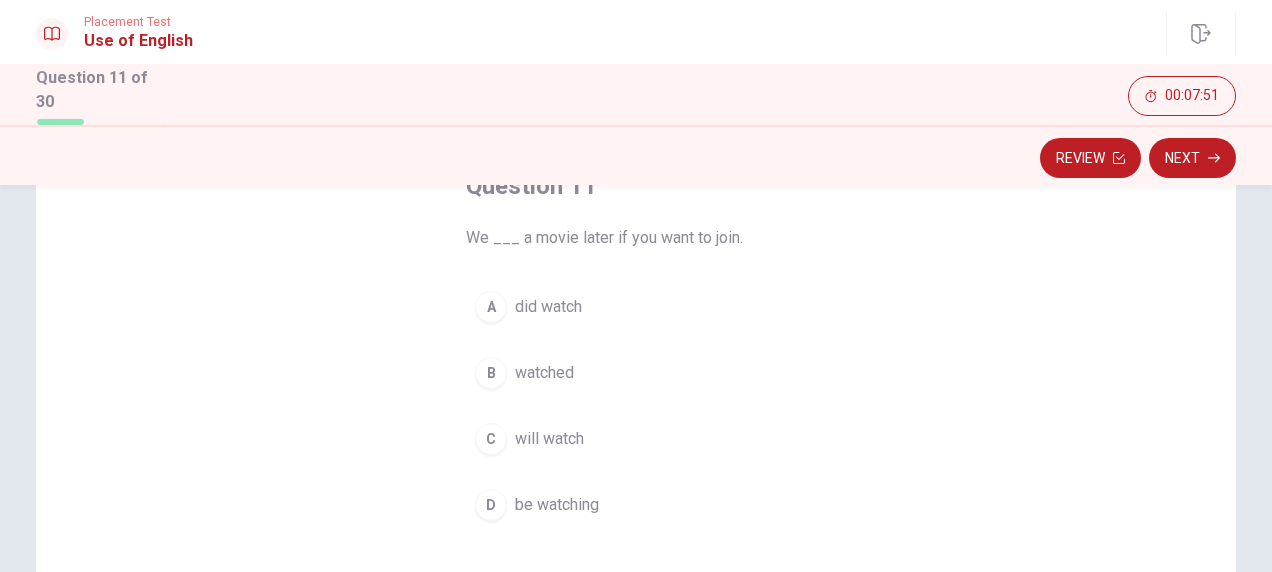 scroll, scrollTop: 138, scrollLeft: 0, axis: vertical 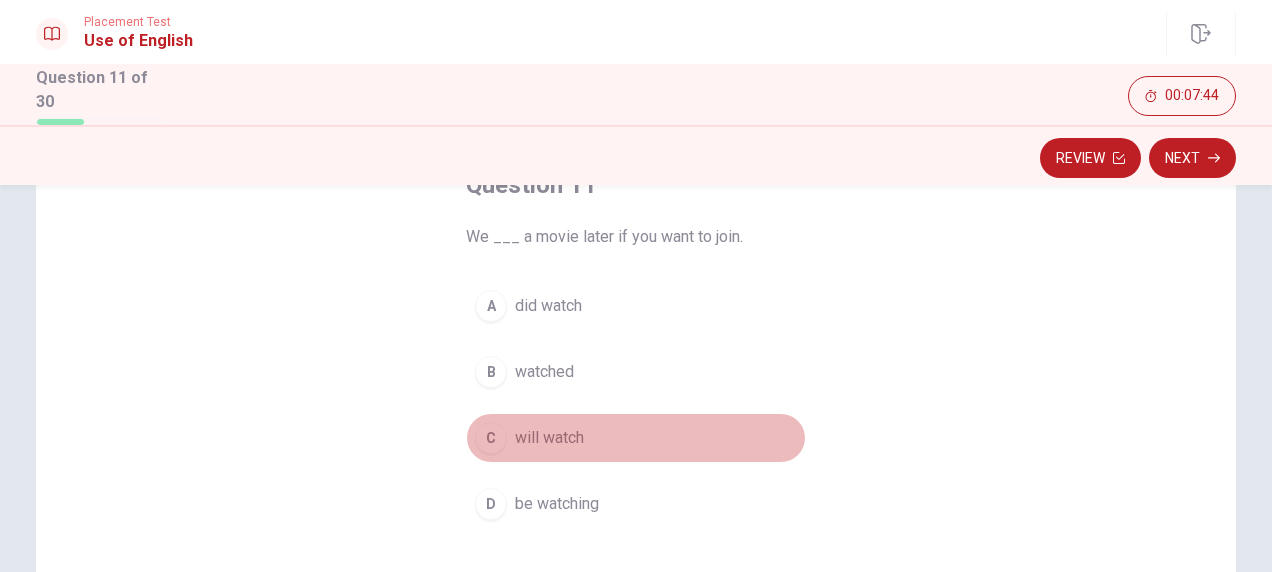 click on "will watch" at bounding box center (549, 438) 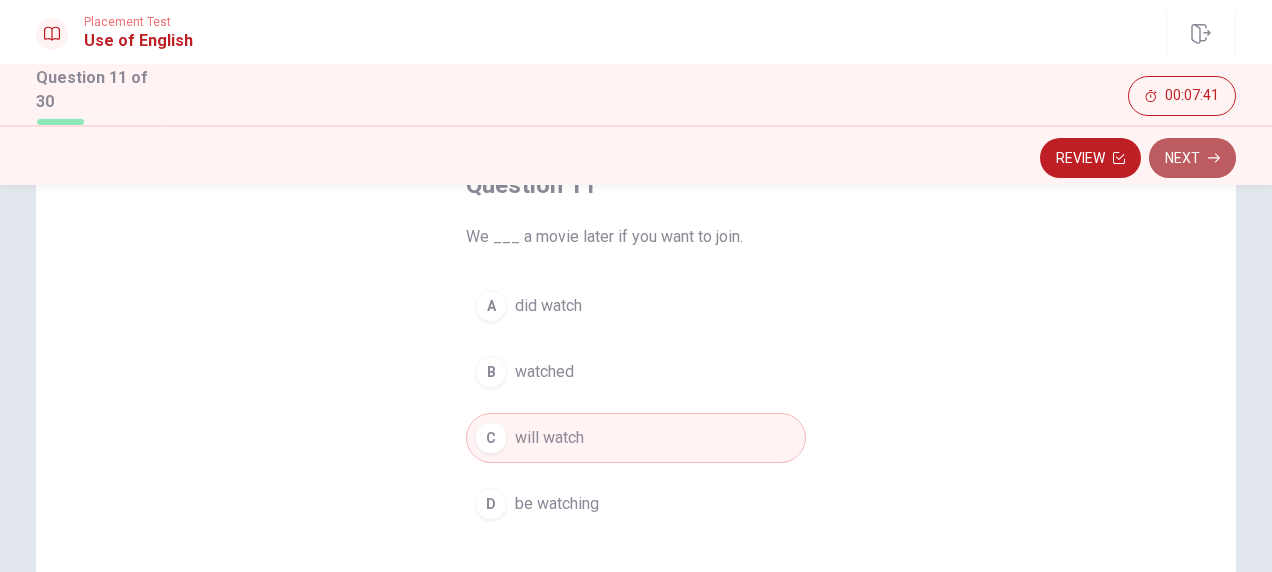 click on "Next" at bounding box center [1192, 158] 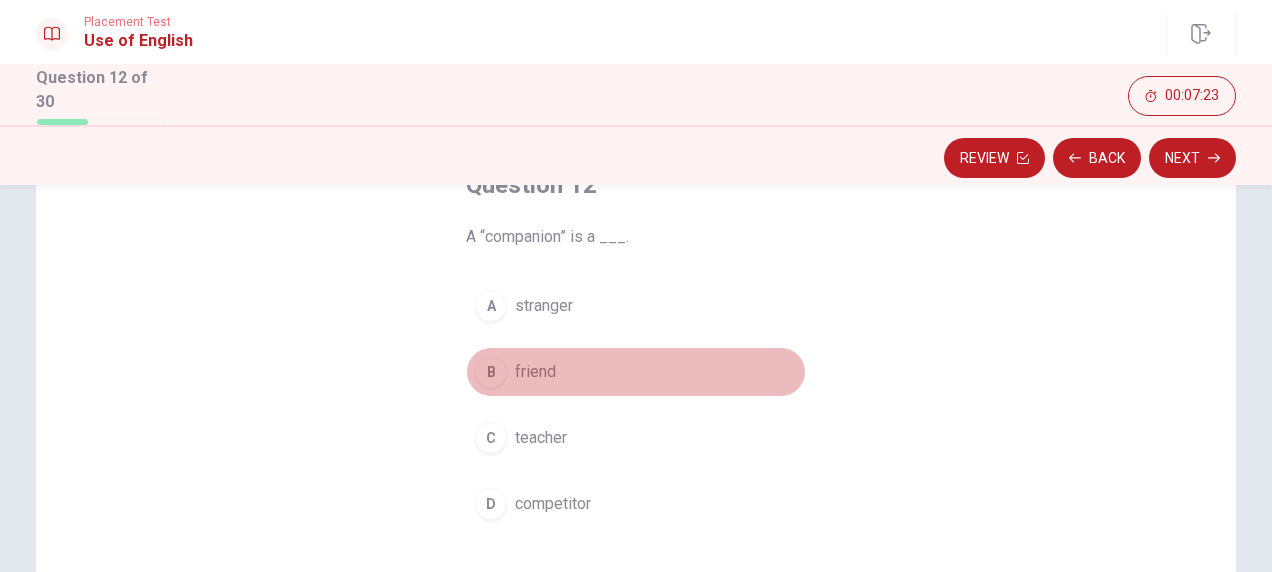 click on "friend" at bounding box center (535, 372) 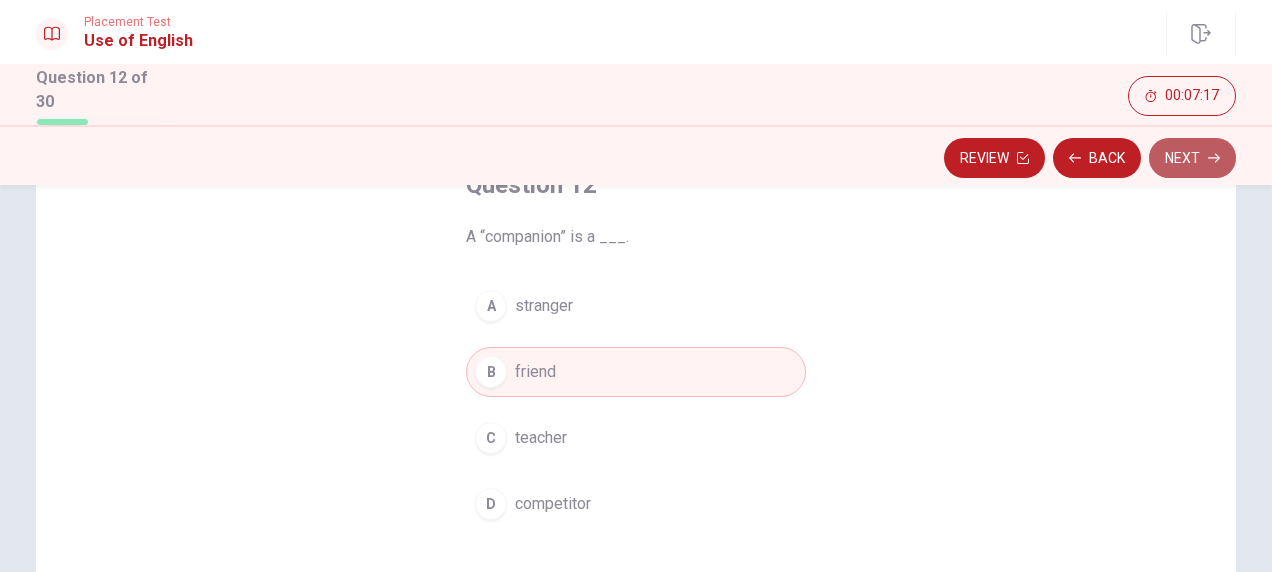 click on "Next" at bounding box center [1192, 158] 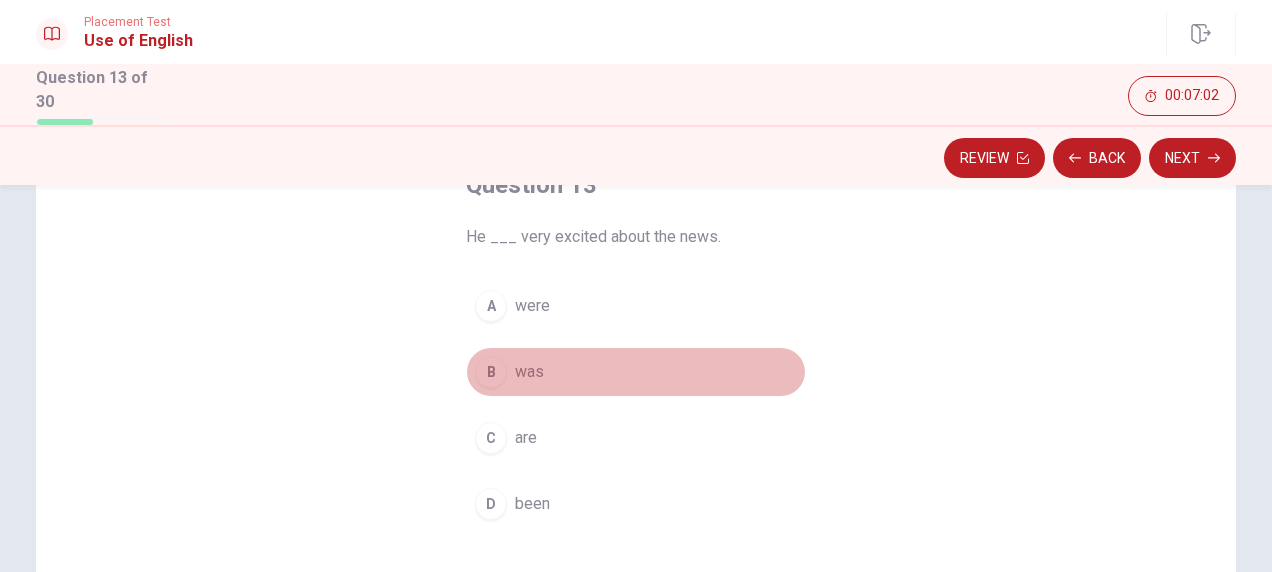 click on "was" at bounding box center [529, 372] 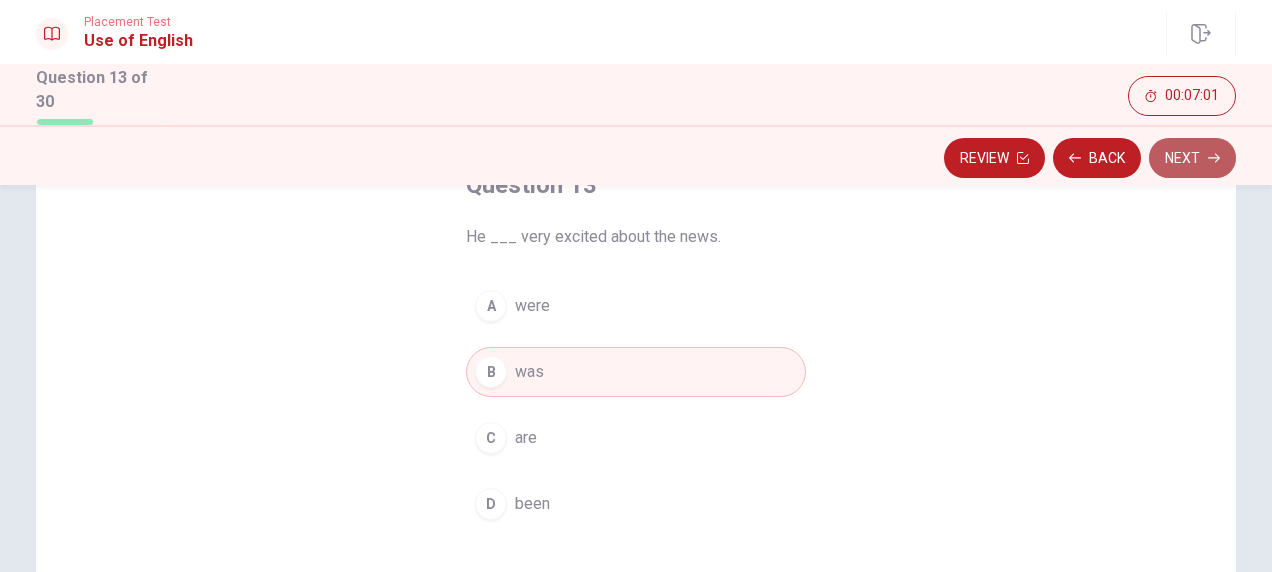 click on "Next" at bounding box center (1192, 158) 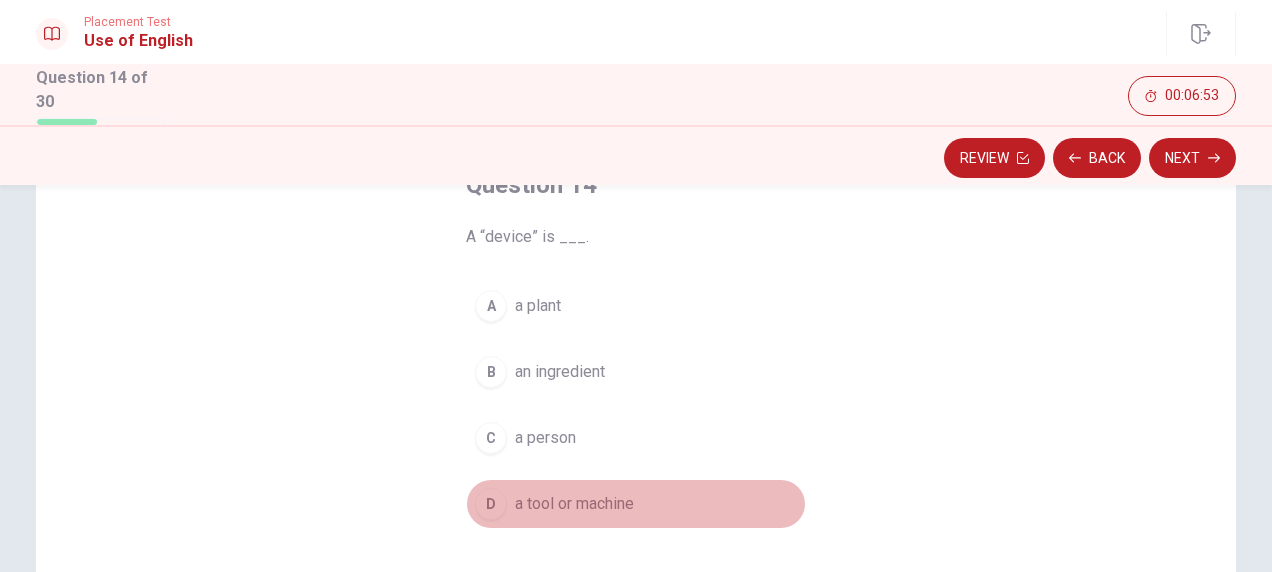click on "a tool or machine" at bounding box center (574, 504) 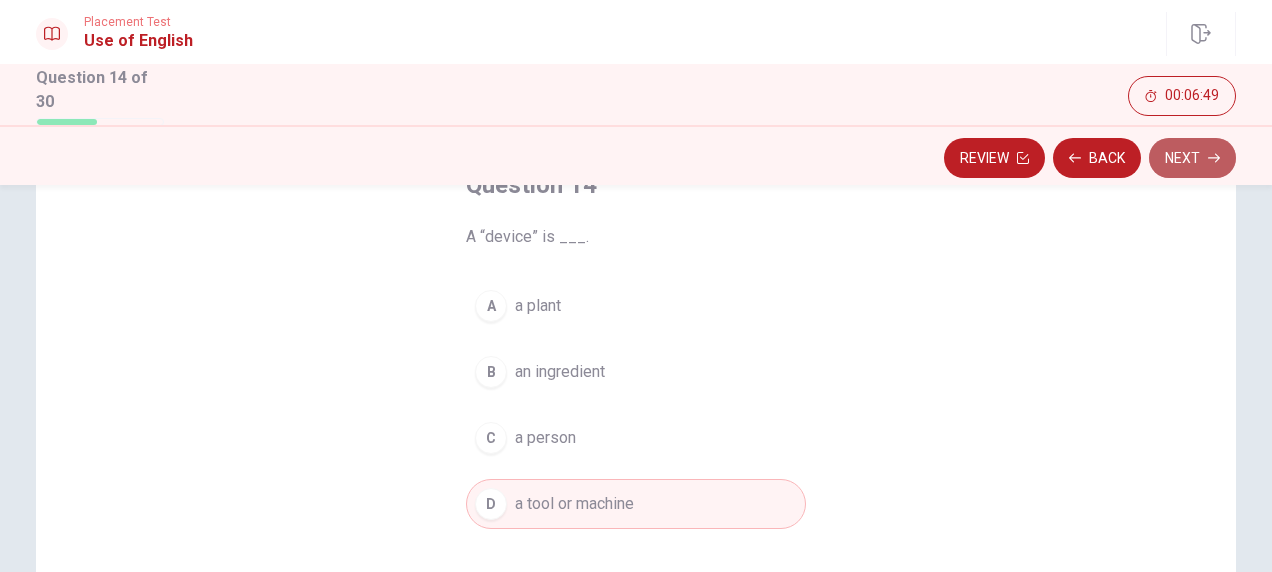 click on "Next" at bounding box center (1192, 158) 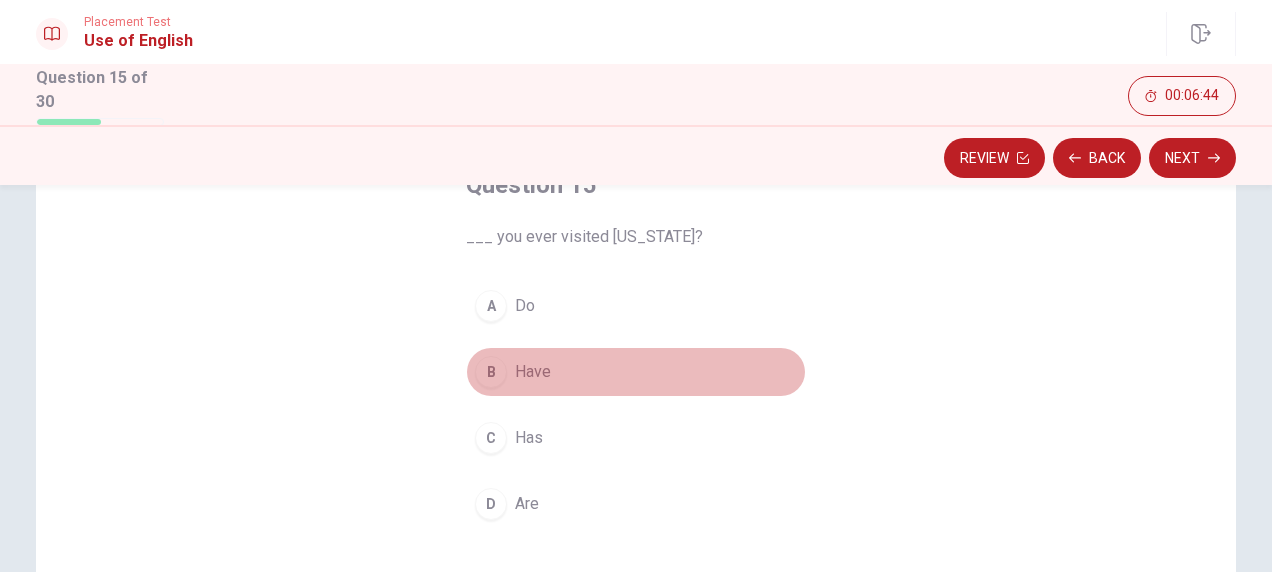 click on "Have" at bounding box center (533, 372) 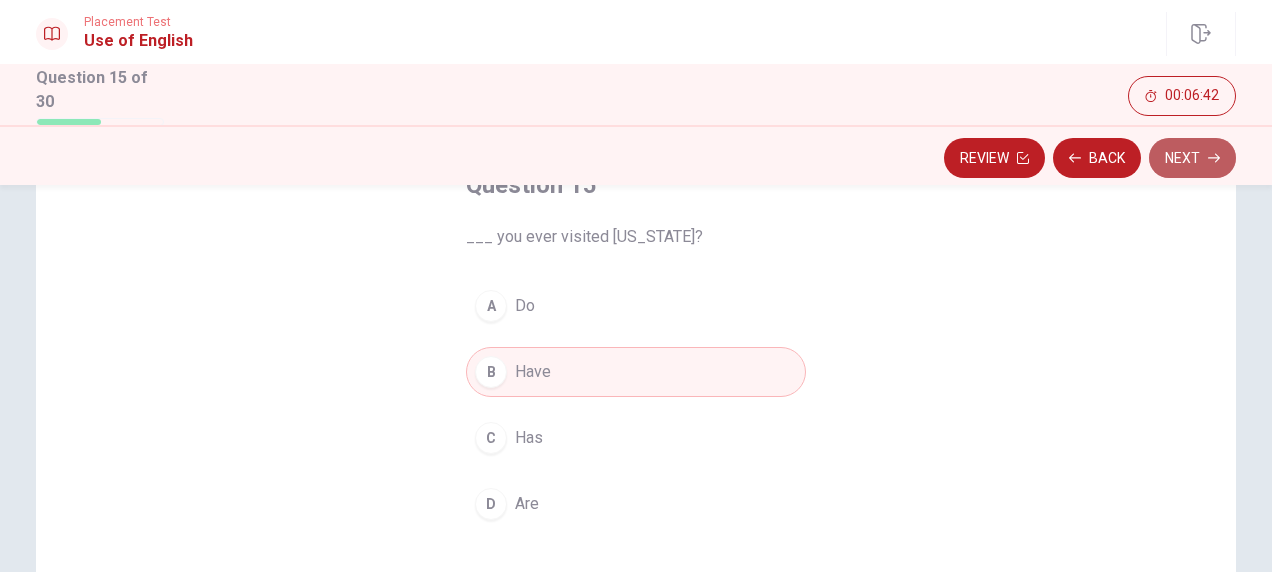 click on "Next" at bounding box center [1192, 158] 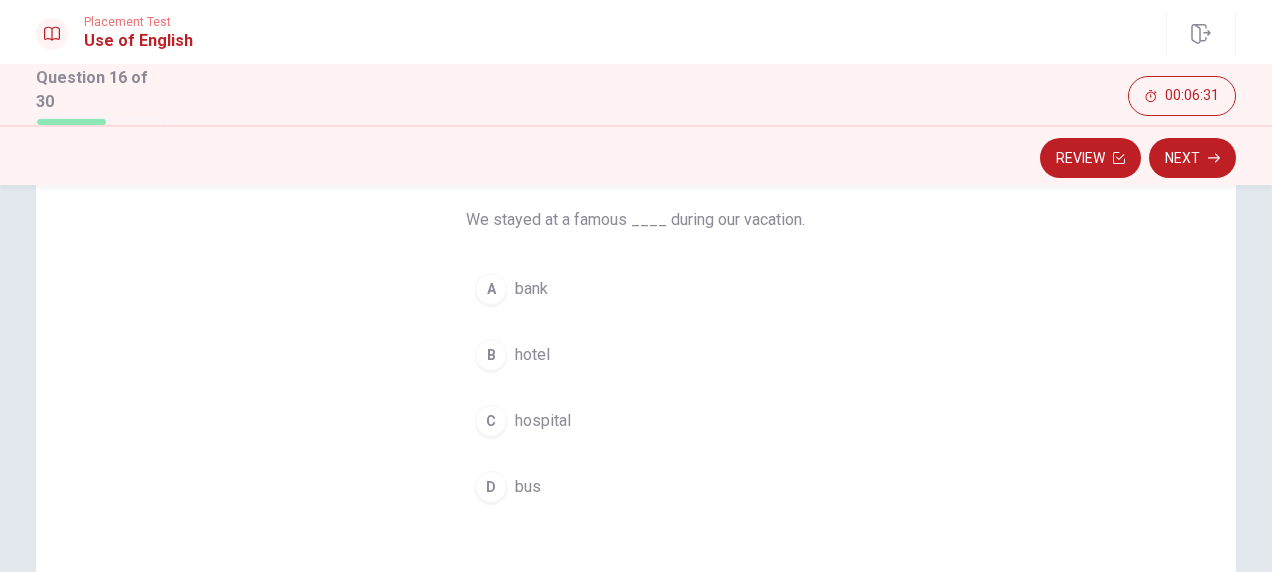 scroll, scrollTop: 156, scrollLeft: 0, axis: vertical 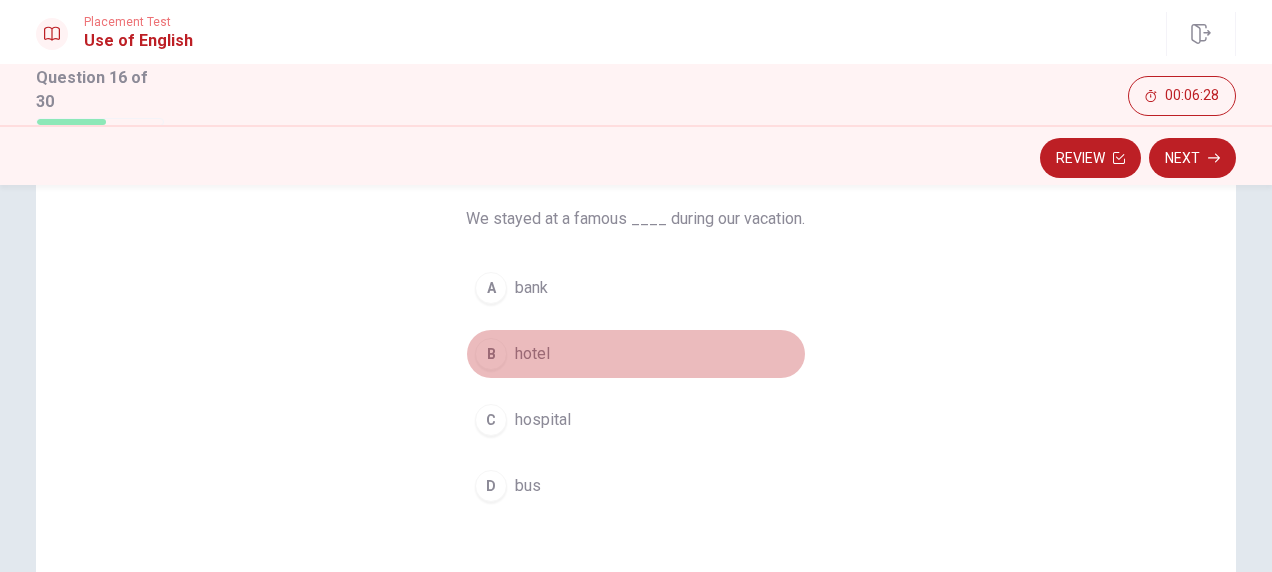 click on "hotel" at bounding box center (532, 354) 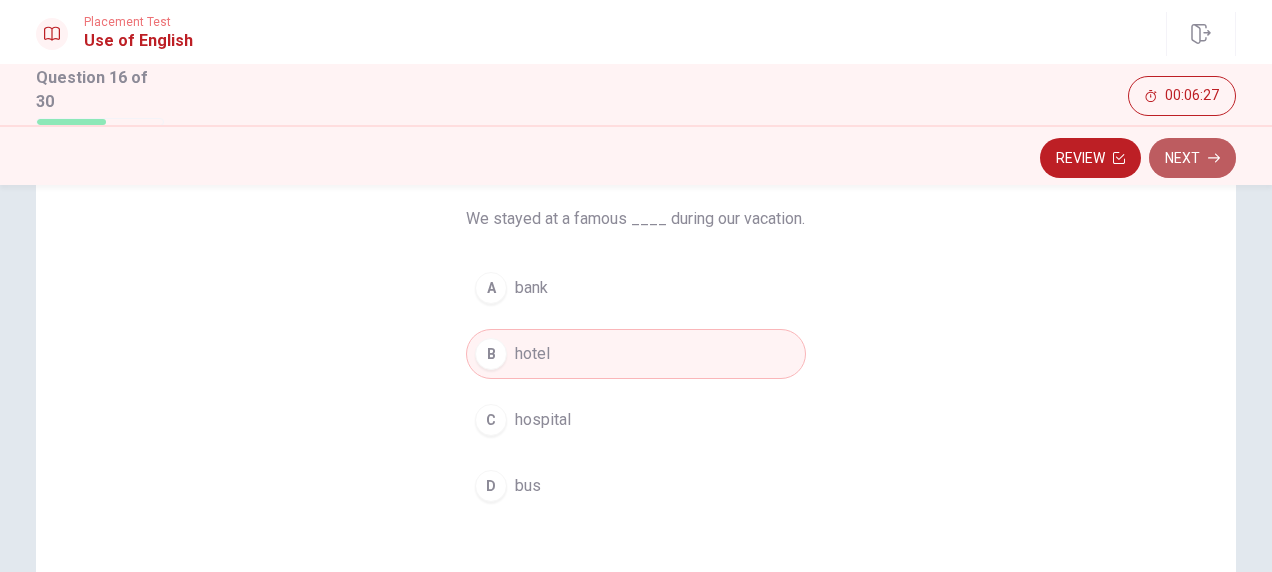 click on "Next" at bounding box center (1192, 158) 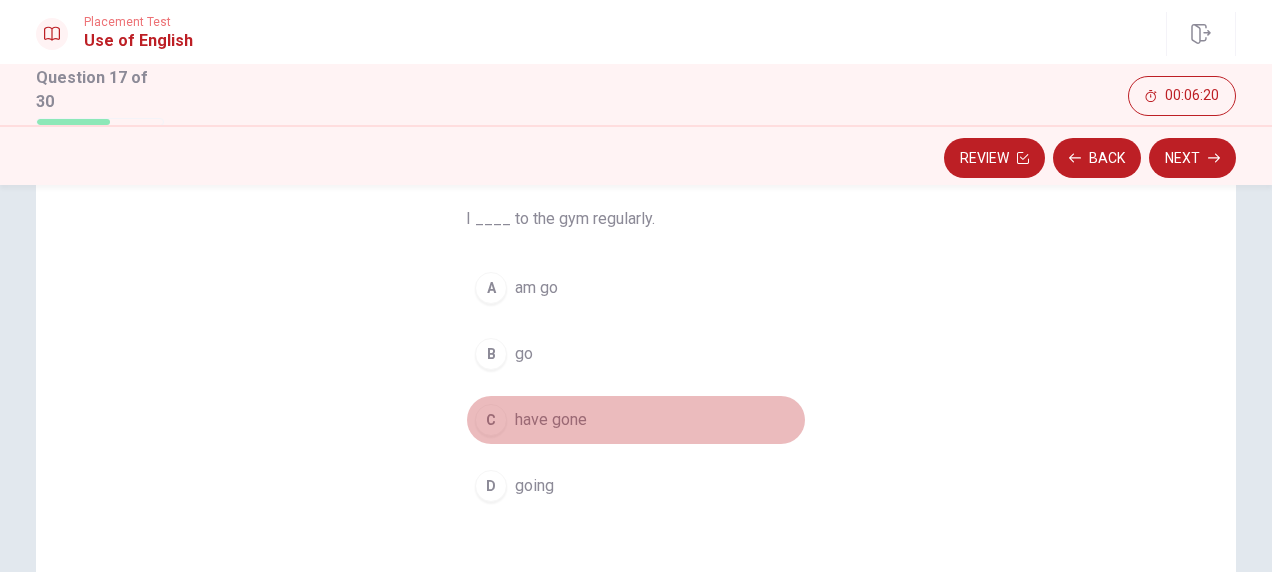 click on "have gone" at bounding box center [551, 420] 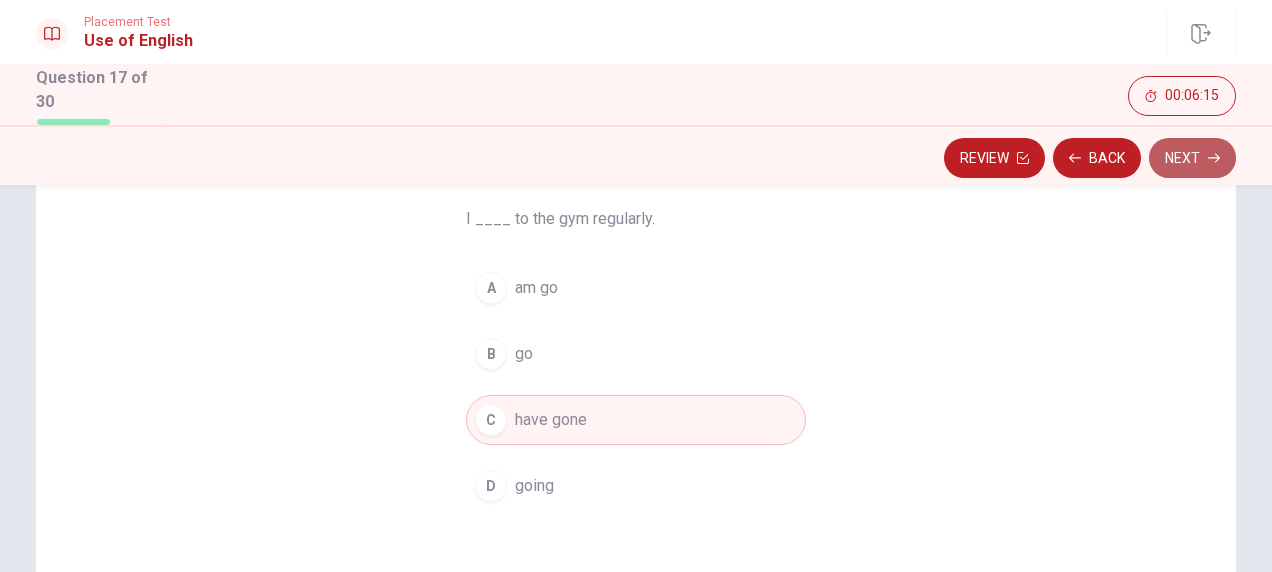 click on "Next" at bounding box center (1192, 158) 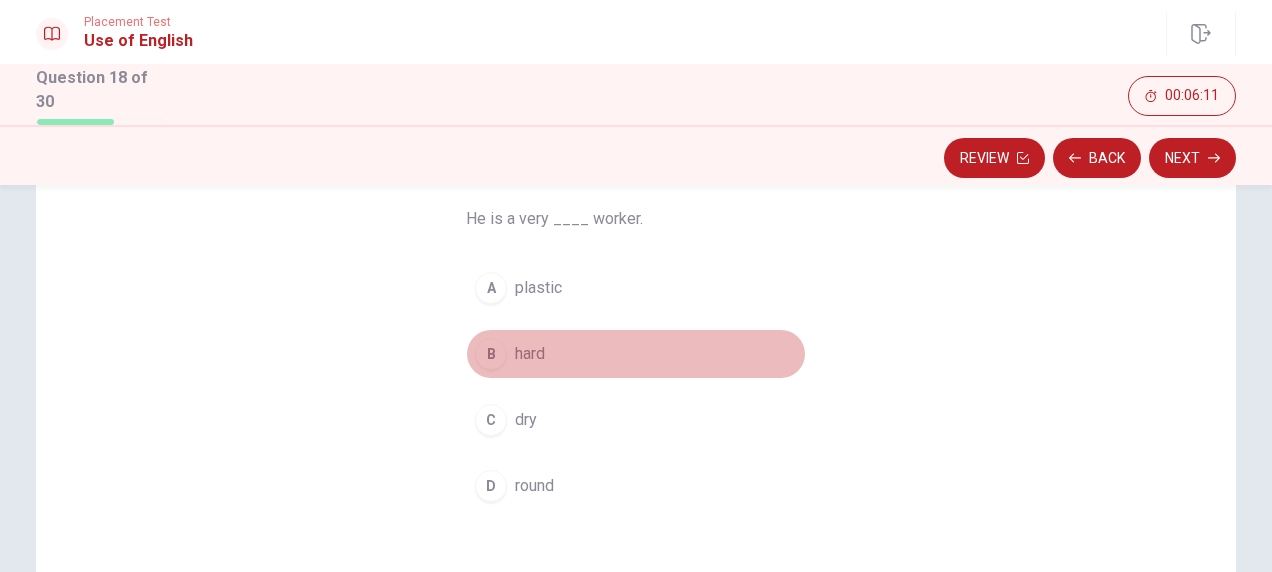 click on "hard" at bounding box center (530, 354) 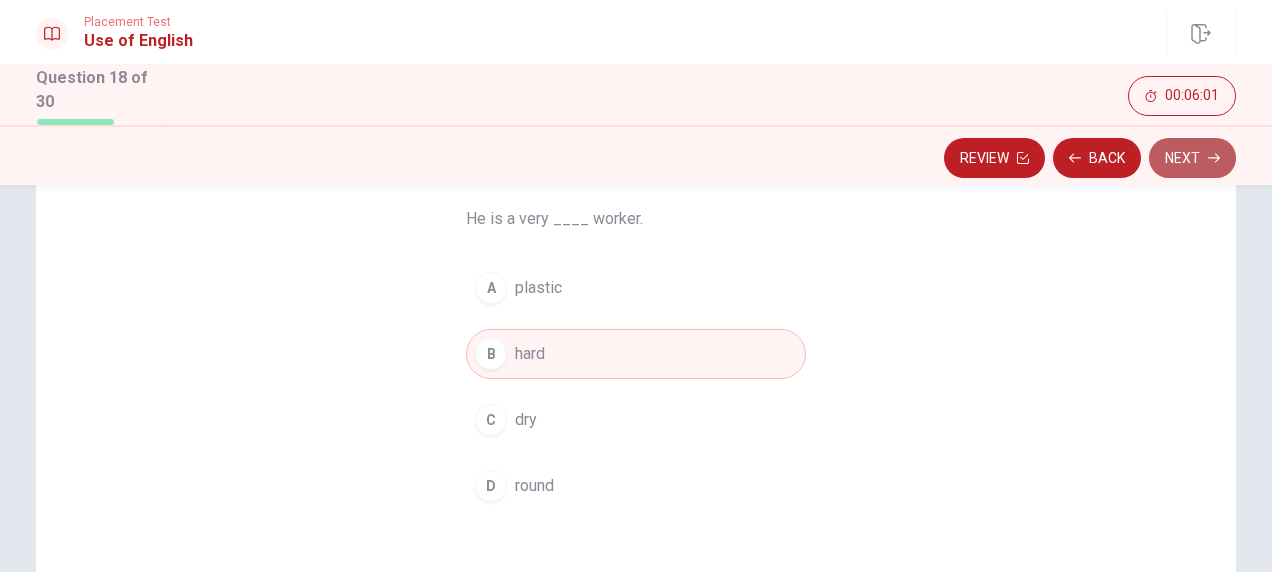 click on "Next" at bounding box center [1192, 158] 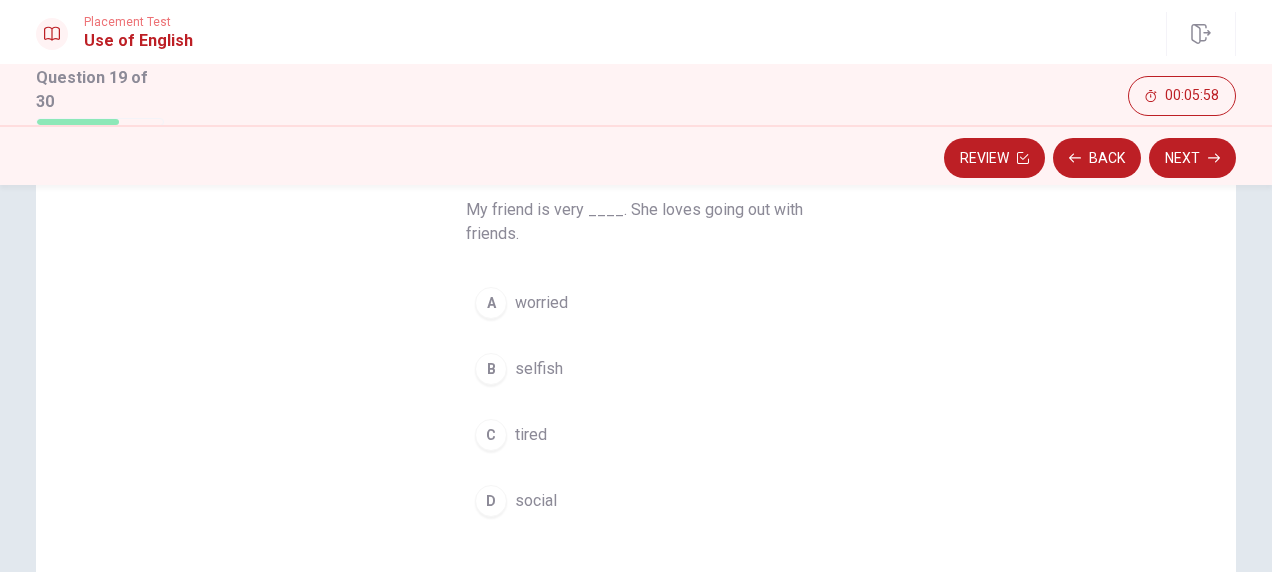 scroll, scrollTop: 166, scrollLeft: 0, axis: vertical 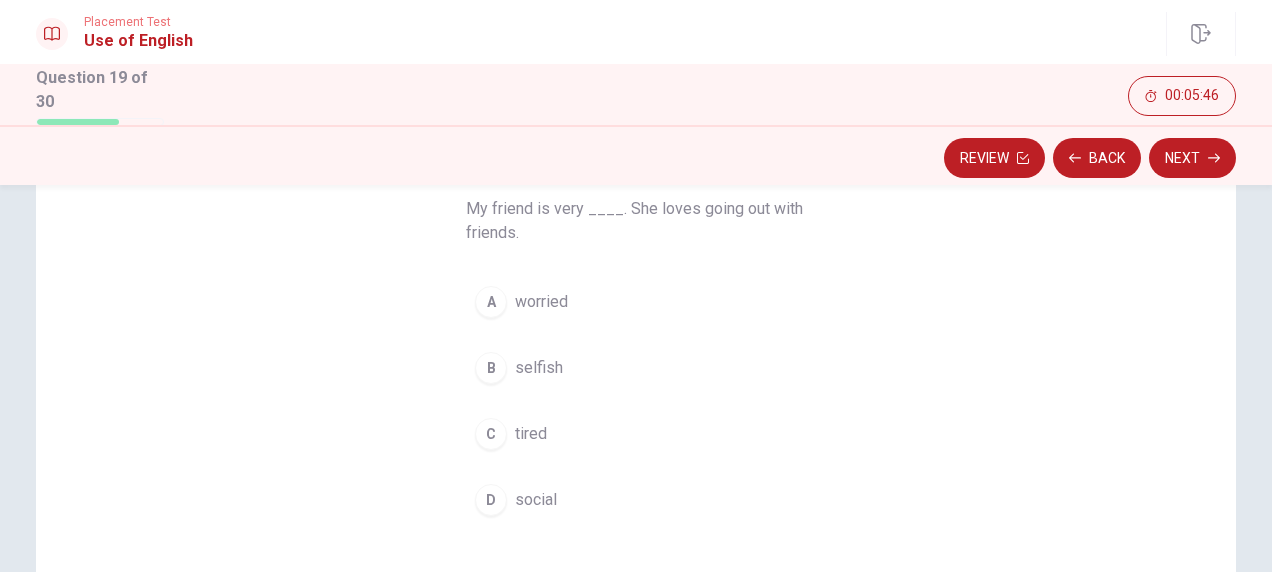 click on "social" at bounding box center [536, 500] 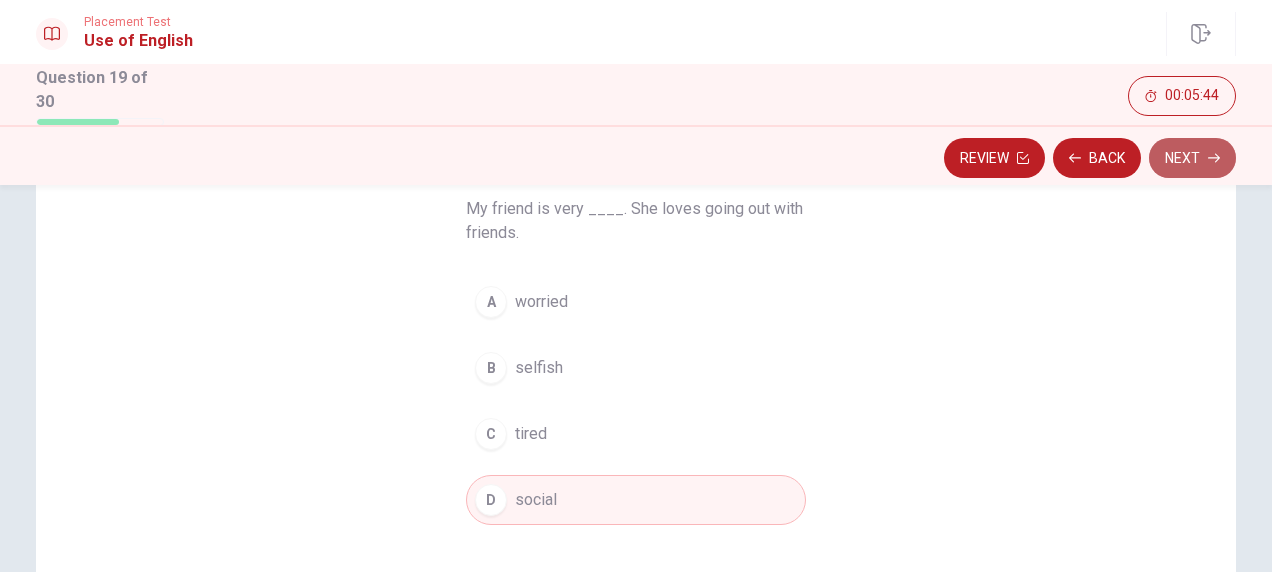 click on "Next" at bounding box center (1192, 158) 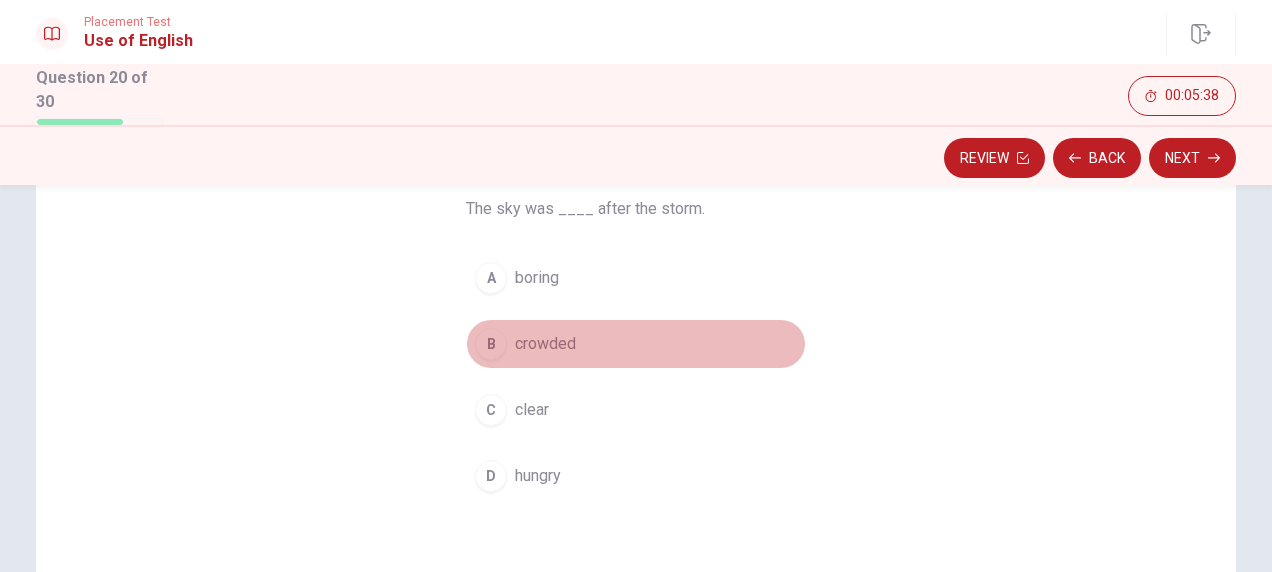 click on "crowded" at bounding box center [545, 344] 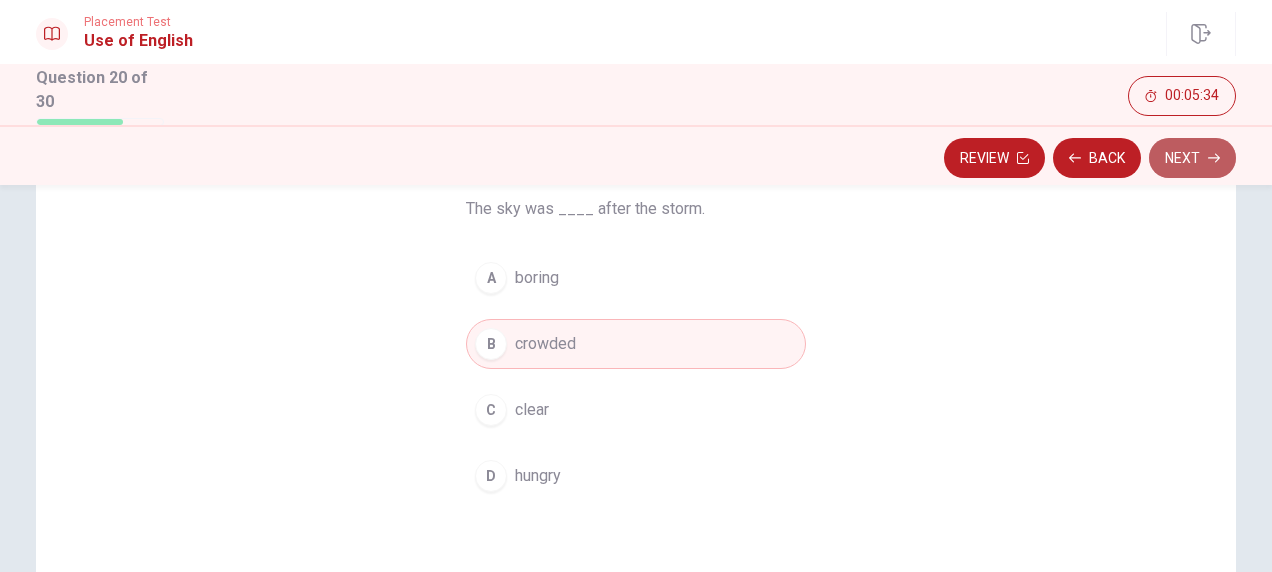 click on "Next" at bounding box center [1192, 158] 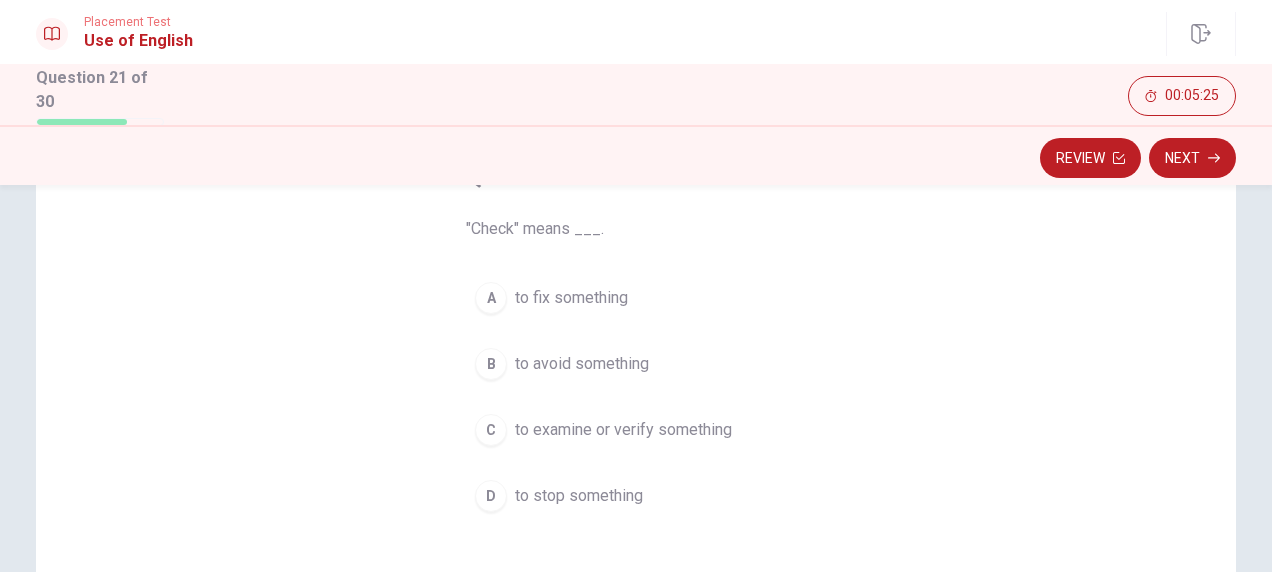 scroll, scrollTop: 147, scrollLeft: 0, axis: vertical 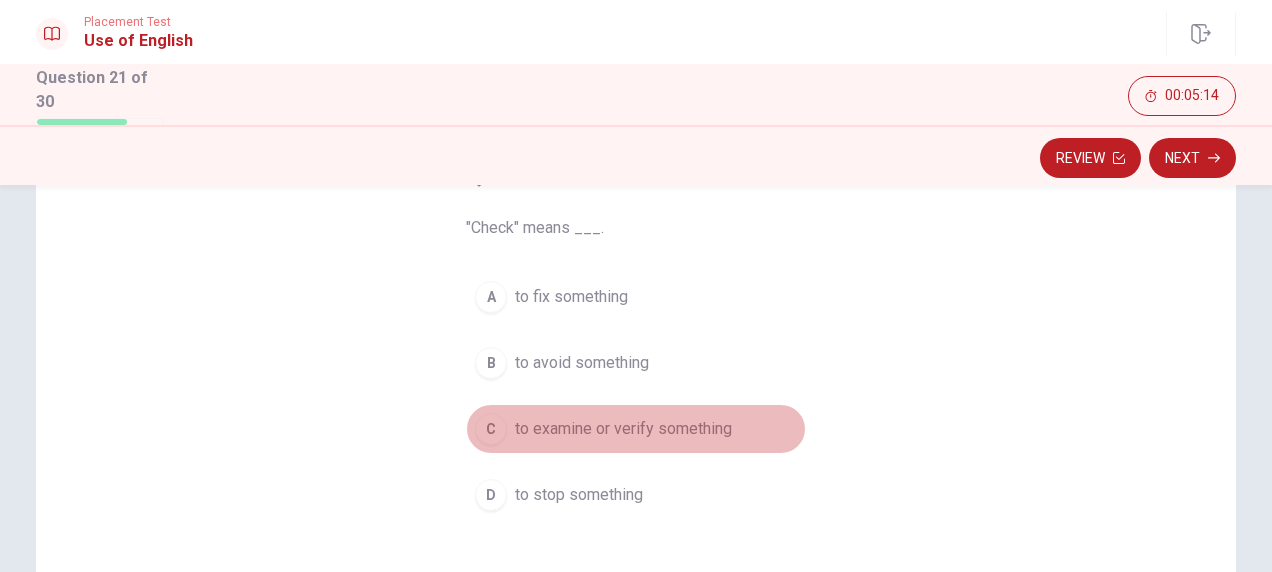 click on "to examine or verify something" at bounding box center (623, 429) 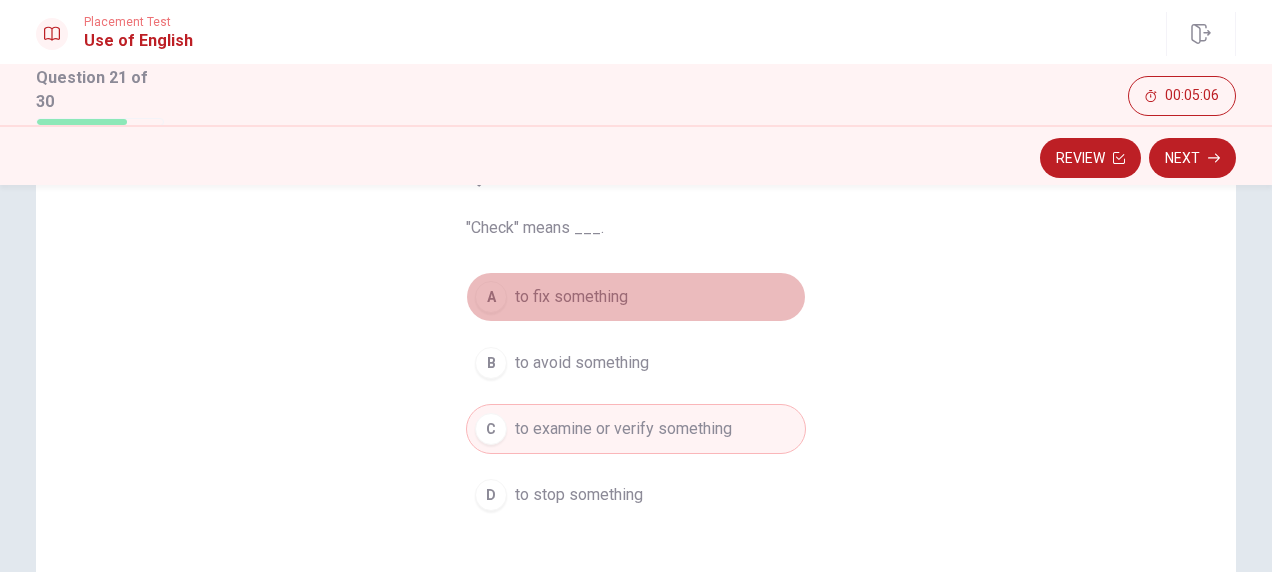 click on "to fix something" at bounding box center [571, 297] 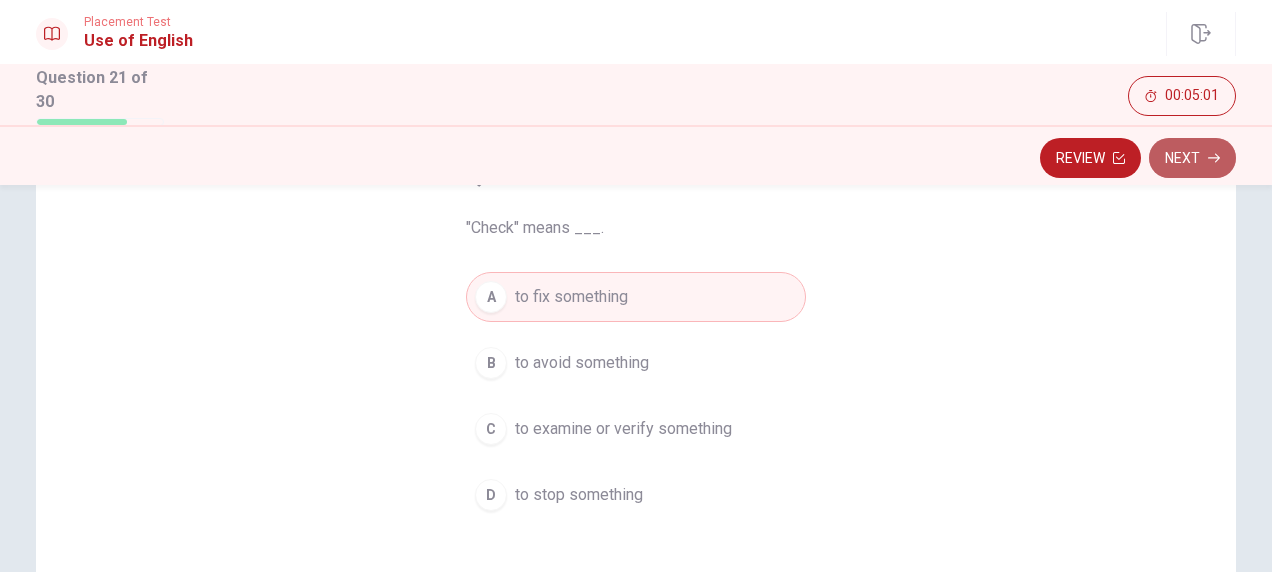 click on "Next" at bounding box center (1192, 158) 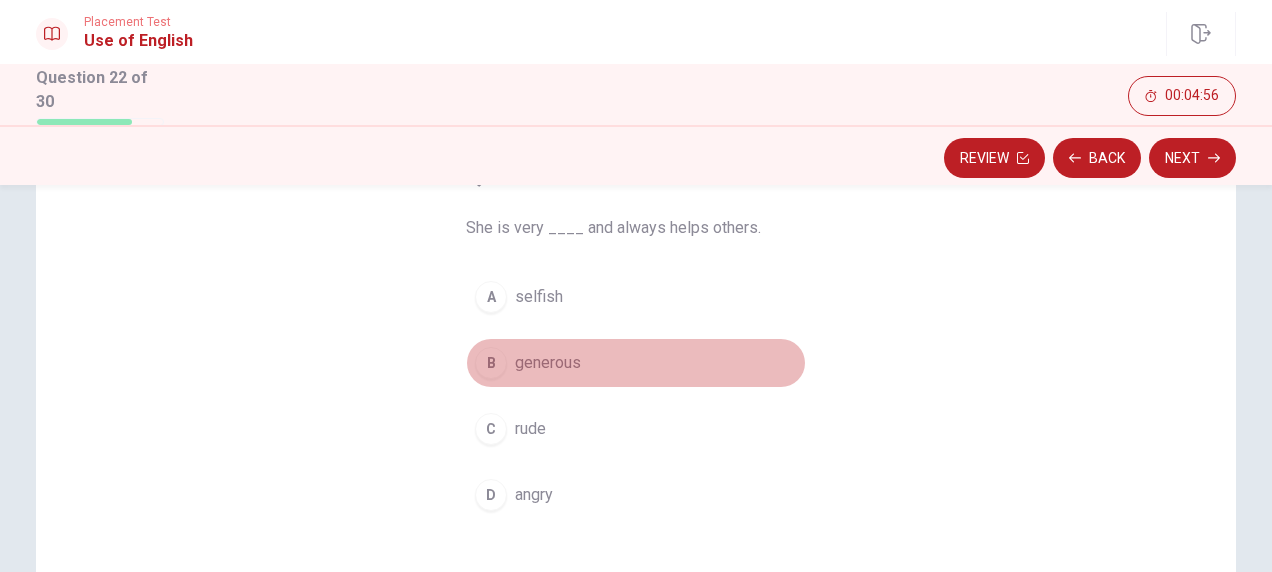 click on "generous" at bounding box center [548, 363] 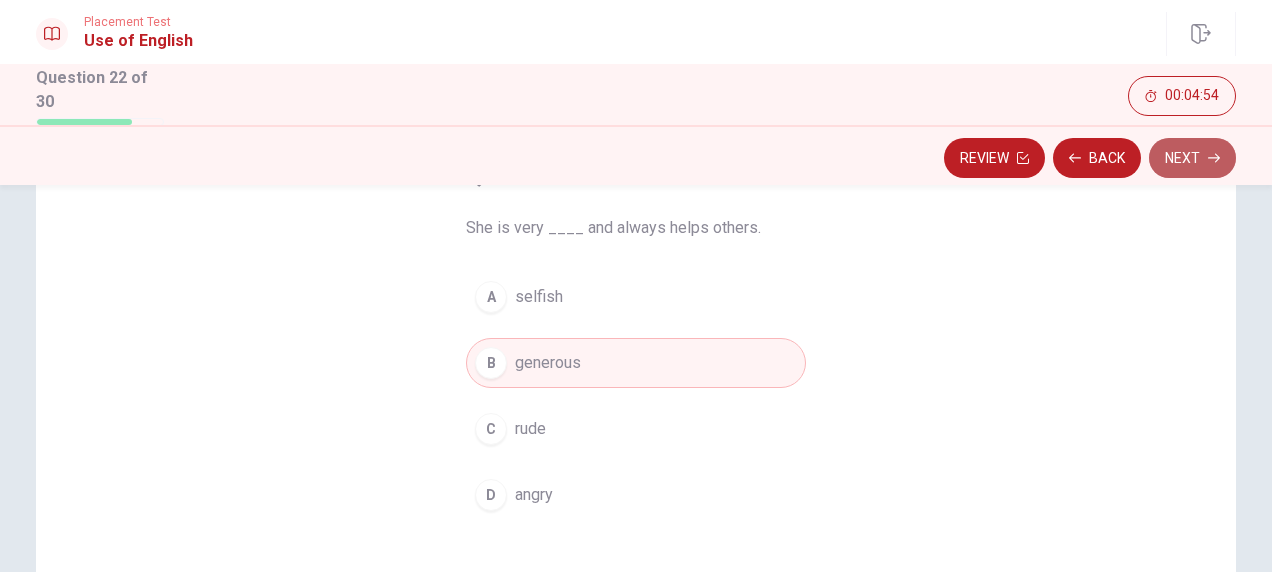 click 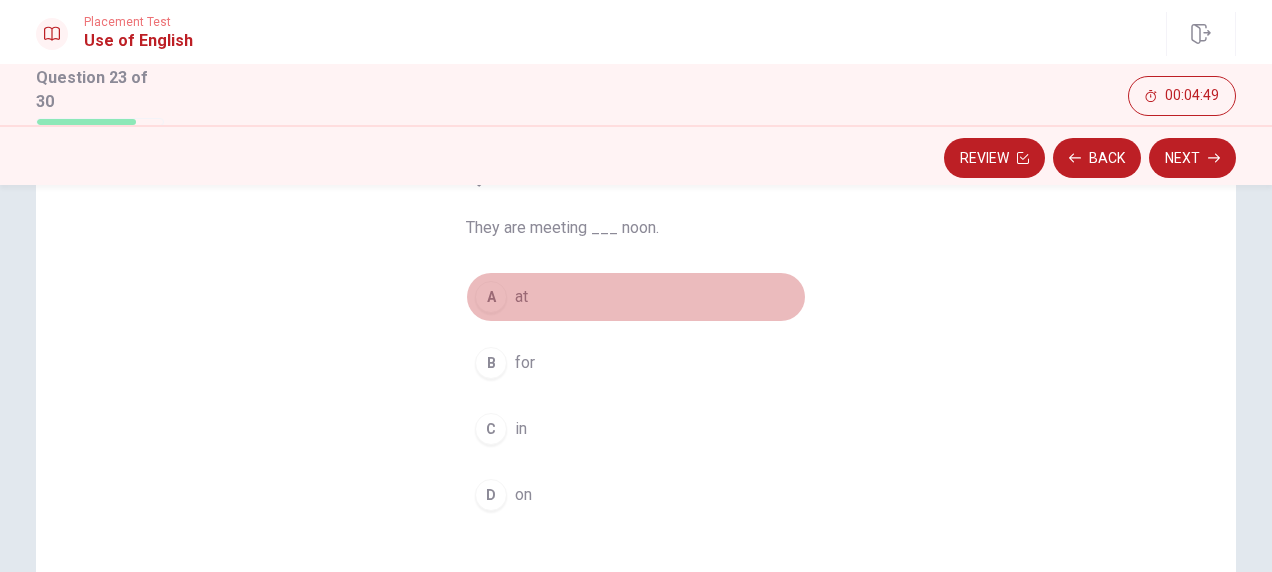 click on "at" at bounding box center [521, 297] 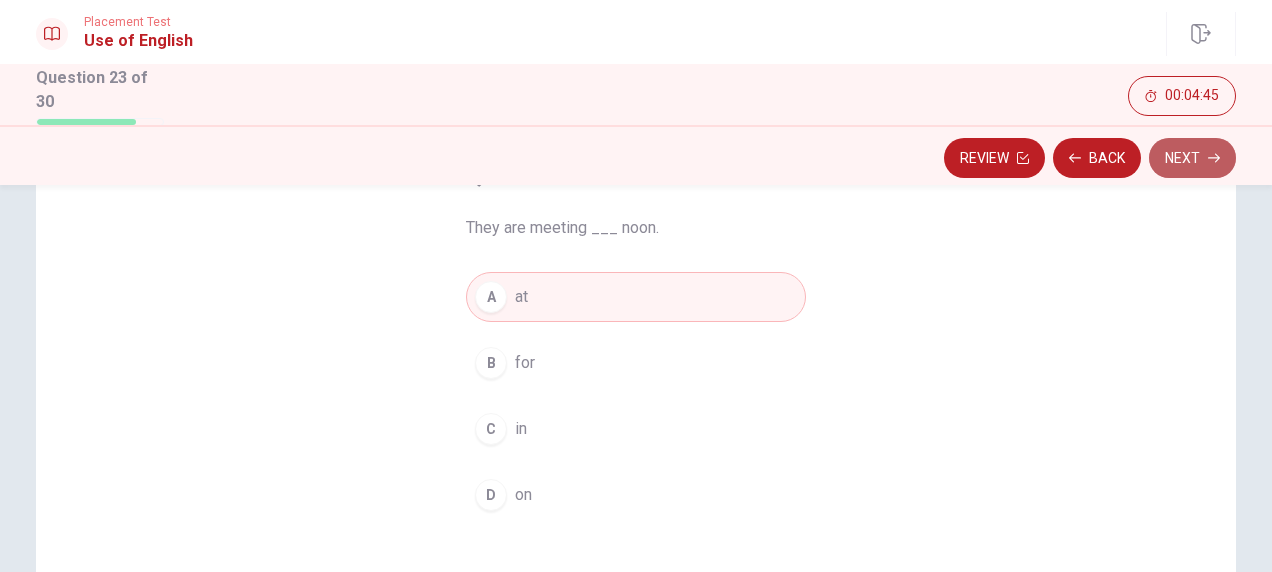 click on "Next" at bounding box center [1192, 158] 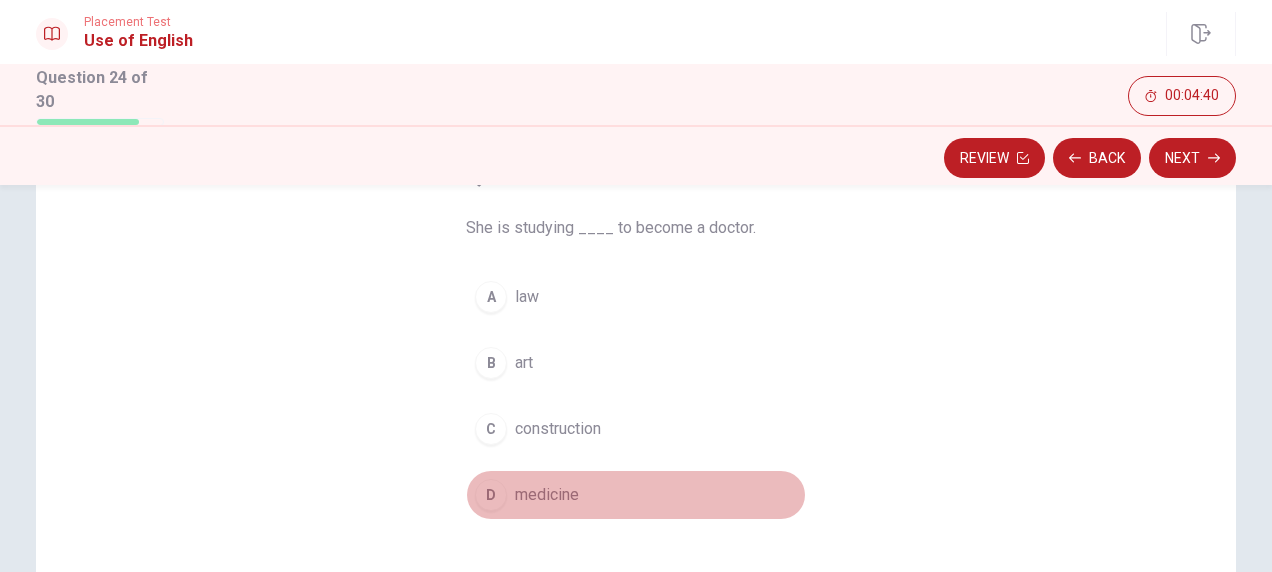click on "medicine" at bounding box center (547, 495) 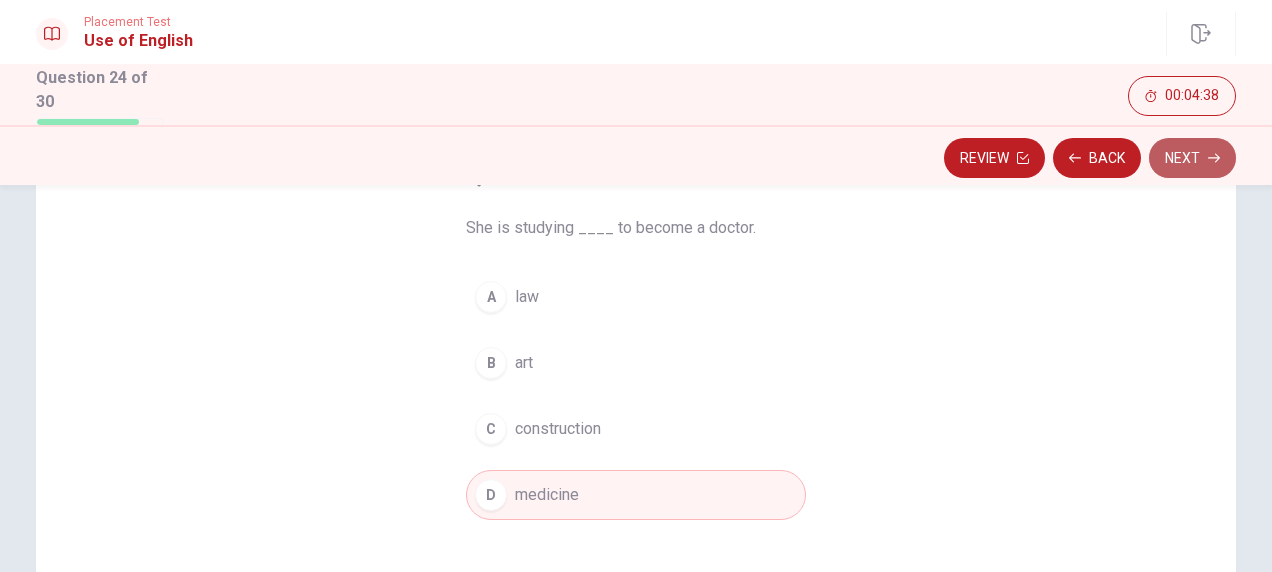click on "Next" at bounding box center [1192, 158] 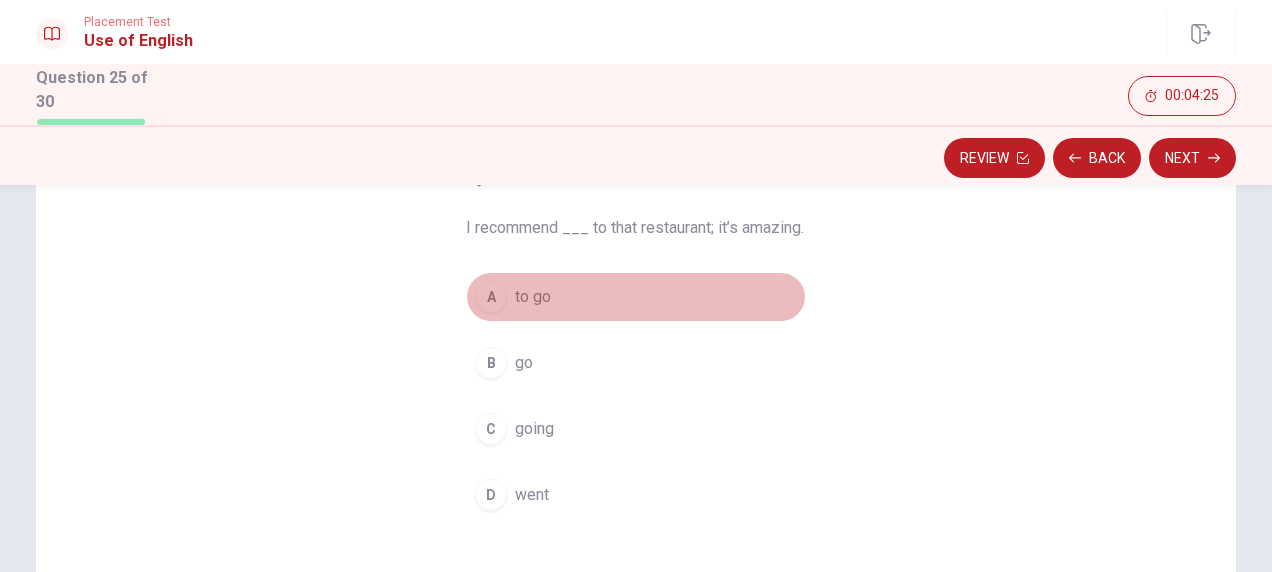 click on "to go" at bounding box center [533, 297] 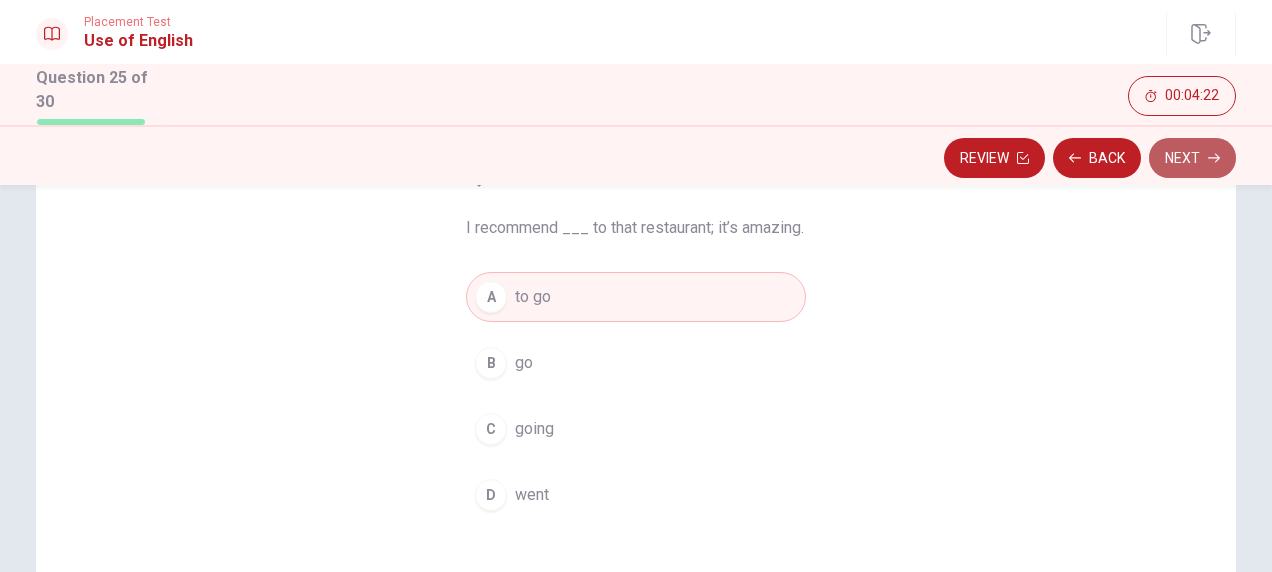 click on "Next" at bounding box center [1192, 158] 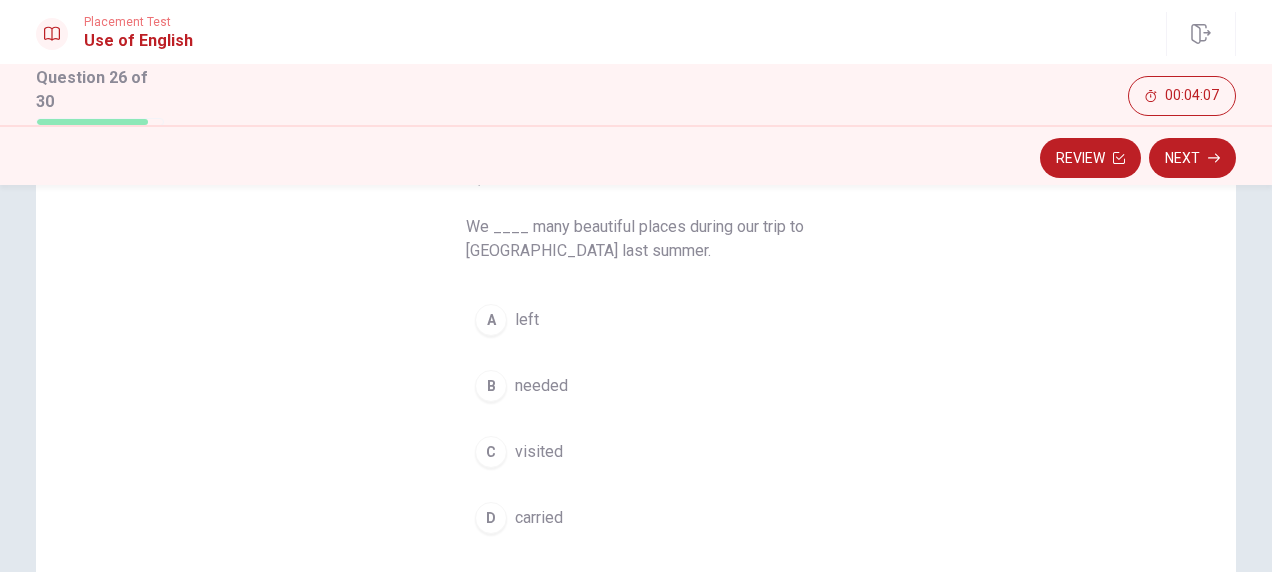 scroll, scrollTop: 149, scrollLeft: 0, axis: vertical 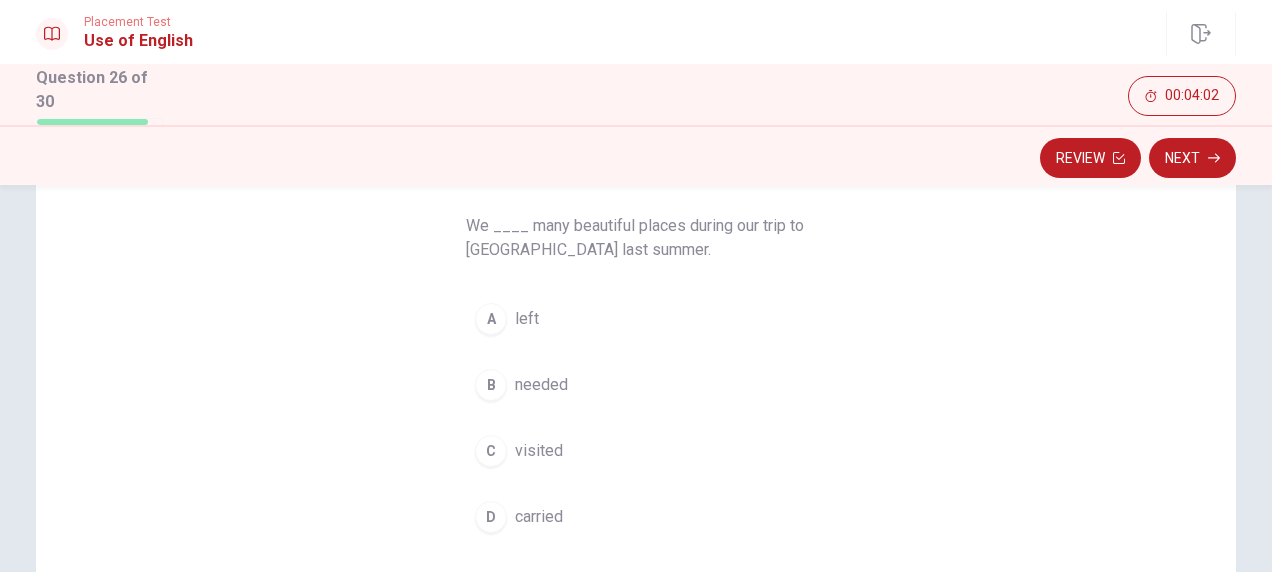 click on "visited" at bounding box center (539, 451) 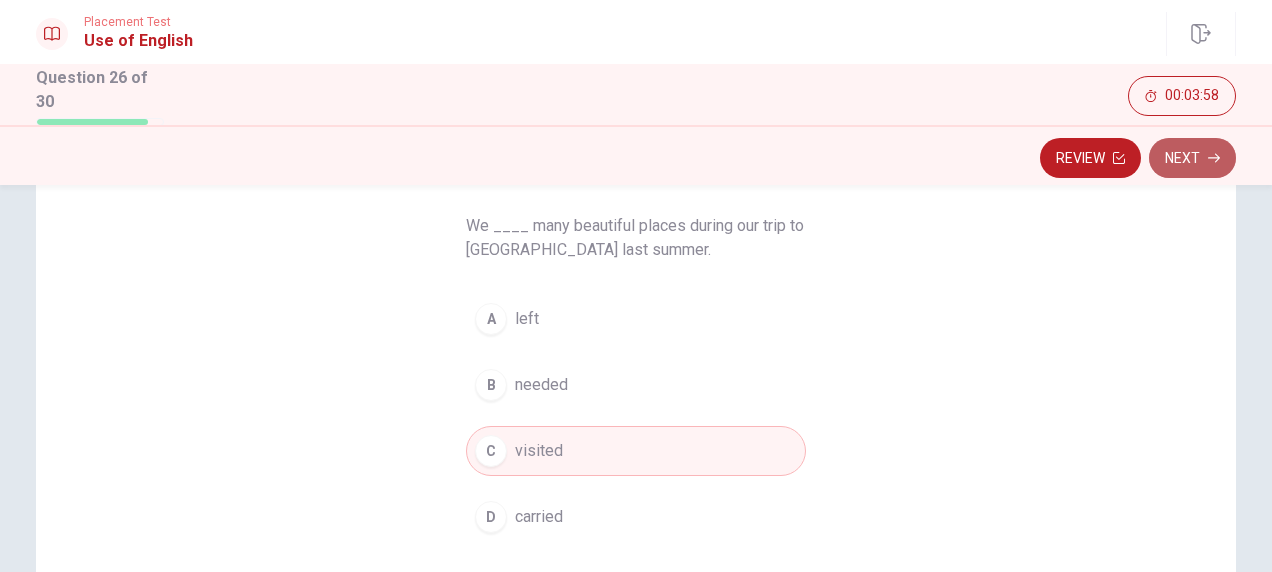 click on "Next" at bounding box center (1192, 158) 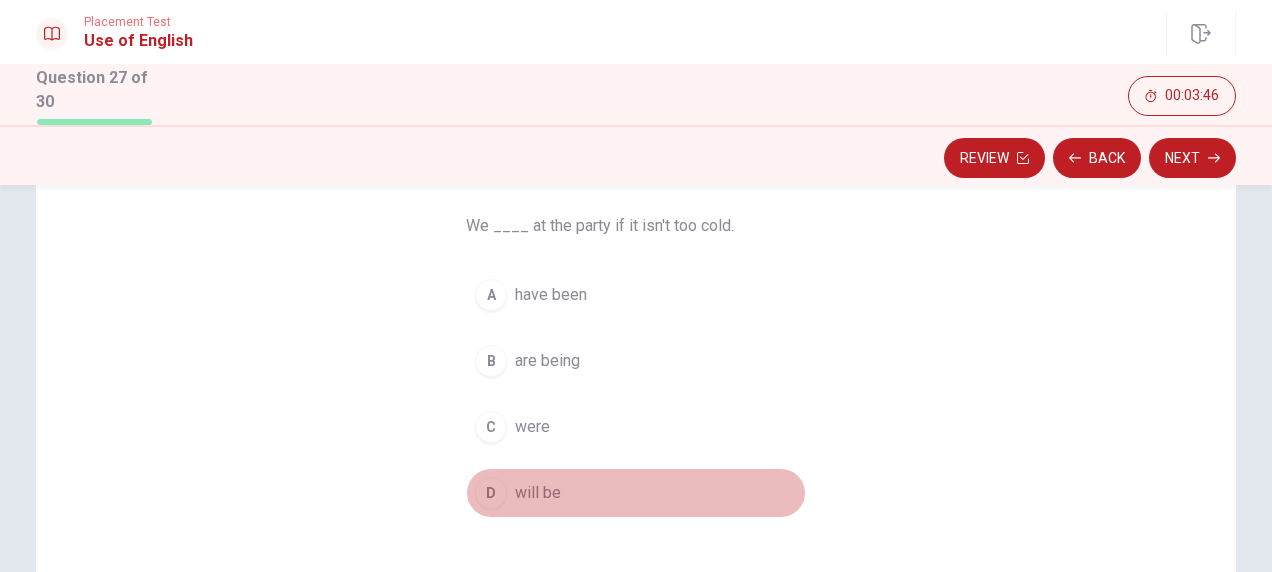 click on "will be" at bounding box center (538, 493) 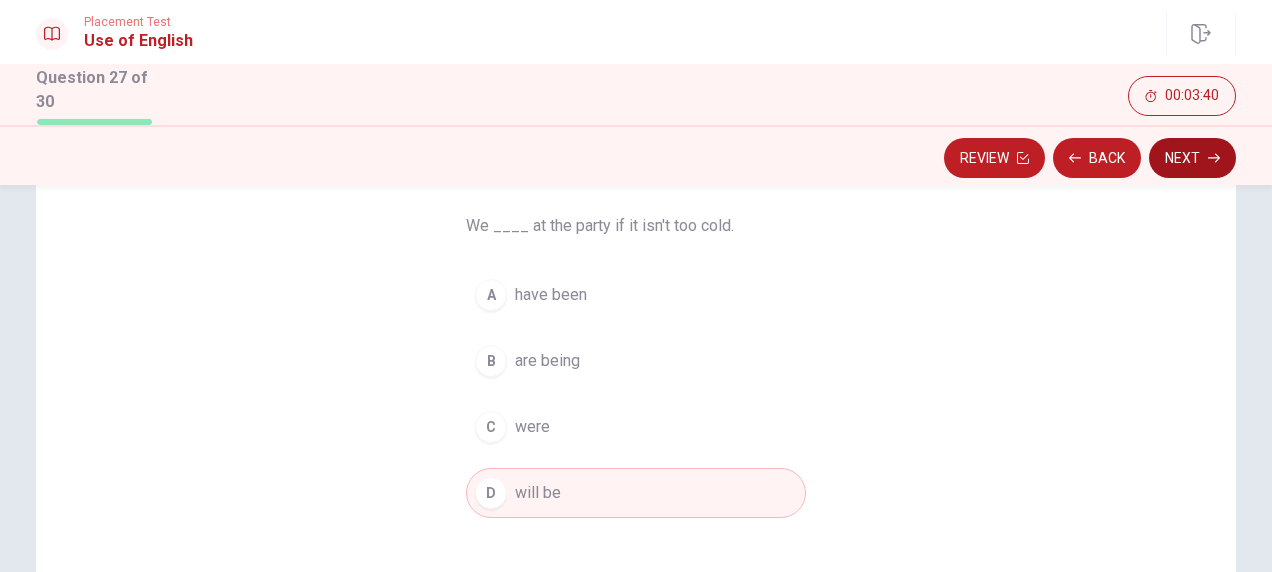 click on "Next" at bounding box center (1192, 158) 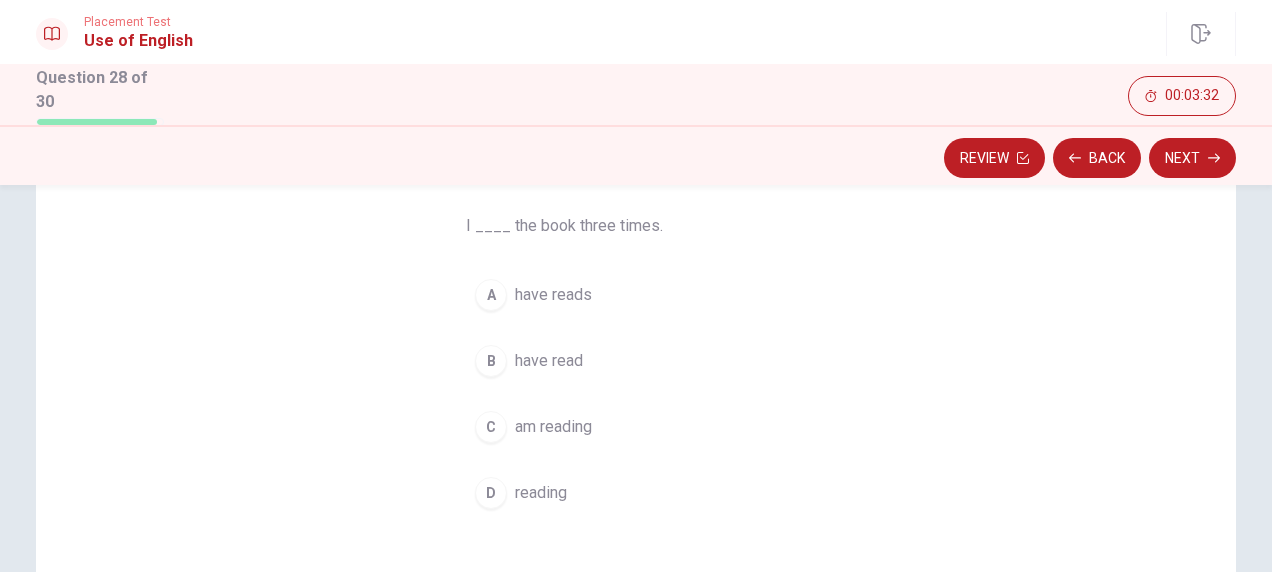 click on "have read" at bounding box center (549, 361) 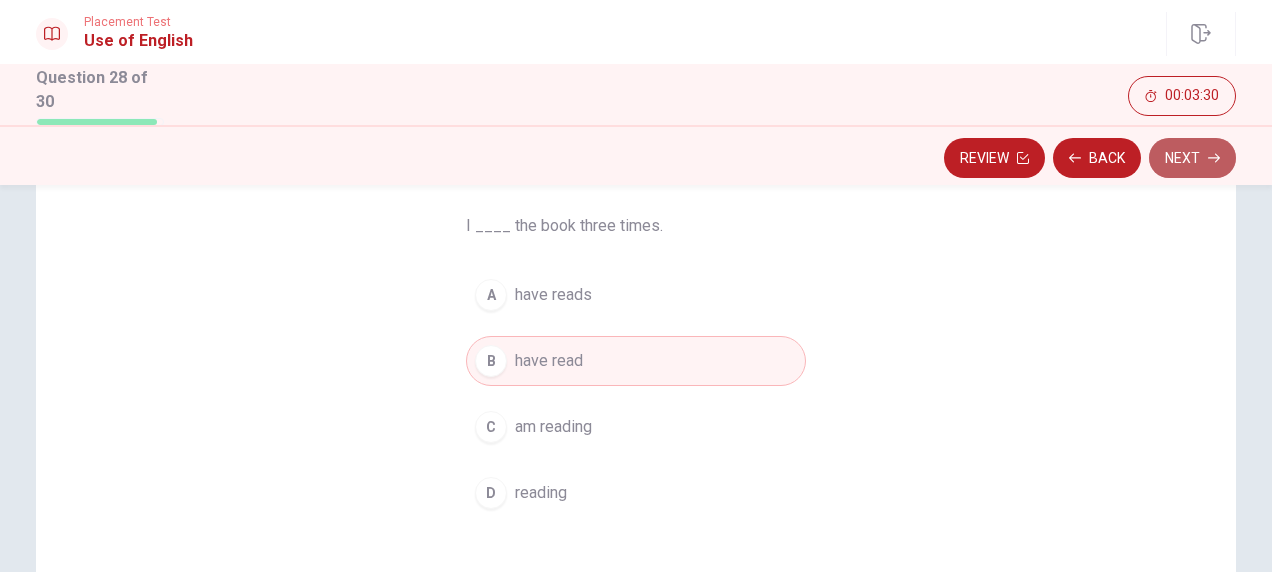click on "Next" at bounding box center (1192, 158) 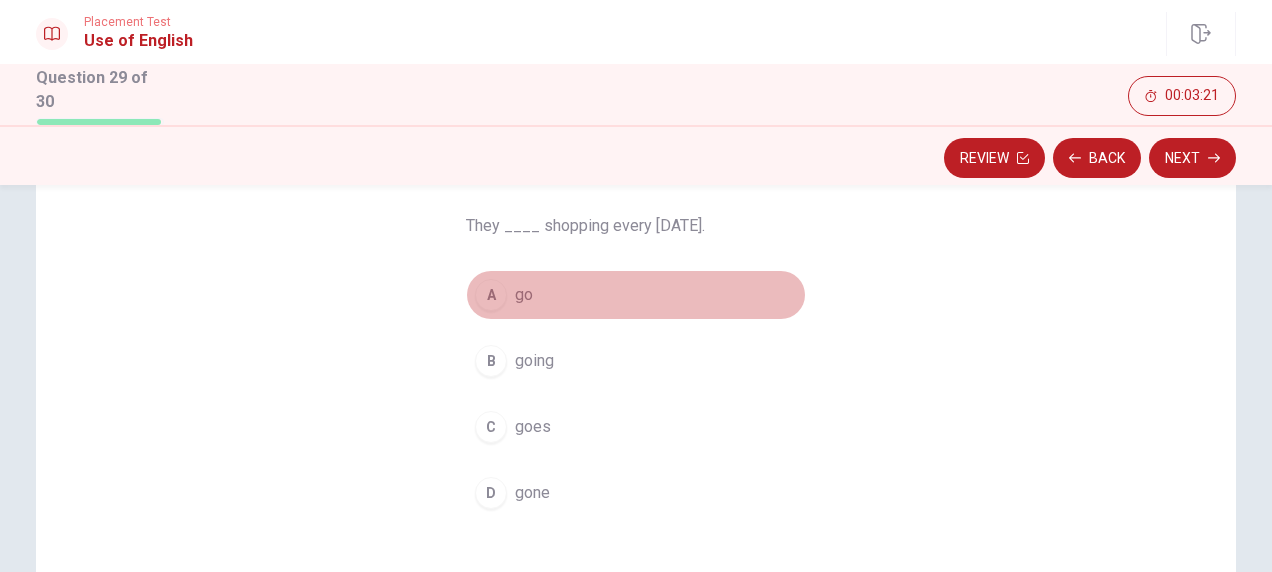 click on "go" at bounding box center [524, 295] 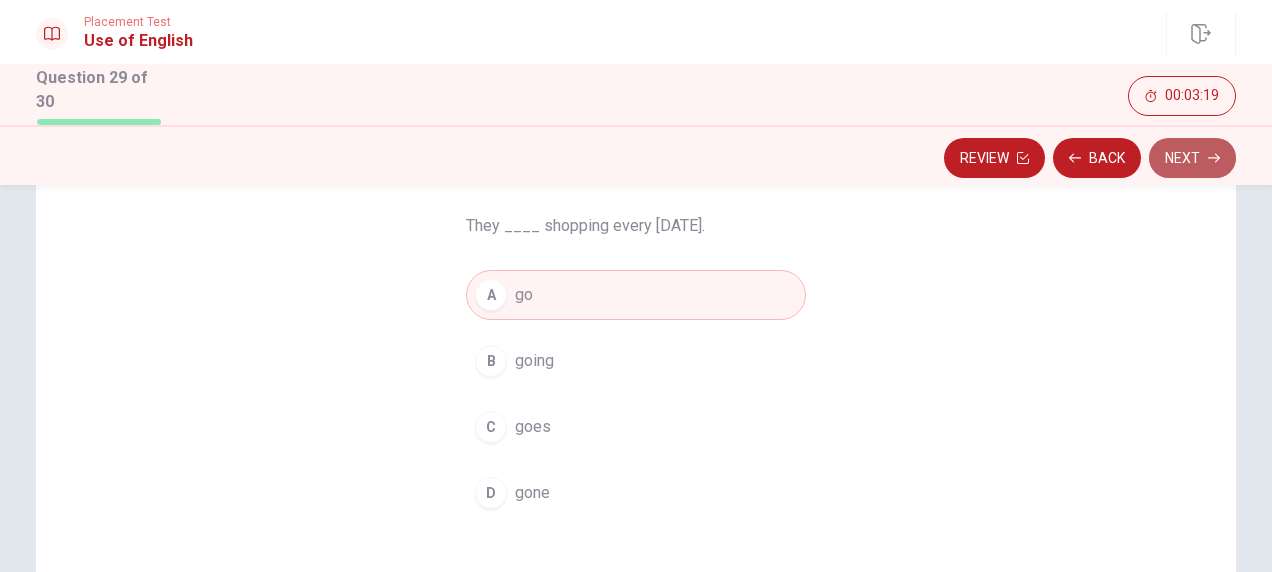 click on "Next" at bounding box center (1192, 158) 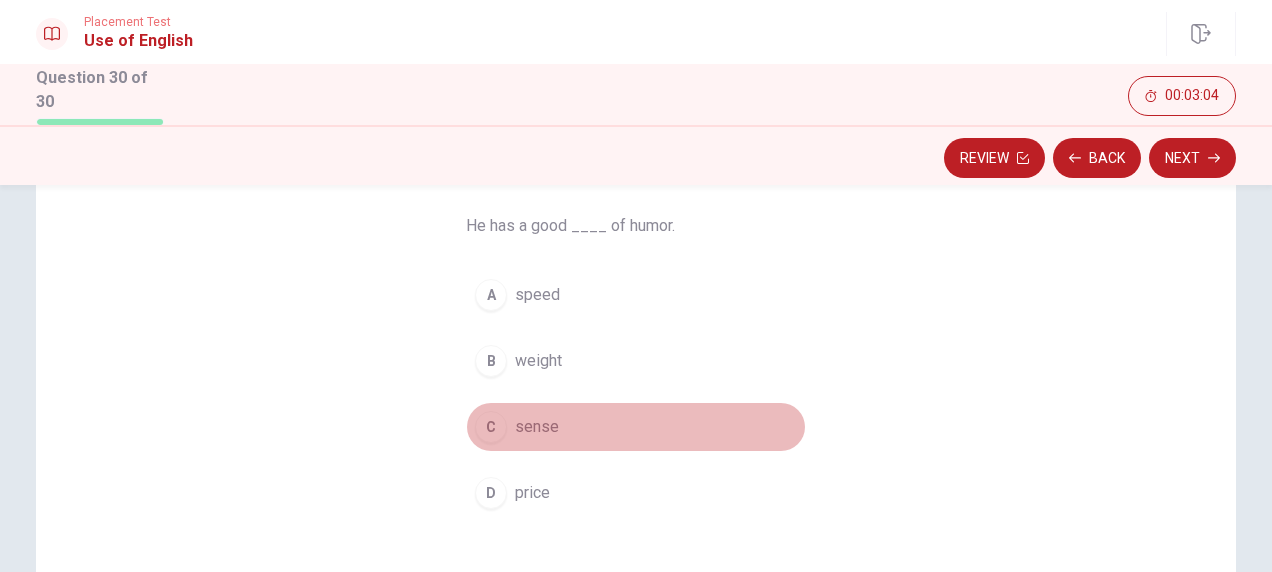click on "sense" at bounding box center [537, 427] 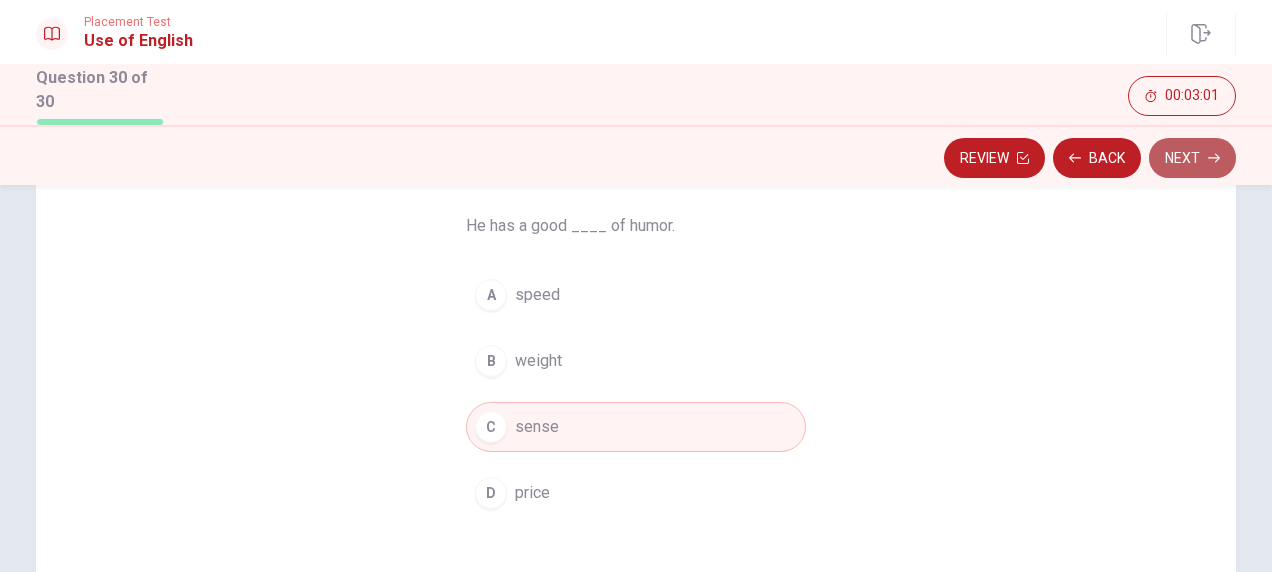 click on "Next" at bounding box center (1192, 158) 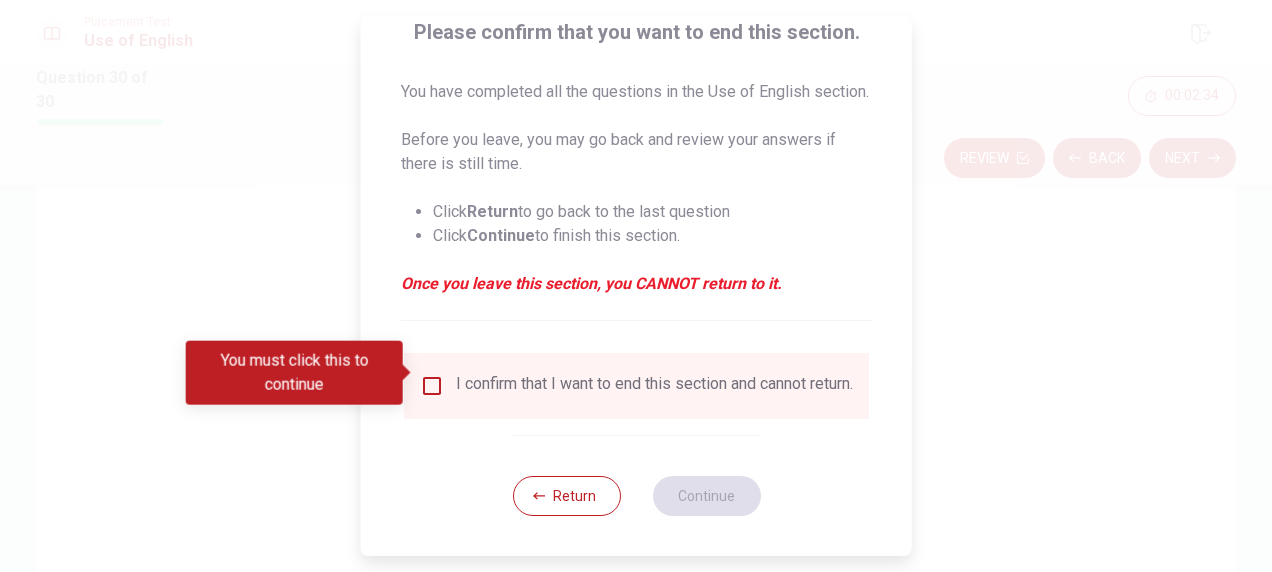 scroll, scrollTop: 198, scrollLeft: 0, axis: vertical 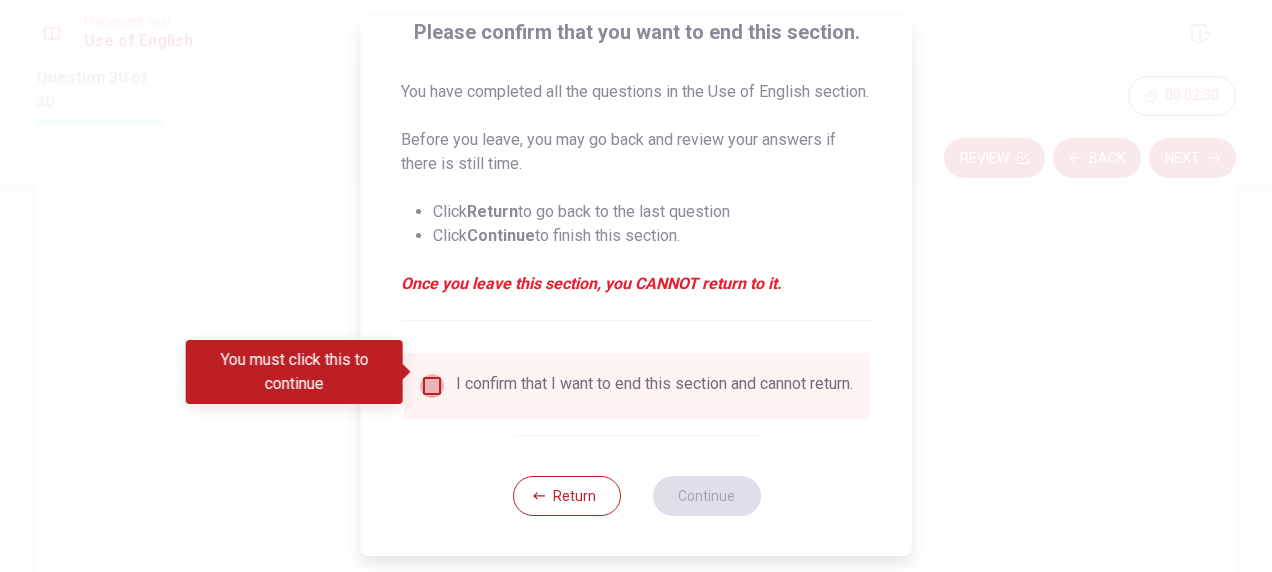click at bounding box center (432, 386) 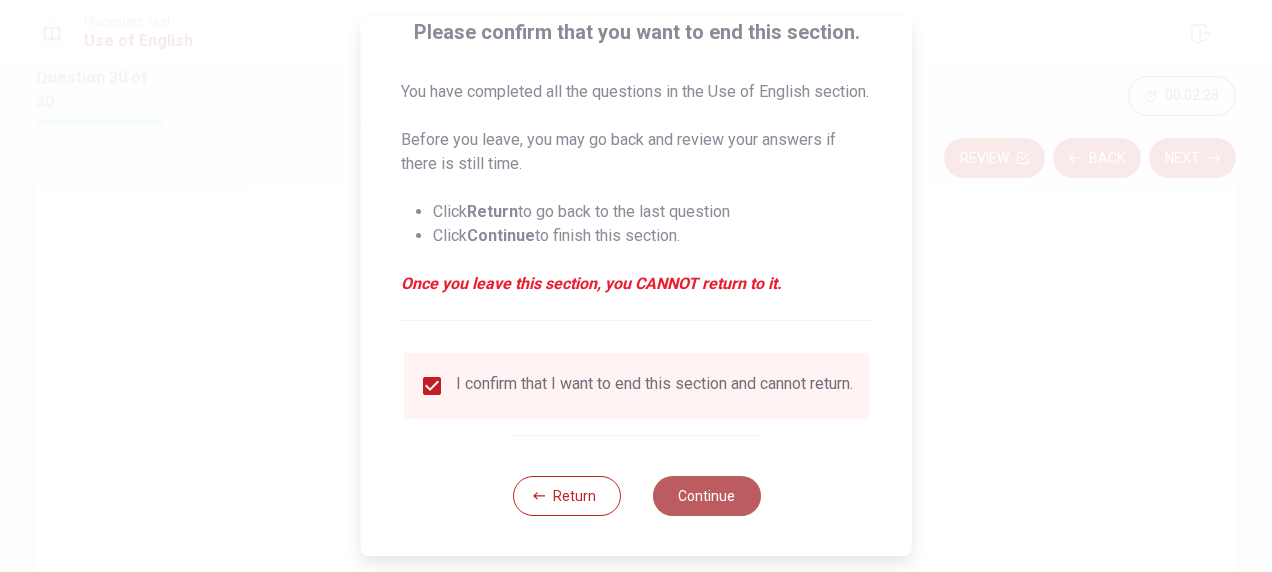 click on "Continue" at bounding box center (706, 496) 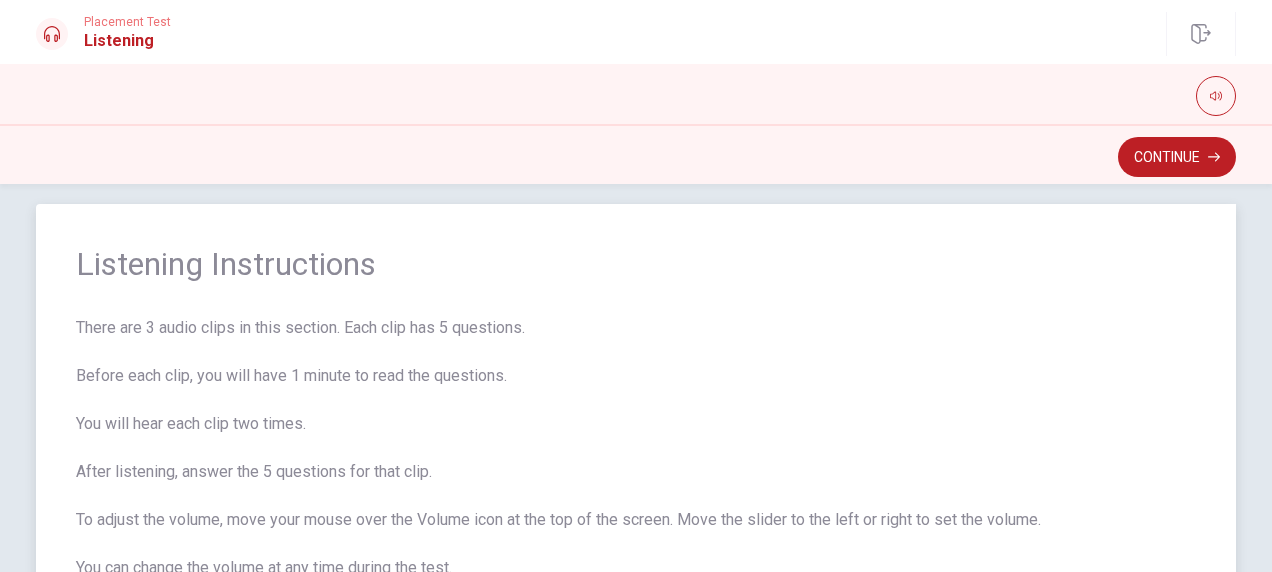 scroll, scrollTop: 40, scrollLeft: 0, axis: vertical 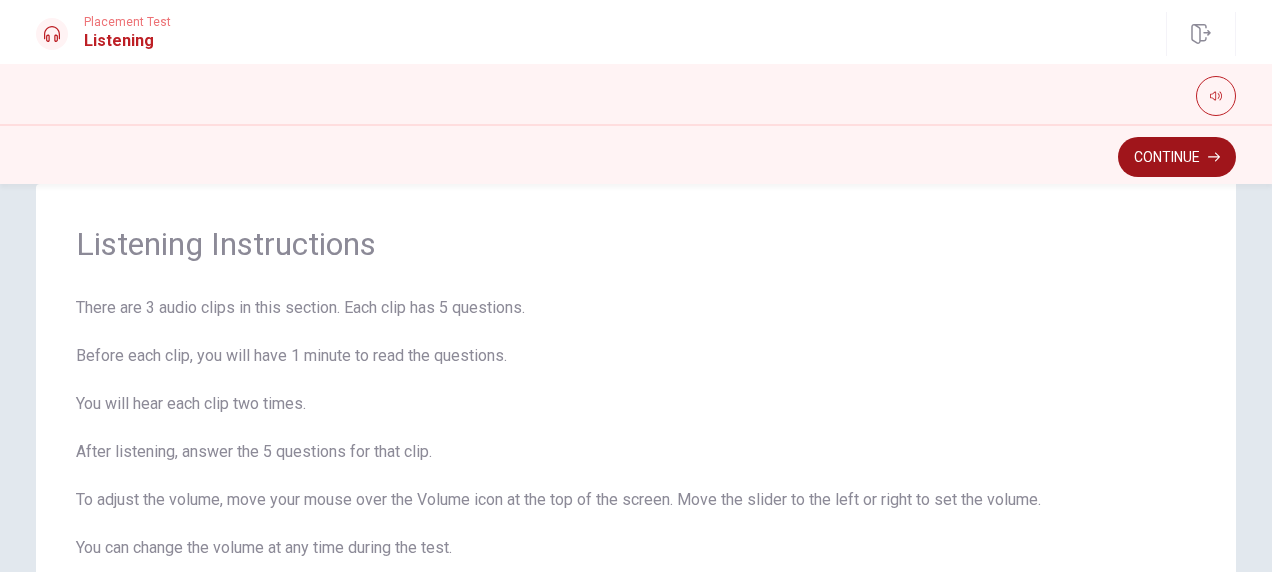 click on "Continue" at bounding box center [1177, 157] 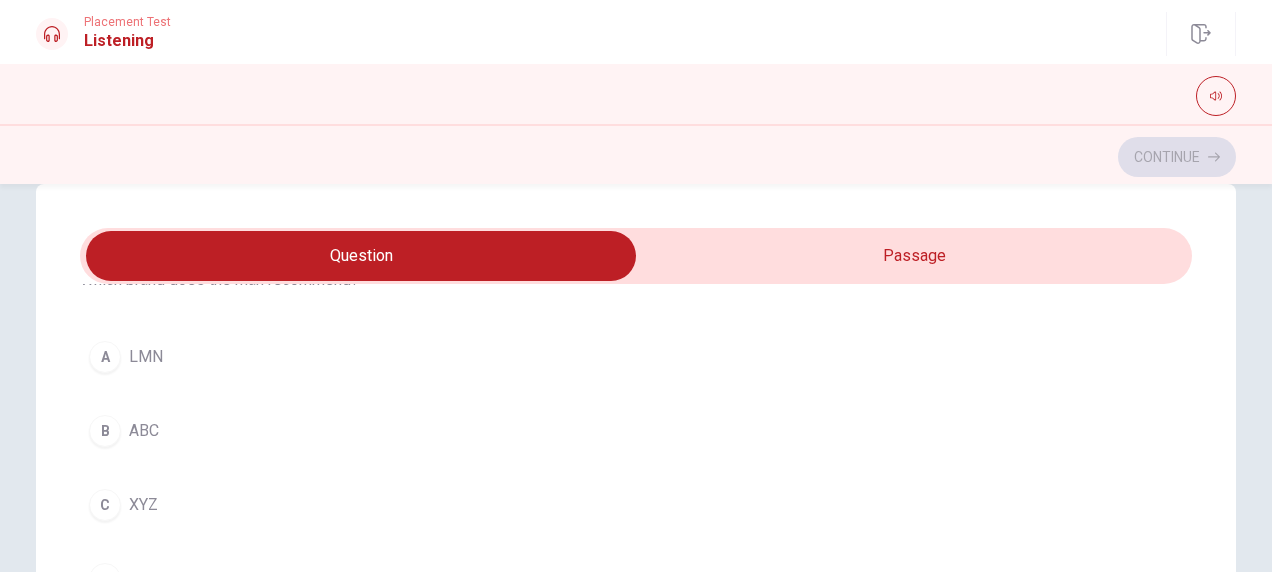 scroll, scrollTop: 1606, scrollLeft: 0, axis: vertical 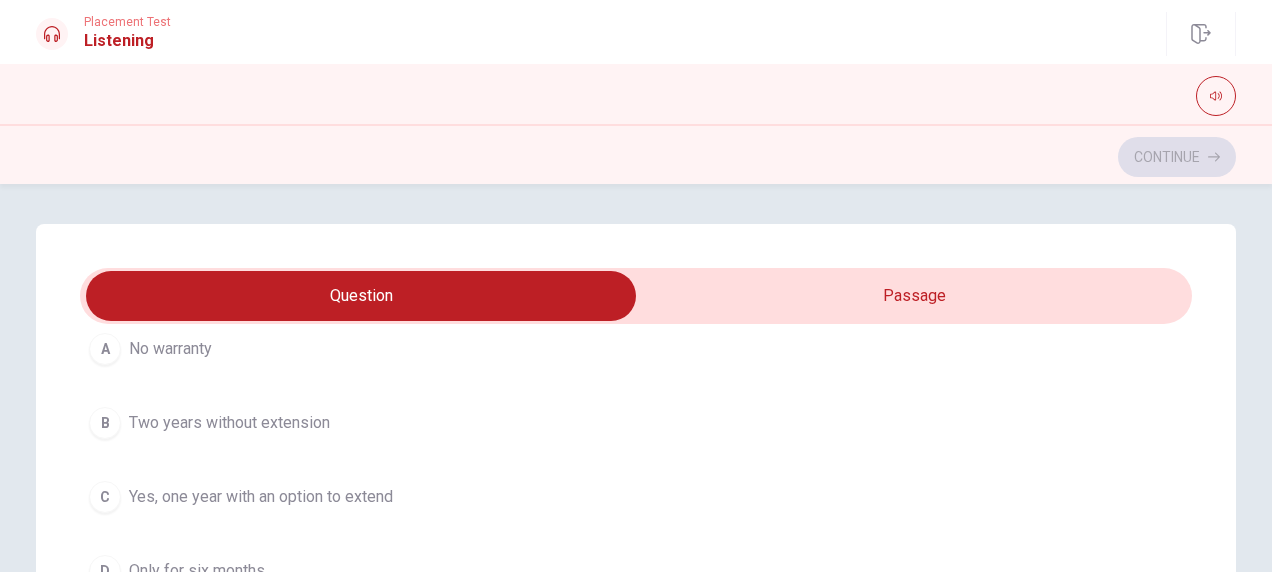 click at bounding box center [361, 296] 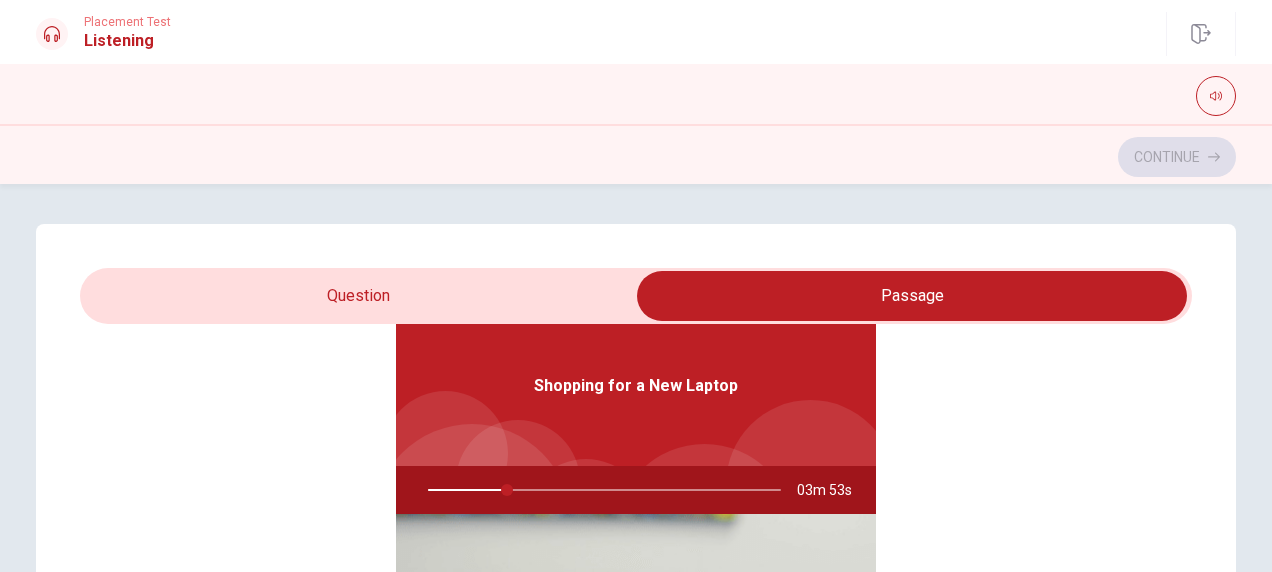 scroll, scrollTop: 112, scrollLeft: 0, axis: vertical 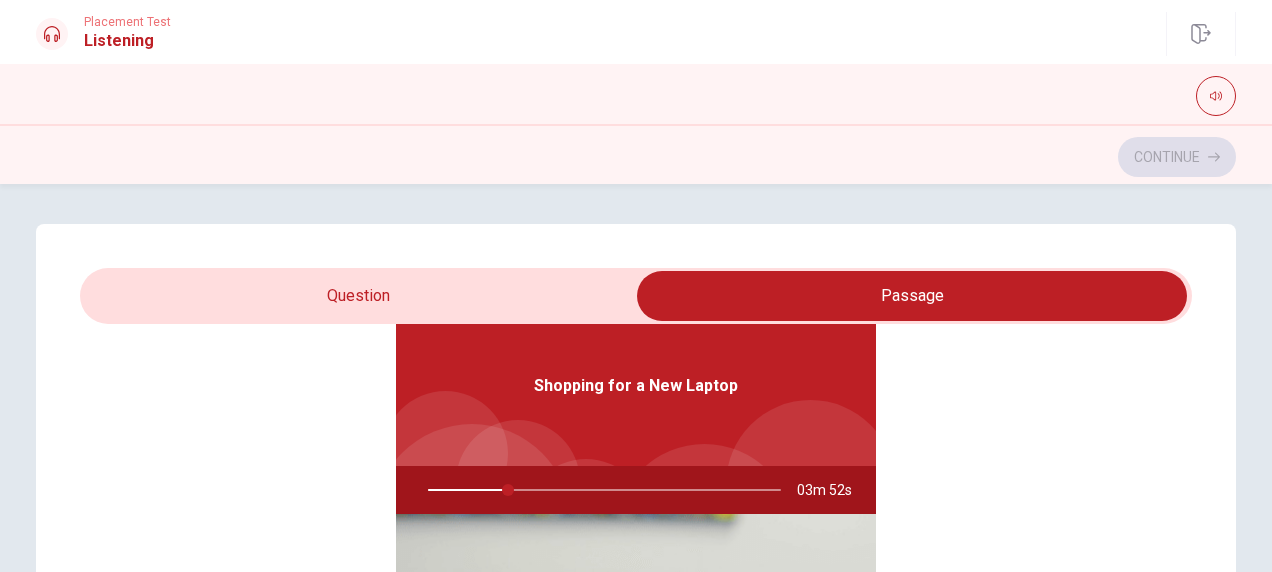 type on "23" 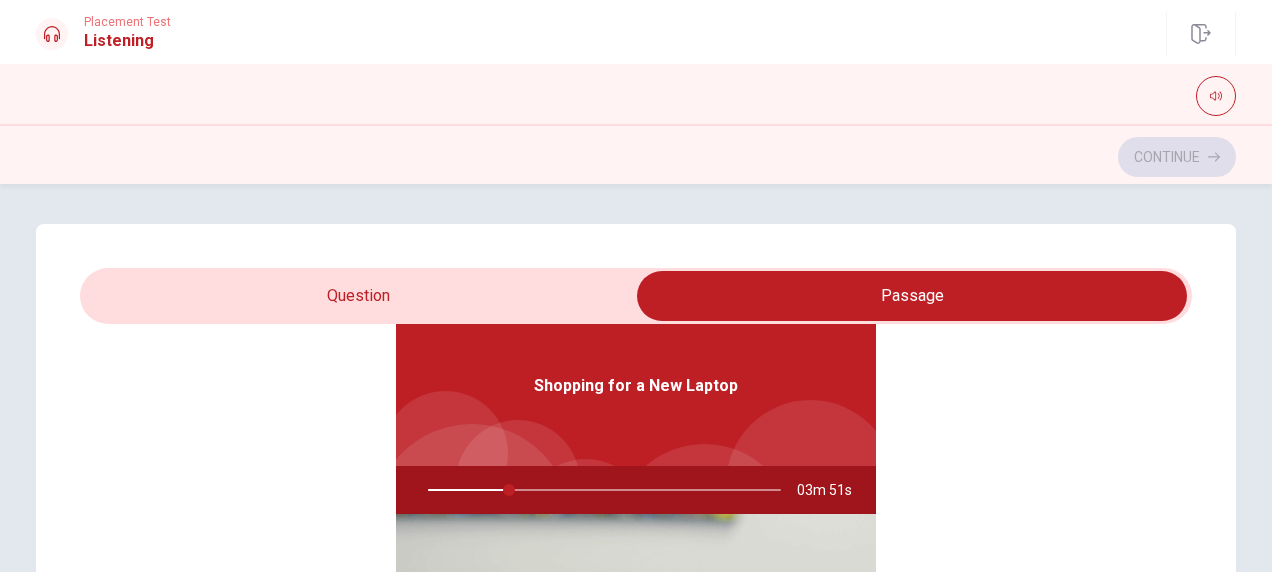 click at bounding box center [912, 296] 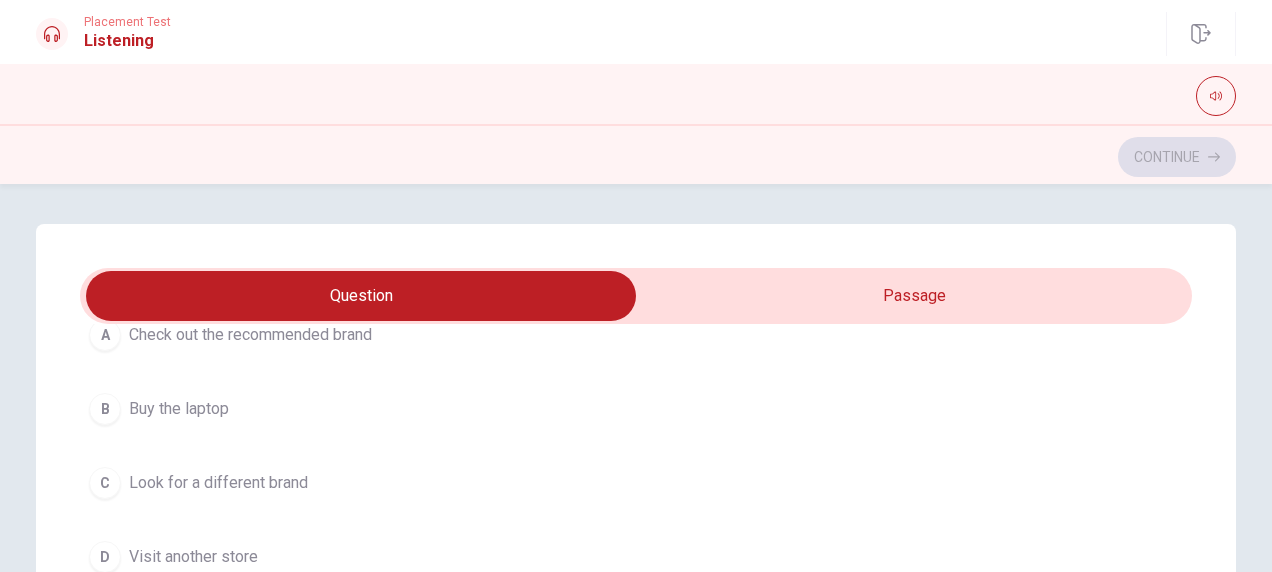 scroll, scrollTop: 167, scrollLeft: 0, axis: vertical 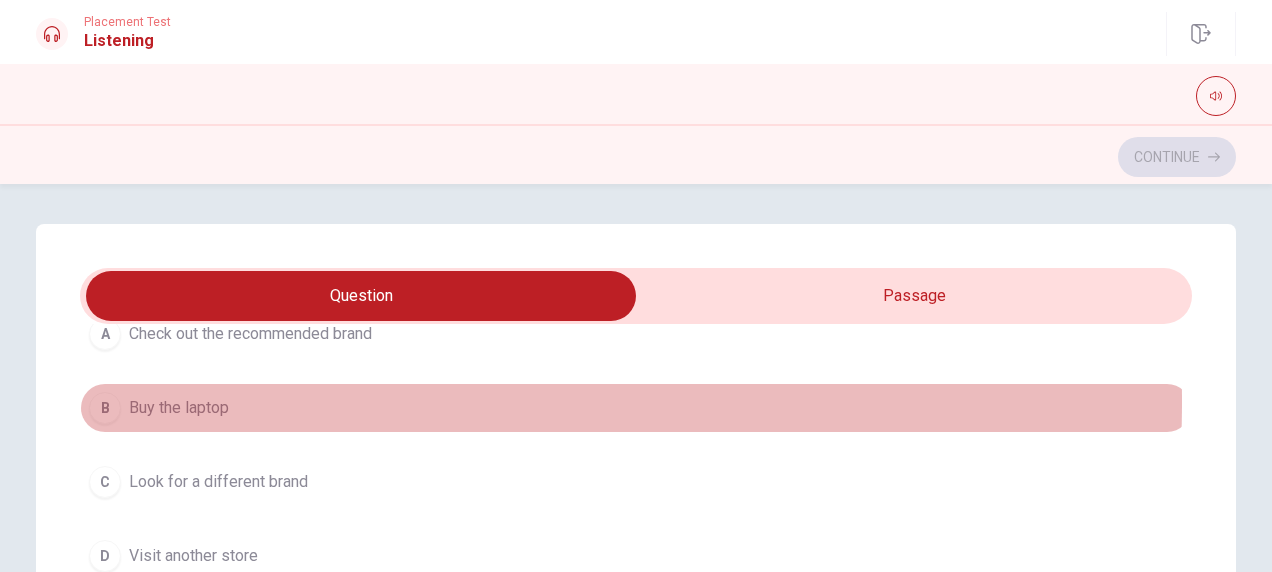 click on "Buy the laptop" at bounding box center [179, 408] 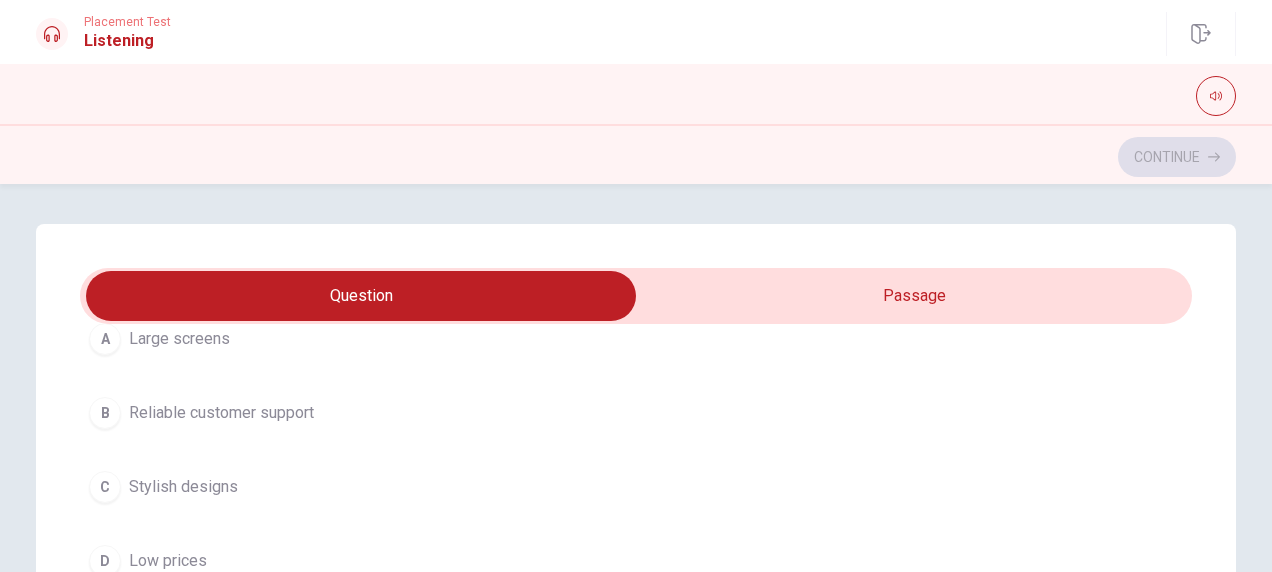 scroll, scrollTop: 619, scrollLeft: 0, axis: vertical 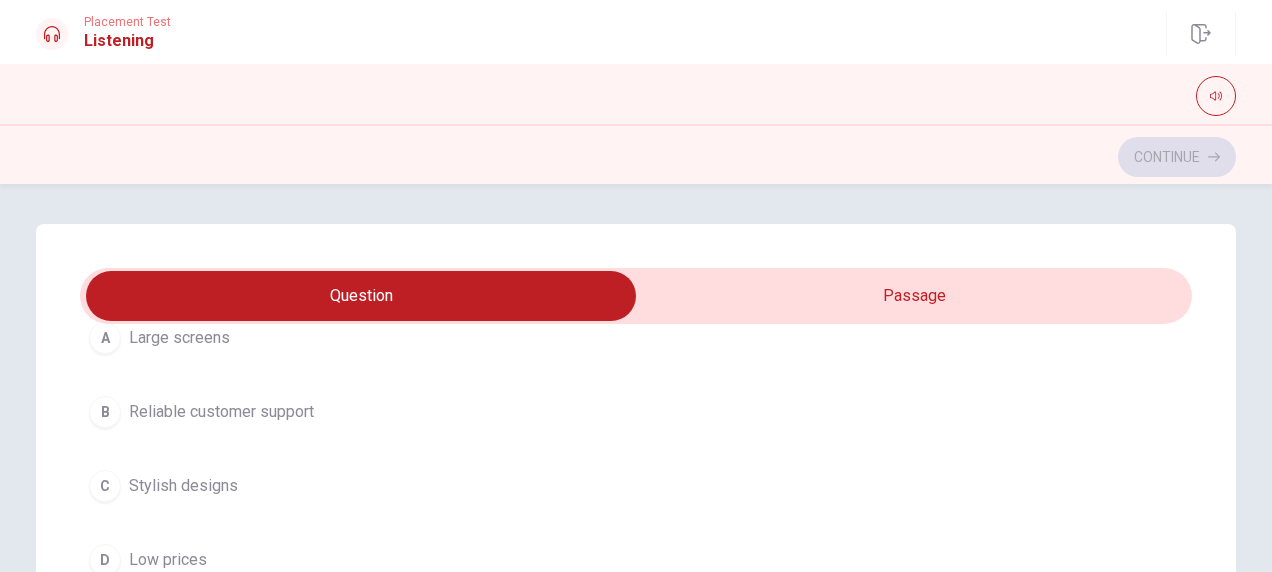 click on "C Stylish designs" at bounding box center [636, 486] 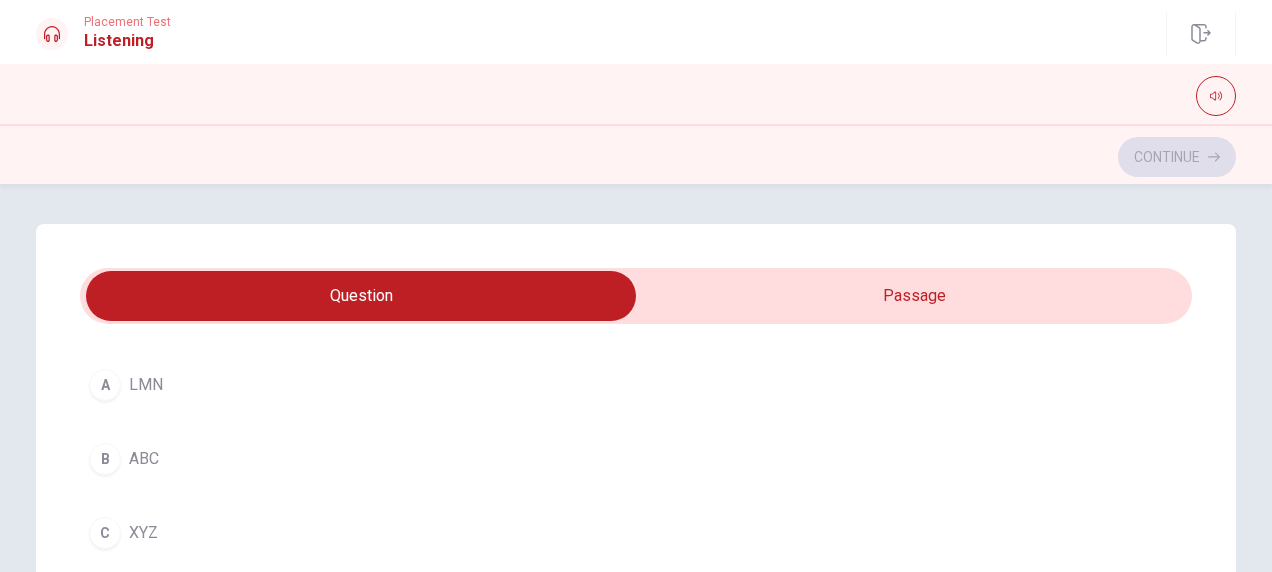 scroll, scrollTop: 1485, scrollLeft: 0, axis: vertical 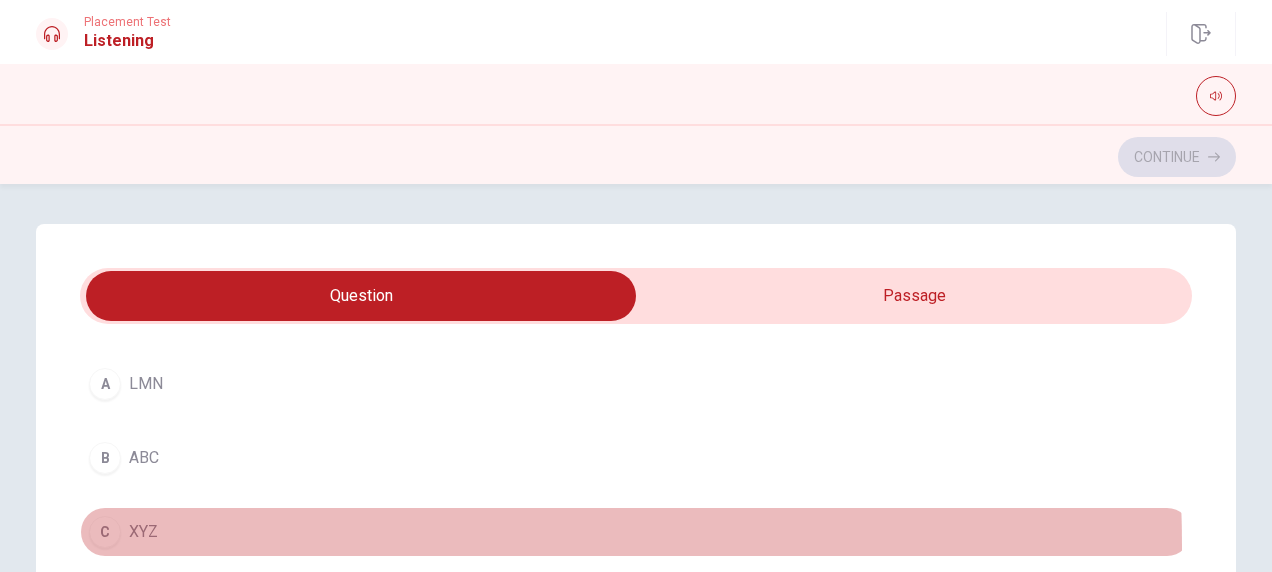click on "C XYZ" at bounding box center [636, 532] 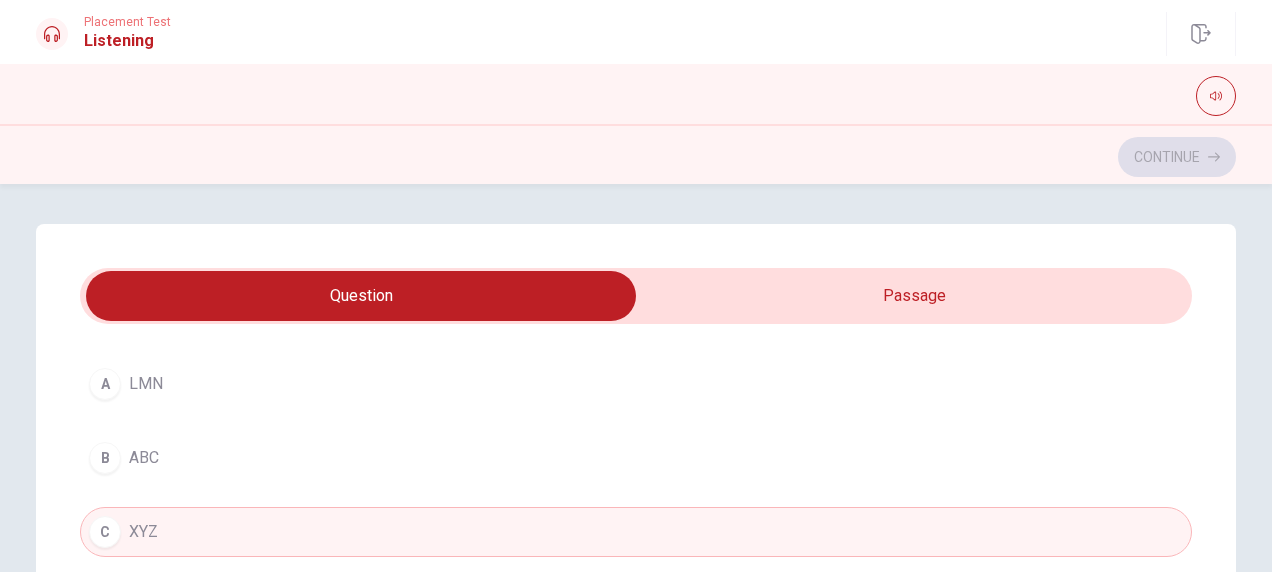 scroll, scrollTop: 1606, scrollLeft: 0, axis: vertical 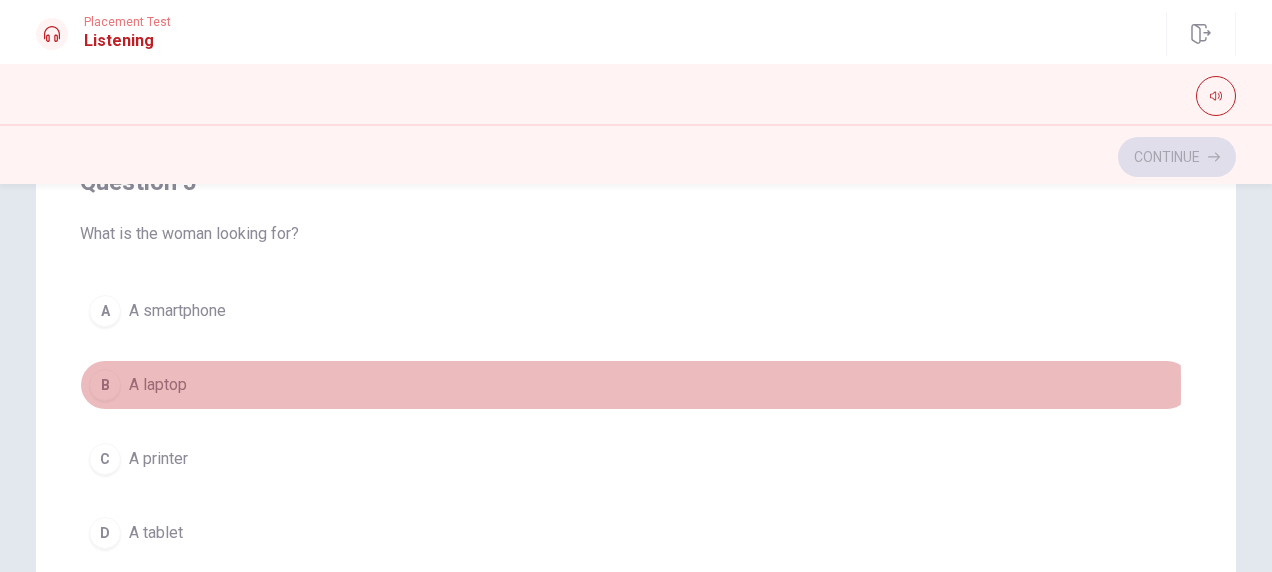 click on "B A laptop" at bounding box center (636, 385) 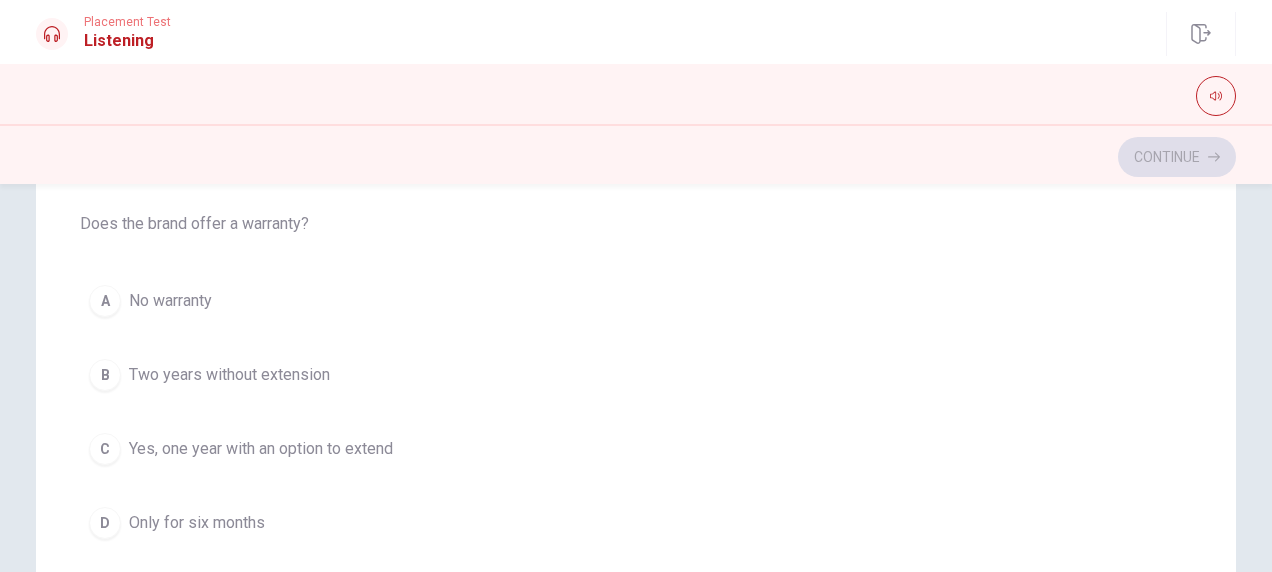 scroll, scrollTop: 694, scrollLeft: 0, axis: vertical 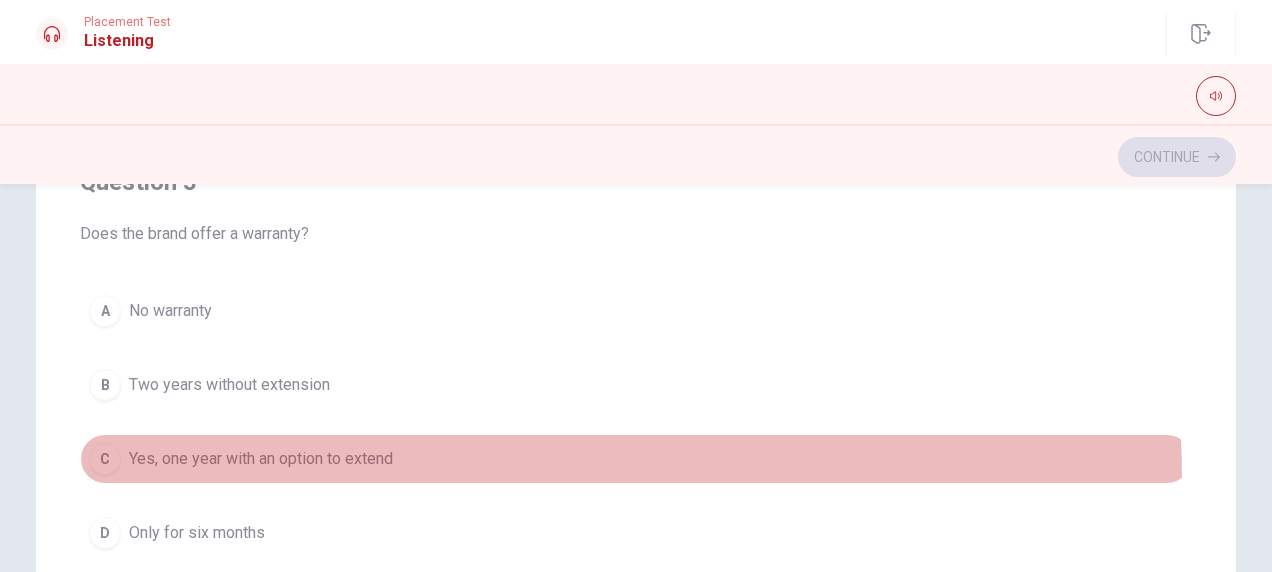 click on "C Yes, one year with an option to extend" at bounding box center (636, 459) 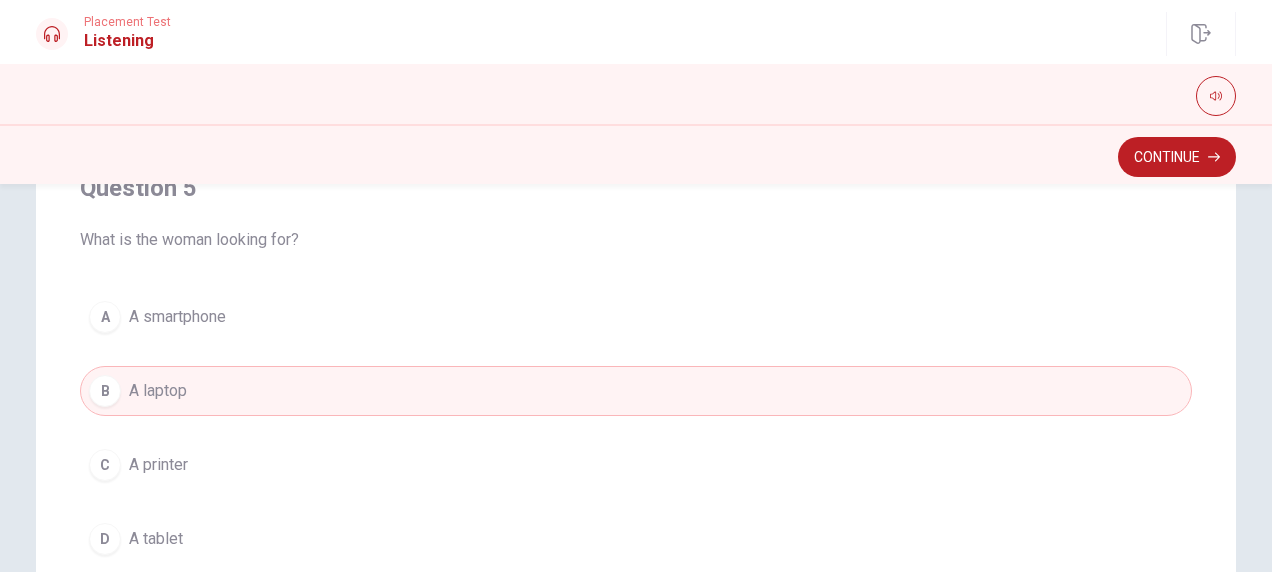 scroll, scrollTop: 1606, scrollLeft: 0, axis: vertical 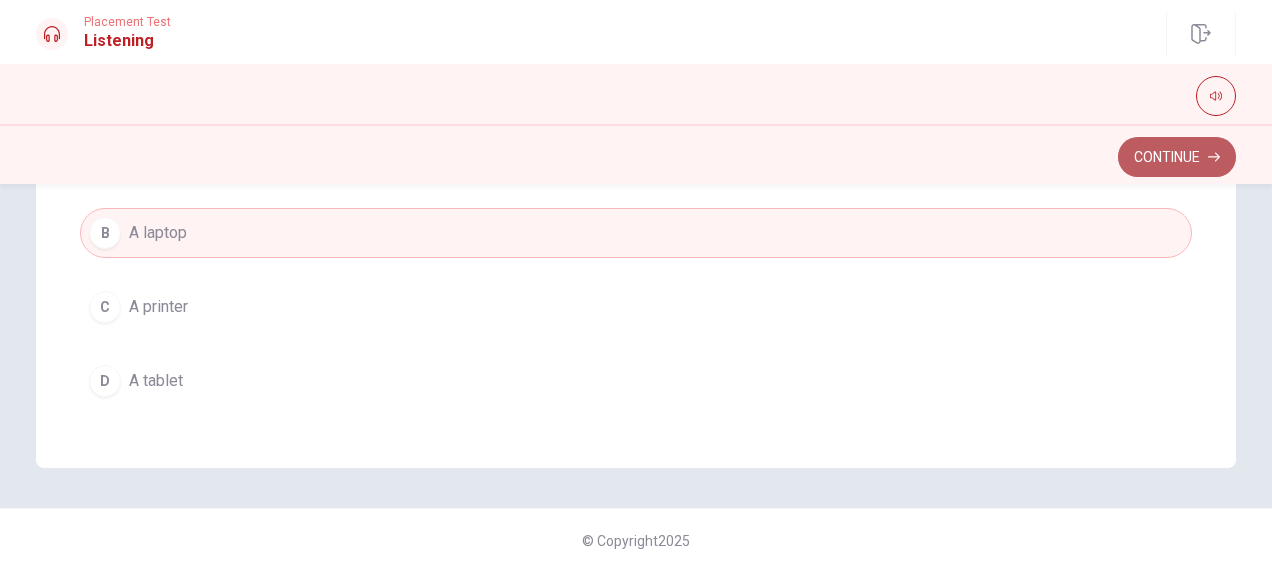 click on "Continue" at bounding box center (1177, 157) 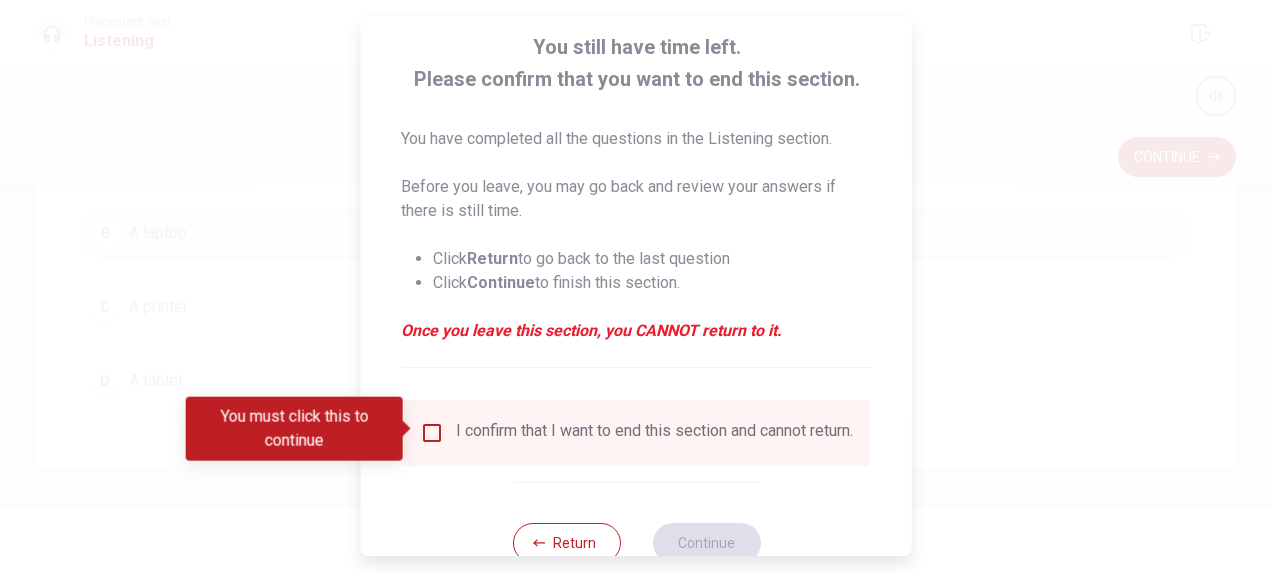 scroll, scrollTop: 118, scrollLeft: 0, axis: vertical 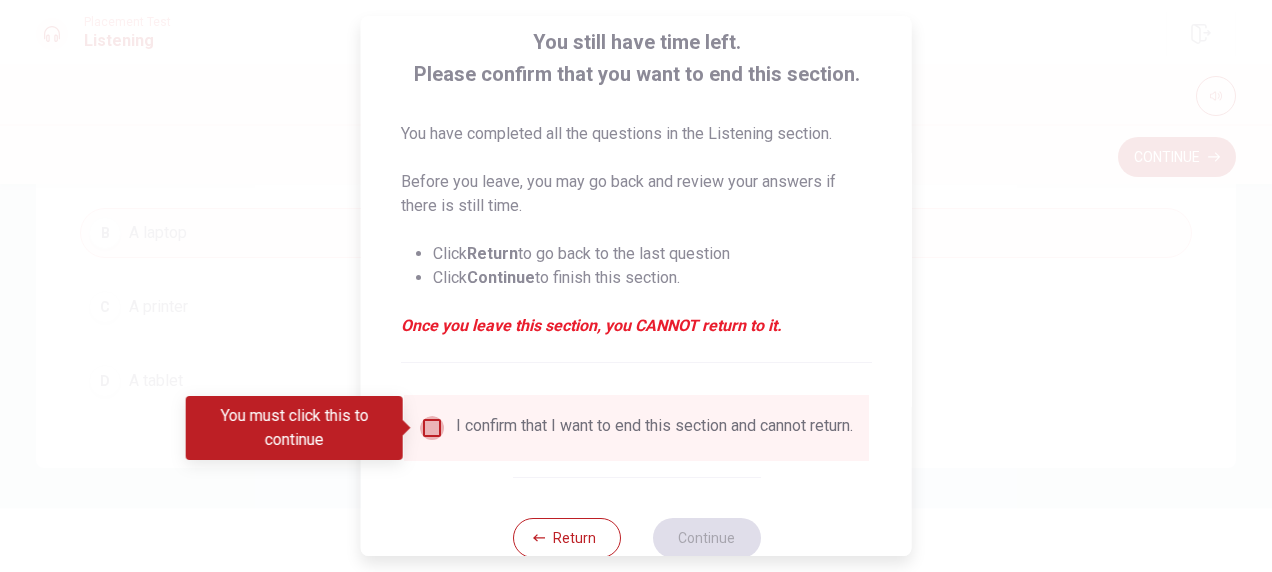 click at bounding box center [432, 428] 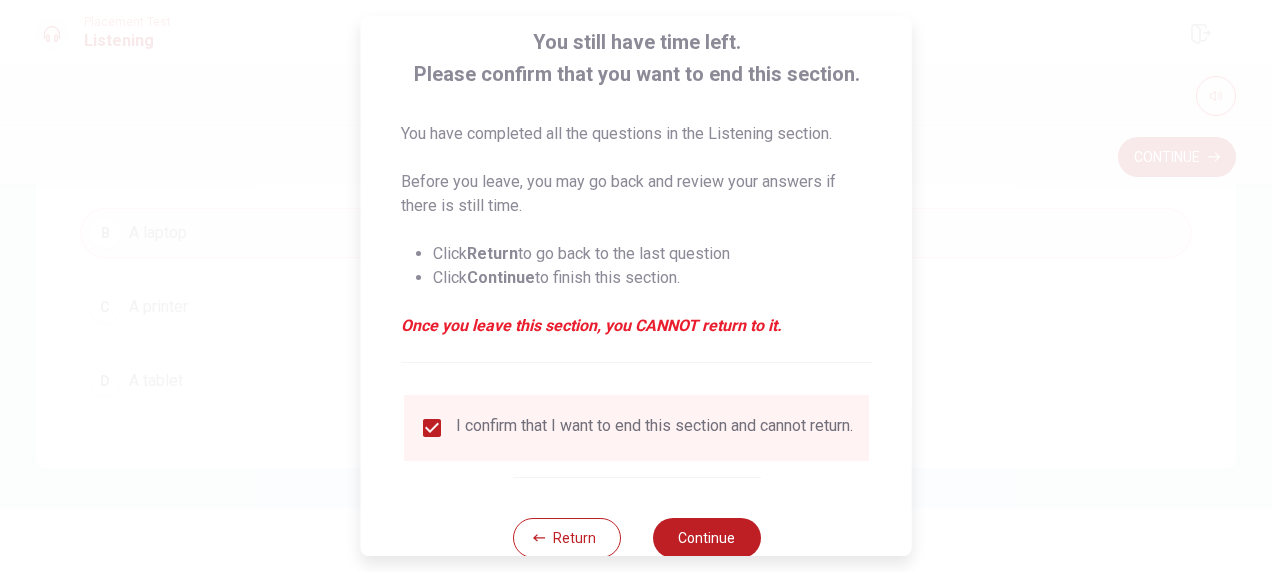 scroll, scrollTop: 174, scrollLeft: 0, axis: vertical 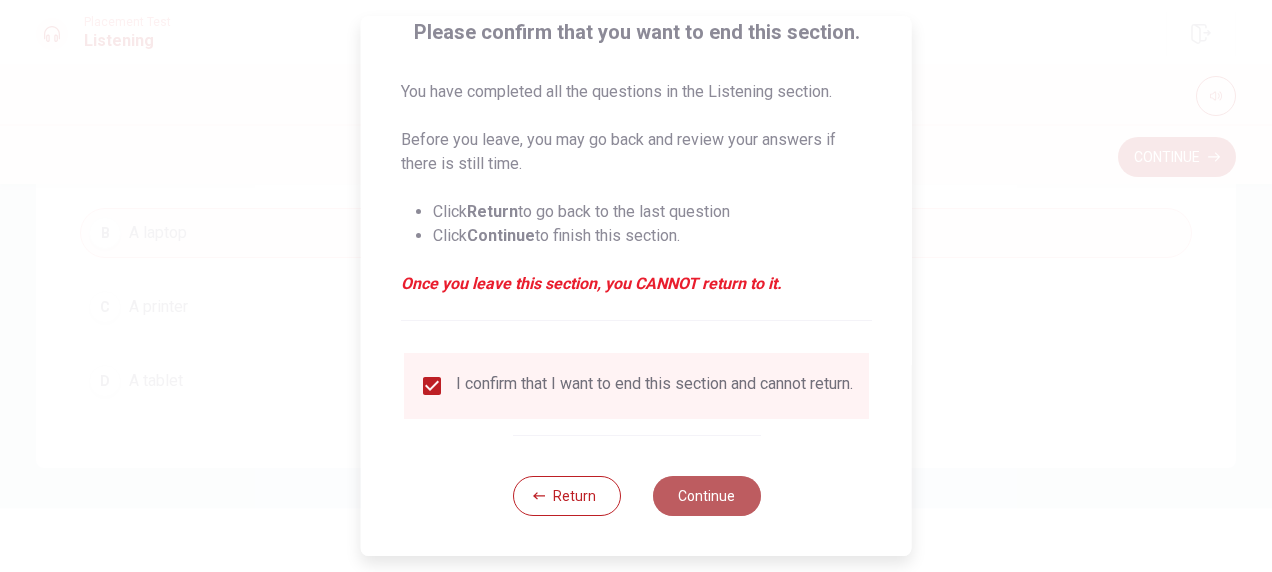 click on "Continue" at bounding box center (706, 496) 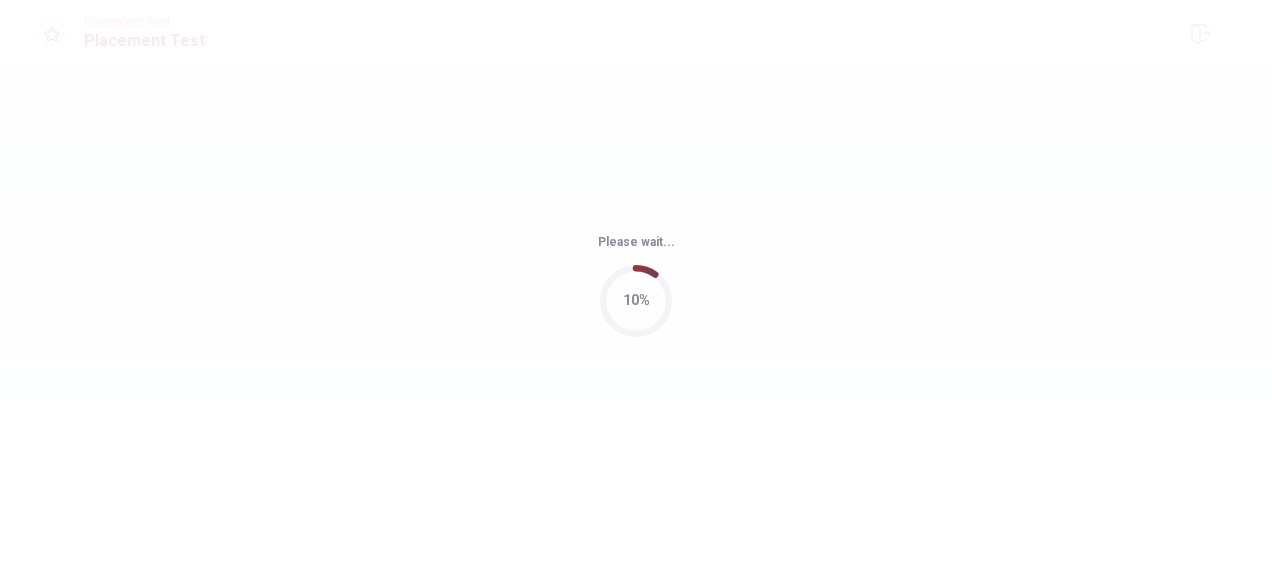 scroll, scrollTop: 0, scrollLeft: 0, axis: both 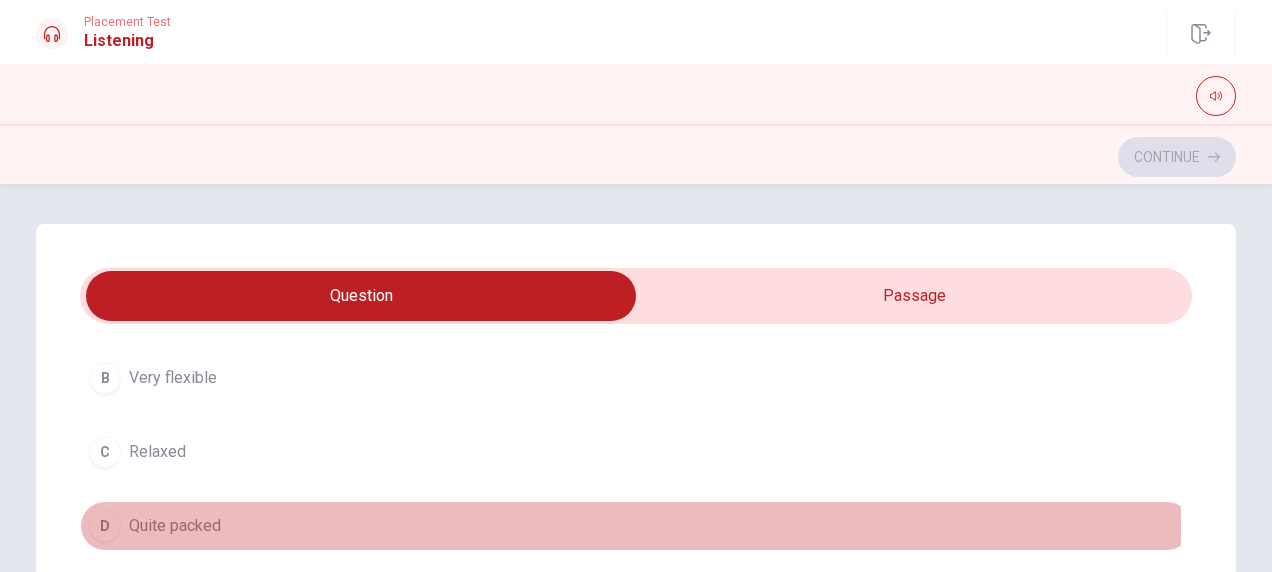 click on "Quite packed" at bounding box center [175, 526] 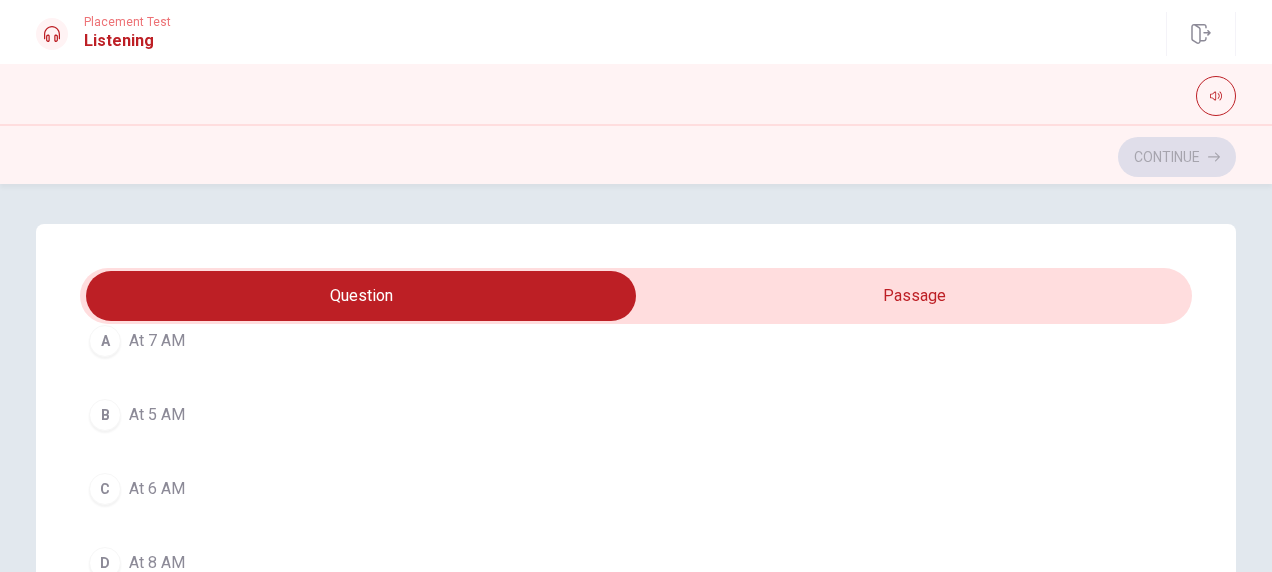 scroll, scrollTop: 617, scrollLeft: 0, axis: vertical 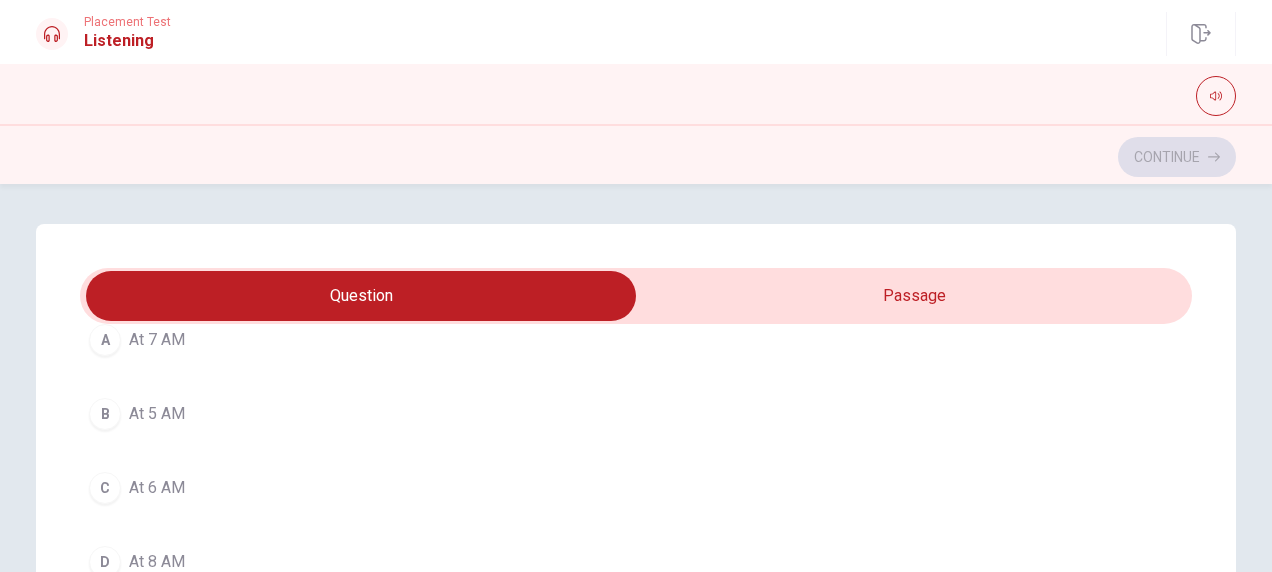 click on "A At 7 AM B At 5 AM C At 6 AM D At 8 AM" at bounding box center (636, 451) 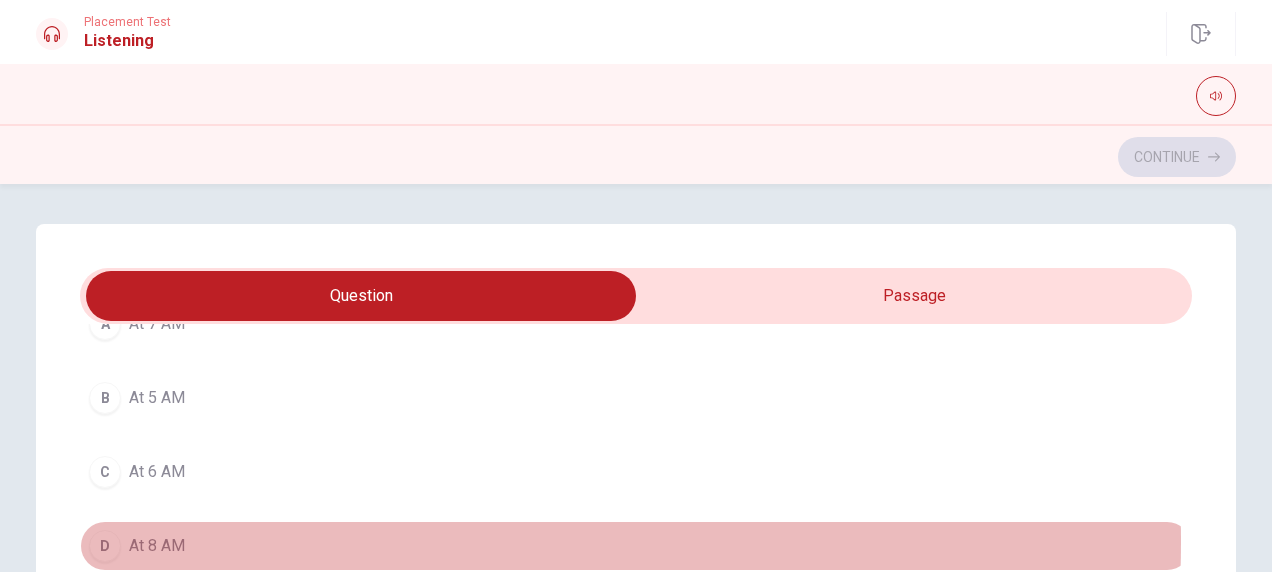 click on "At 8 AM" at bounding box center (157, 546) 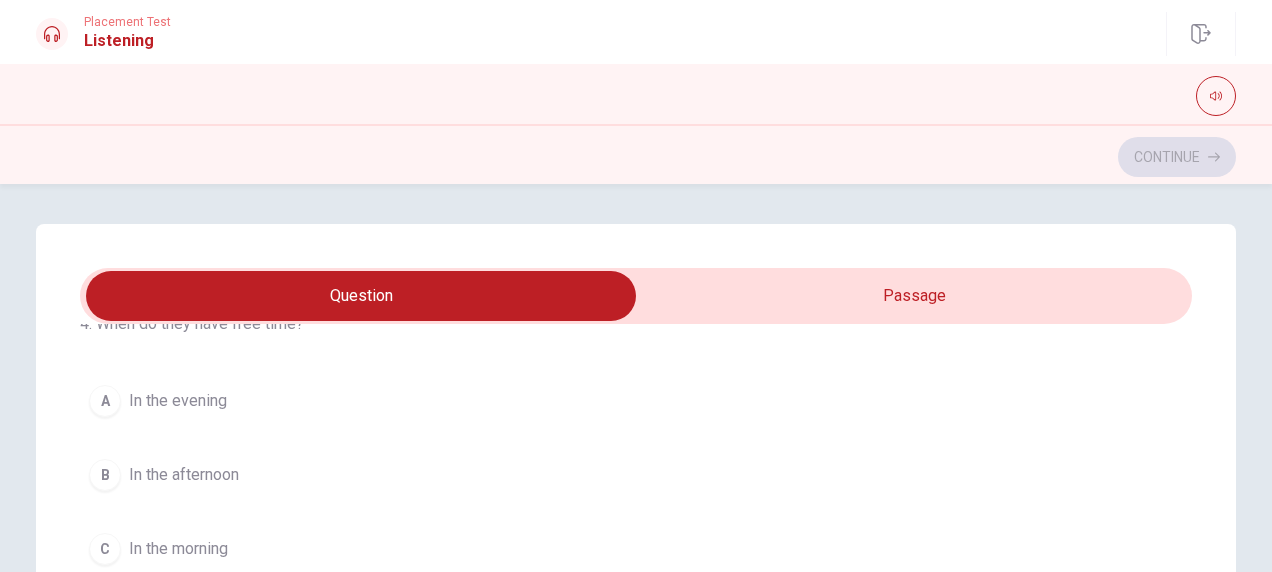 scroll, scrollTop: 1040, scrollLeft: 0, axis: vertical 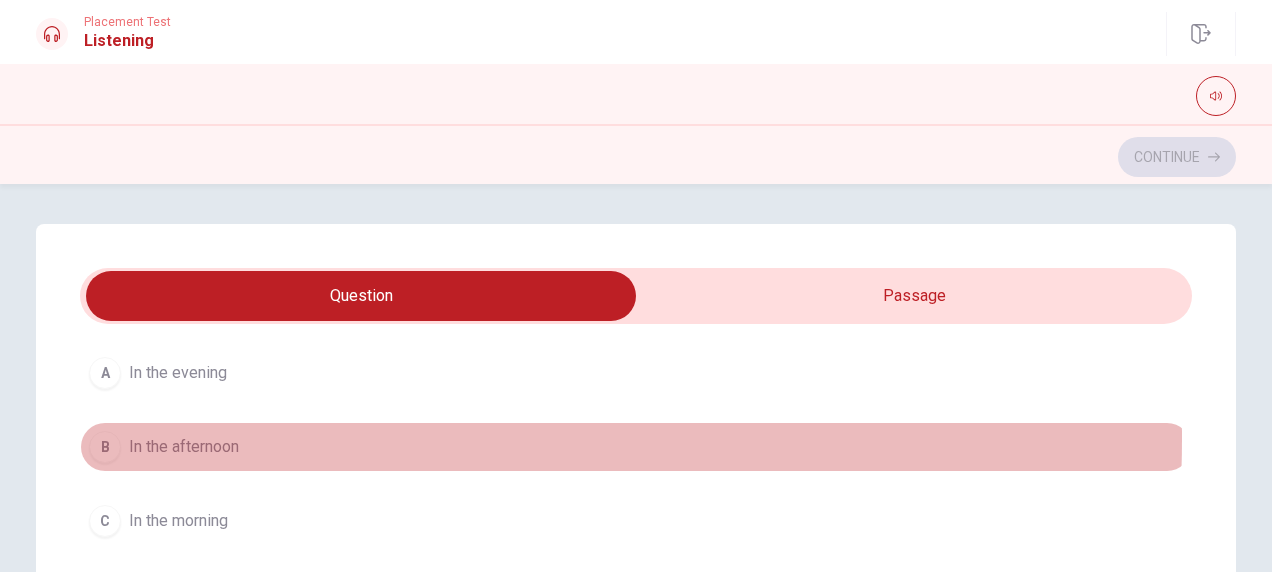 click on "In the afternoon" at bounding box center (184, 447) 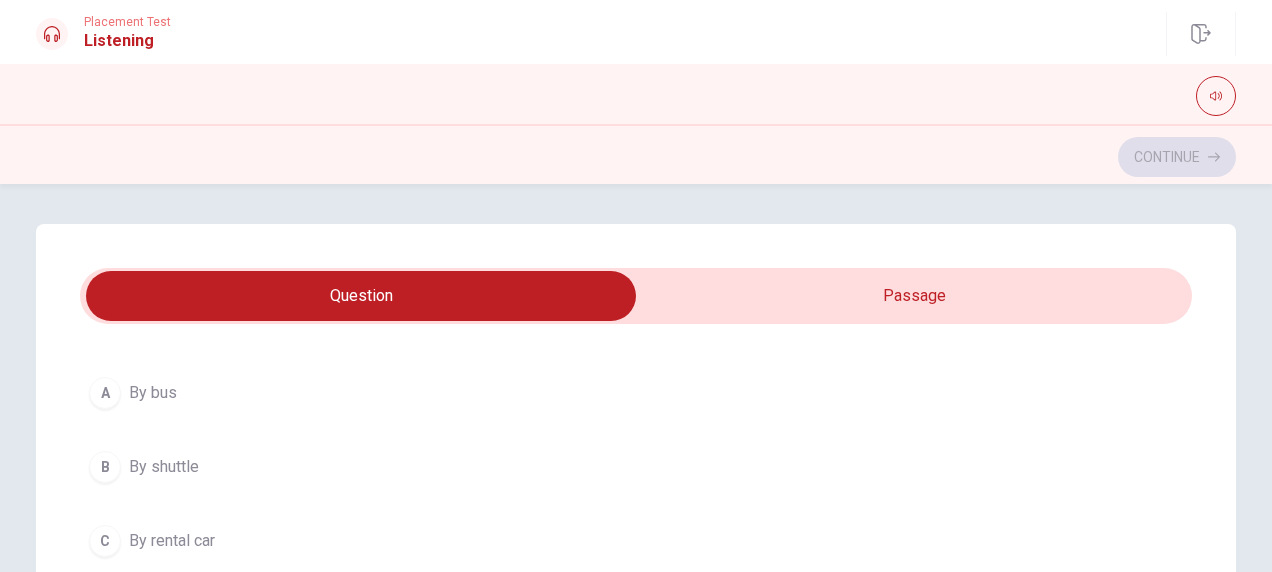 scroll, scrollTop: 1477, scrollLeft: 0, axis: vertical 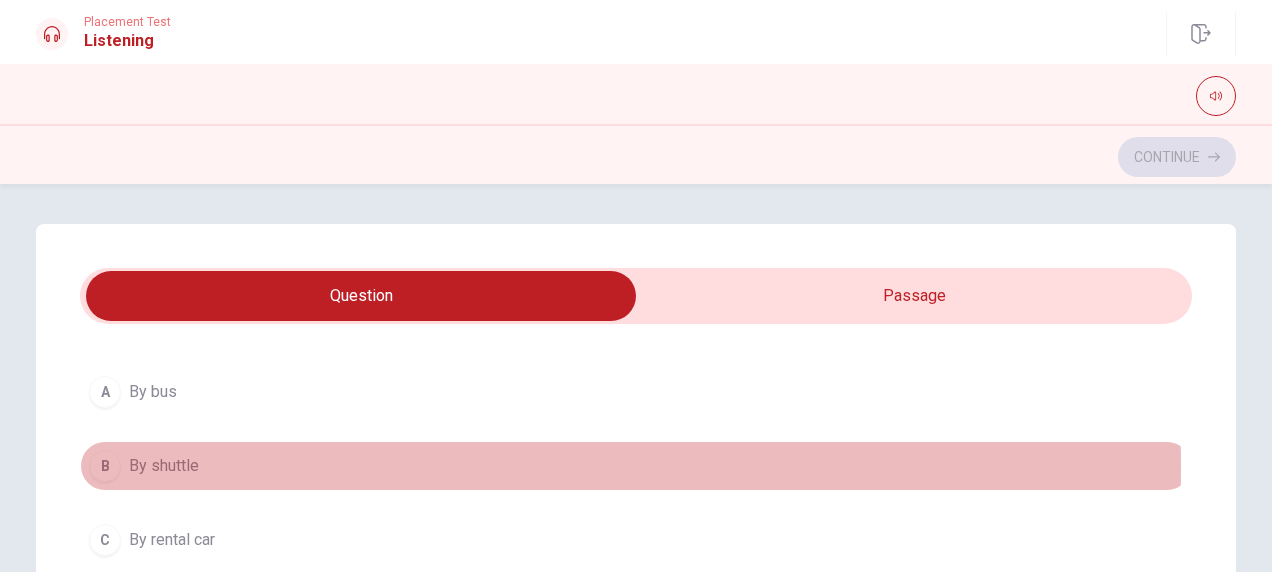 click on "By shuttle" at bounding box center (164, 466) 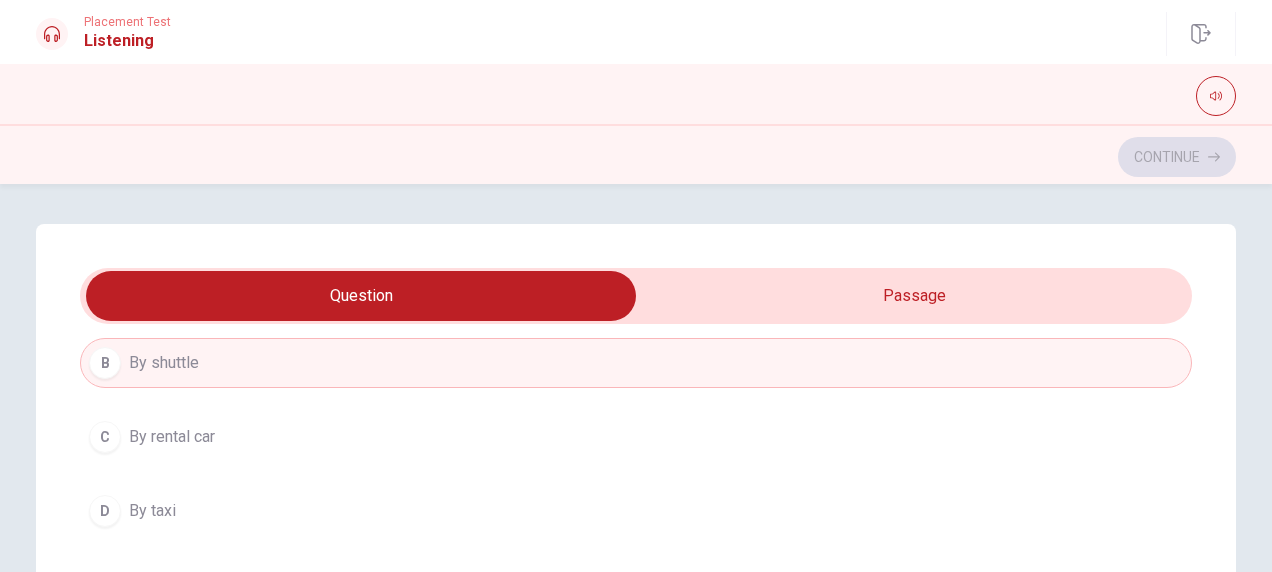 scroll, scrollTop: 1606, scrollLeft: 0, axis: vertical 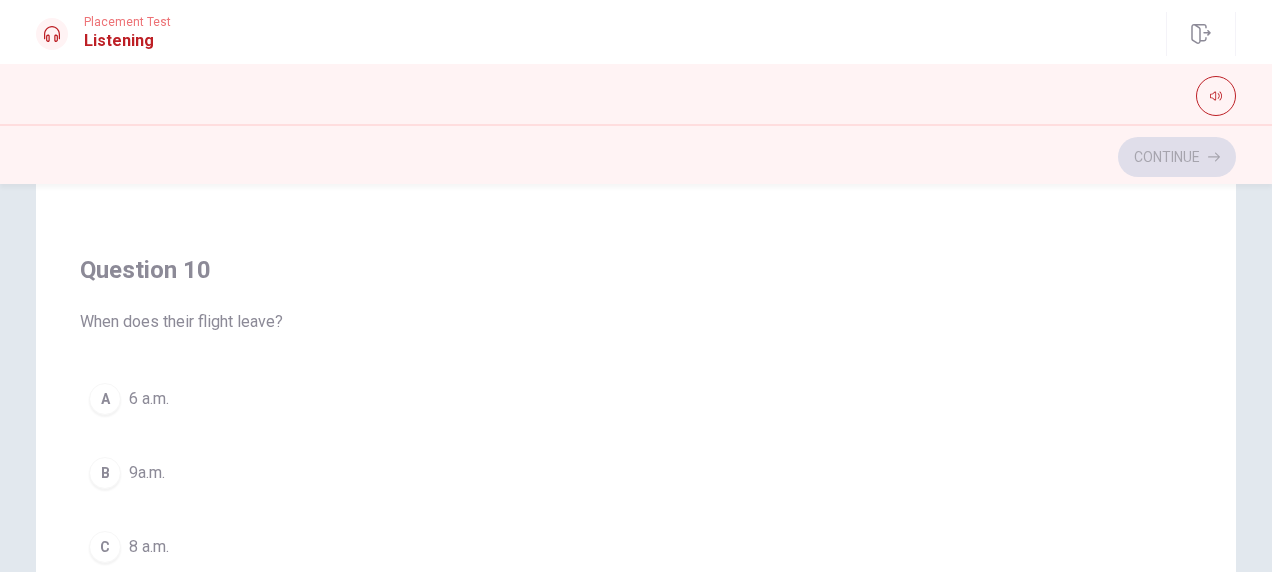 click on "6 a.m." at bounding box center (149, 399) 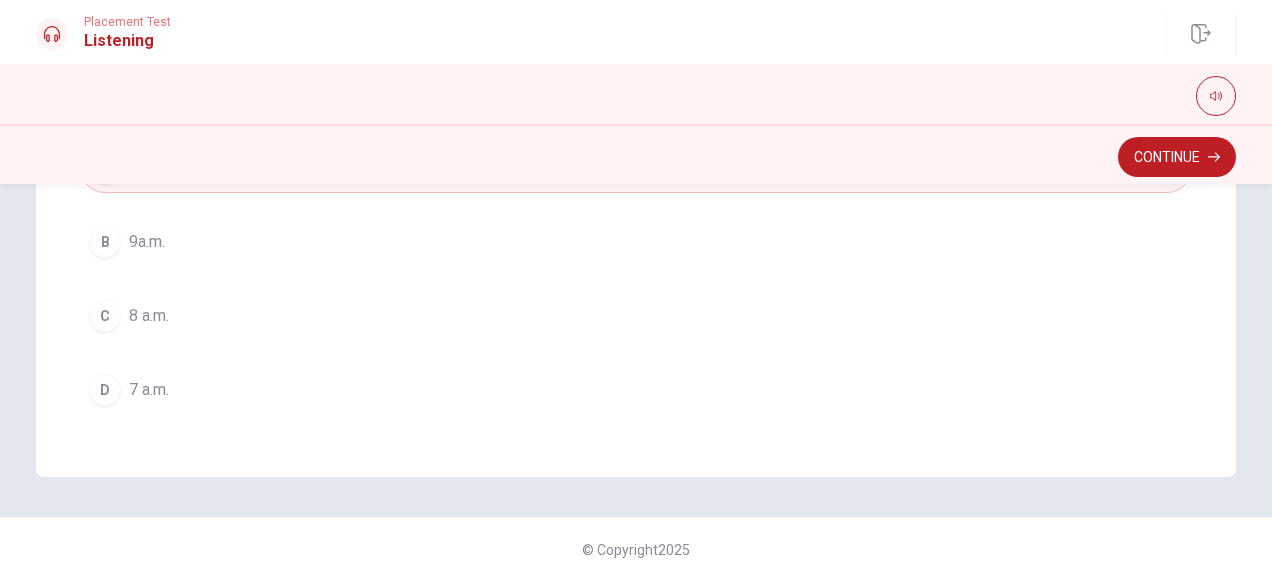 scroll, scrollTop: 554, scrollLeft: 0, axis: vertical 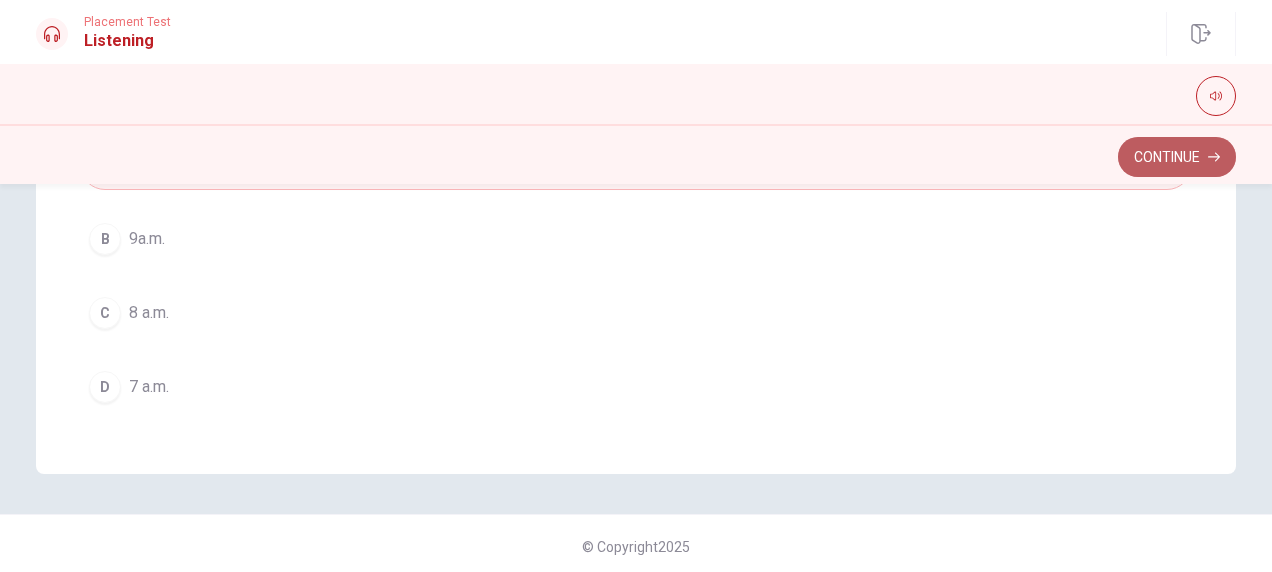 click on "Continue" at bounding box center [1177, 157] 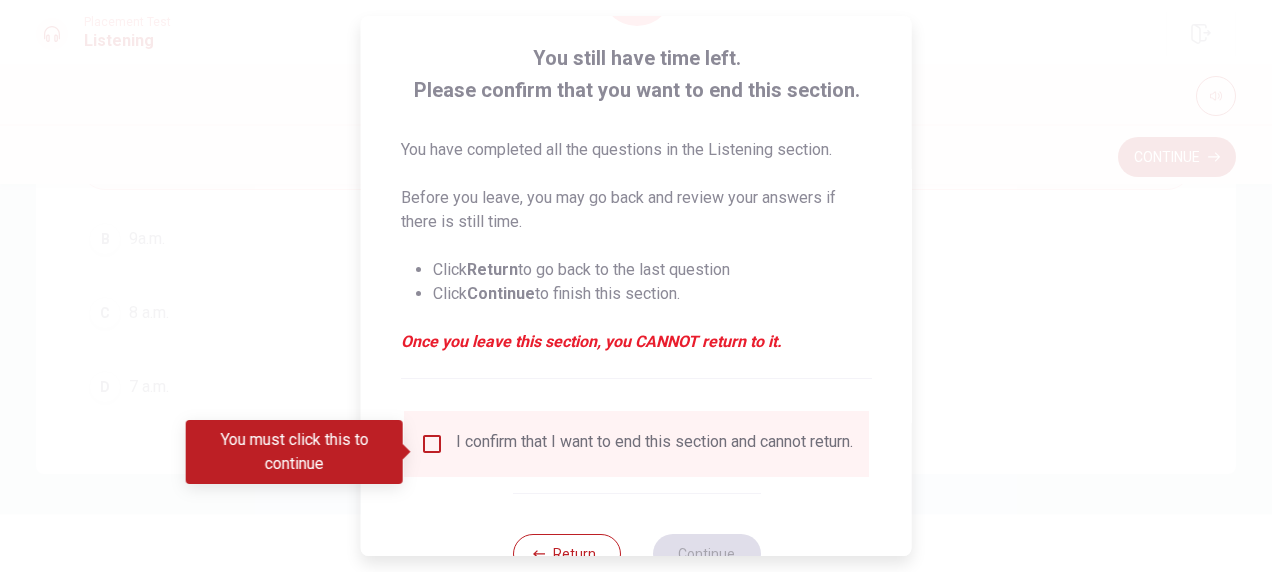 scroll, scrollTop: 103, scrollLeft: 0, axis: vertical 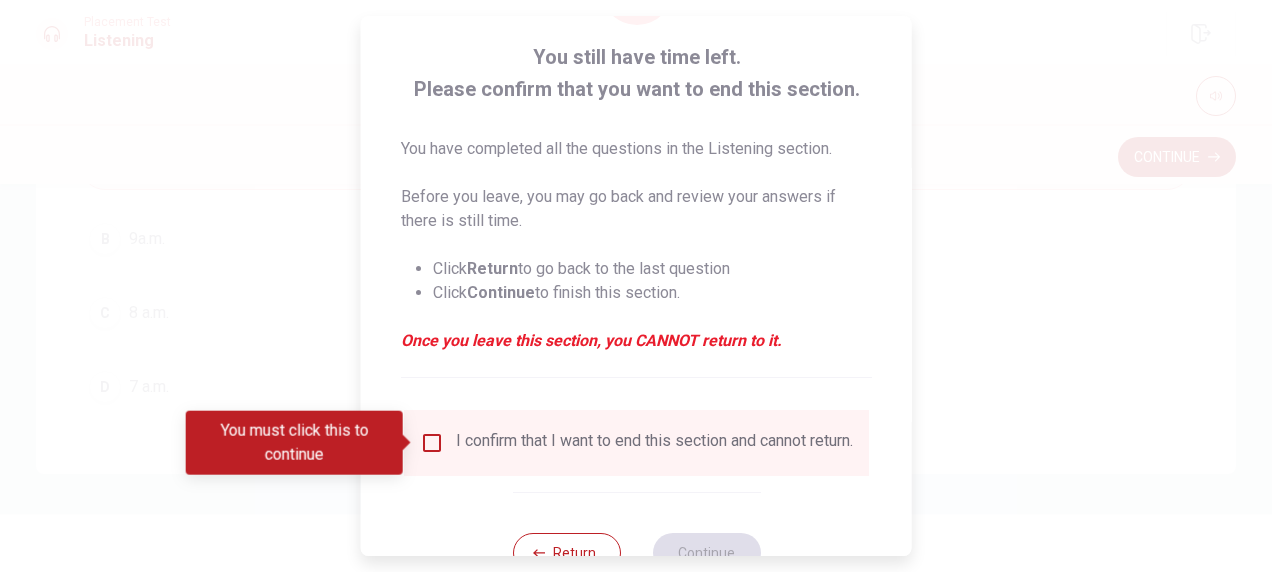 click on "I confirm that I want to end this section and cannot return." at bounding box center (654, 443) 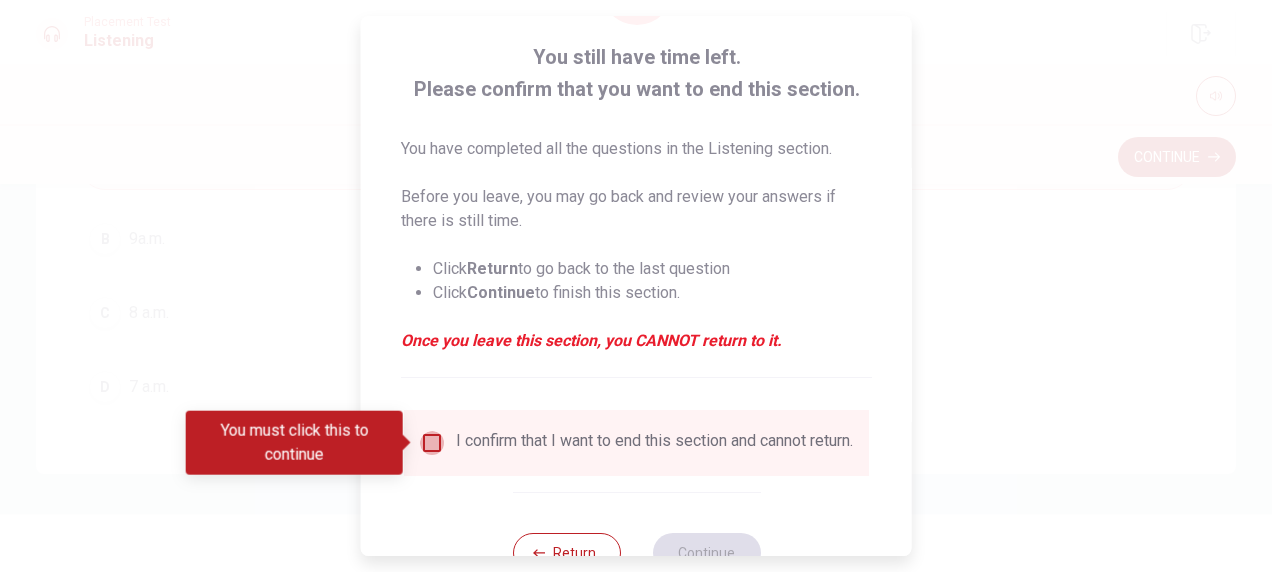 click at bounding box center (432, 443) 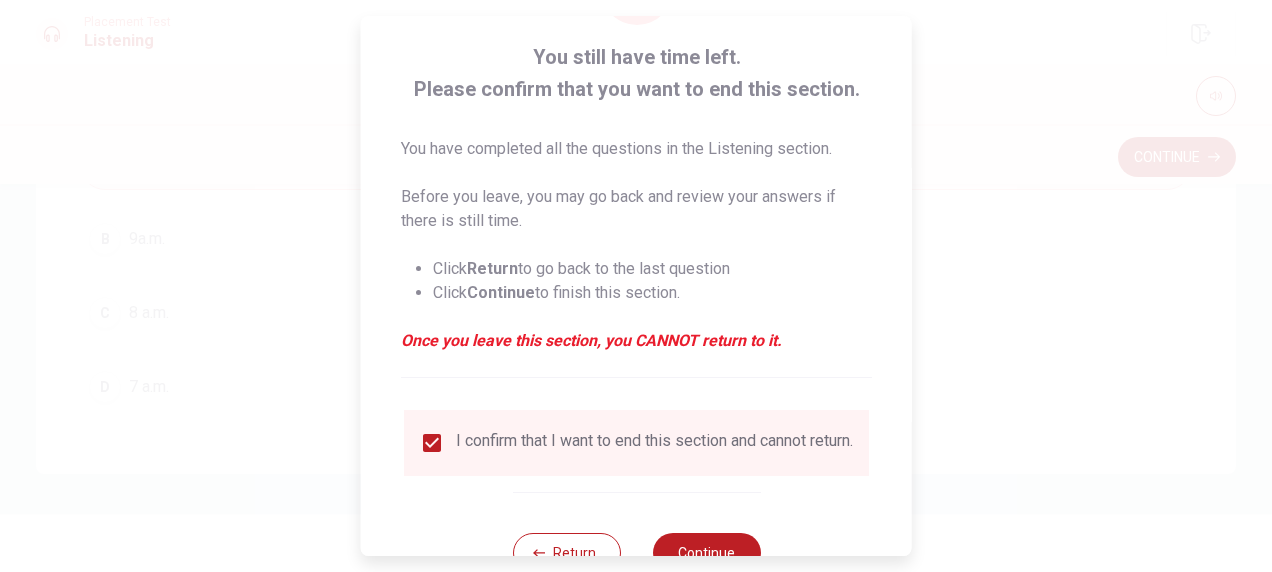 scroll, scrollTop: 174, scrollLeft: 0, axis: vertical 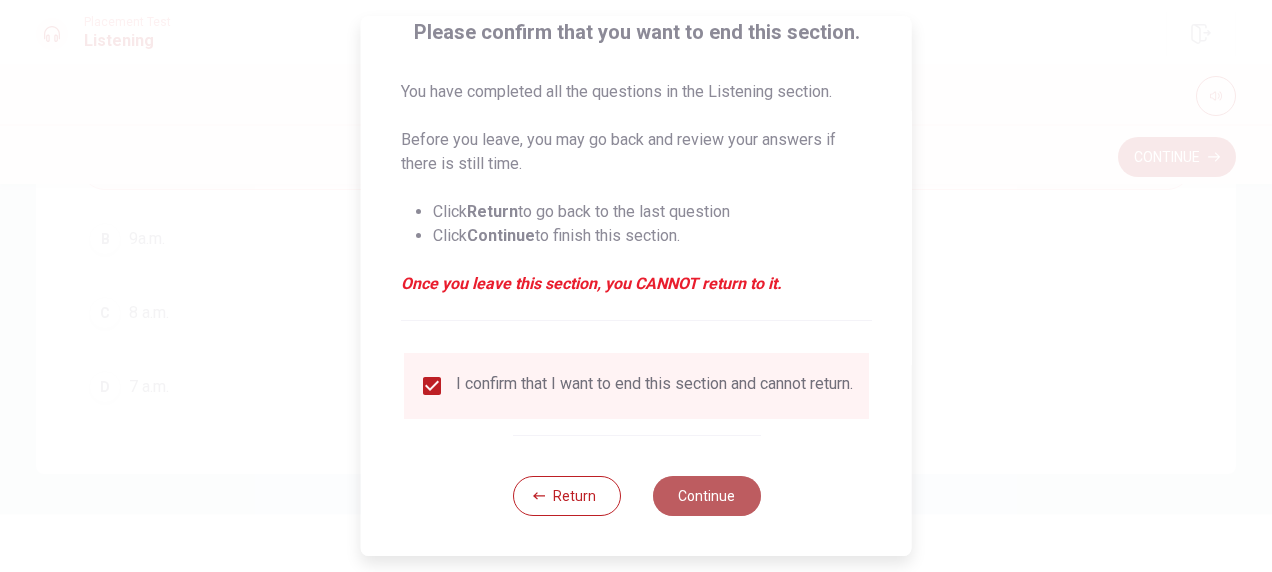 click on "Continue" at bounding box center [706, 496] 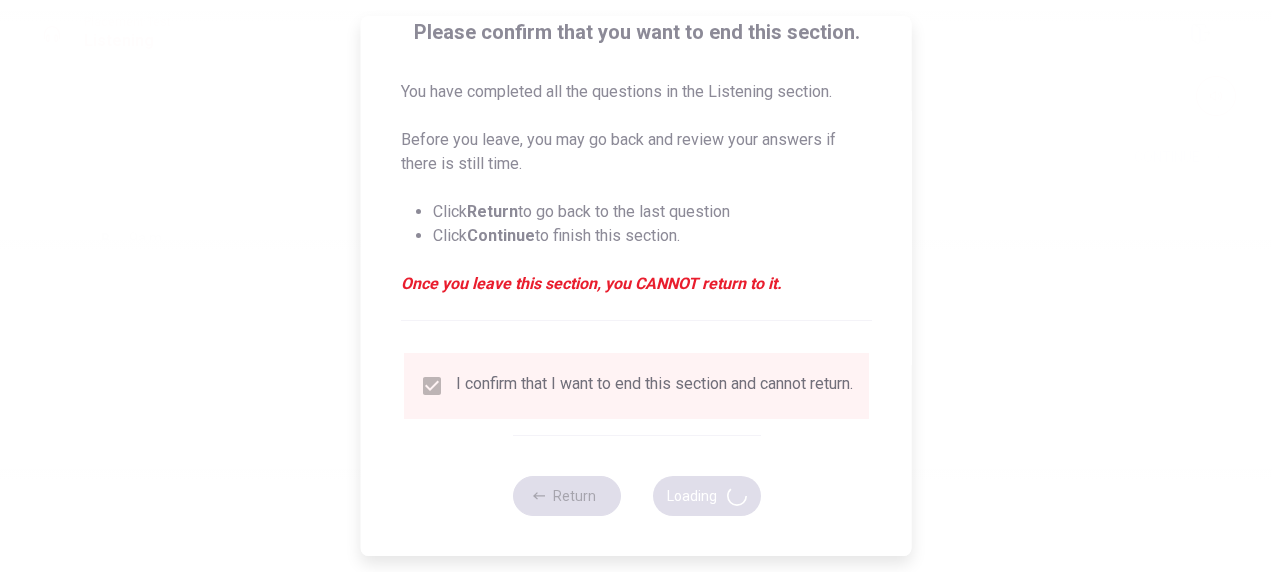 scroll, scrollTop: 0, scrollLeft: 0, axis: both 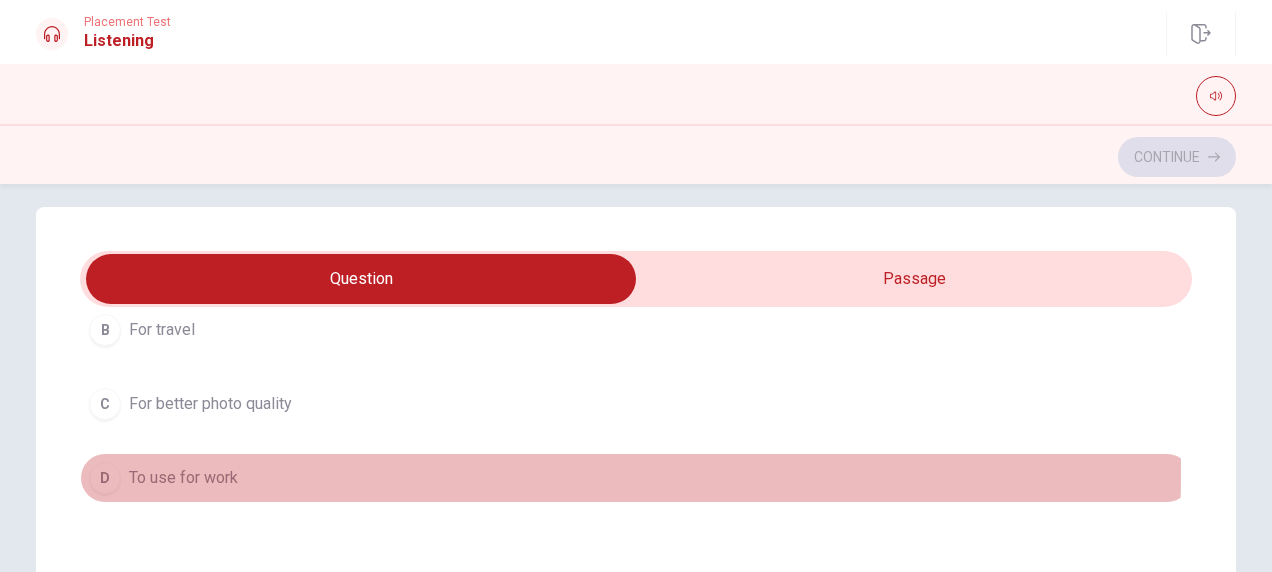click on "To use for work" at bounding box center [183, 478] 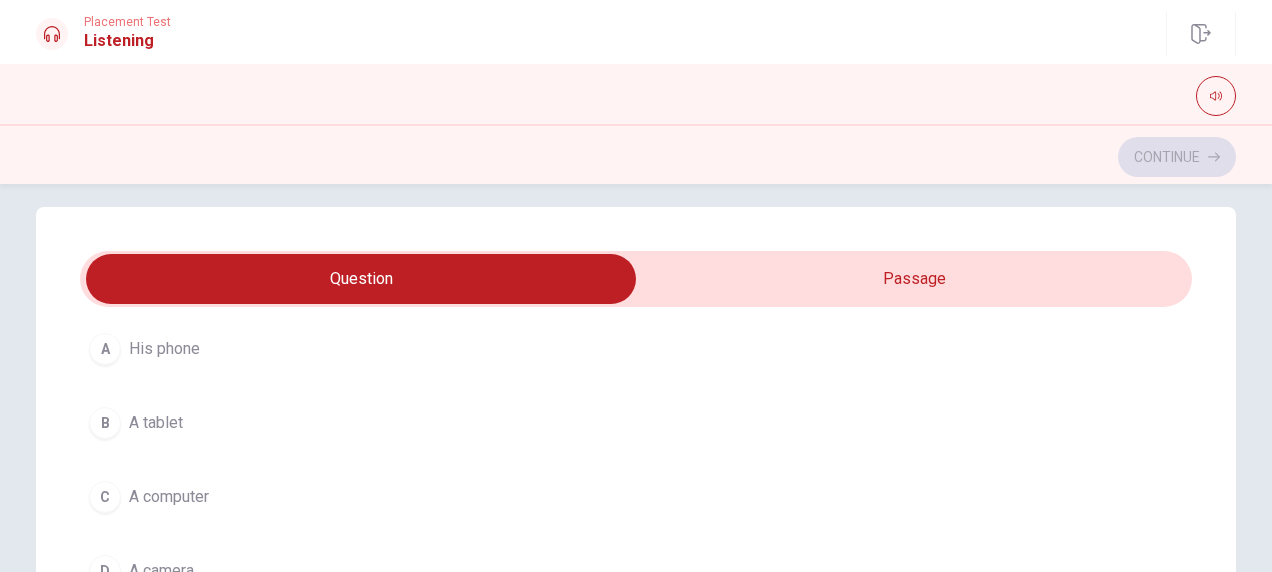 scroll, scrollTop: 627, scrollLeft: 0, axis: vertical 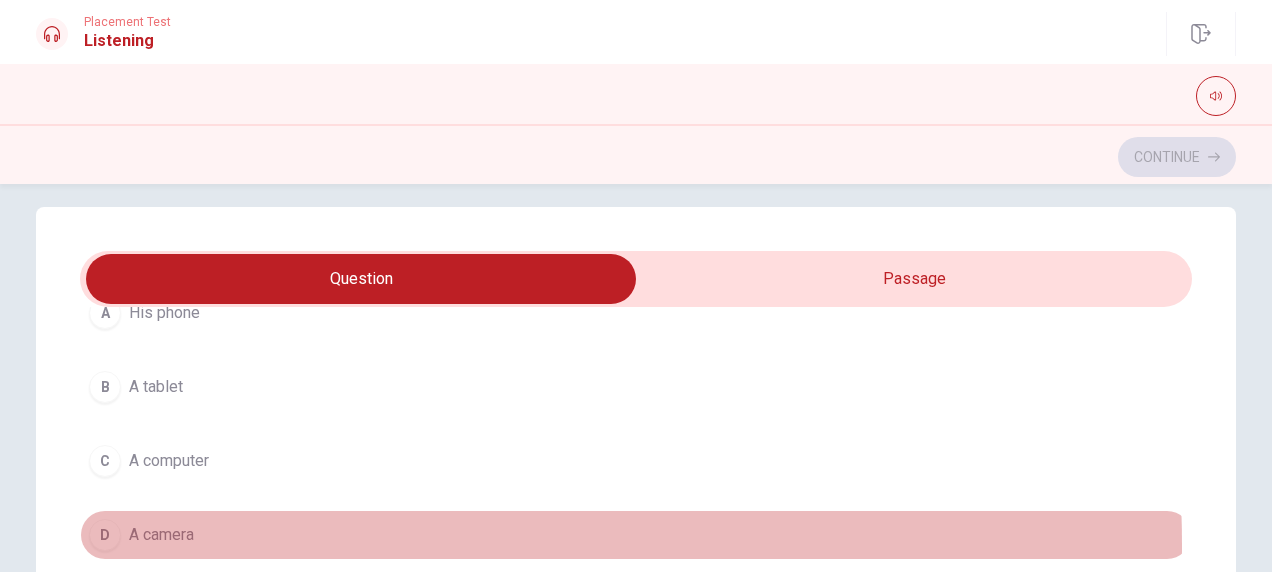 click on "A camera" at bounding box center (161, 535) 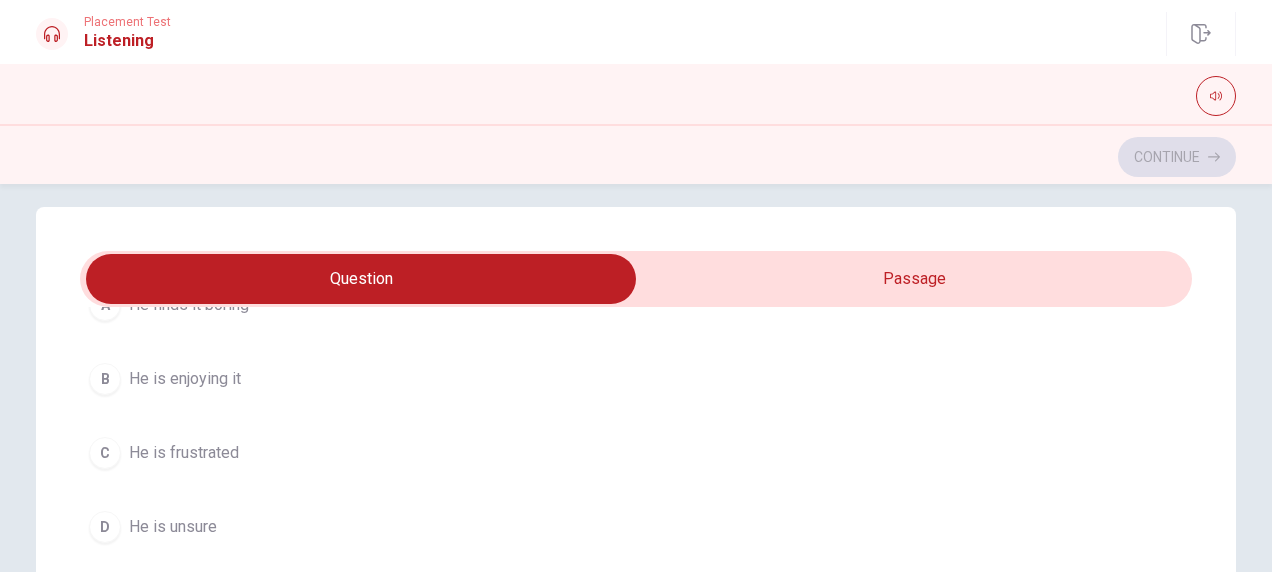 scroll, scrollTop: 1093, scrollLeft: 0, axis: vertical 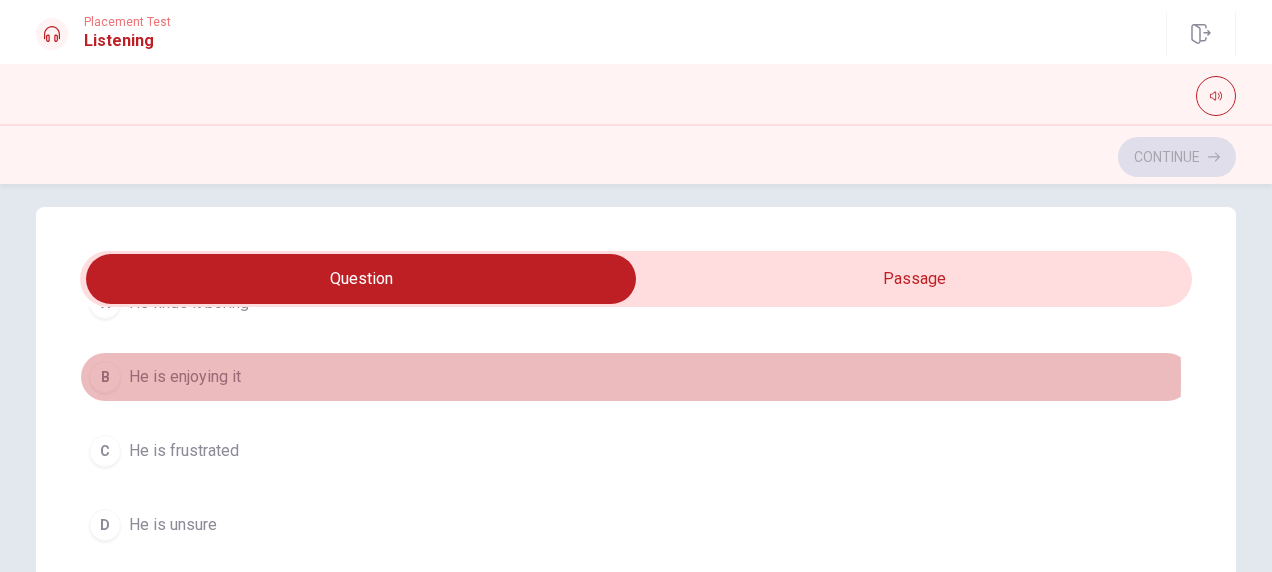 click on "He is enjoying it" at bounding box center [185, 377] 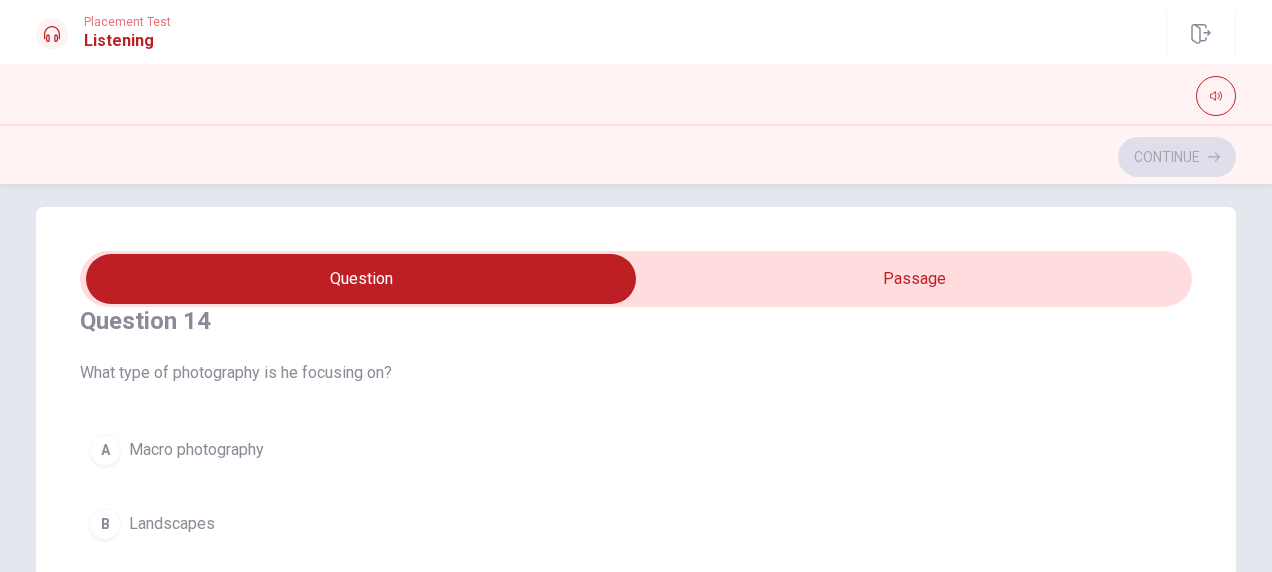 scroll, scrollTop: 1452, scrollLeft: 0, axis: vertical 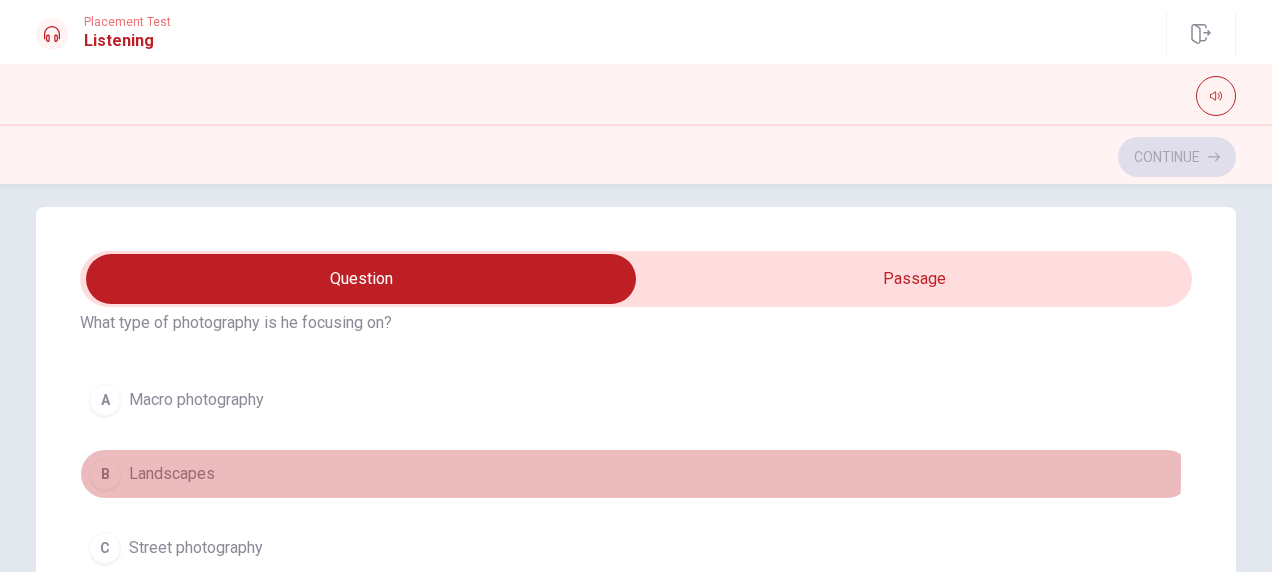click on "Landscapes" at bounding box center (172, 474) 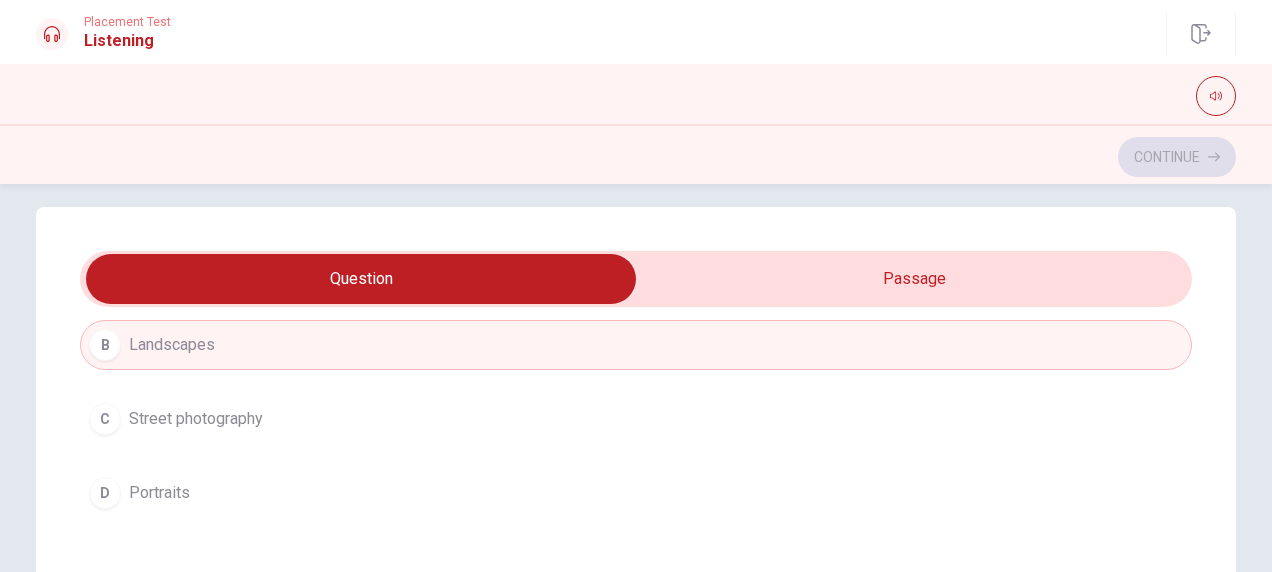 scroll, scrollTop: 1606, scrollLeft: 0, axis: vertical 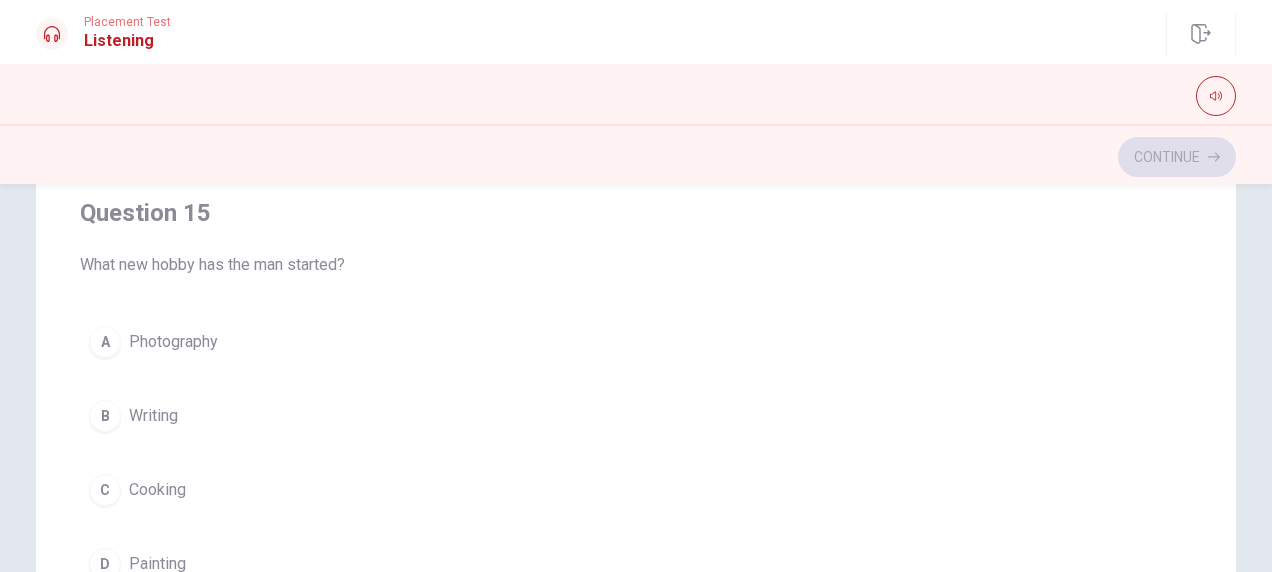 click on "Photography" at bounding box center (173, 342) 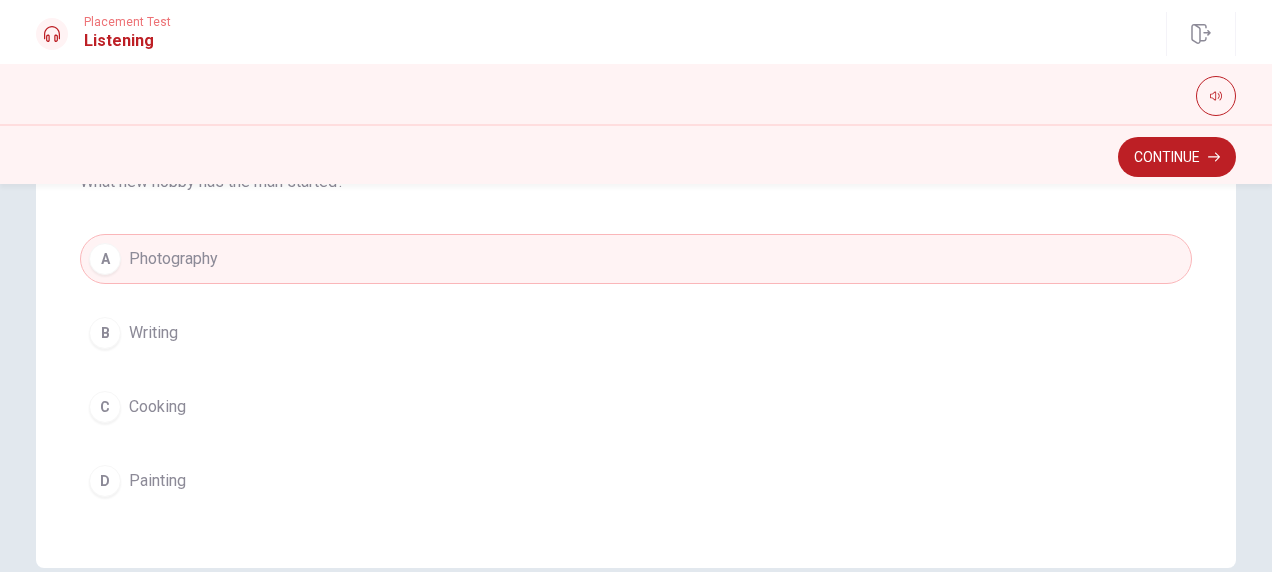 scroll, scrollTop: 463, scrollLeft: 0, axis: vertical 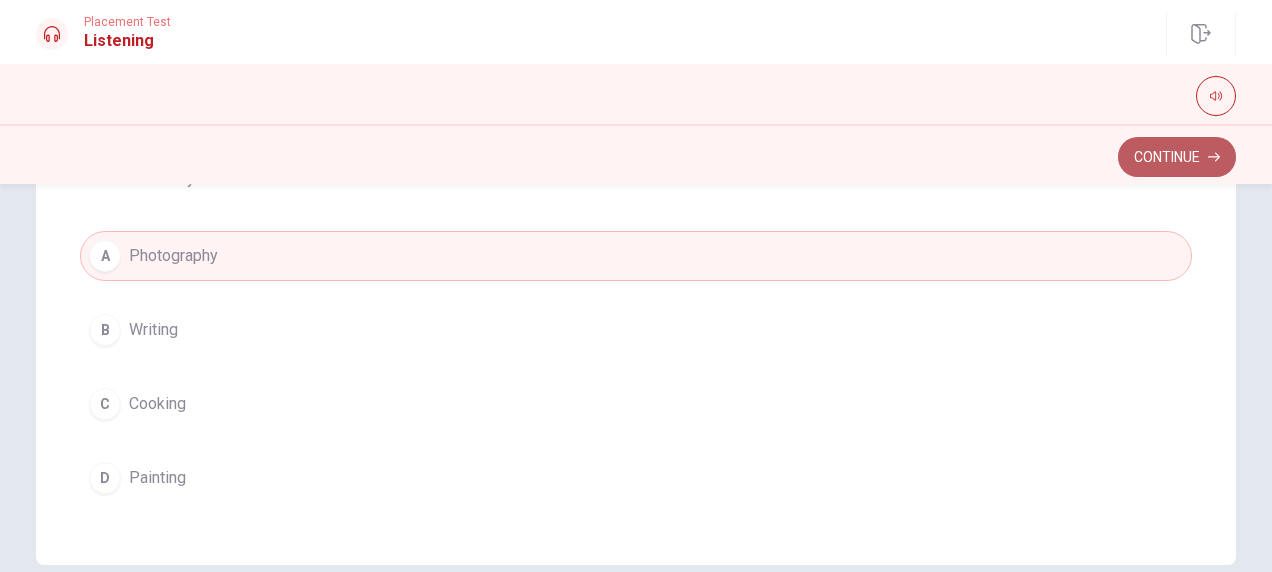click on "Continue" at bounding box center (1177, 157) 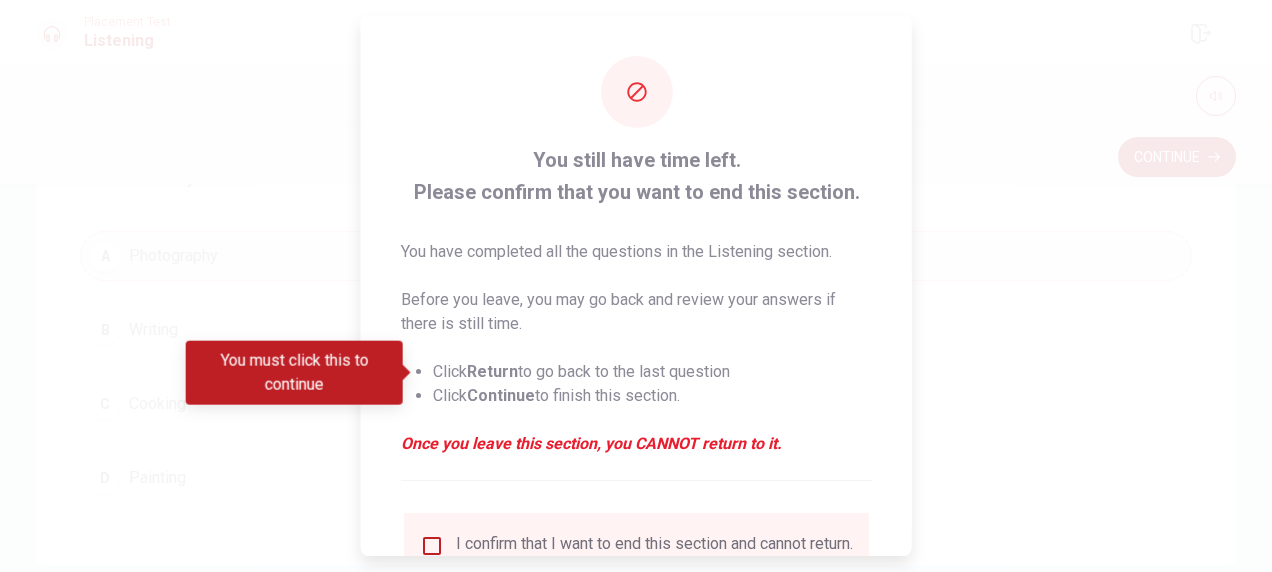 scroll, scrollTop: 174, scrollLeft: 0, axis: vertical 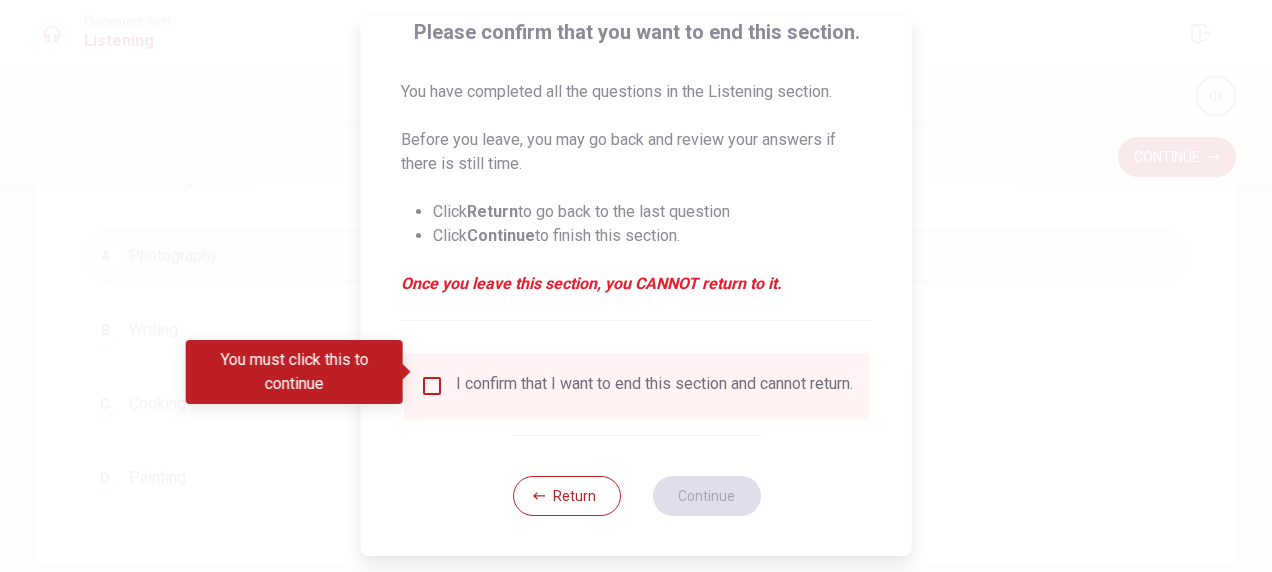 click on "I confirm that I want to end this section and cannot return." at bounding box center (636, 386) 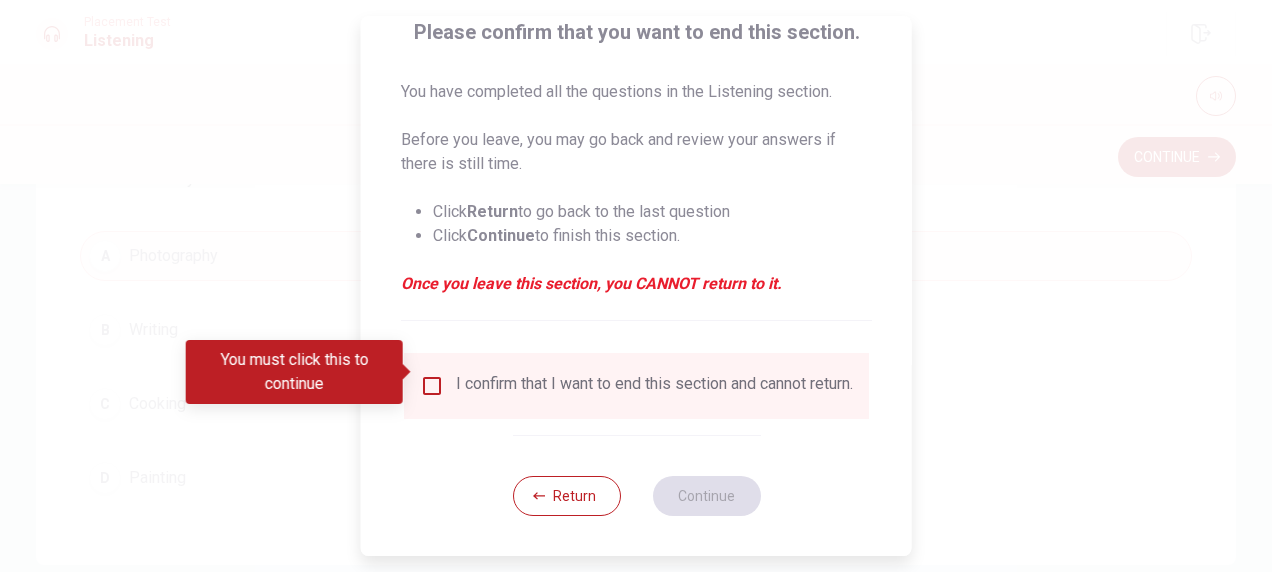 click at bounding box center [432, 386] 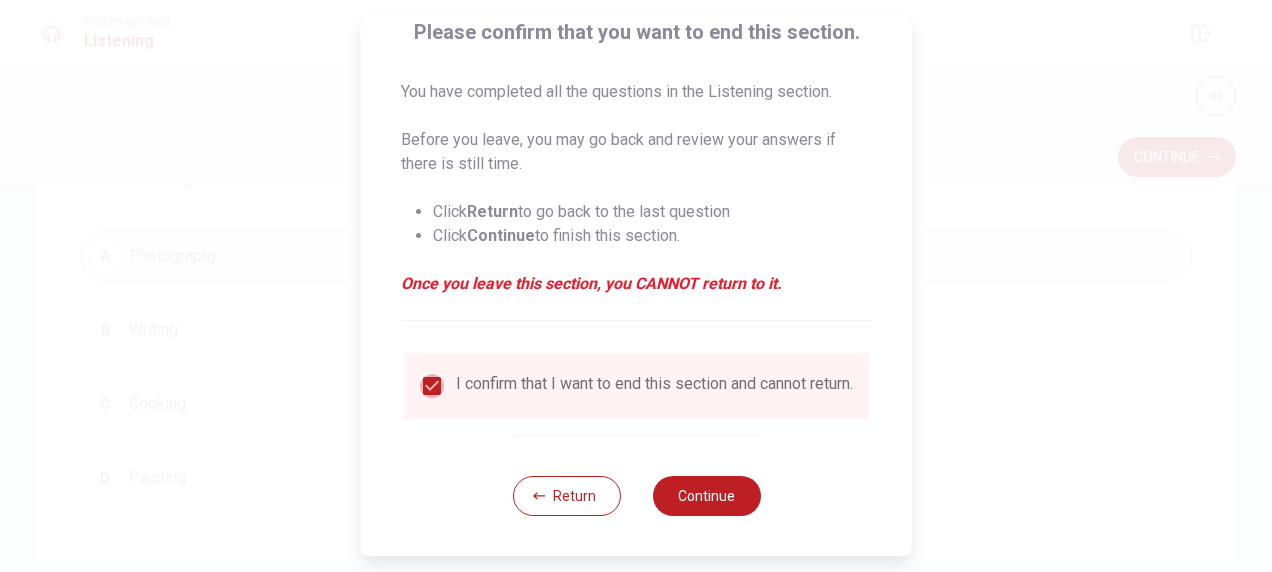 click at bounding box center [432, 386] 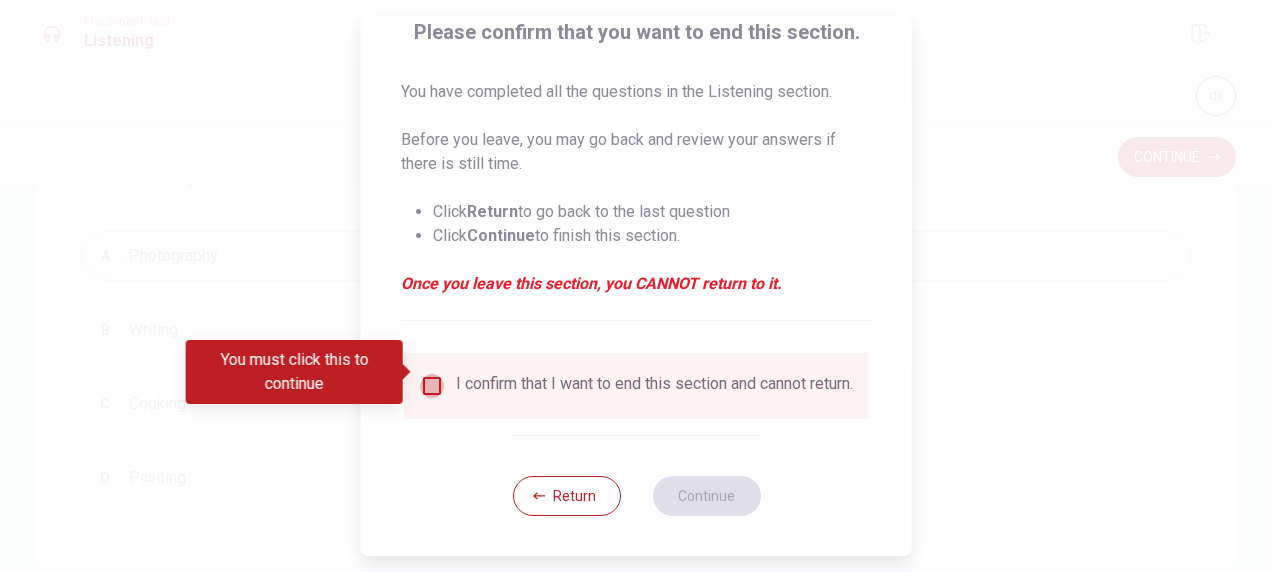 click at bounding box center [432, 386] 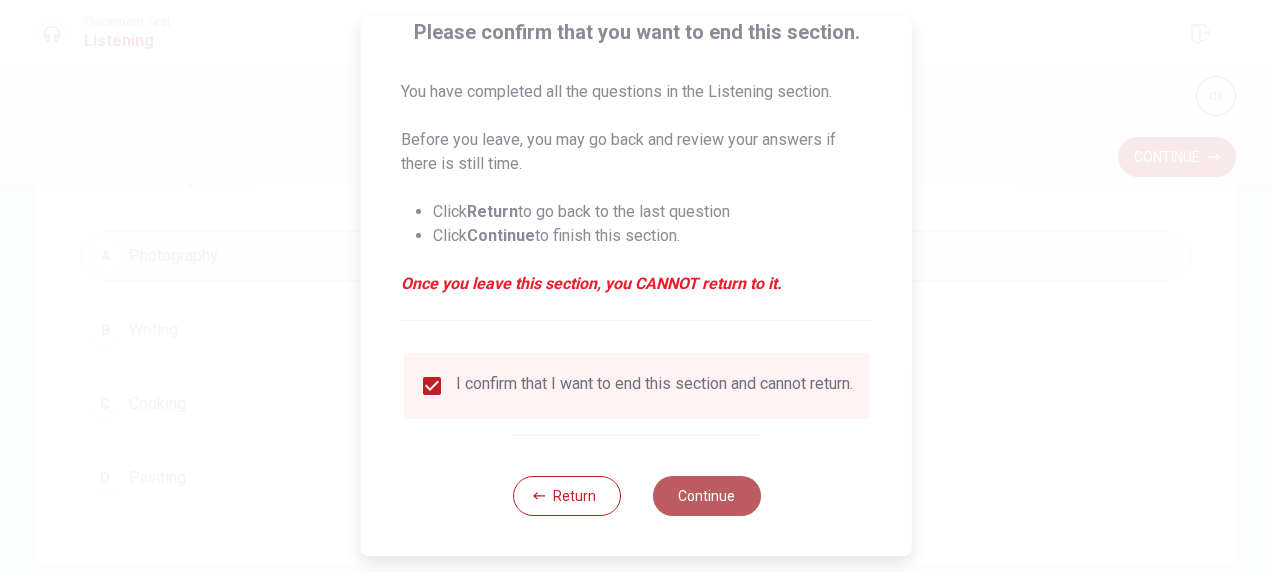 click on "Continue" at bounding box center (706, 496) 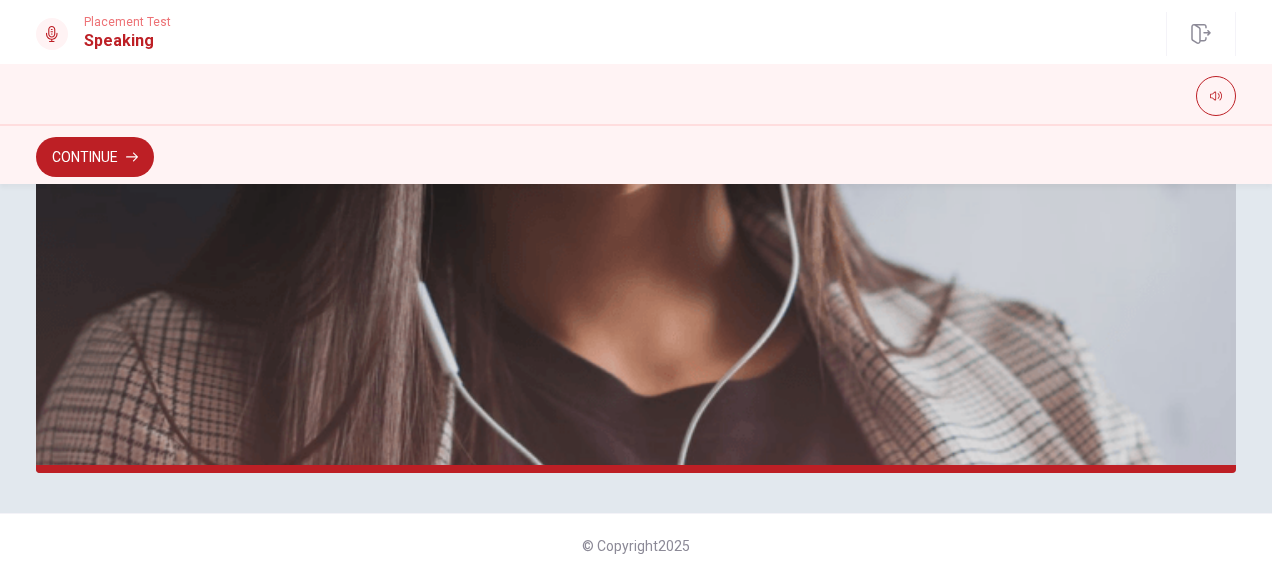 scroll, scrollTop: 628, scrollLeft: 0, axis: vertical 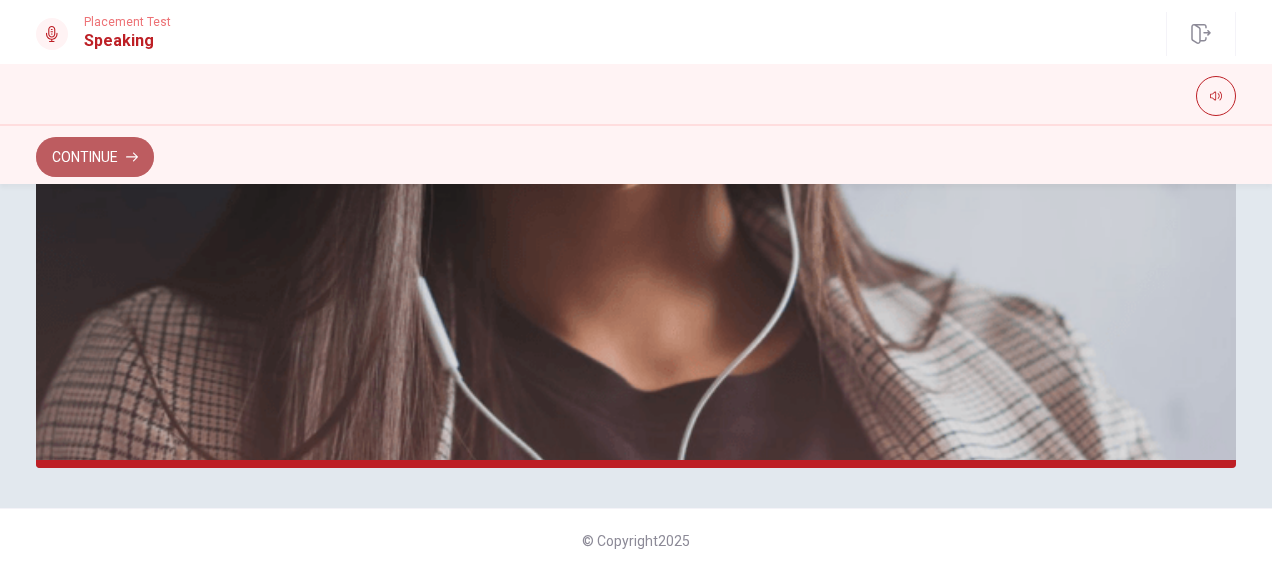 click 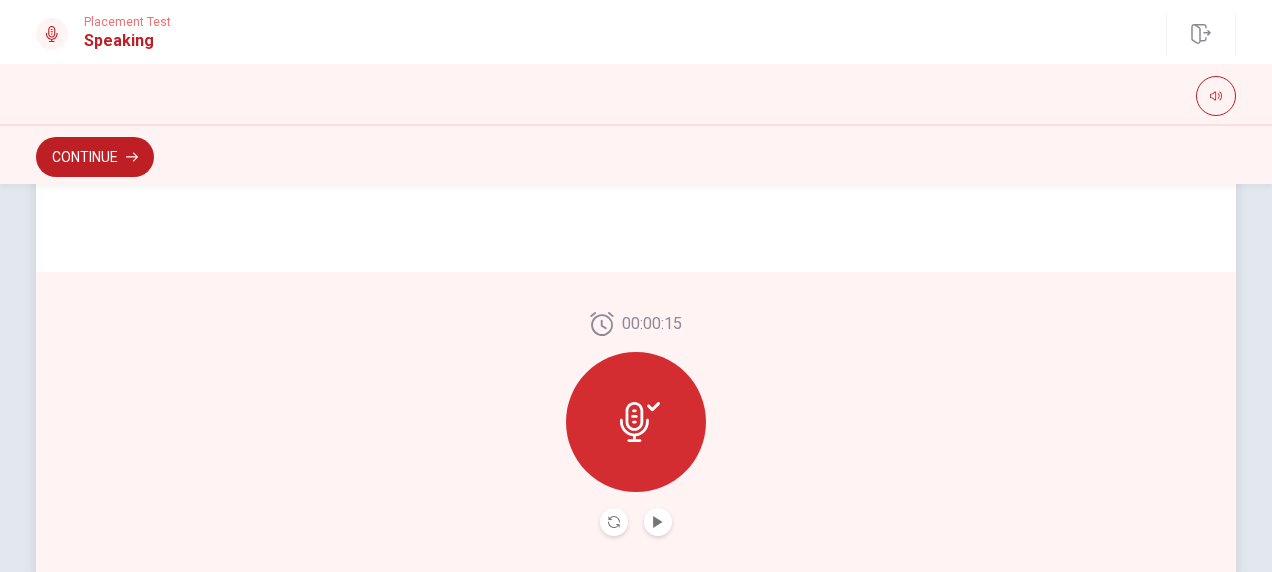 scroll, scrollTop: 614, scrollLeft: 0, axis: vertical 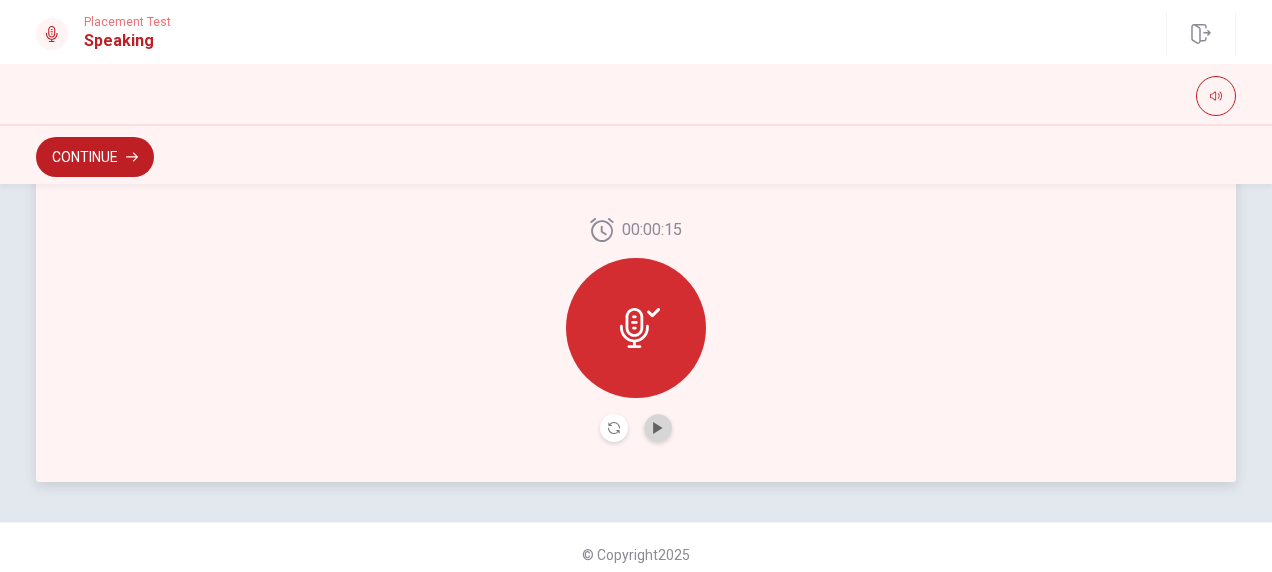 click at bounding box center [658, 428] 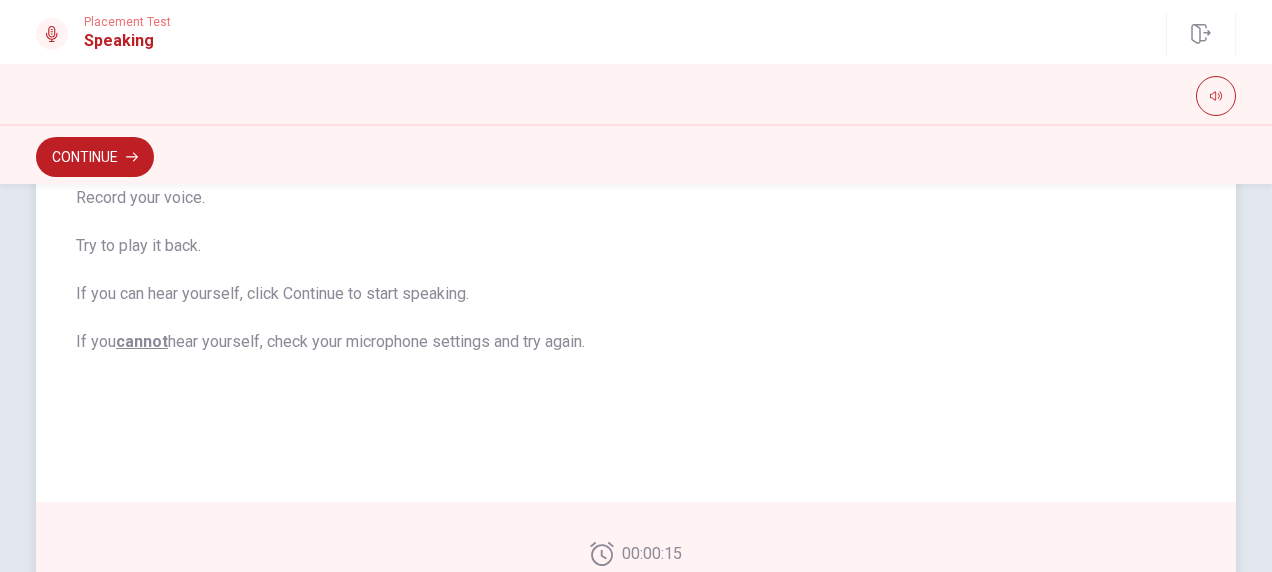 scroll, scrollTop: 628, scrollLeft: 0, axis: vertical 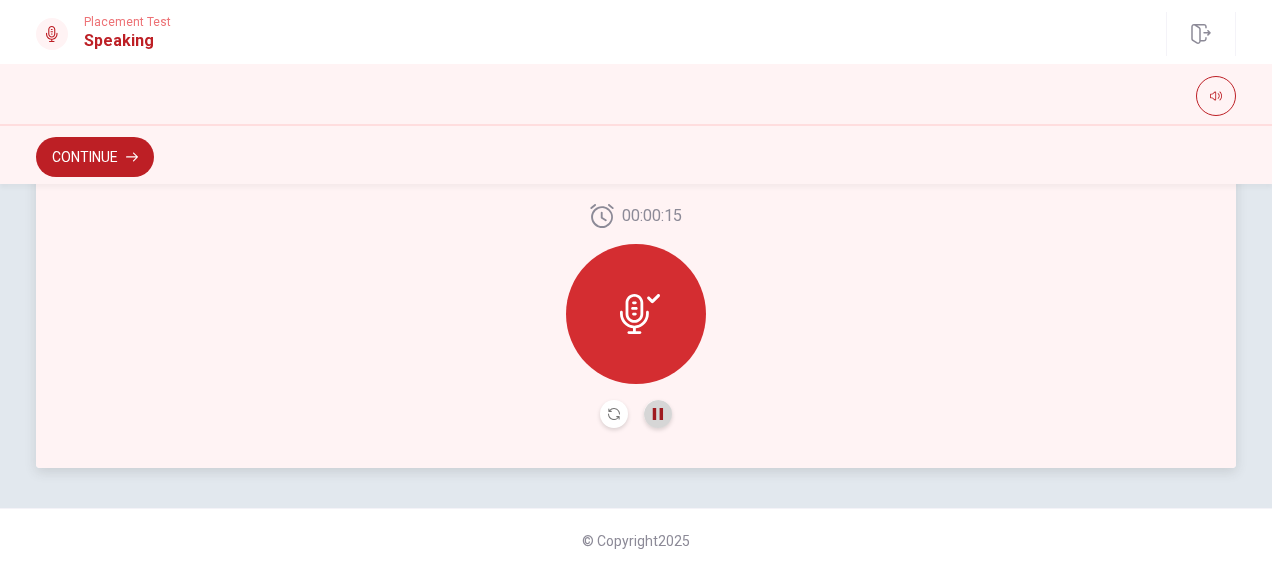 click 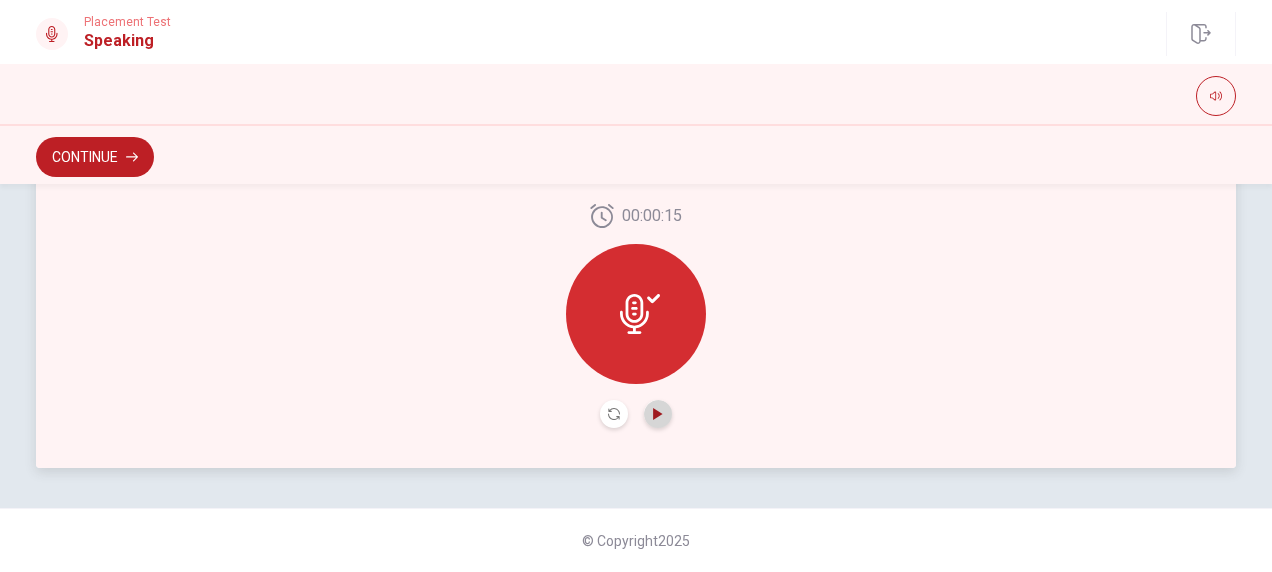 click 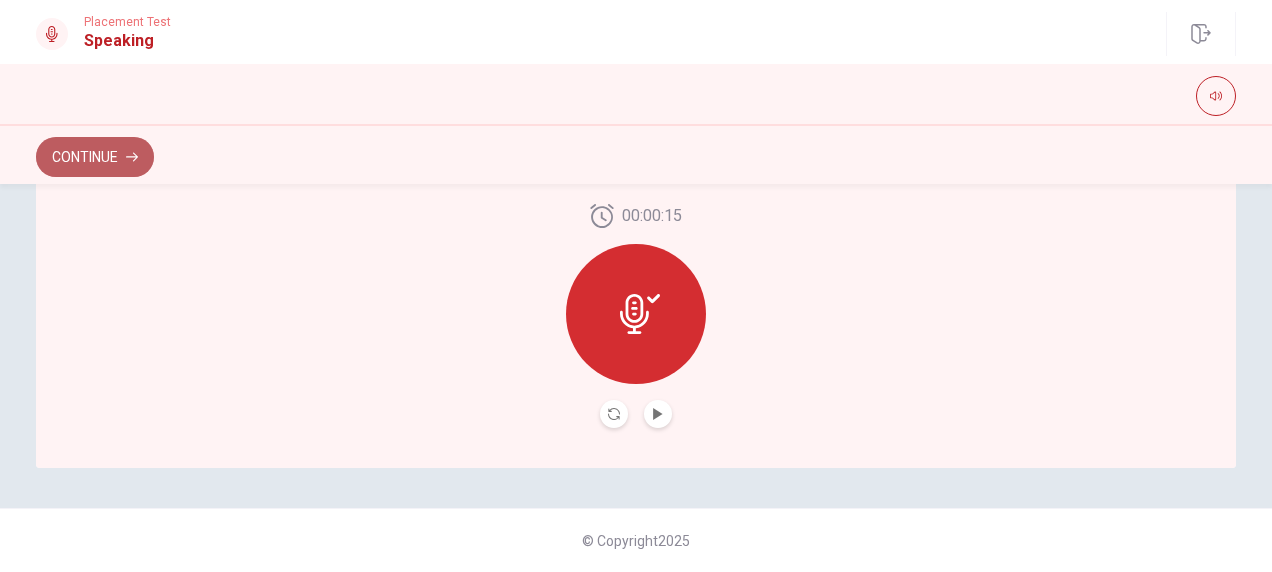 click on "Continue" at bounding box center [95, 157] 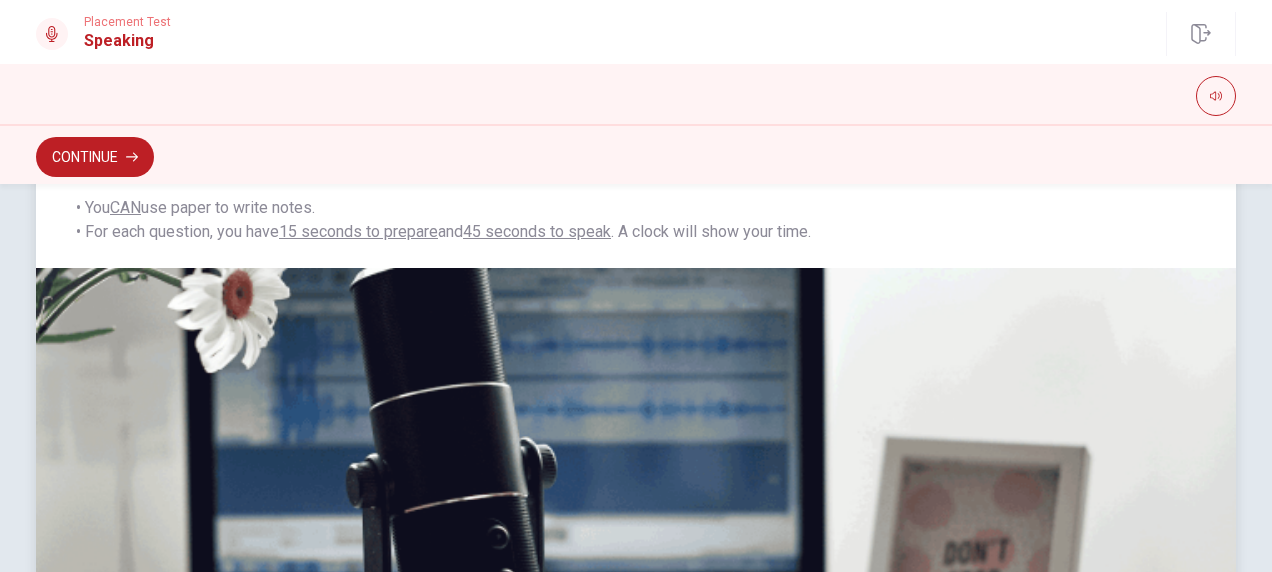 scroll, scrollTop: 538, scrollLeft: 0, axis: vertical 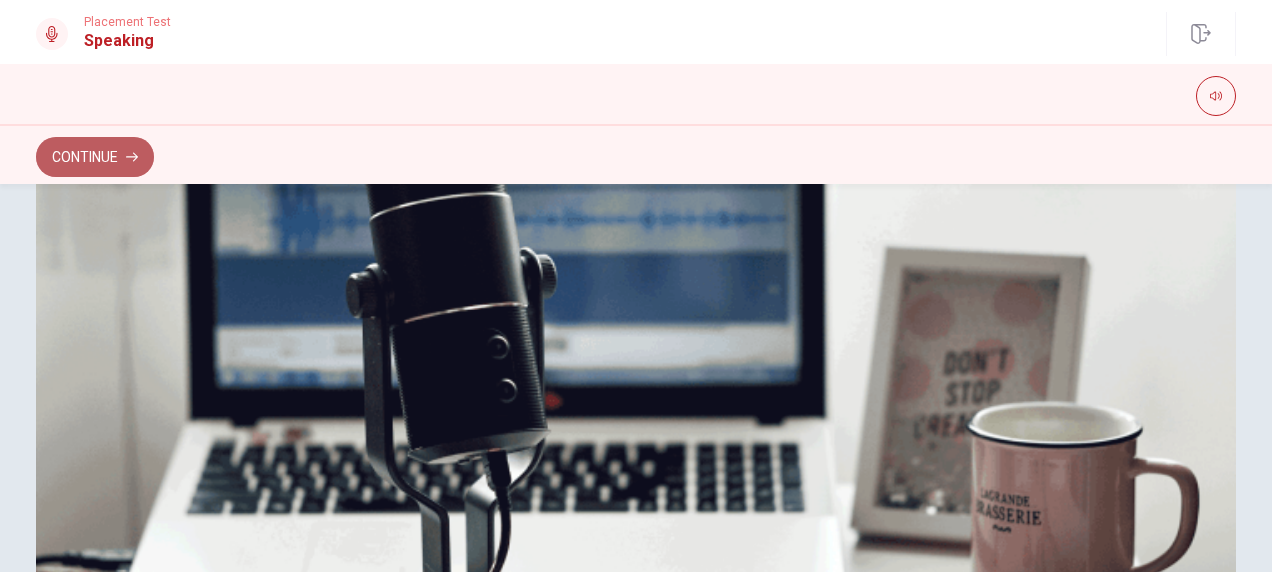 click on "Continue" at bounding box center [95, 157] 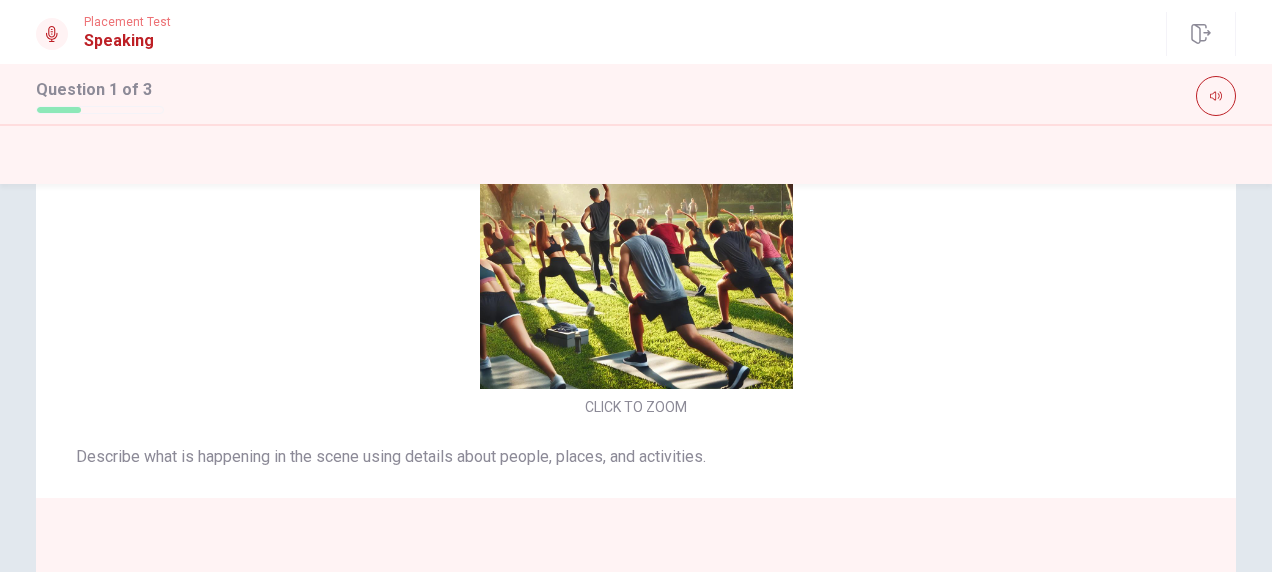 scroll, scrollTop: 0, scrollLeft: 0, axis: both 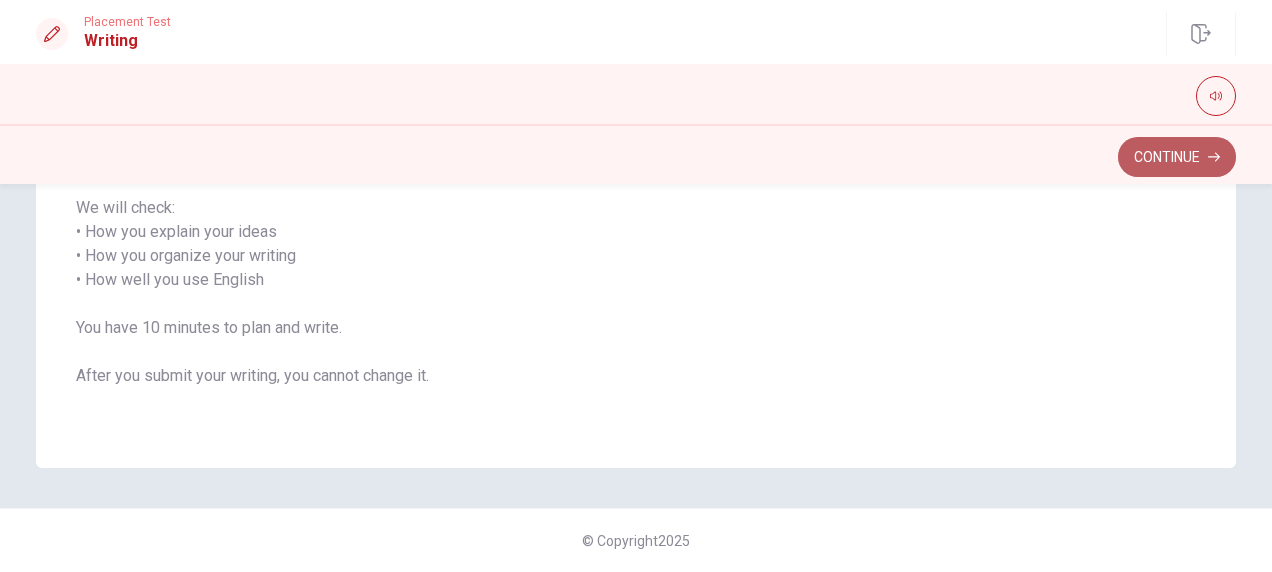 click on "Continue" at bounding box center (1177, 157) 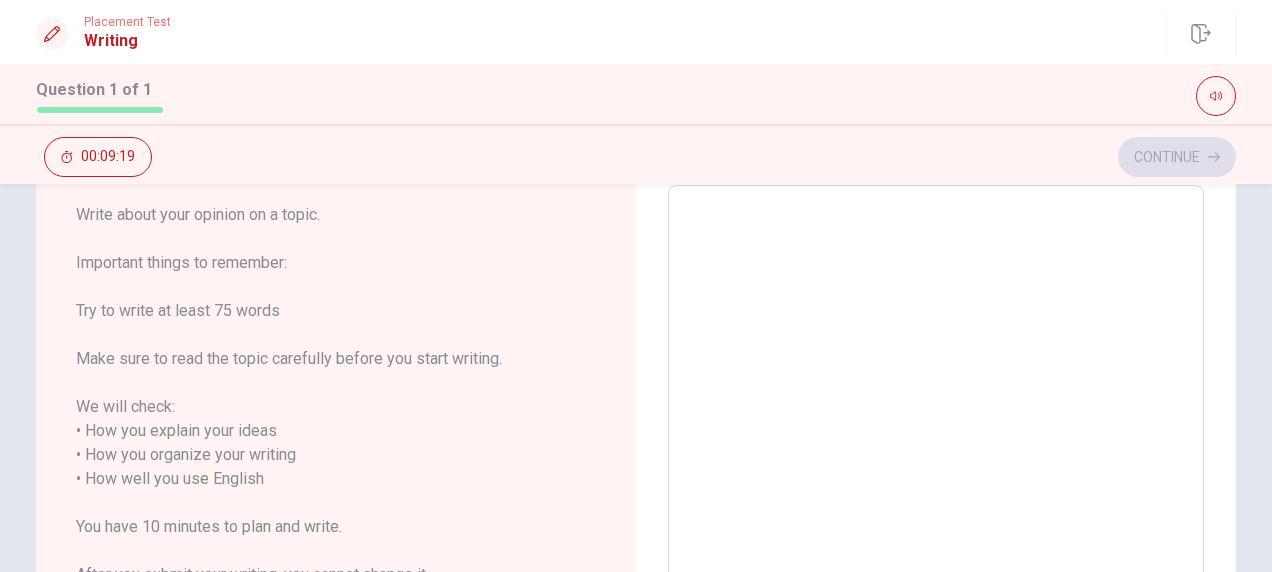scroll, scrollTop: 39, scrollLeft: 0, axis: vertical 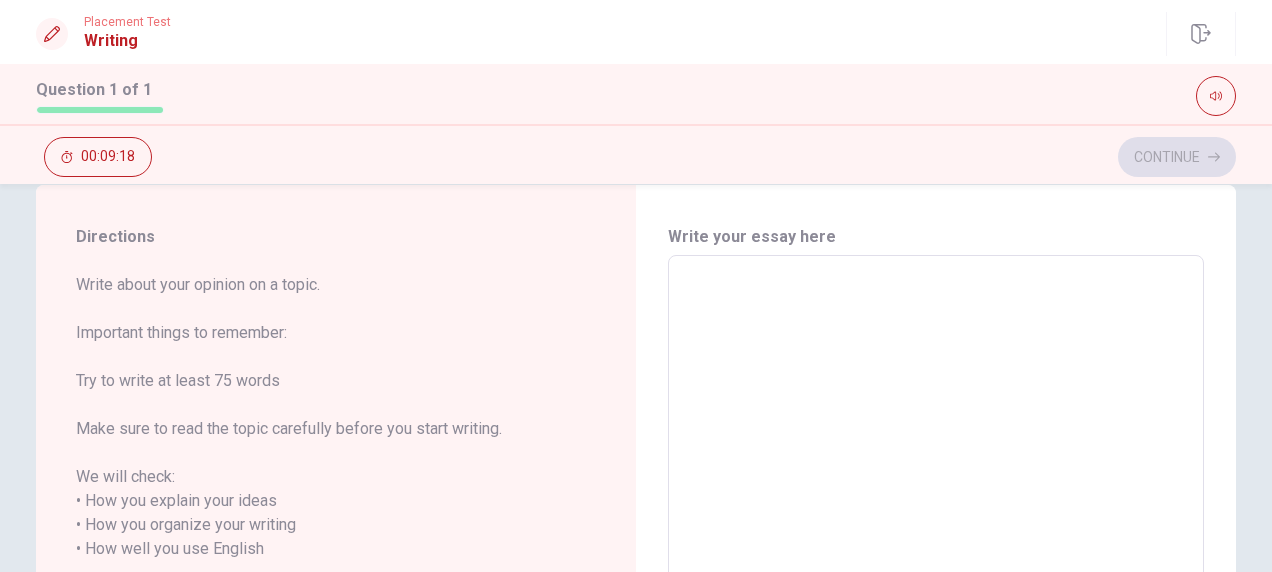 click on "x ​" at bounding box center [936, 537] 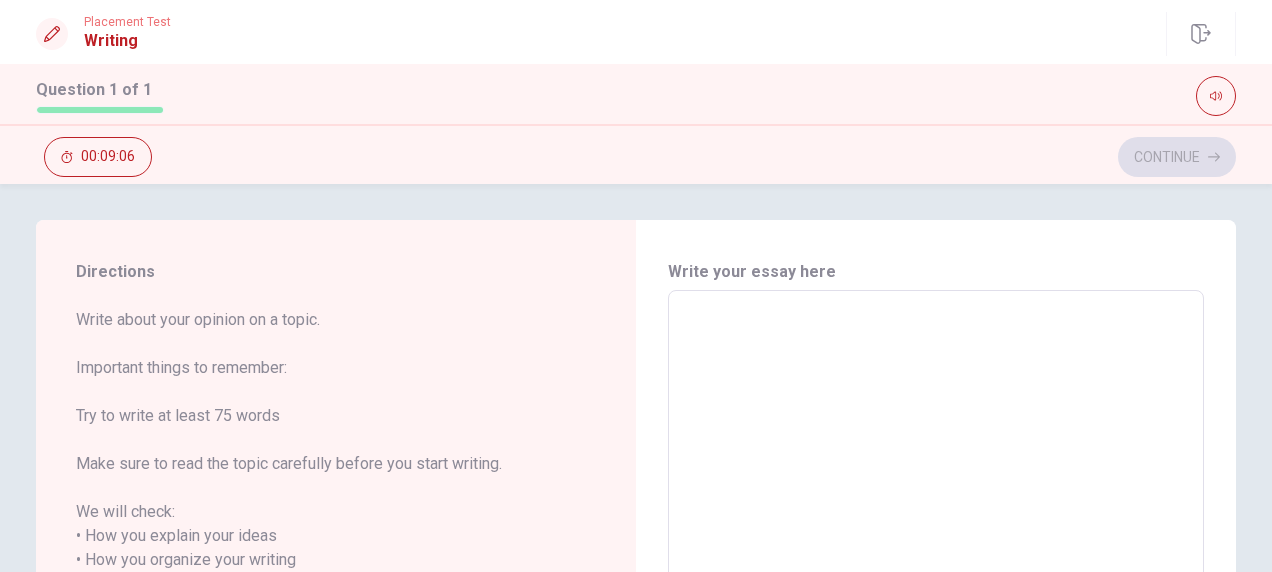 scroll, scrollTop: 4, scrollLeft: 0, axis: vertical 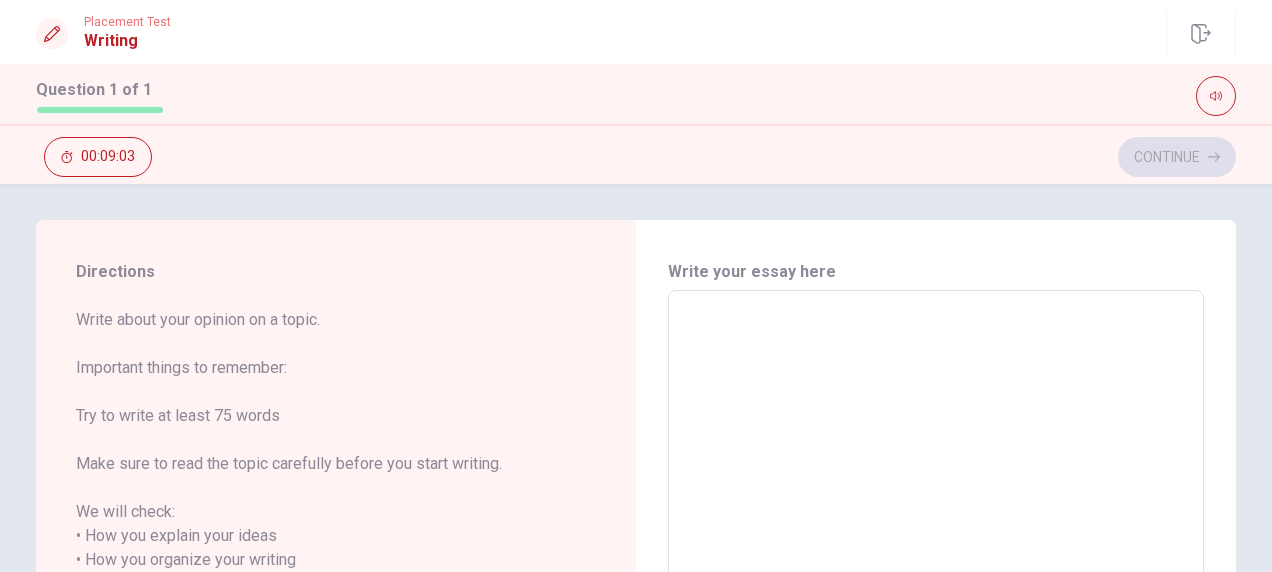 type on "w" 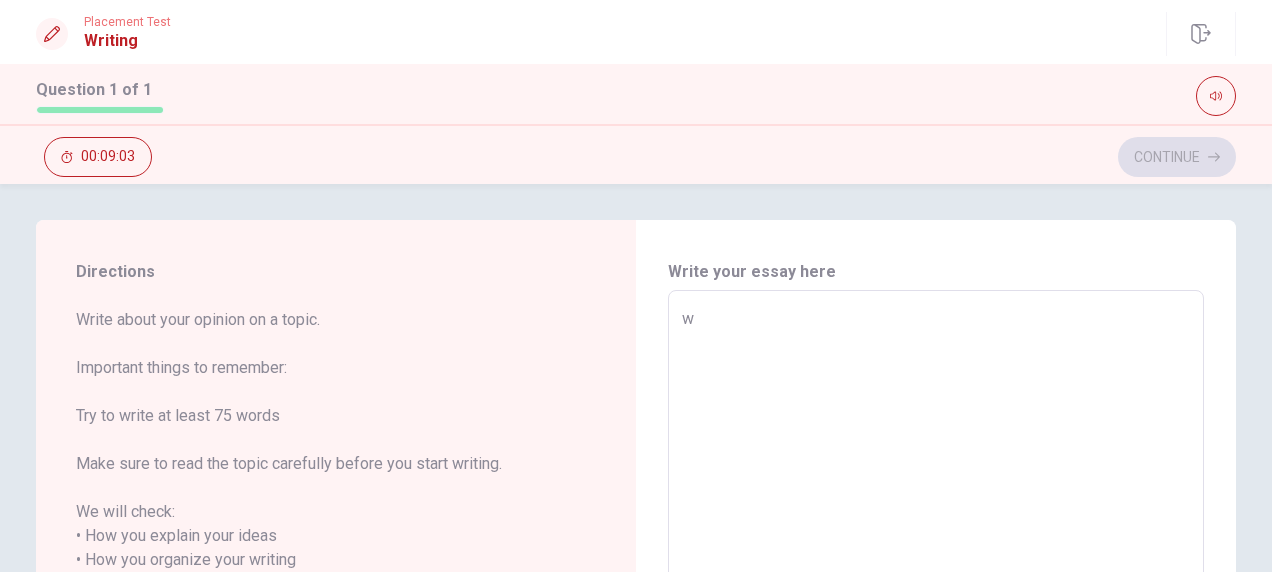 type on "x" 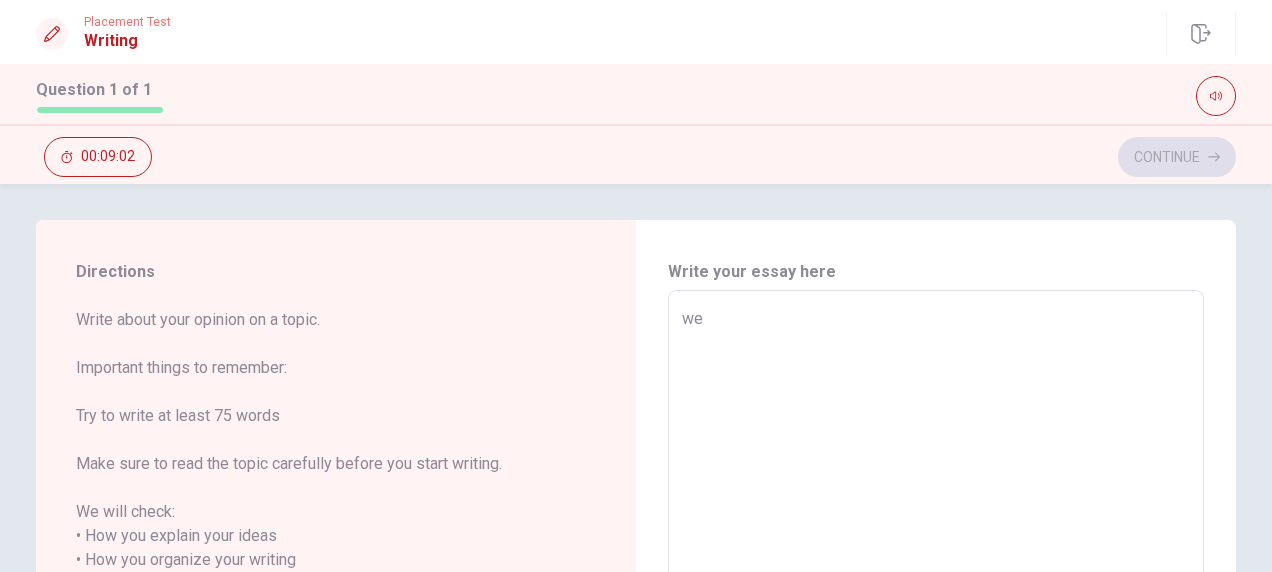 type on "x" 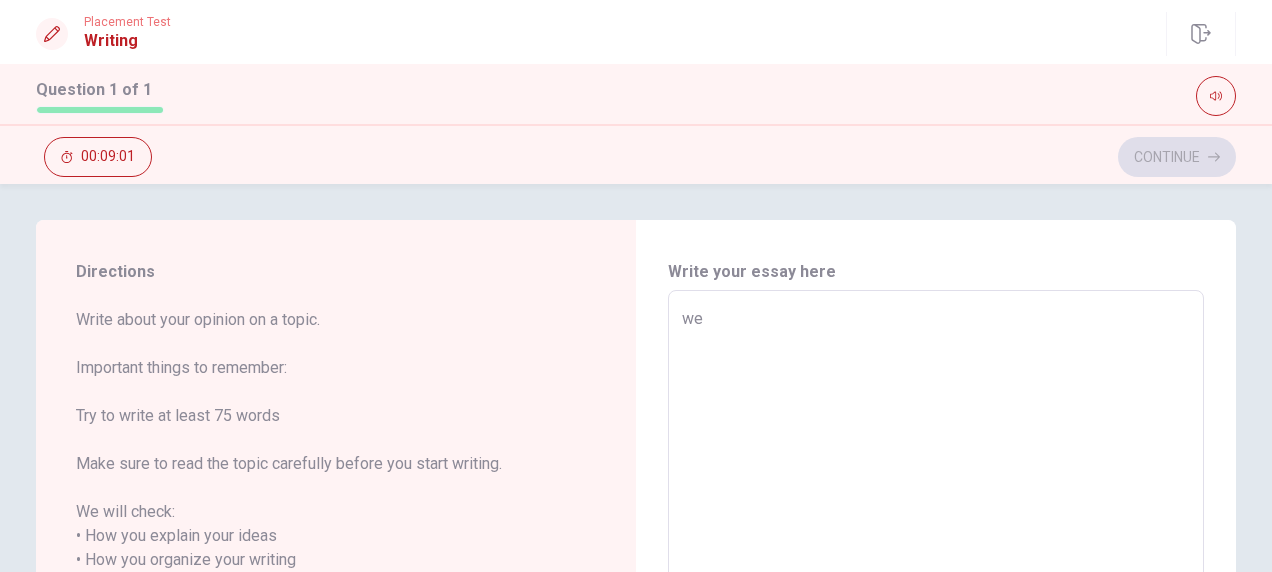 type on "w" 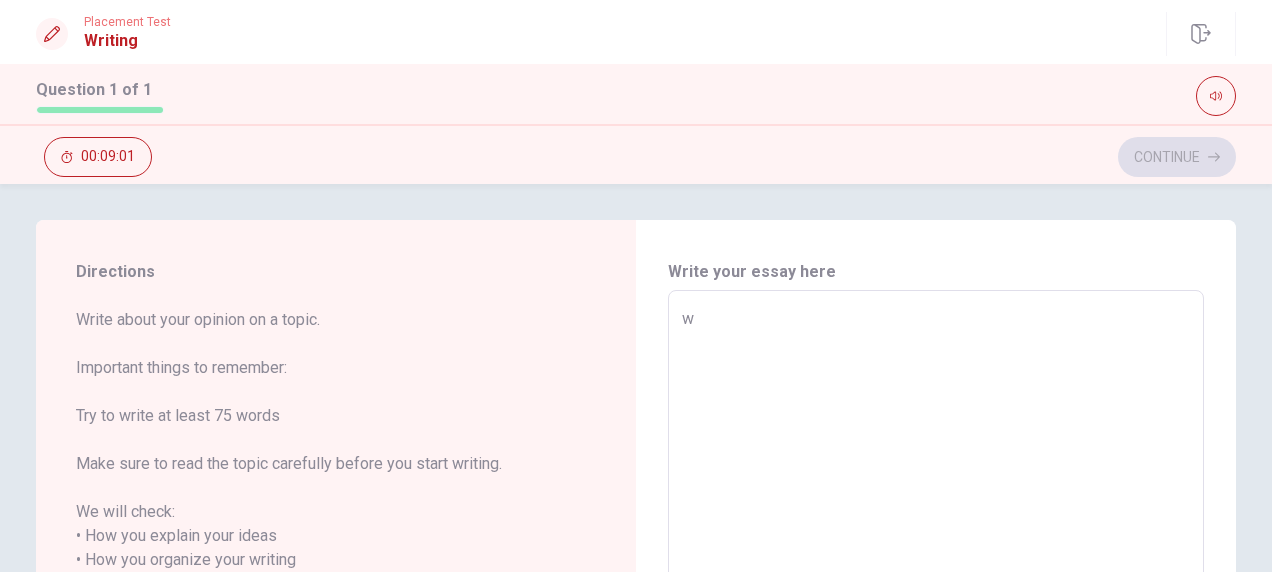 type on "x" 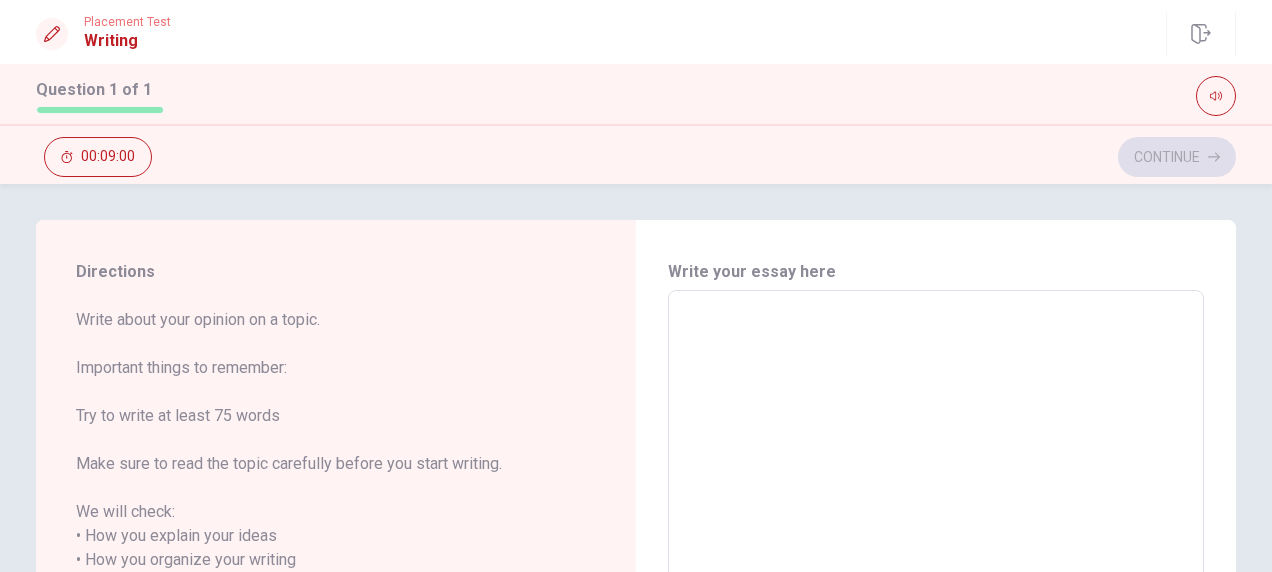 type 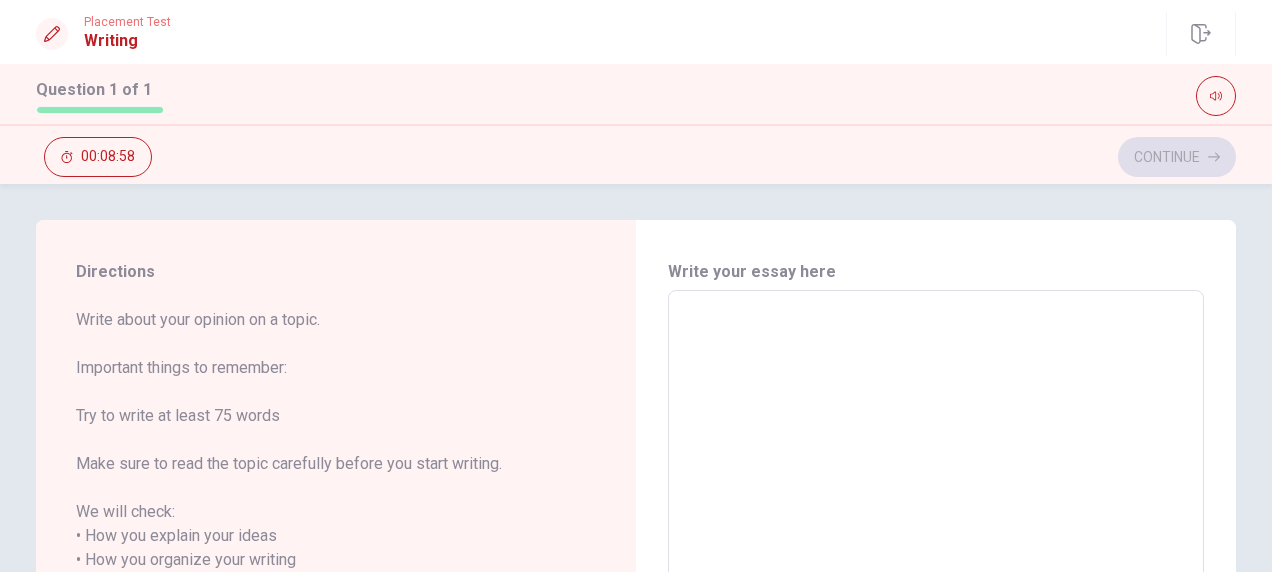 click at bounding box center [936, 572] 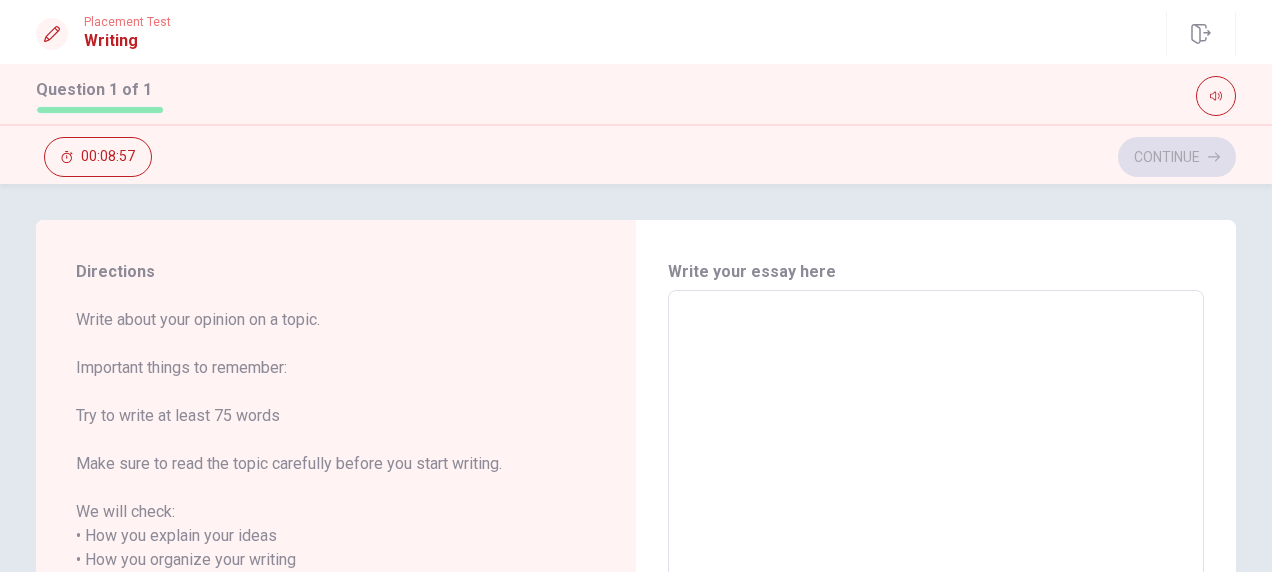 type 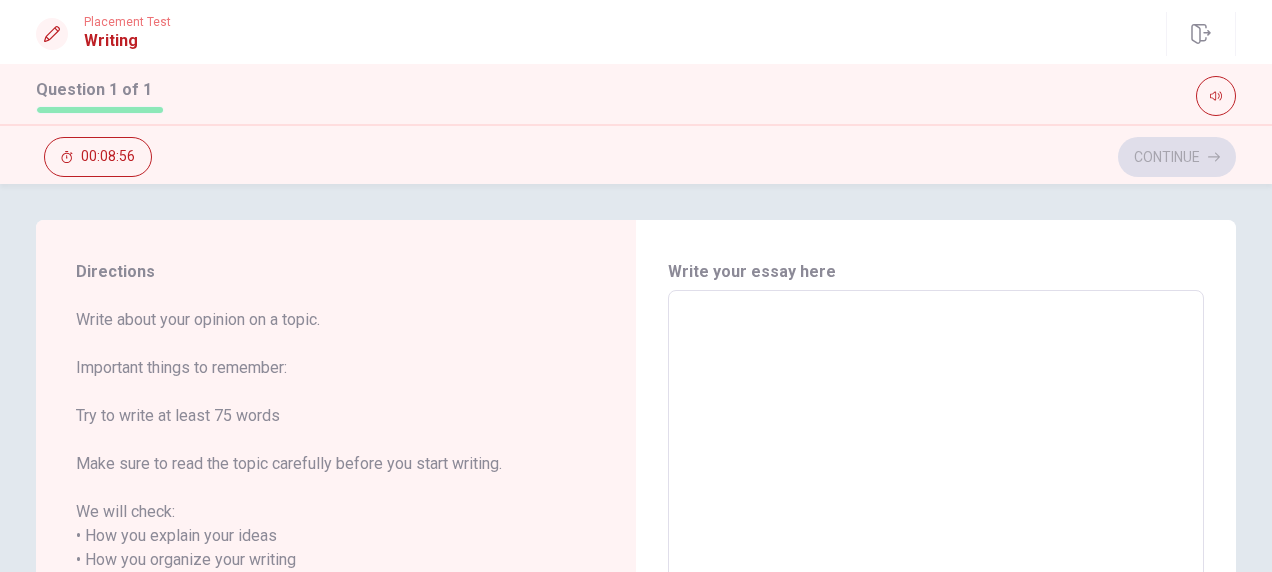 type on "x" 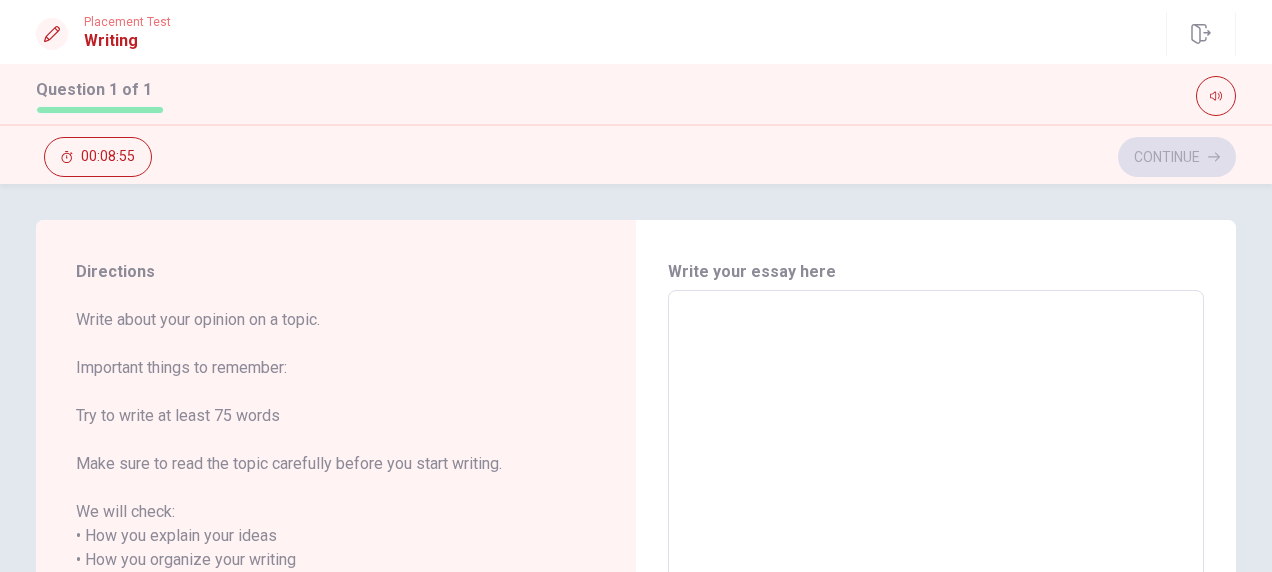 type on "W" 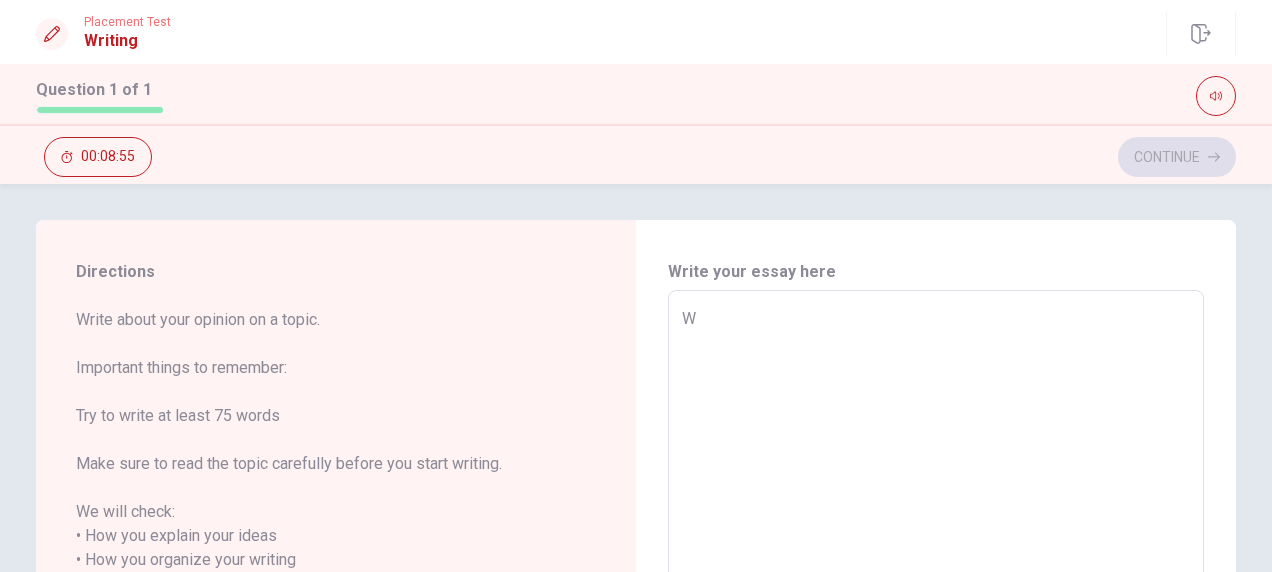 type on "x" 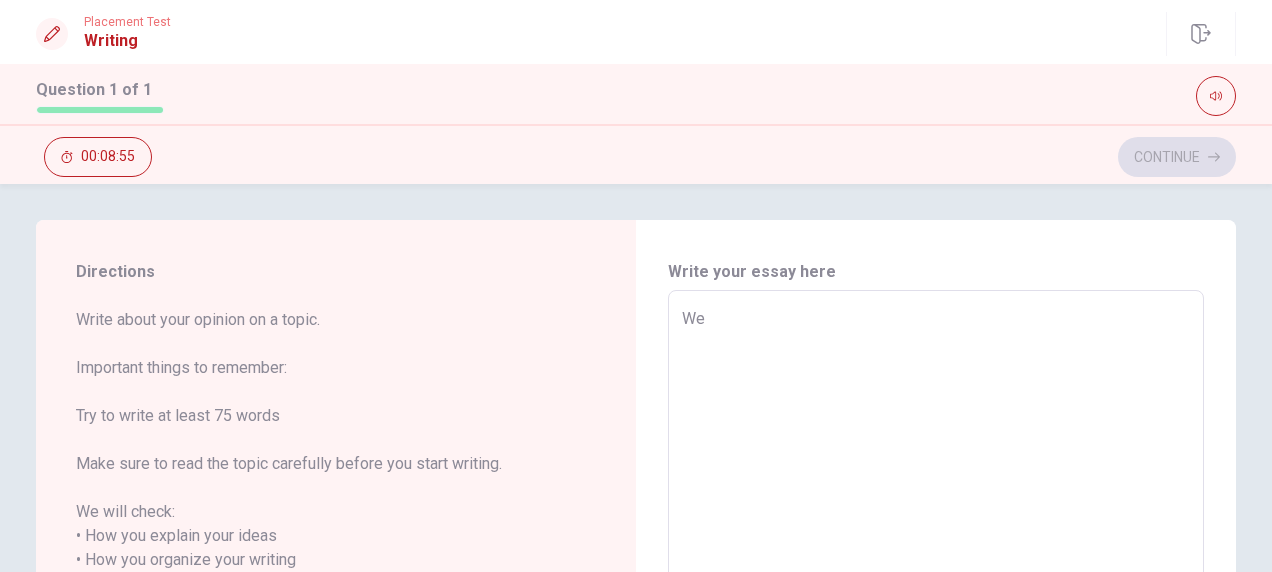 type on "x" 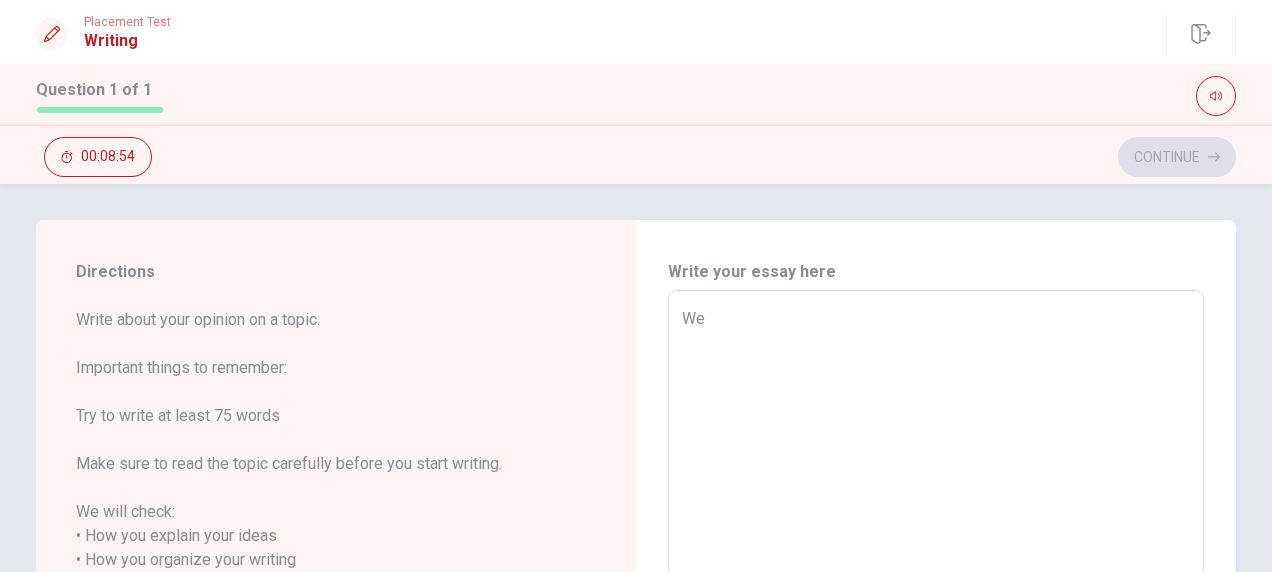 type on "We" 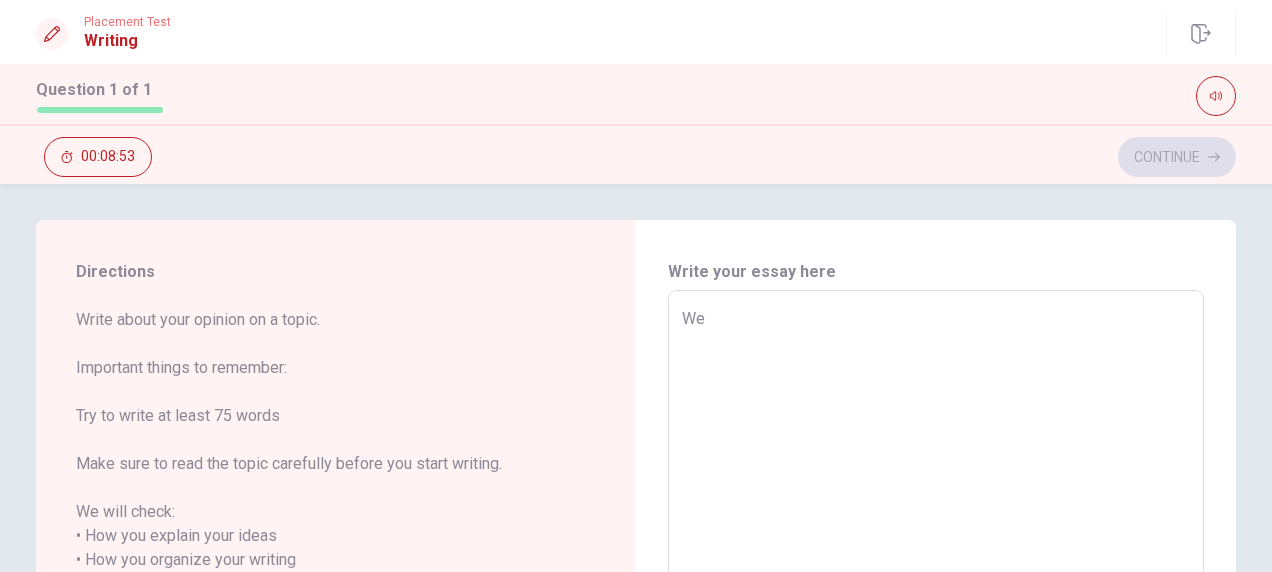 type on "We h" 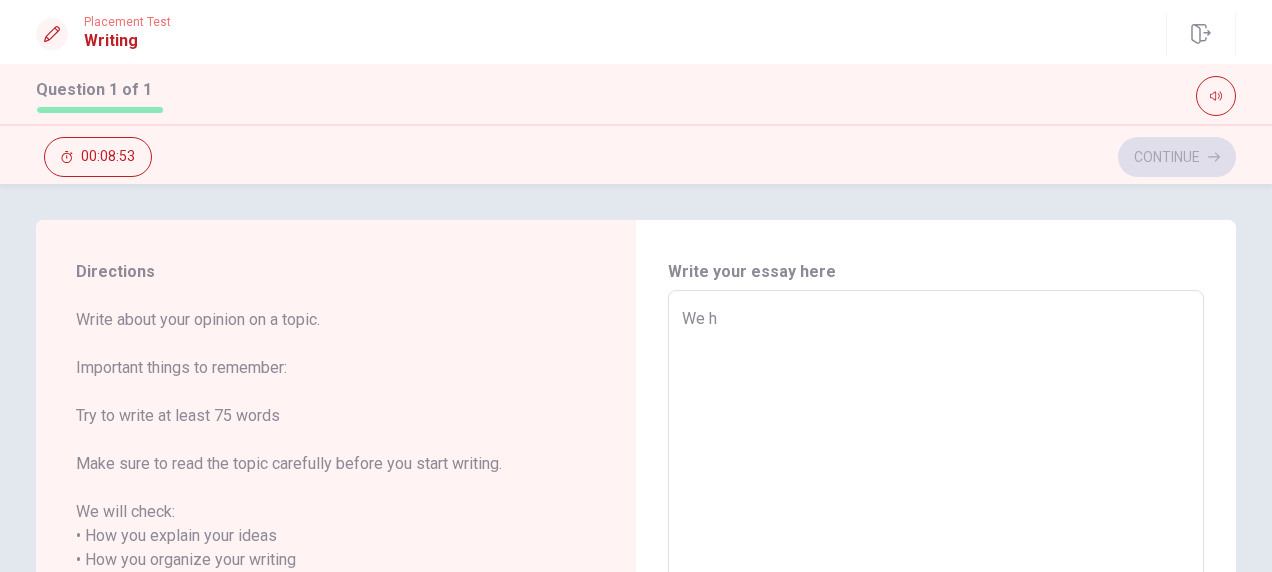 type on "x" 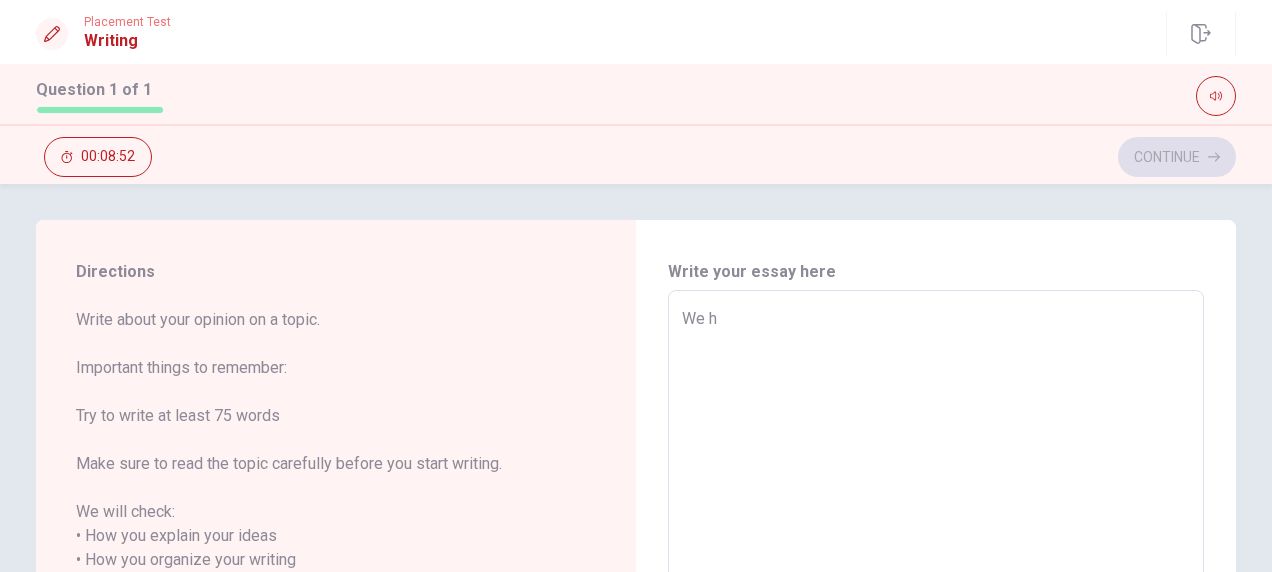 type on "We ha" 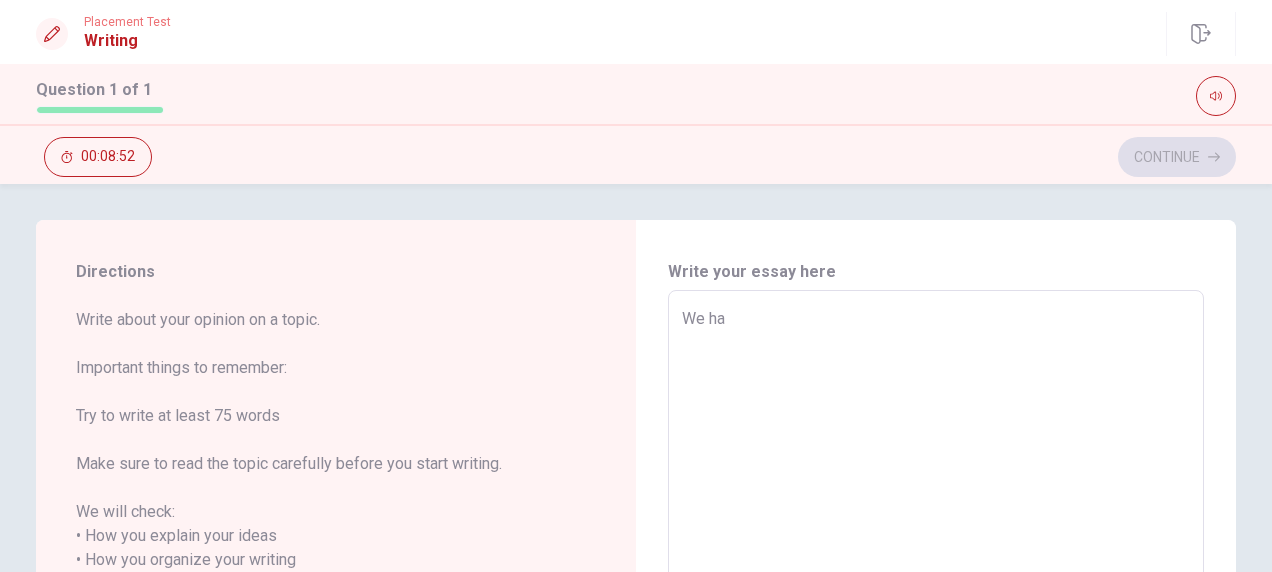 type on "x" 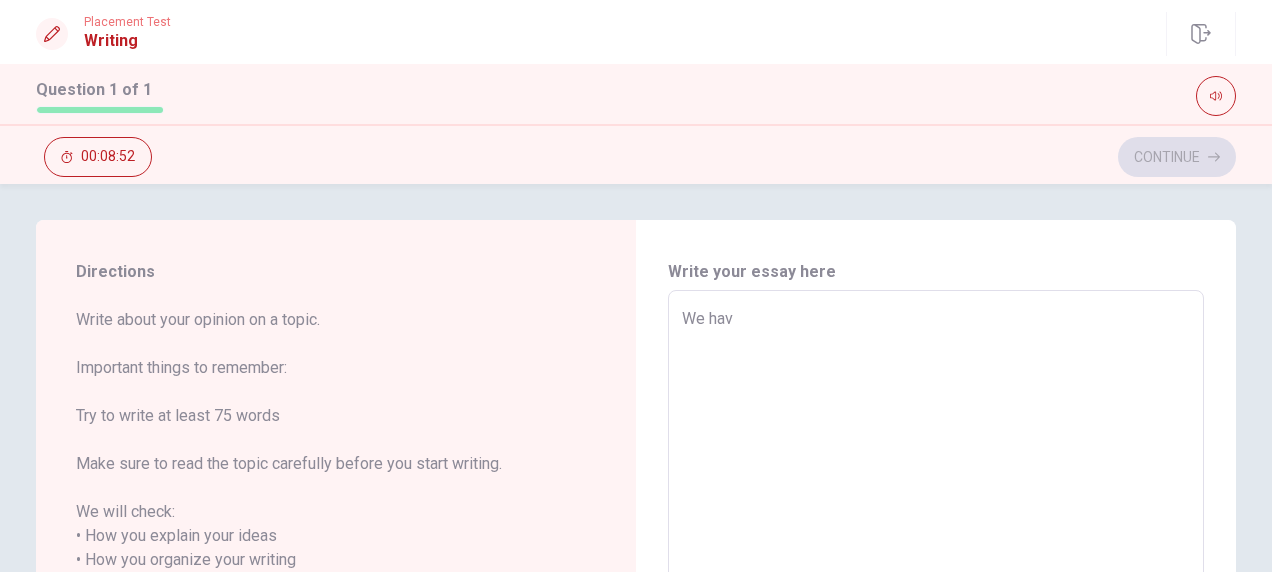 type on "x" 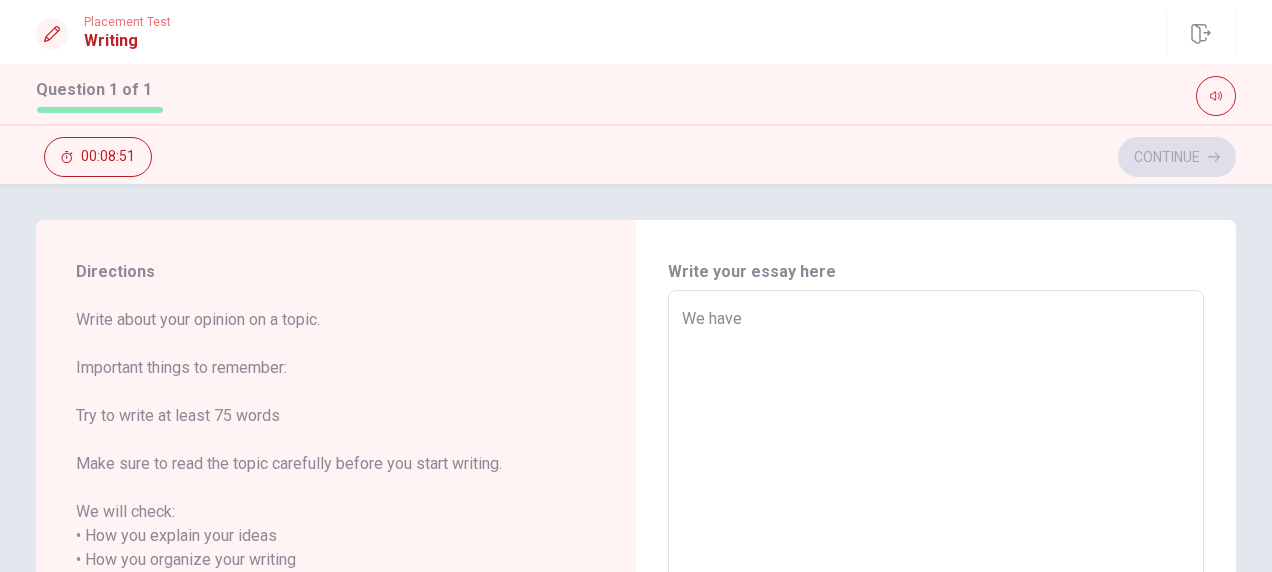 type on "x" 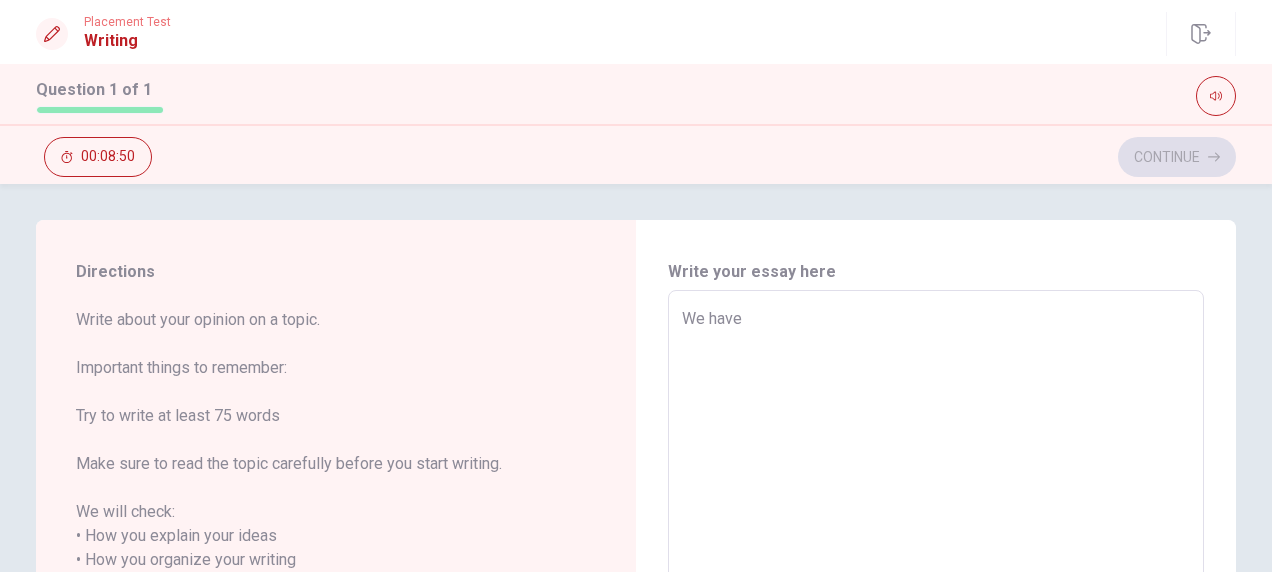 type on "We have" 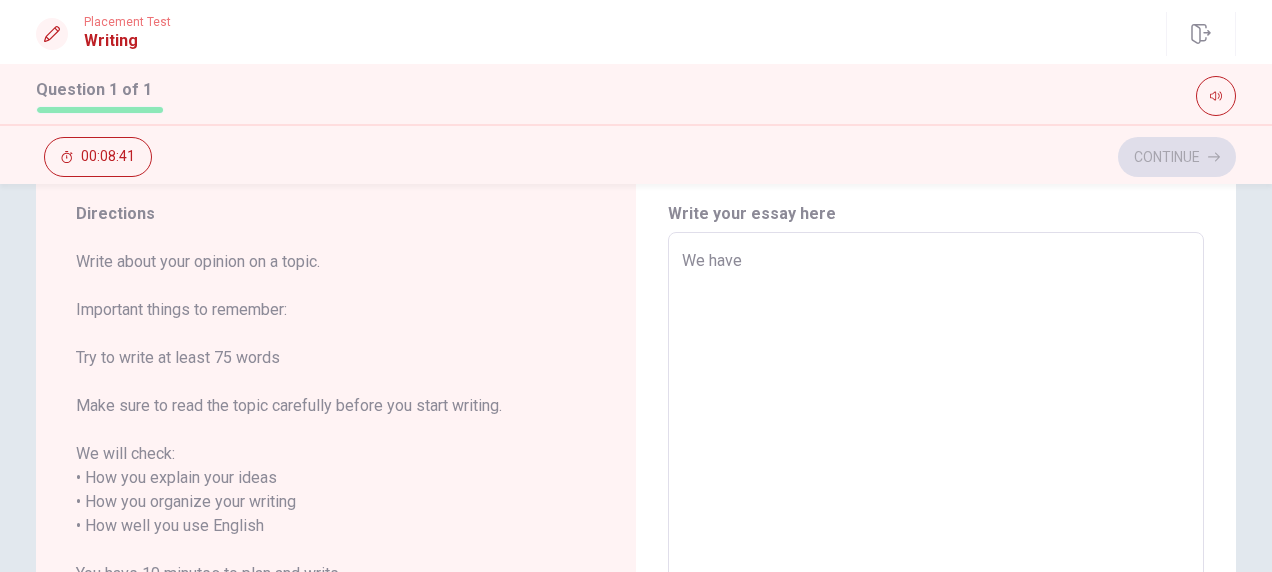 scroll, scrollTop: 57, scrollLeft: 0, axis: vertical 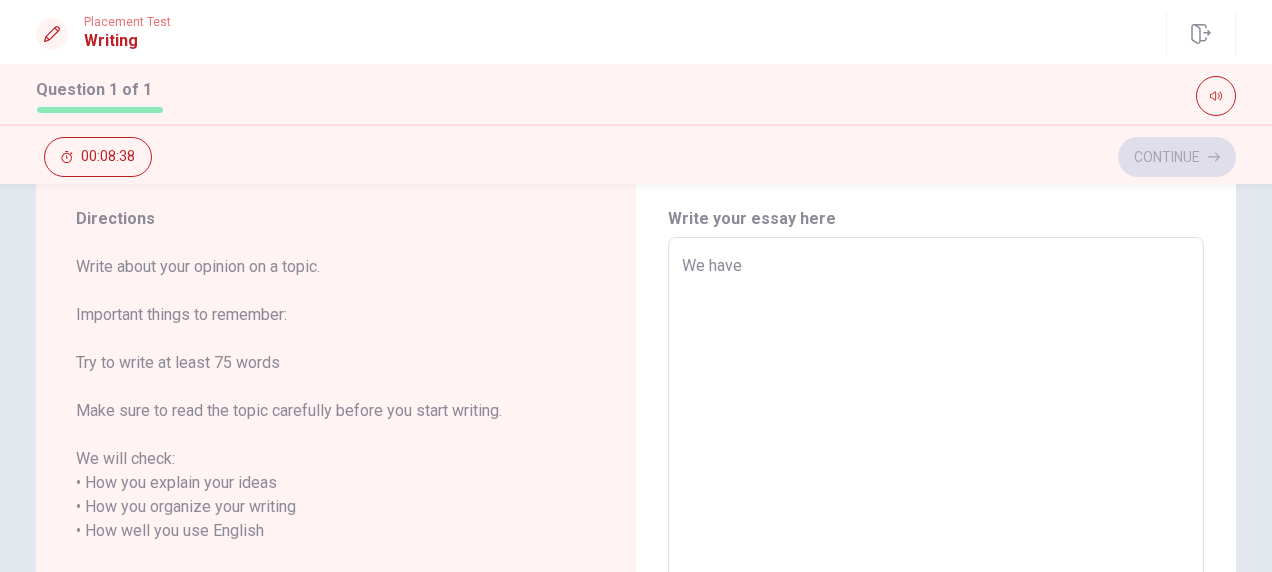 type on "x" 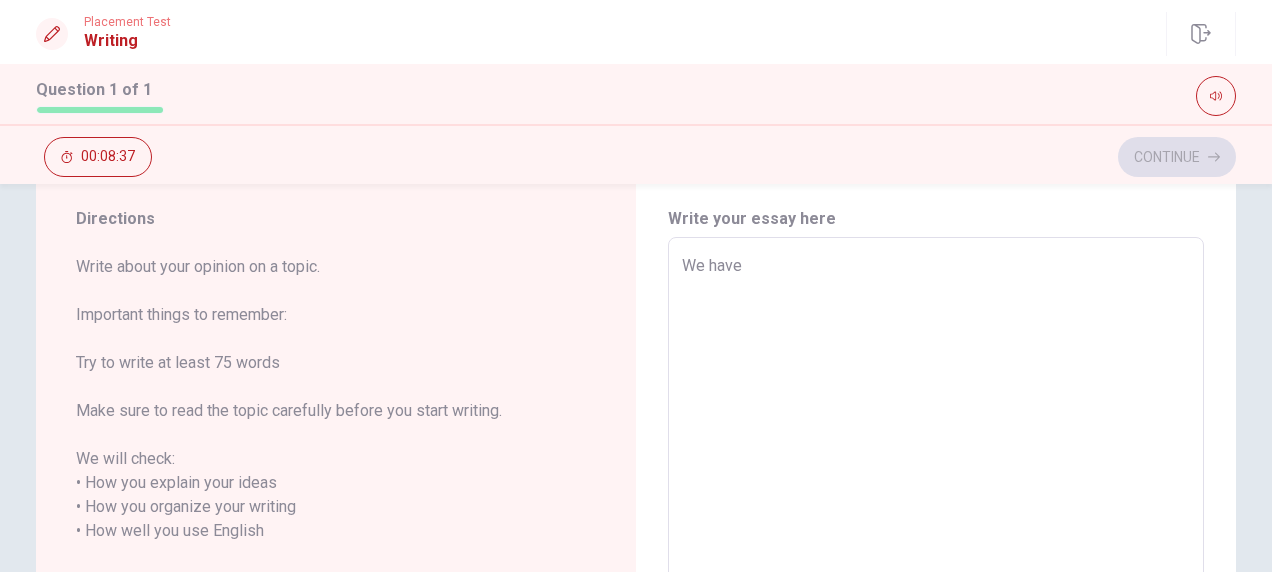type on "We have t" 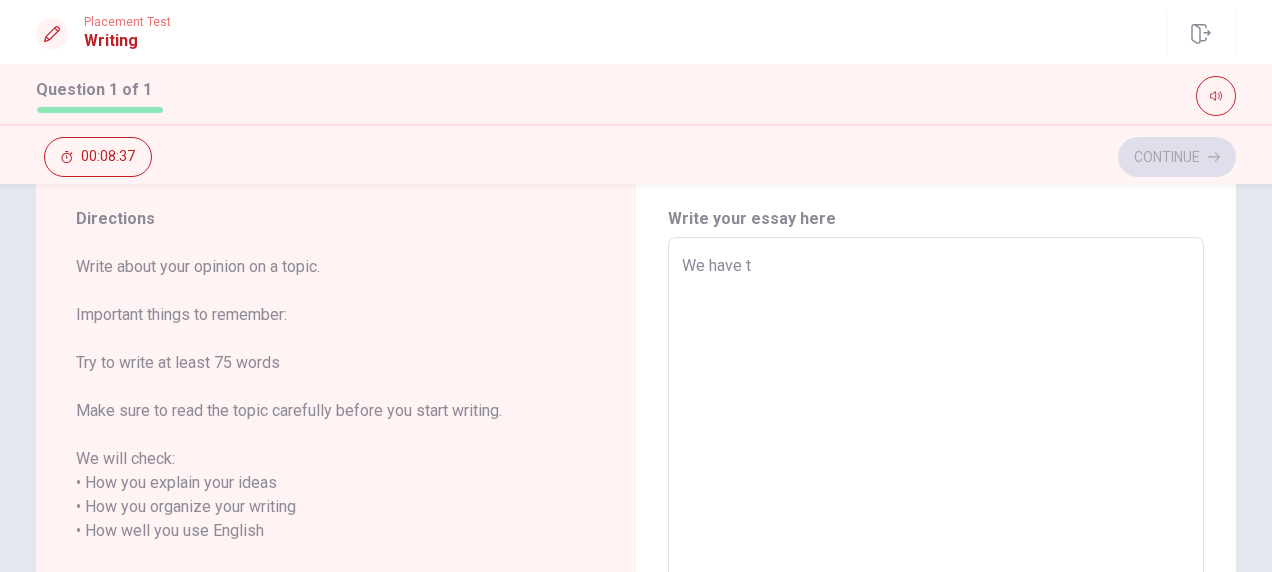 type on "x" 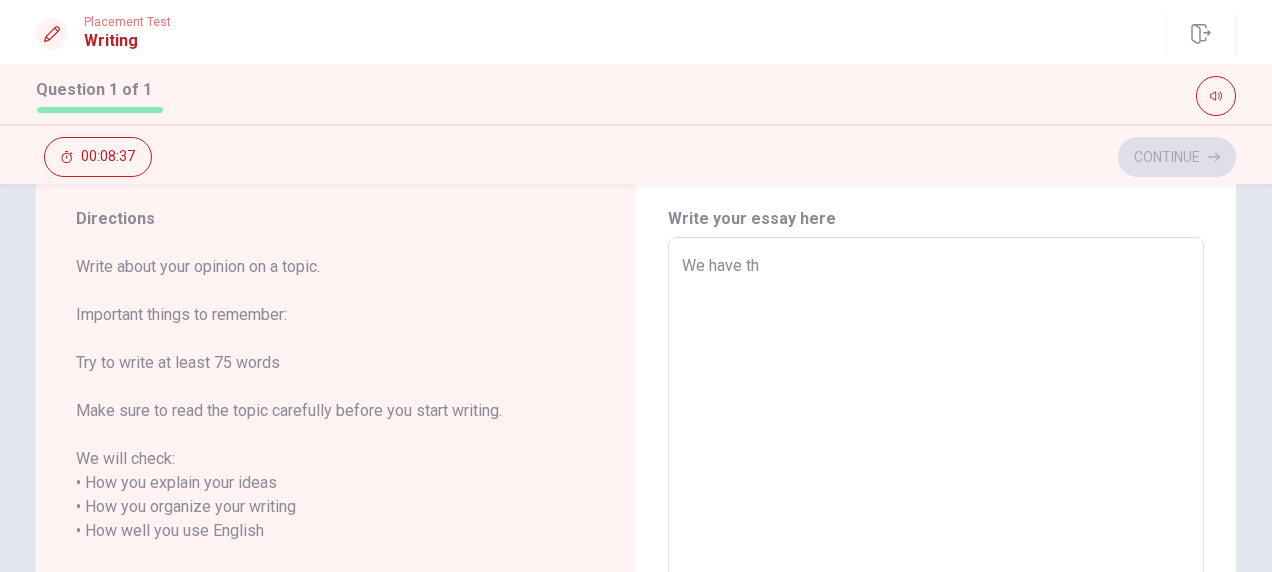 type on "x" 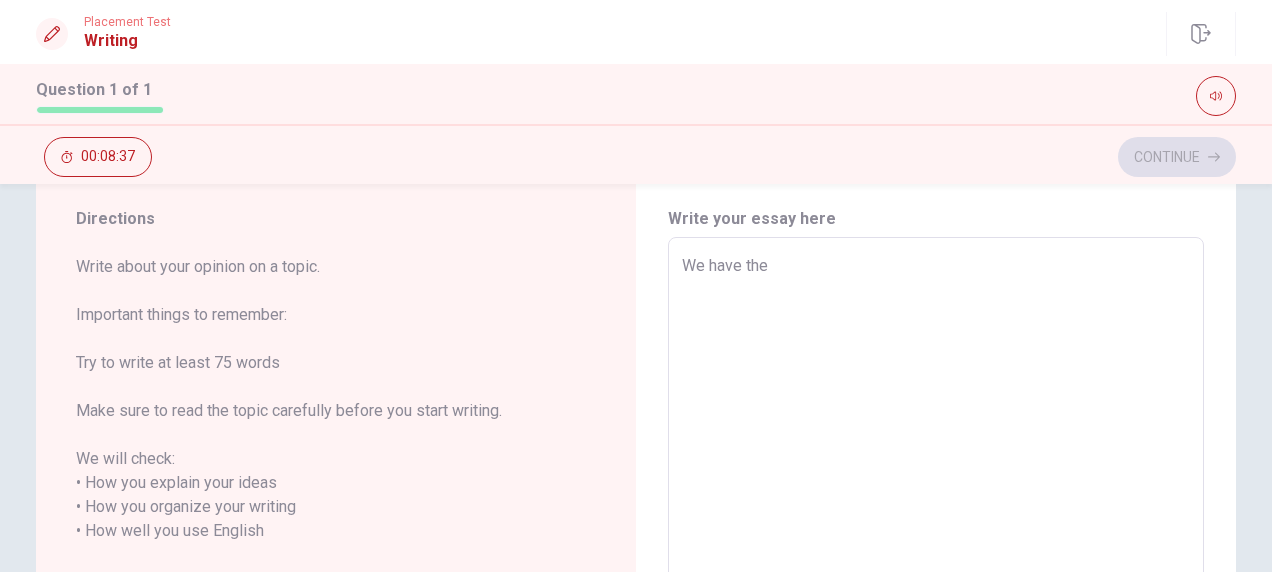 type on "x" 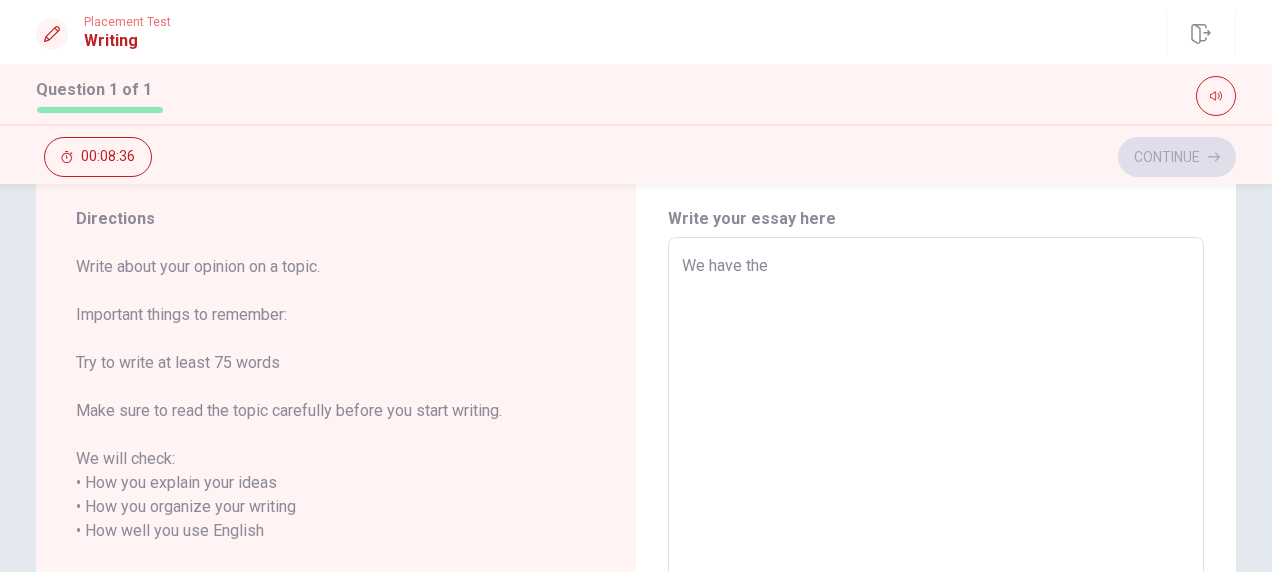 type on "We have the" 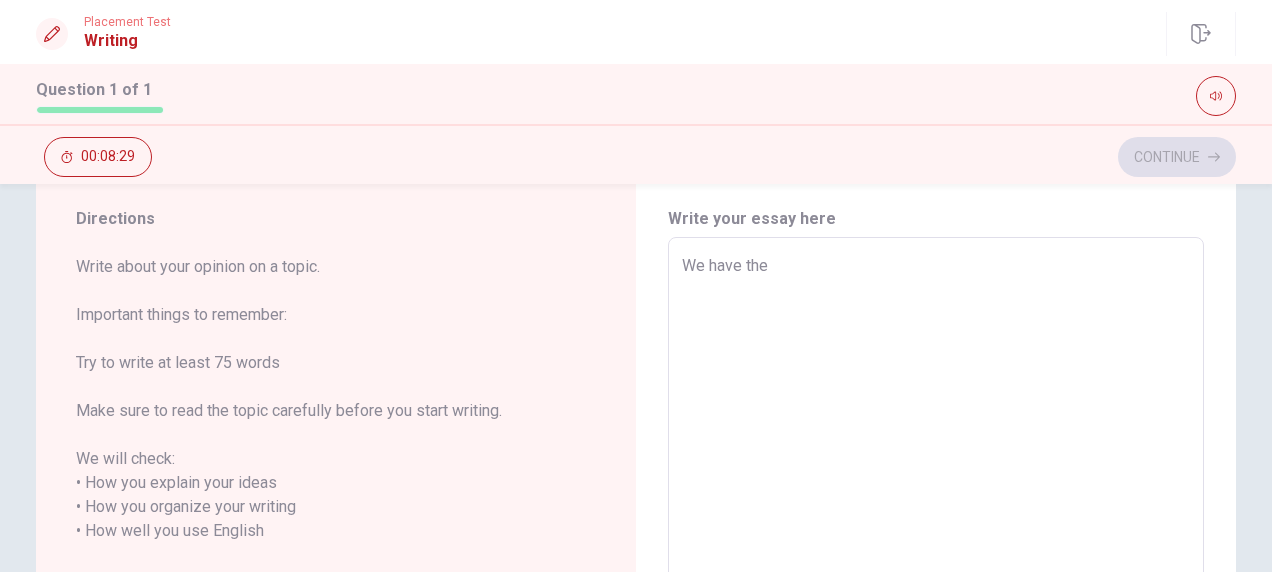 type on "x" 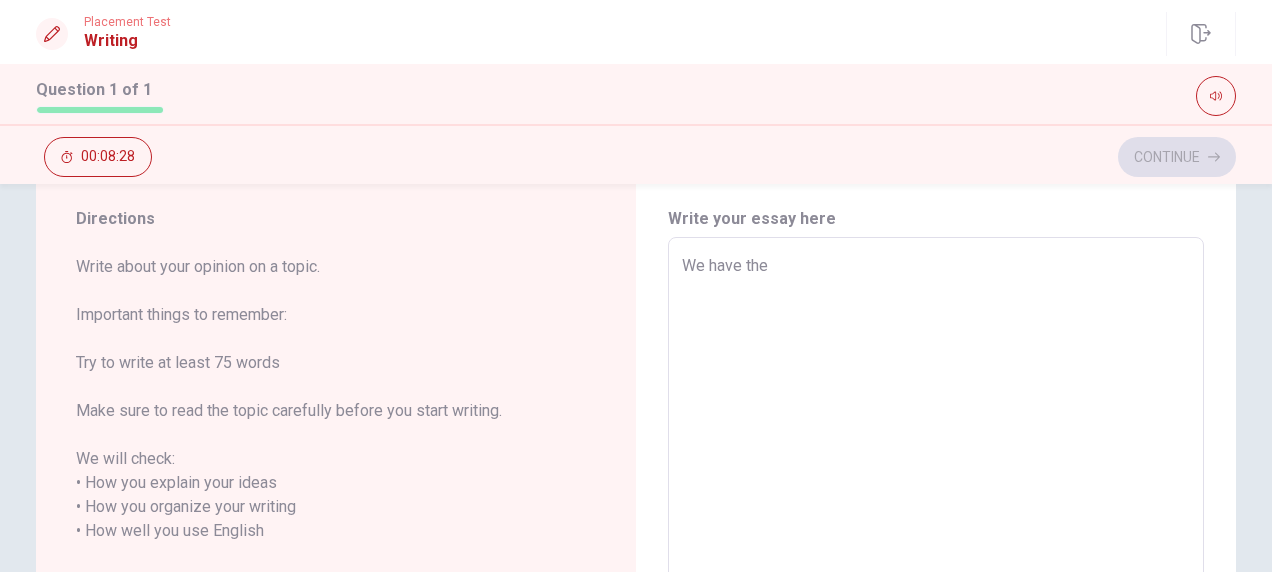 type on "We have the b" 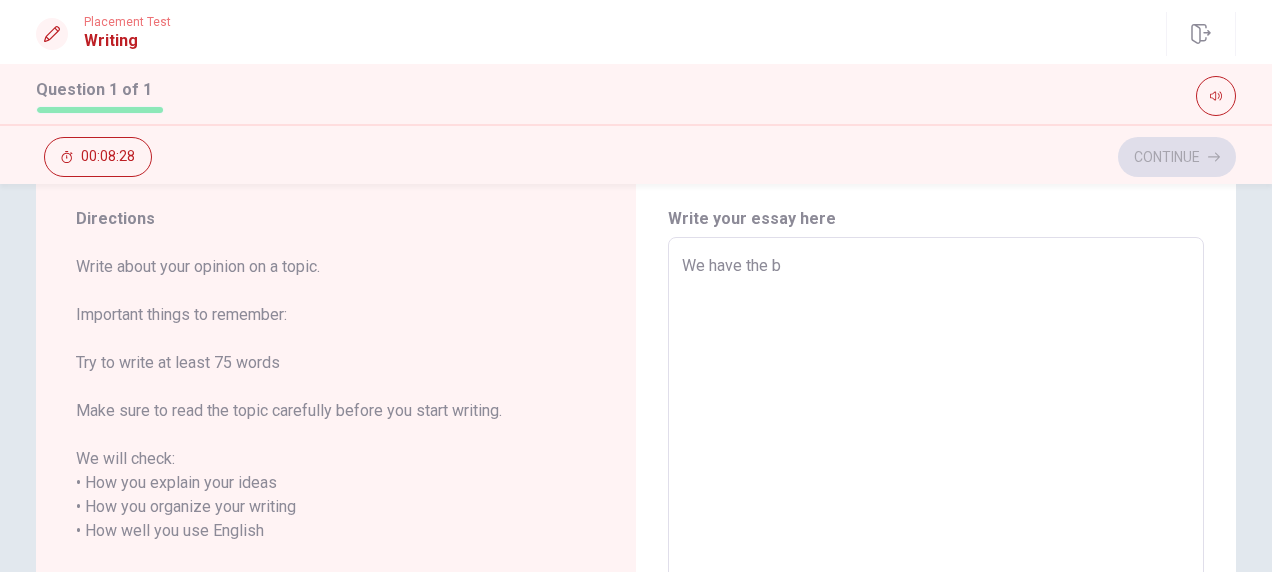 type on "x" 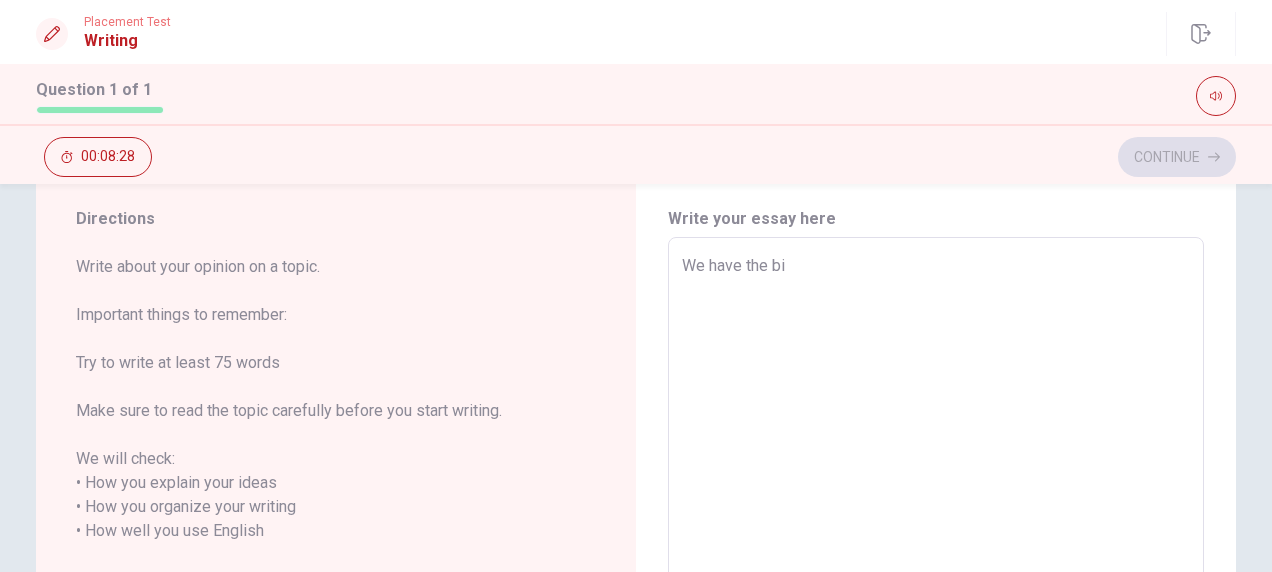 type on "x" 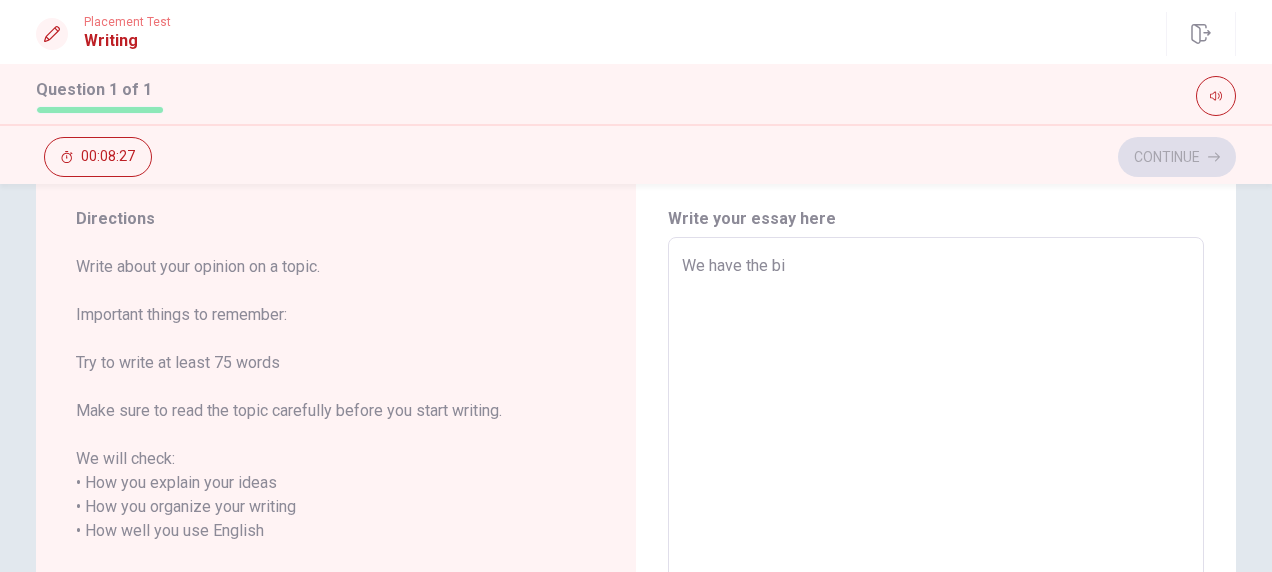 type on "We have the bit" 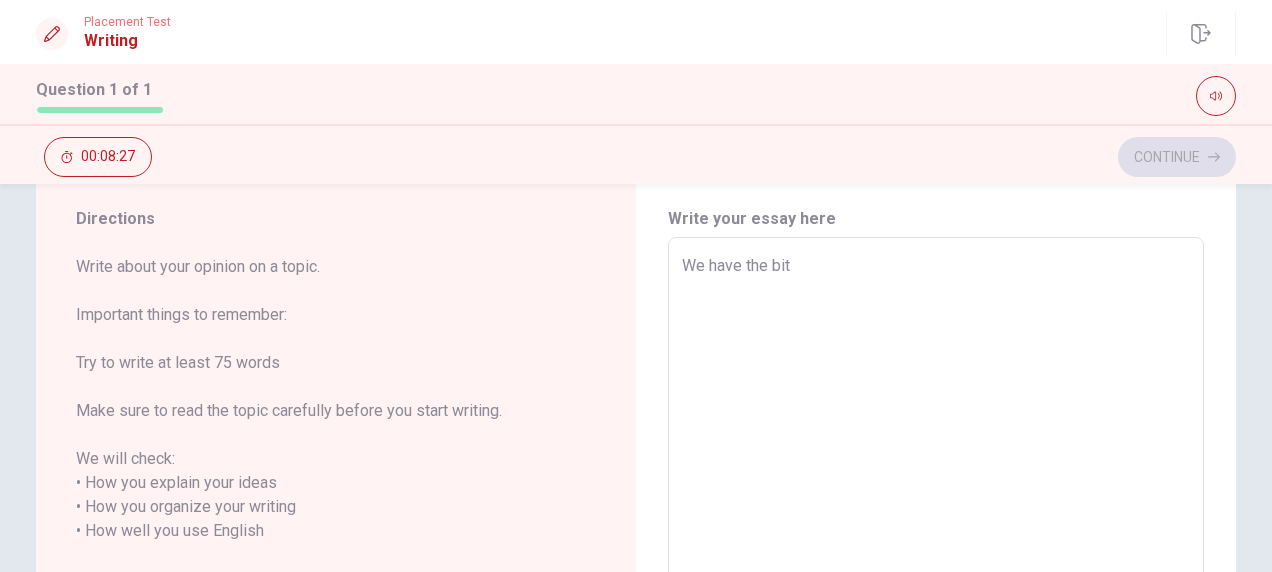 type on "x" 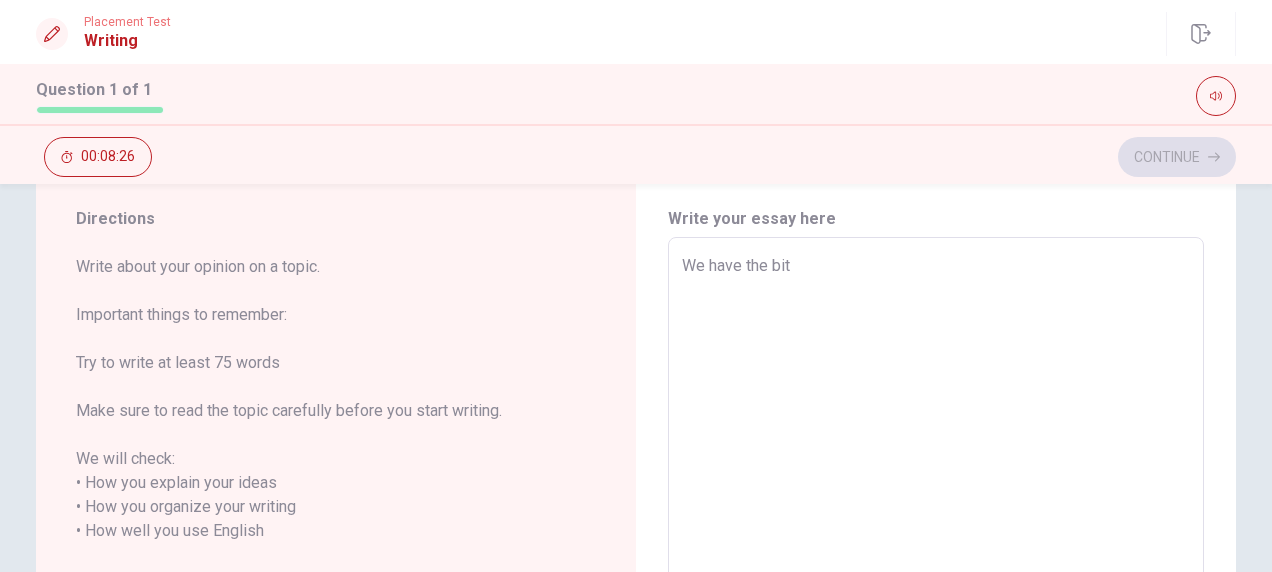 type on "We have the bith" 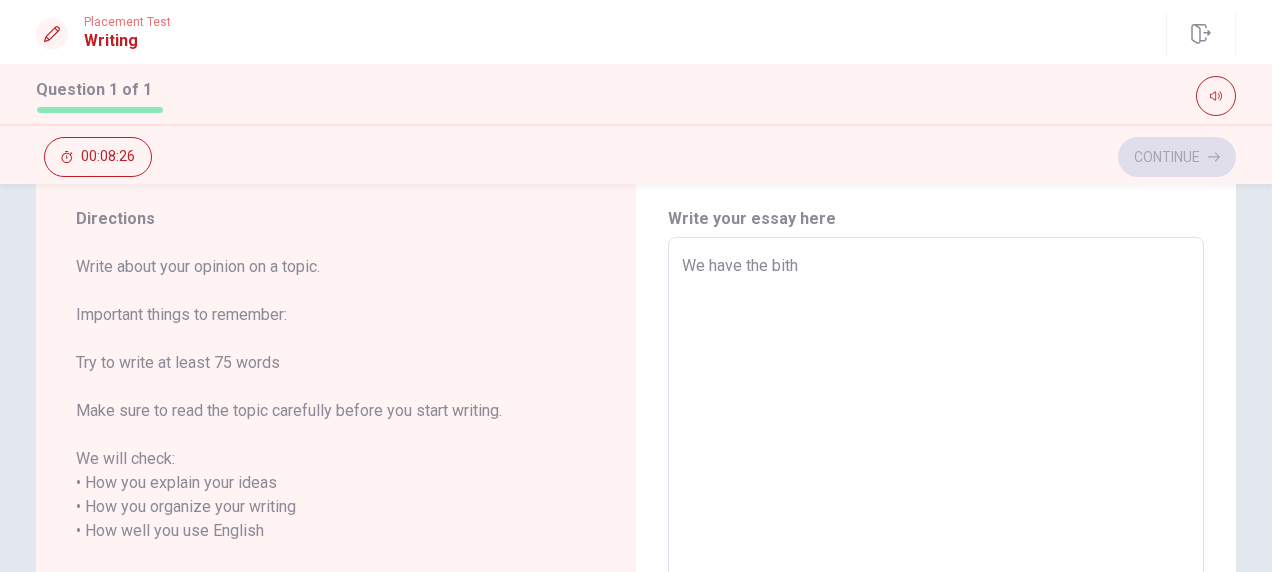 type on "x" 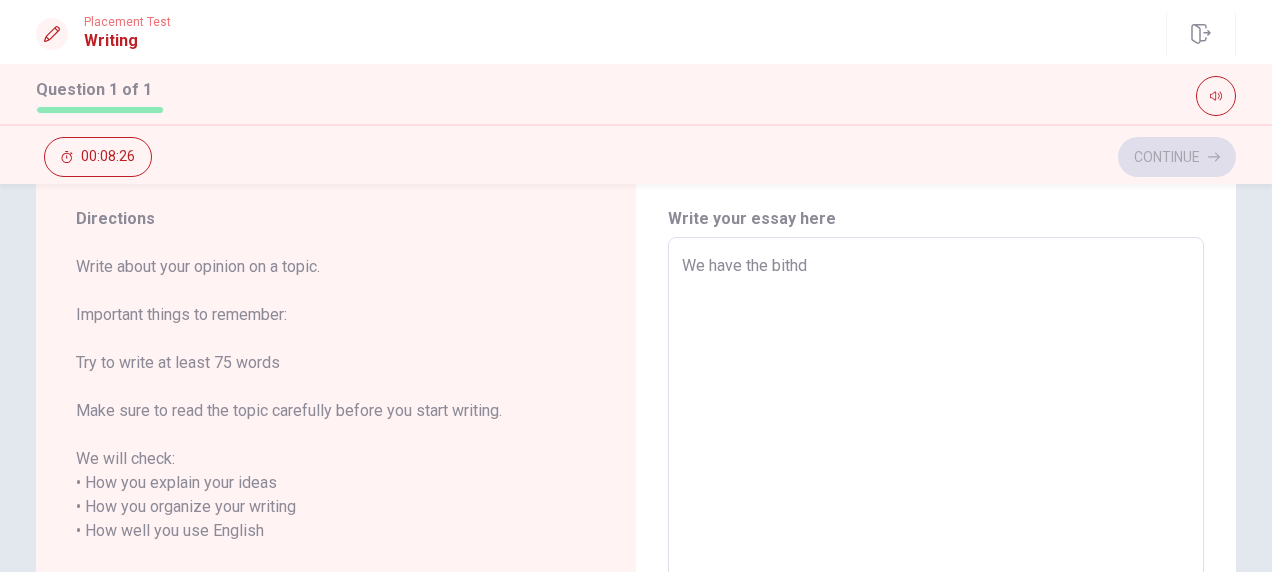 type on "x" 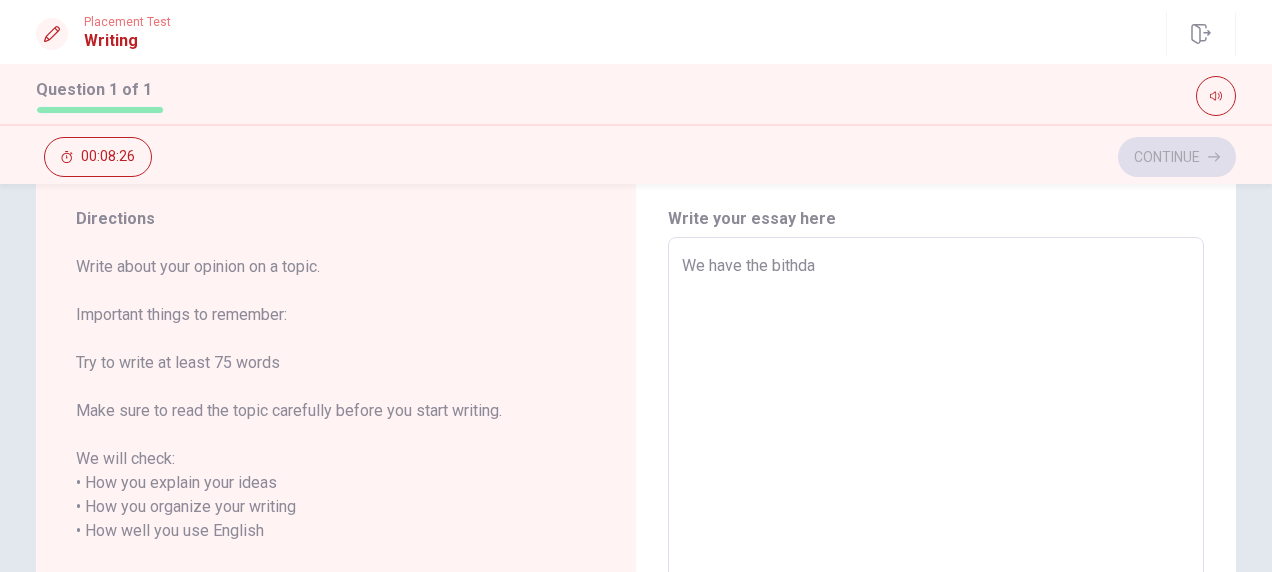 type on "x" 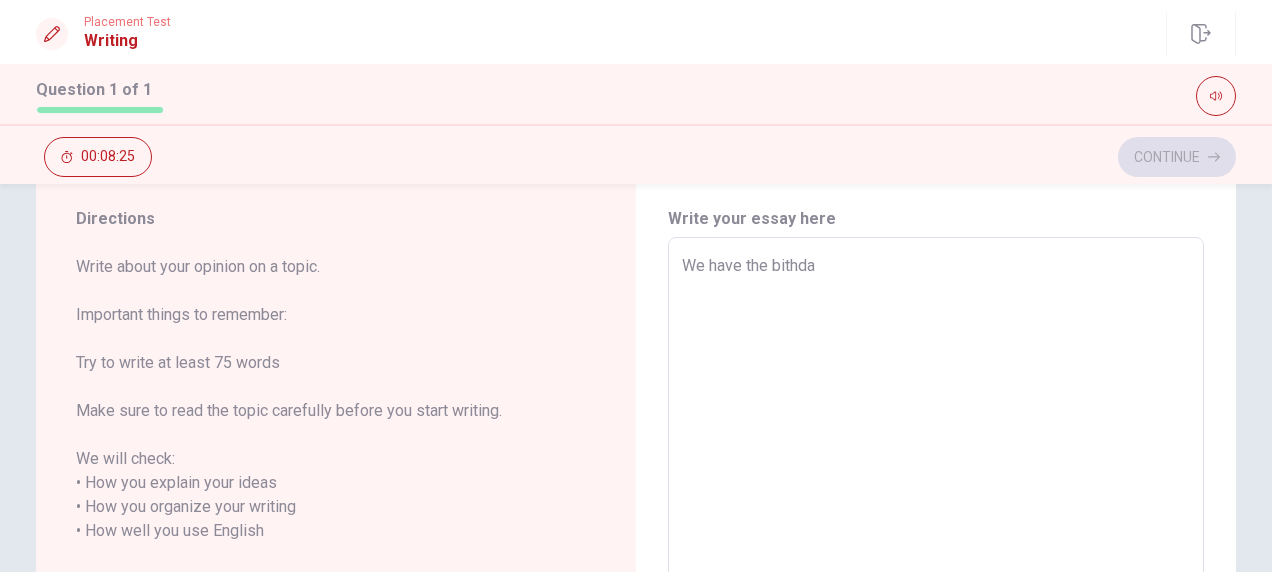 type on "We have the bithday" 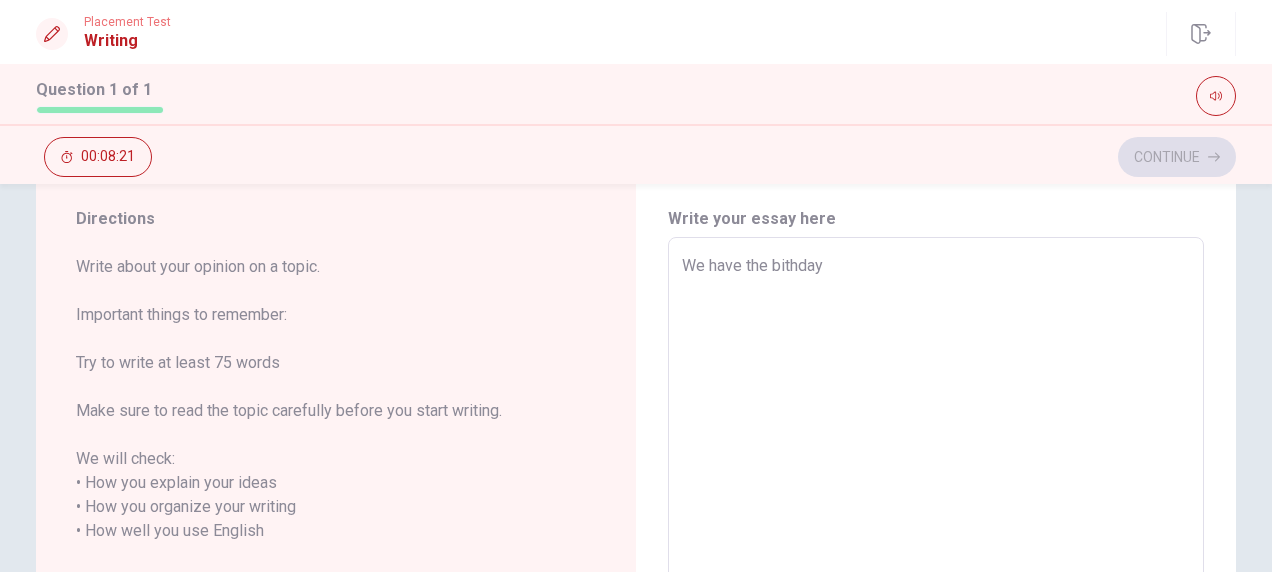 click on "We have the bithday" at bounding box center (936, 519) 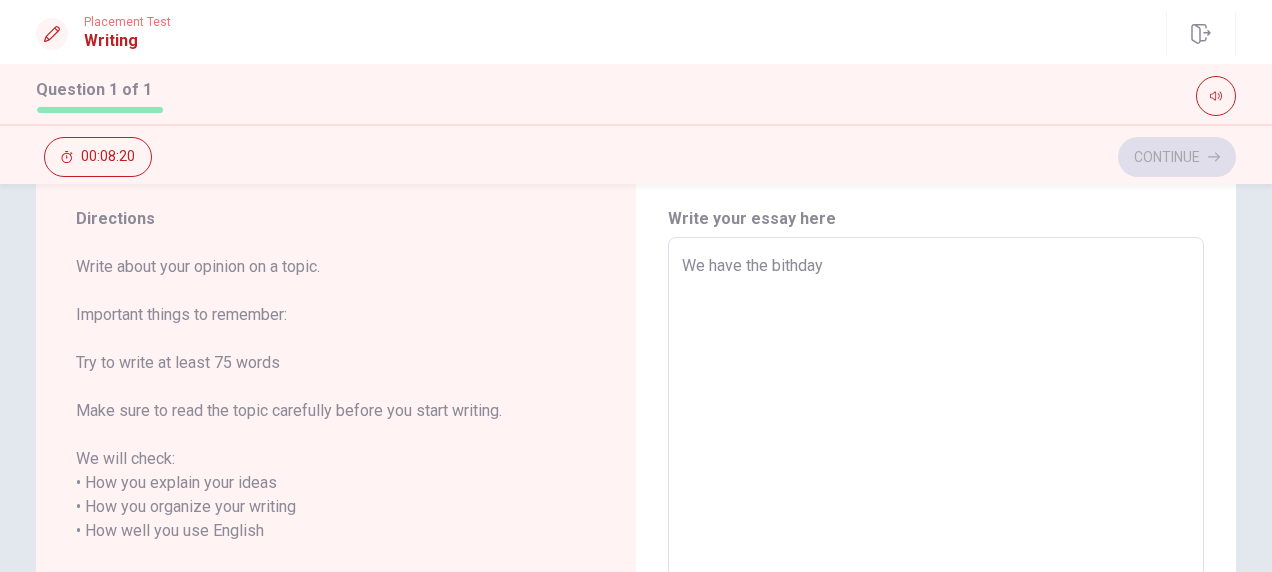 type on "x" 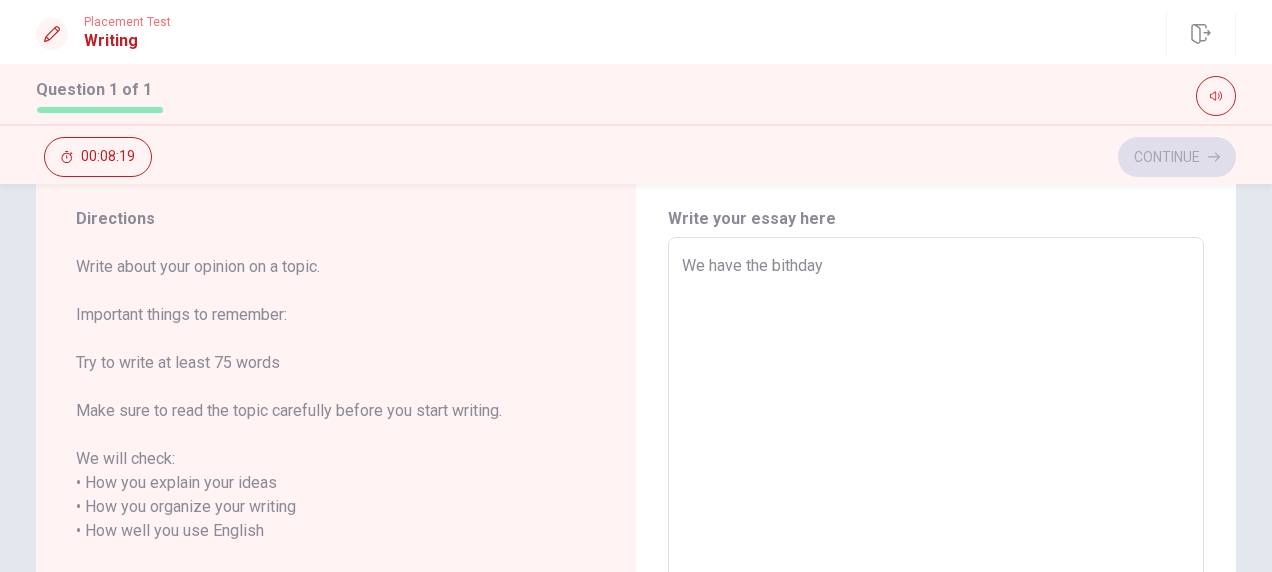type on "We have the birthday" 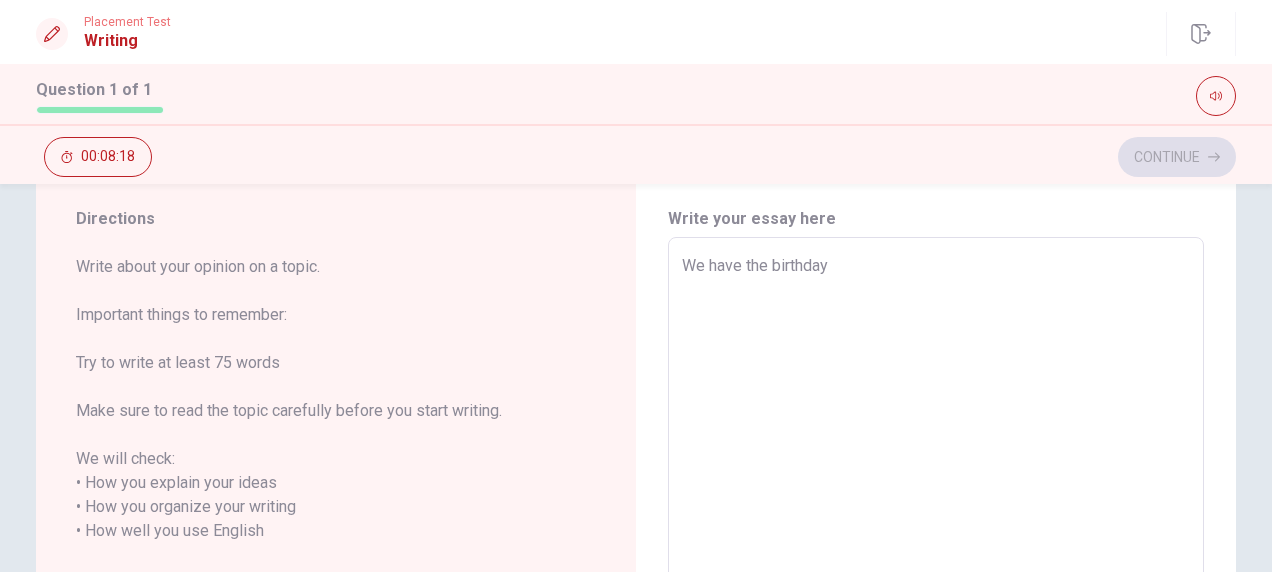 click on "We have the birthday" at bounding box center [936, 519] 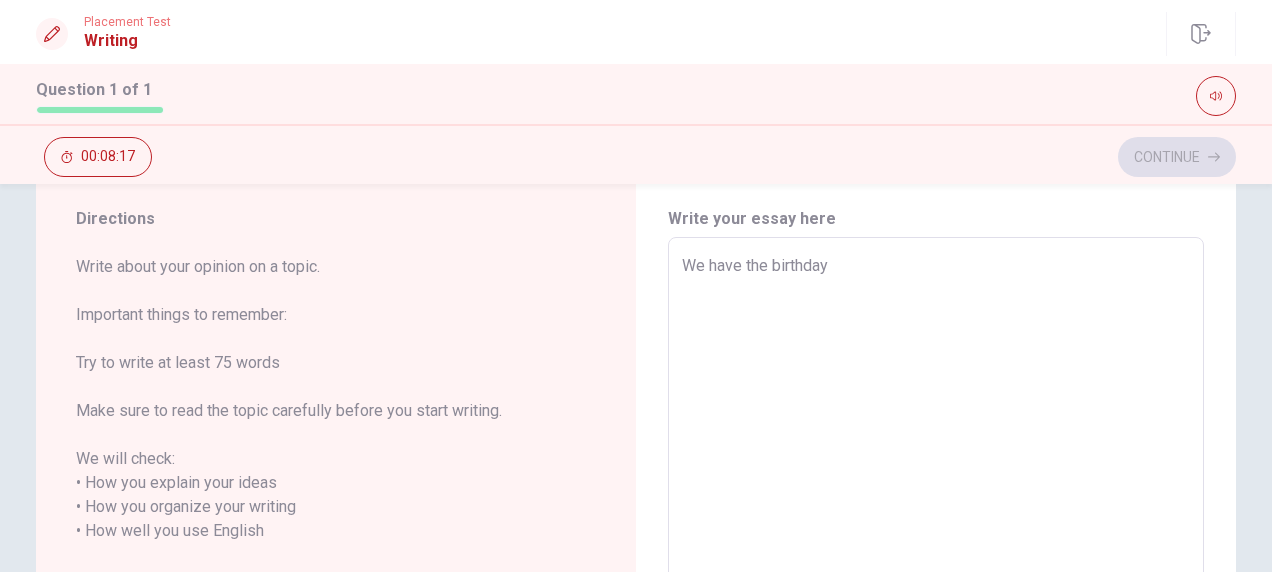 type on "x" 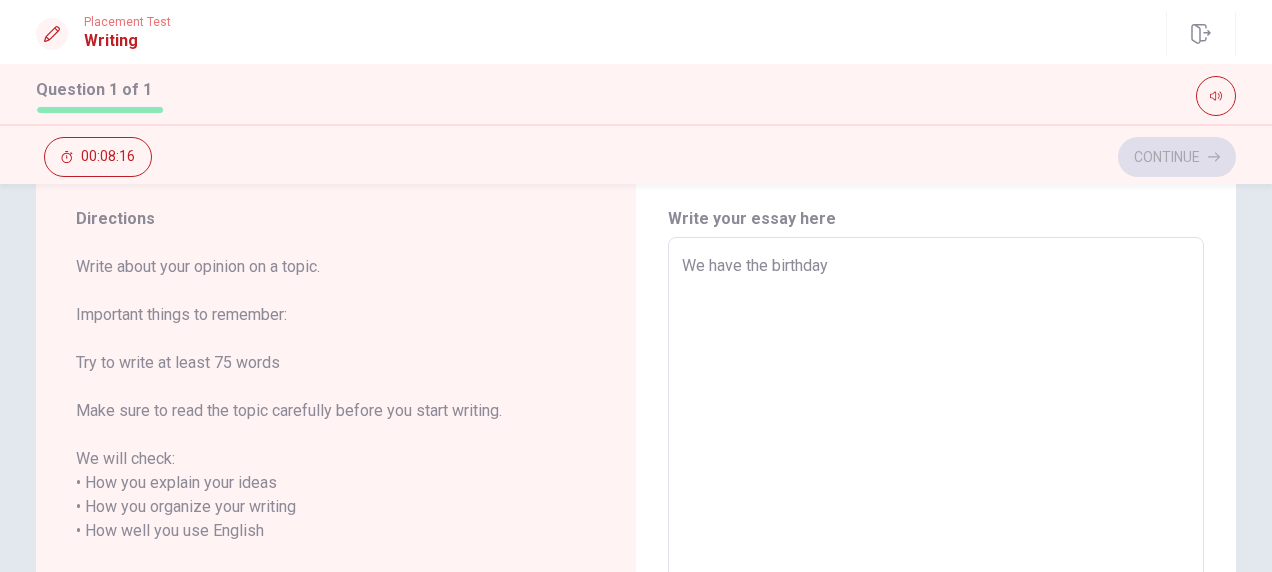 type on "We have the birthday" 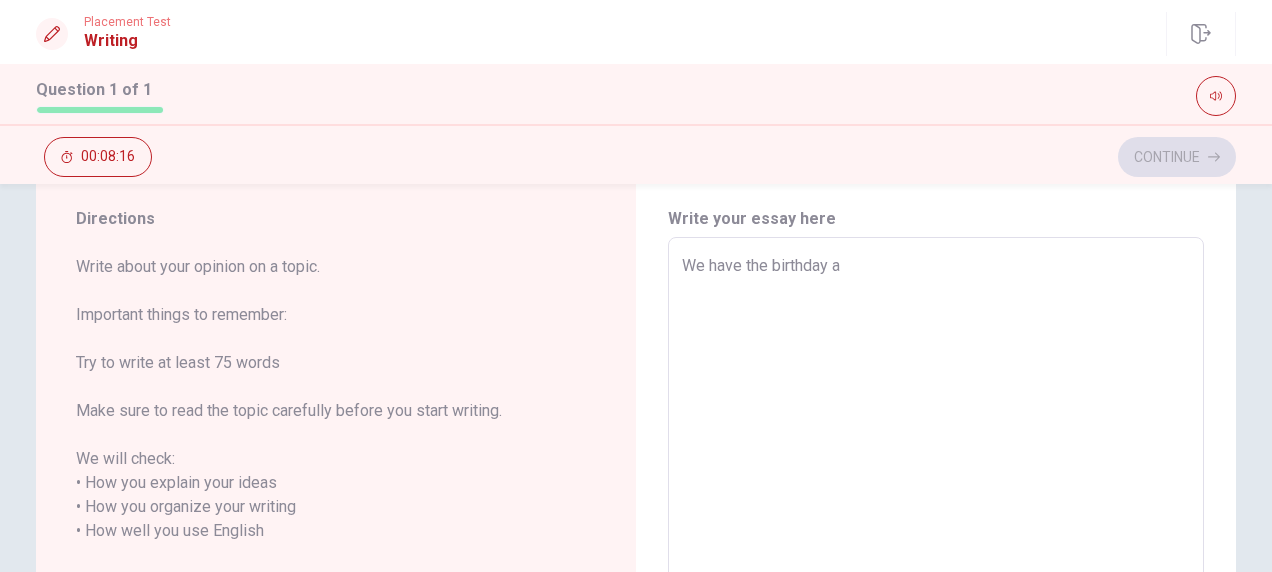 type on "x" 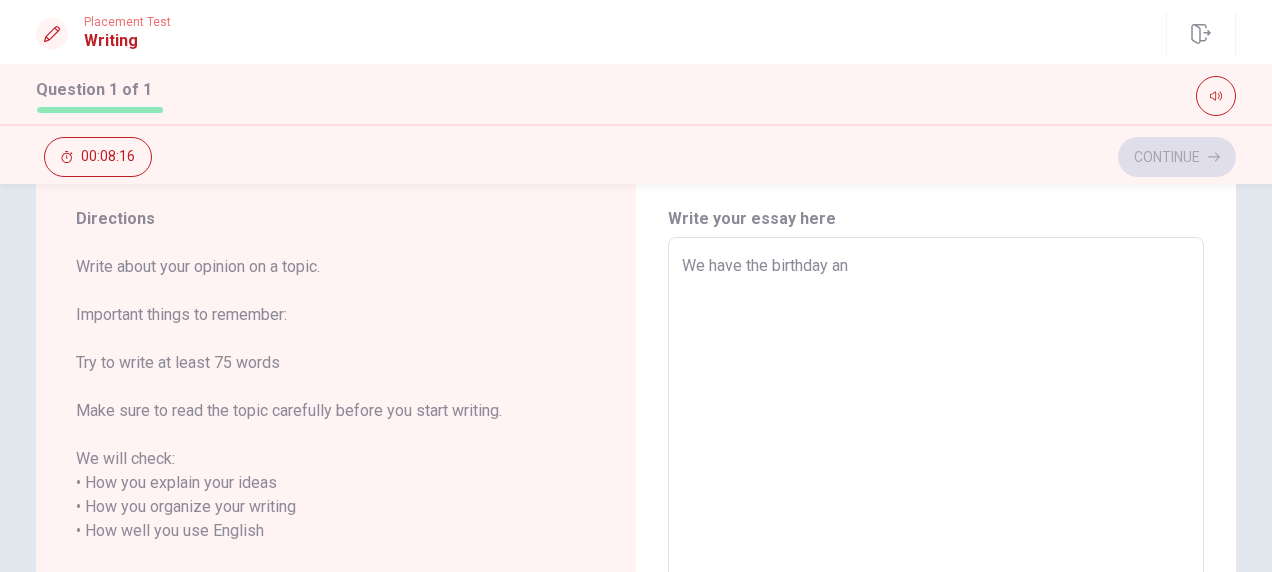 type on "x" 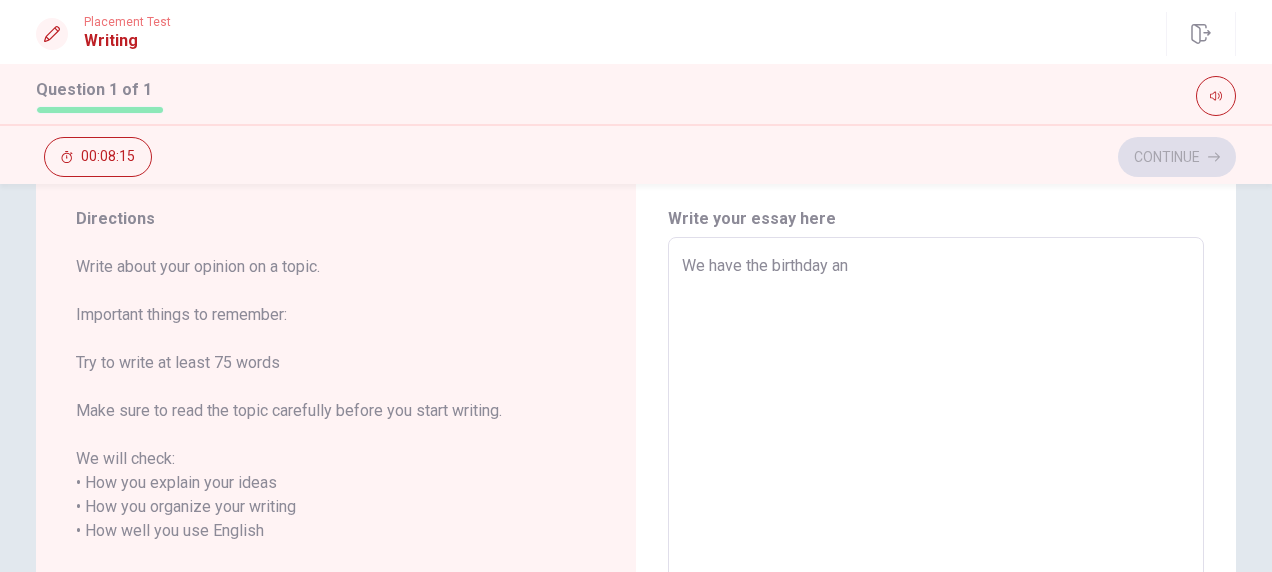 type on "We have the birthday and" 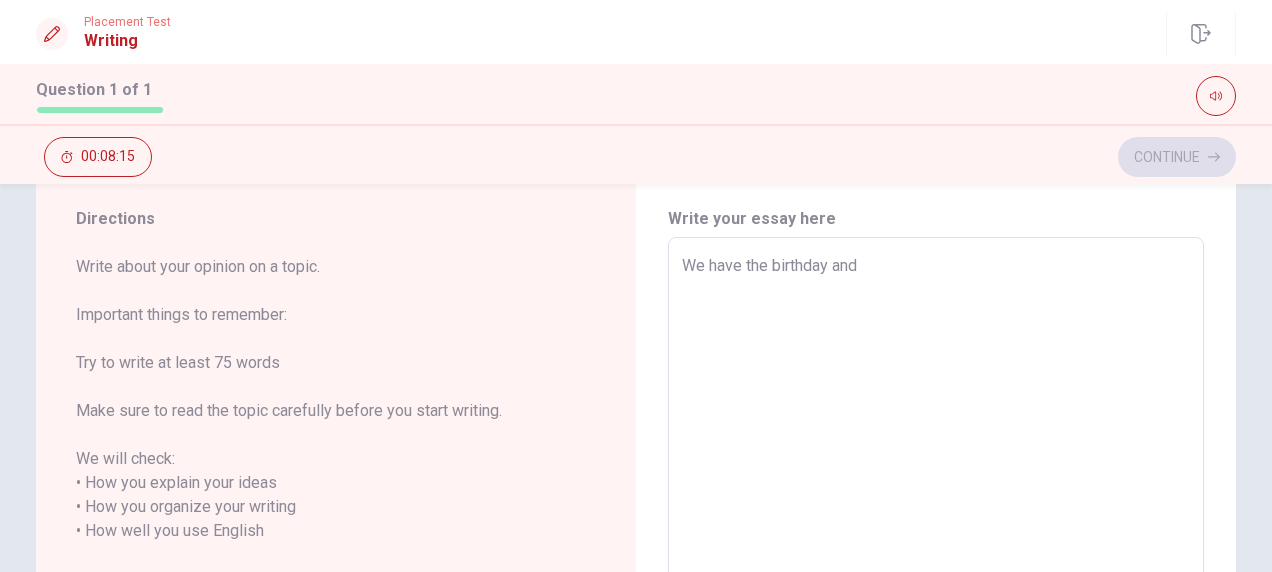 type on "x" 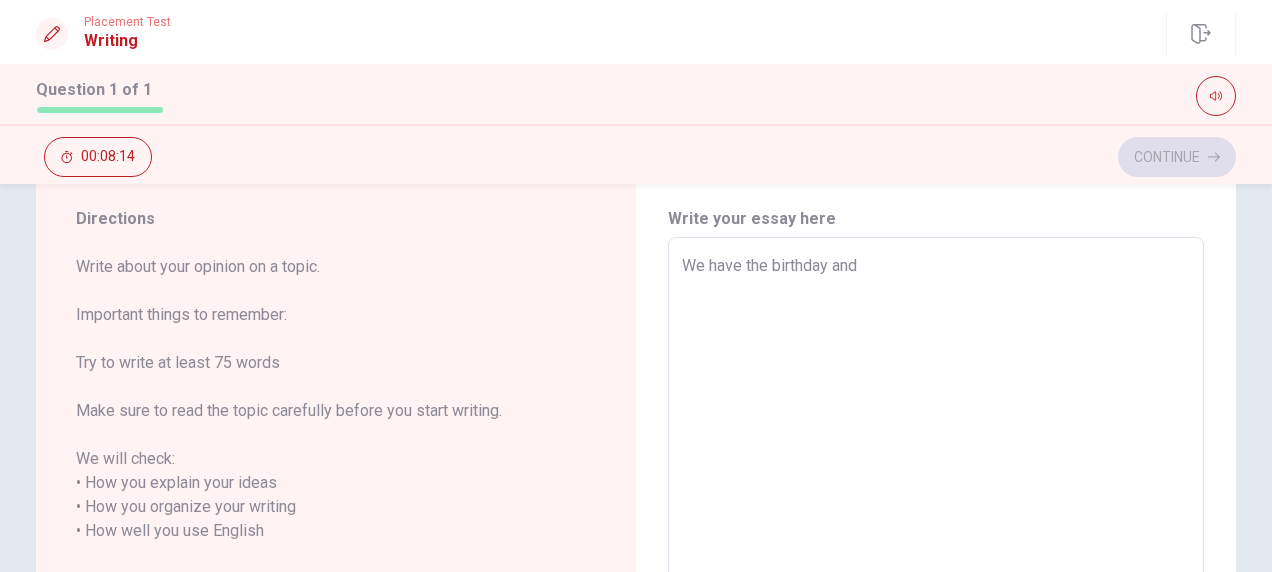 type on "We have the birthday and" 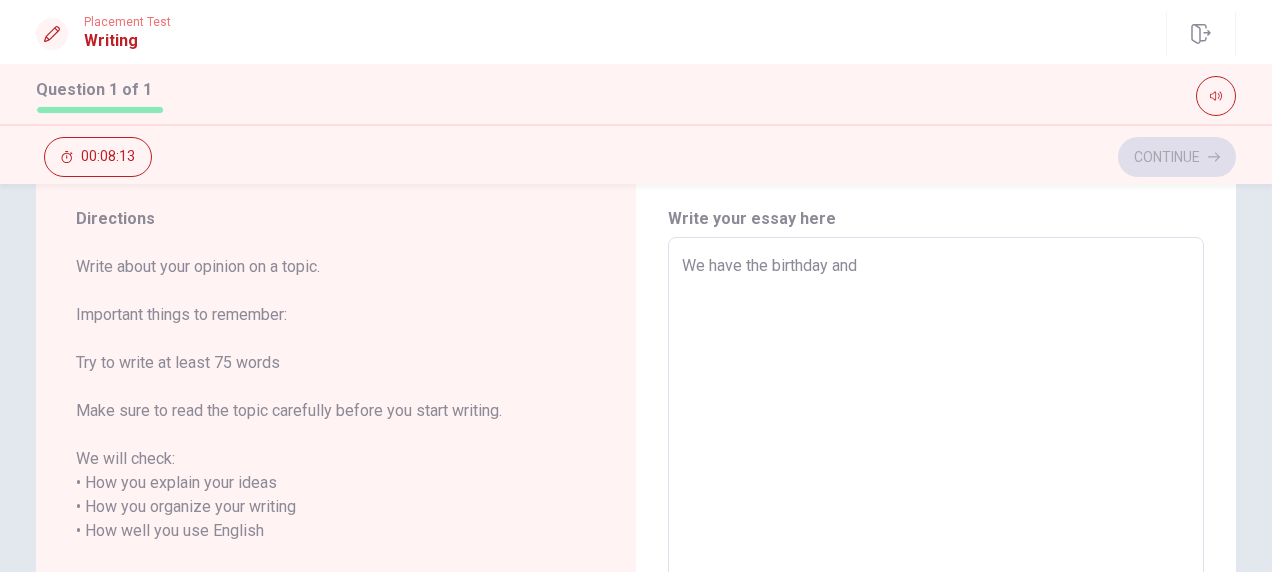 type on "x" 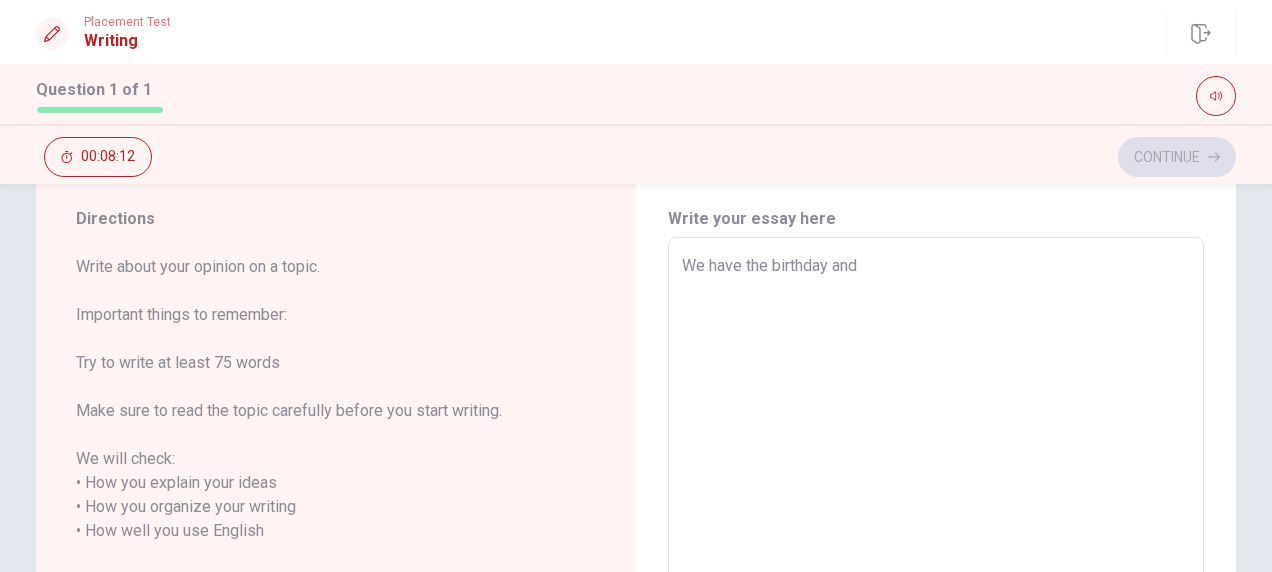 type on "We have the birthday and N" 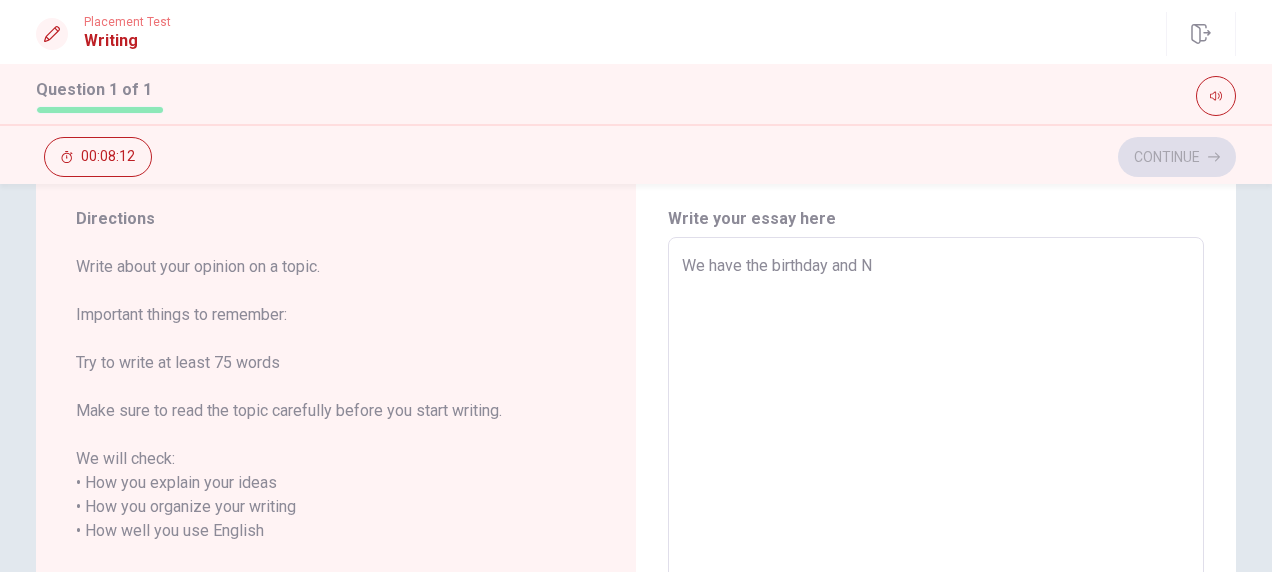 type on "x" 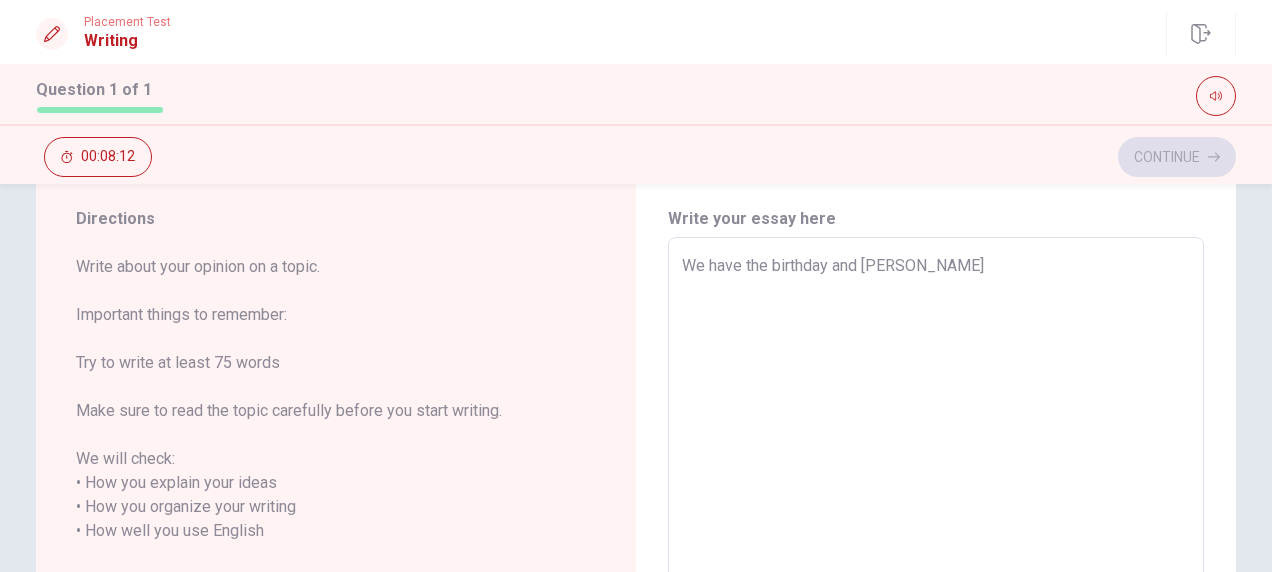 type on "x" 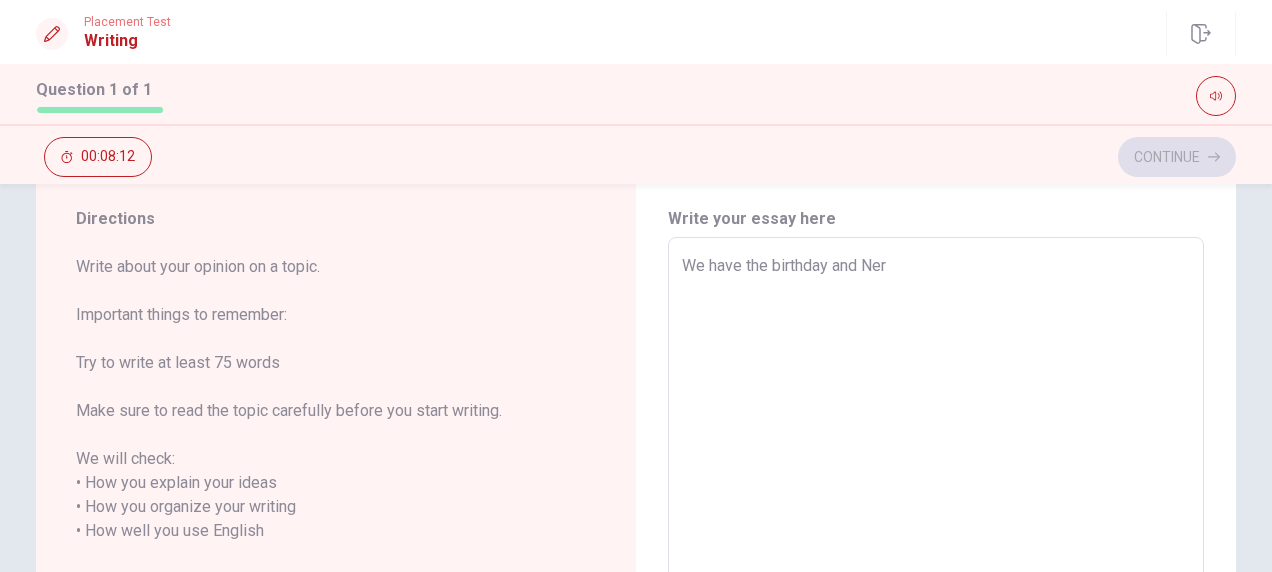 type on "x" 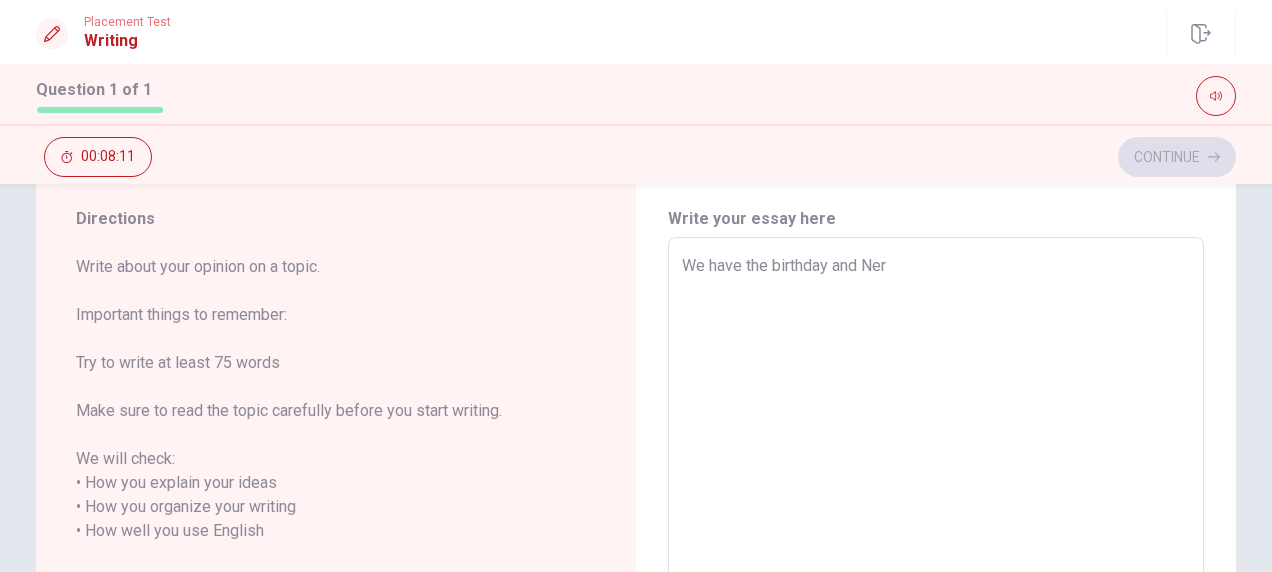 type on "We have the birthday and [PERSON_NAME]" 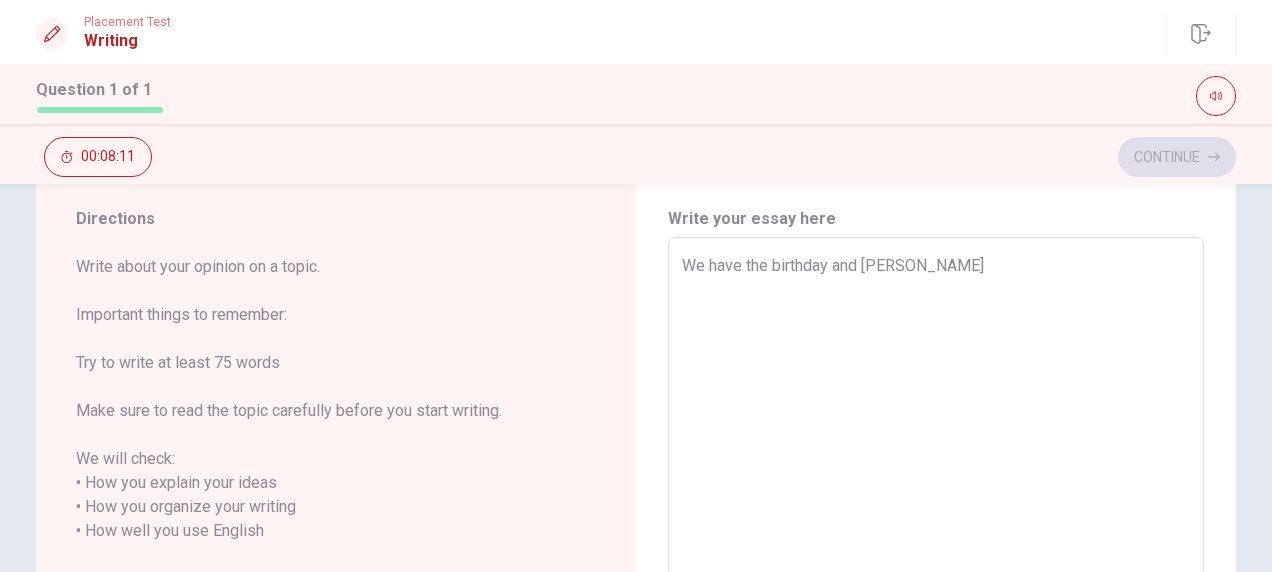type on "x" 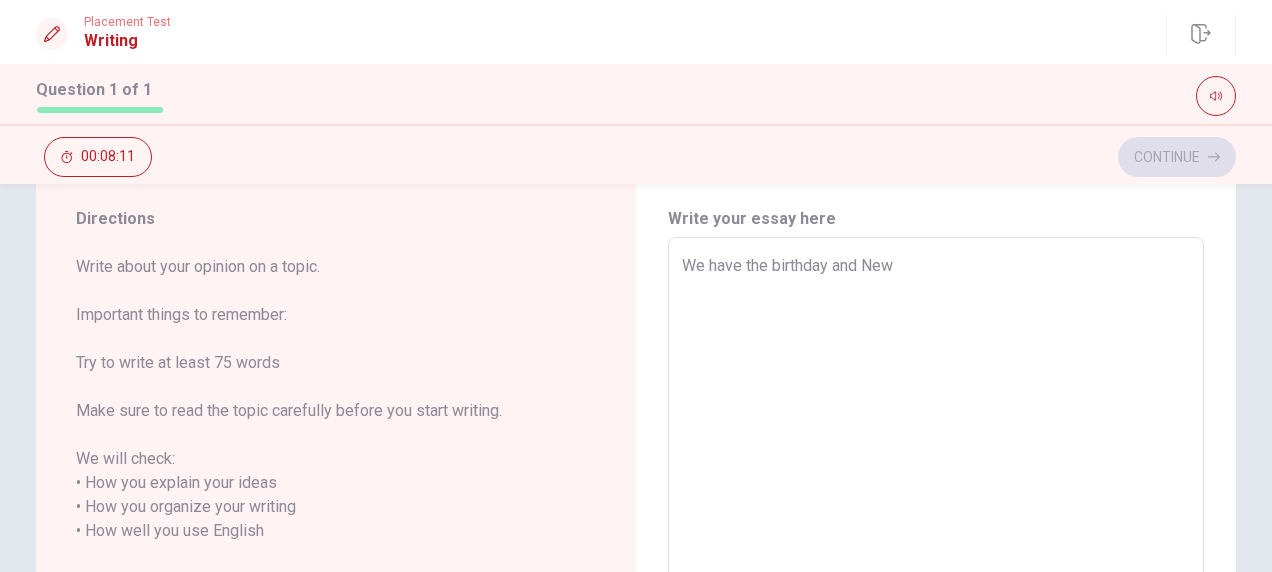 type on "x" 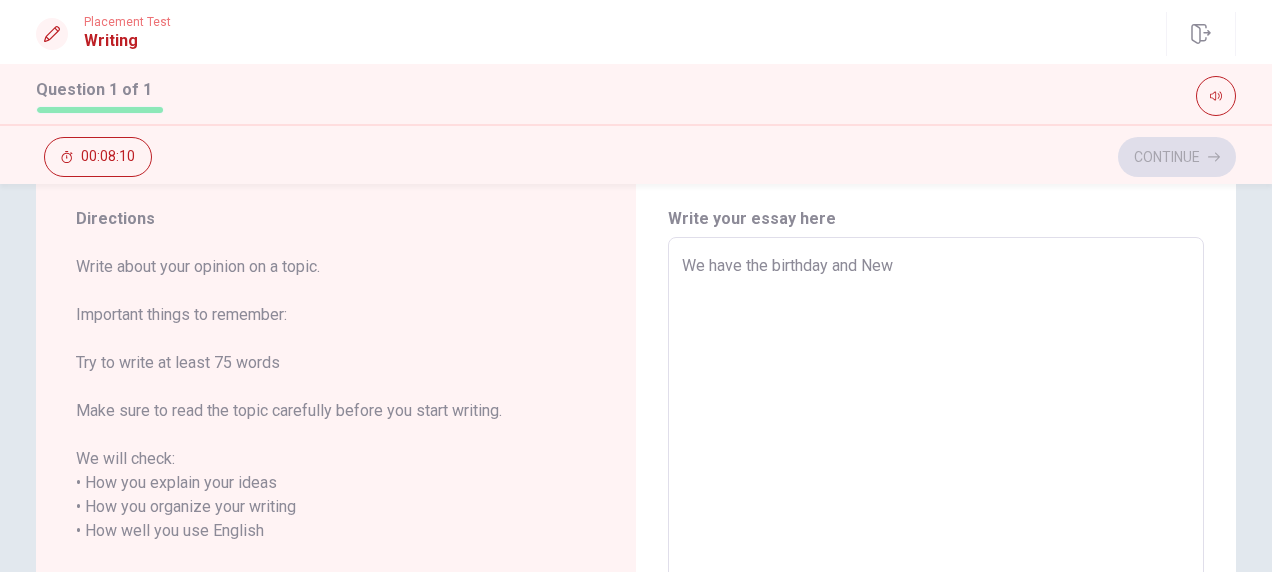 type on "We have the birthday and New" 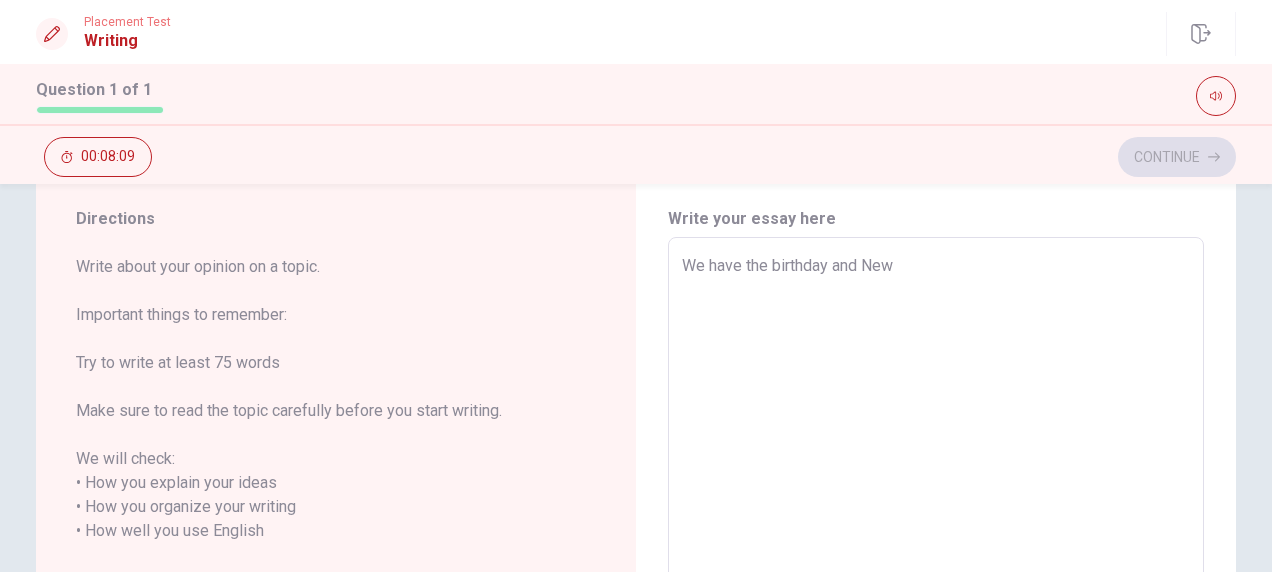 type on "We have the birthday and New y" 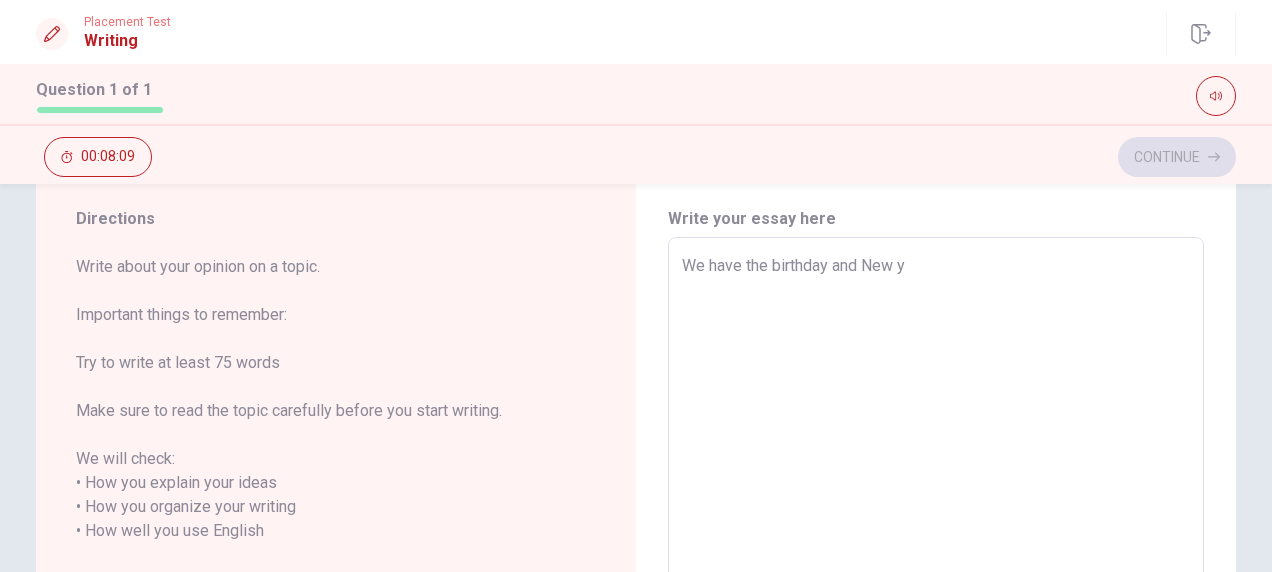 type on "x" 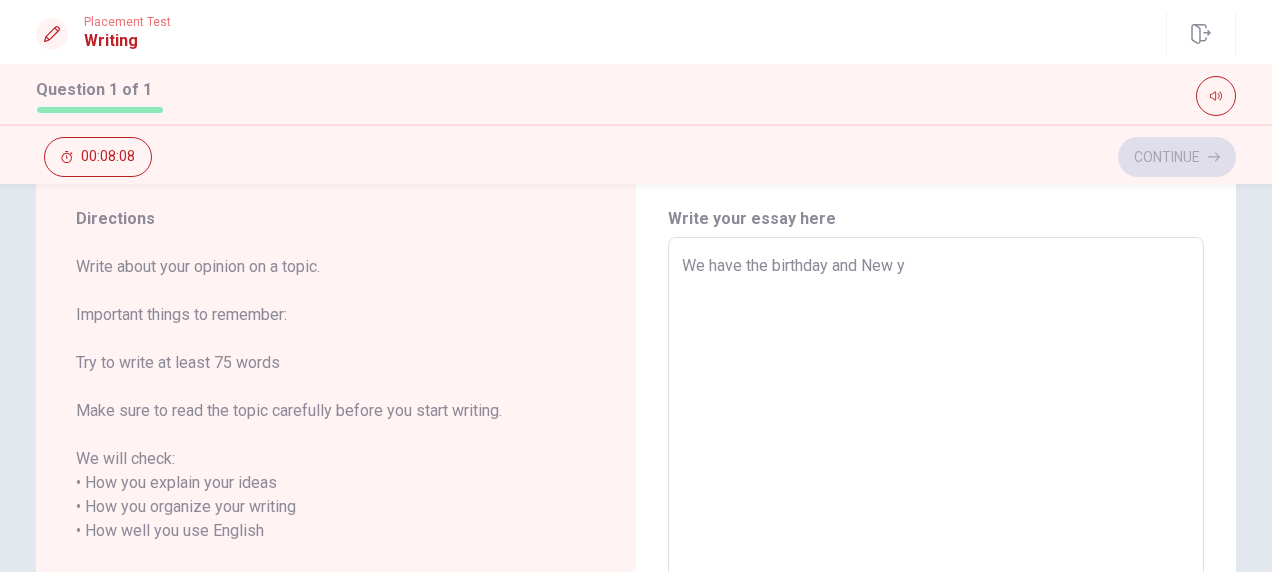 type on "We have the birthday and New" 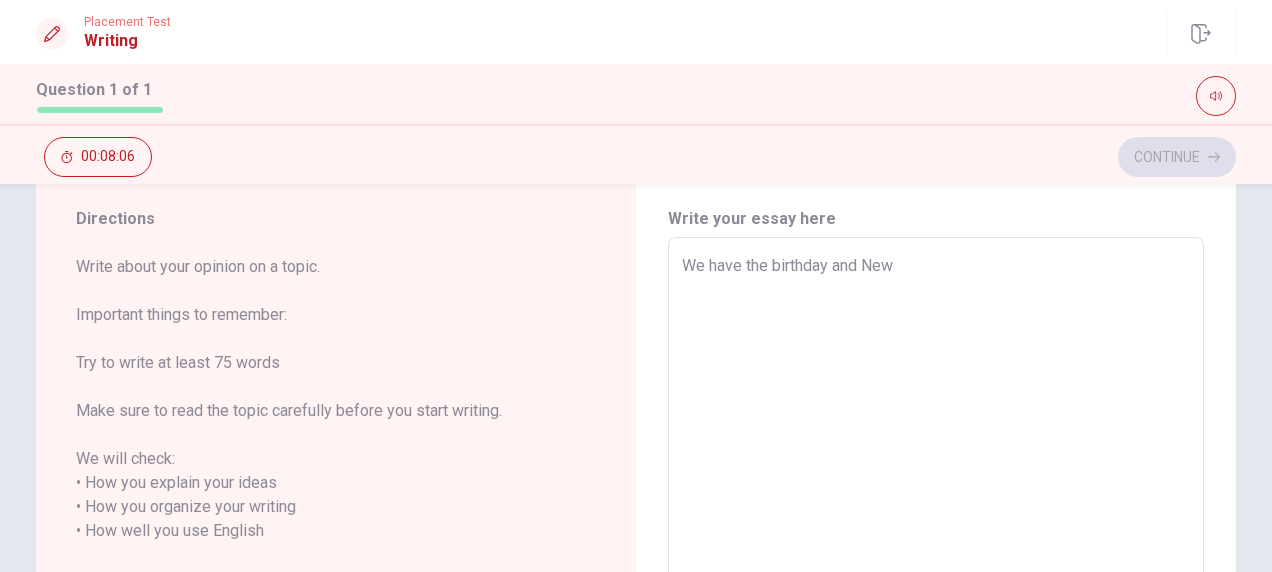 type on "x" 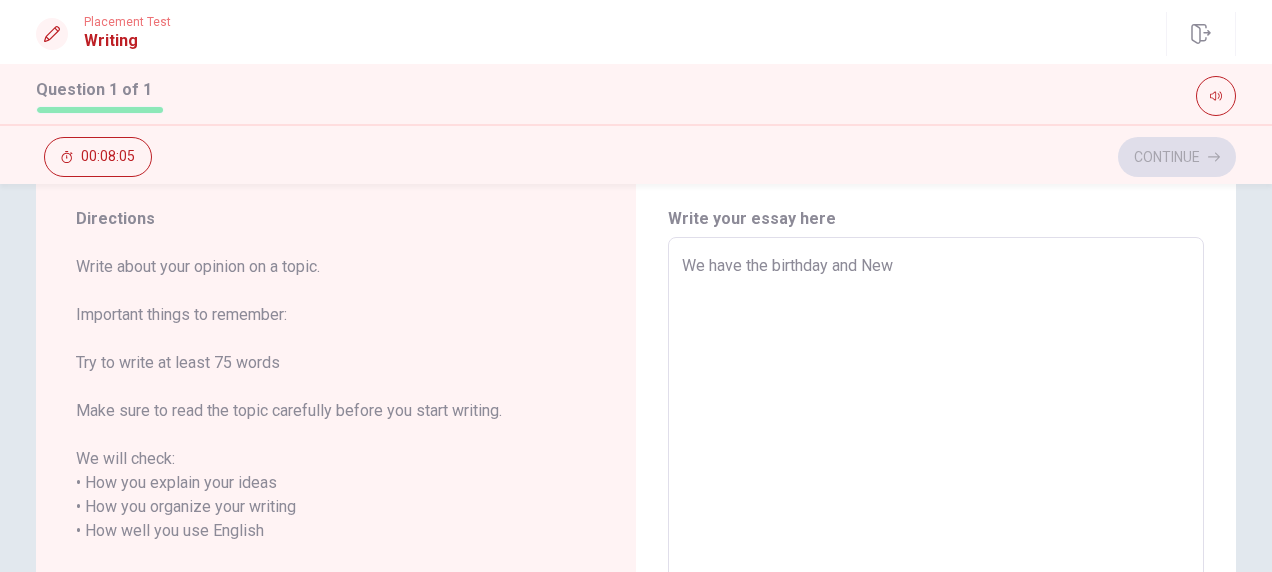 type on "We have the birthday and New Y" 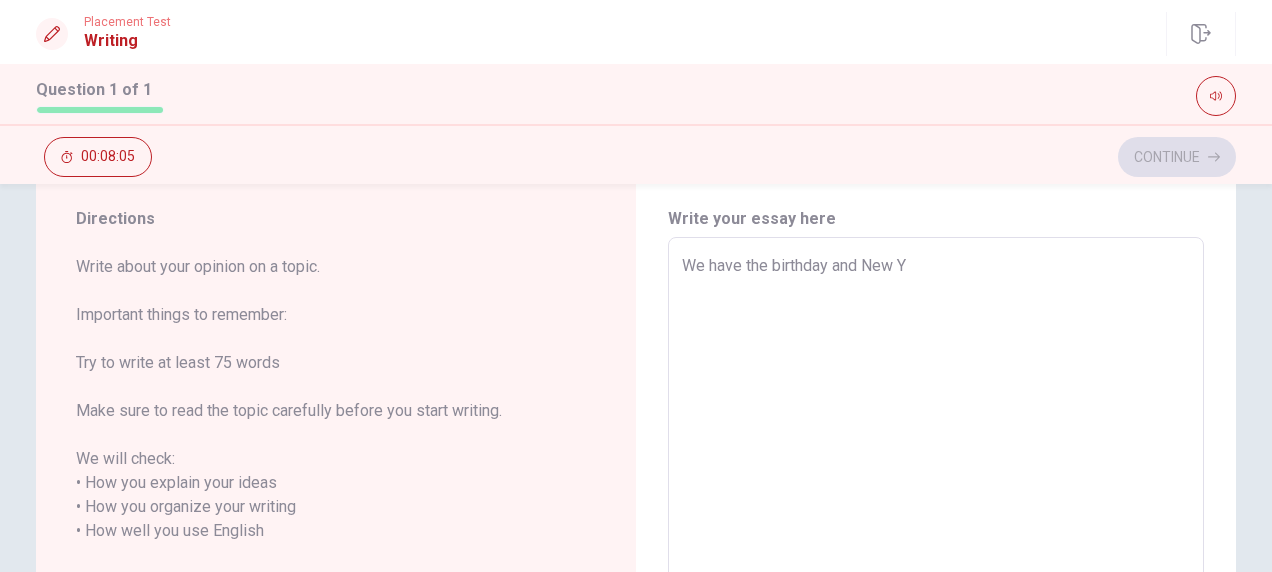 type on "x" 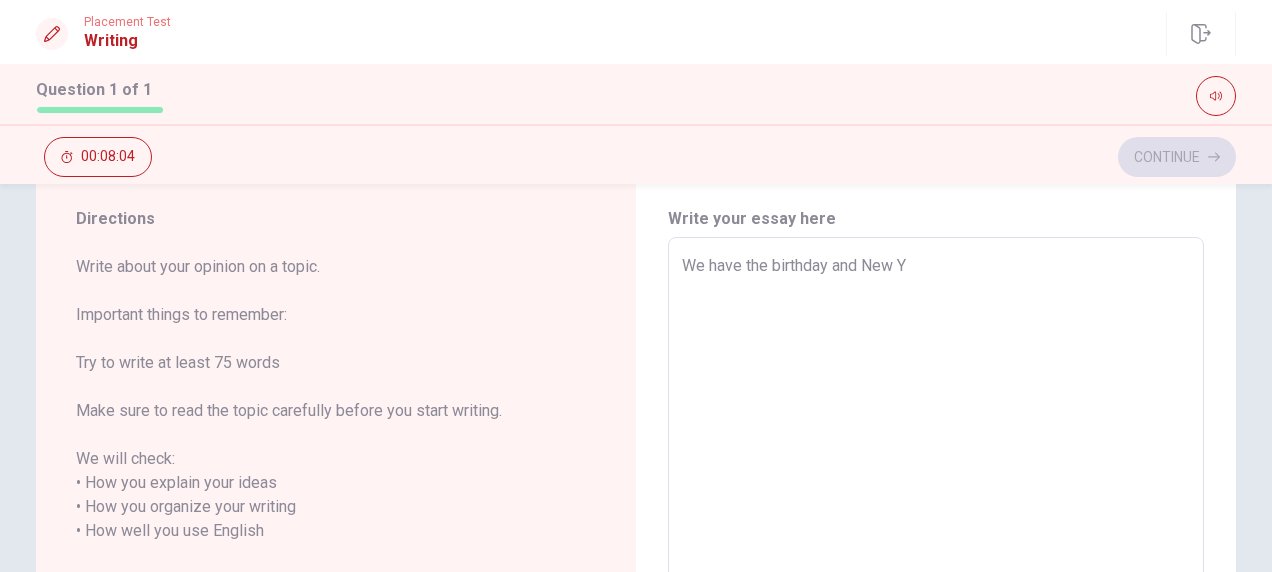 type on "We have the birthday and New Ye" 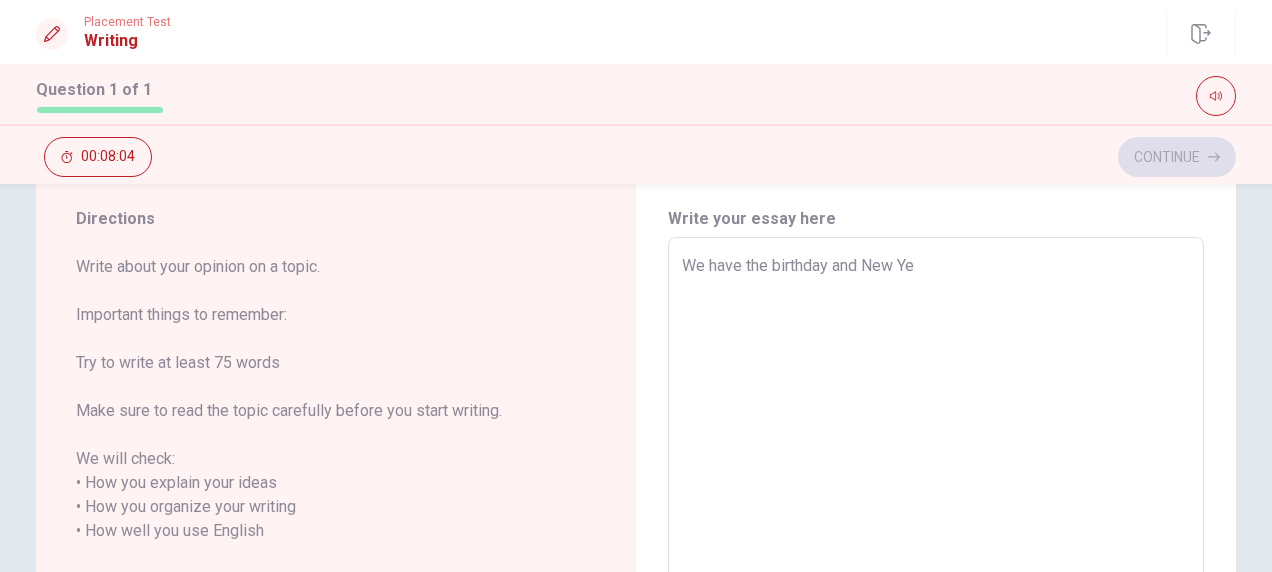 type on "x" 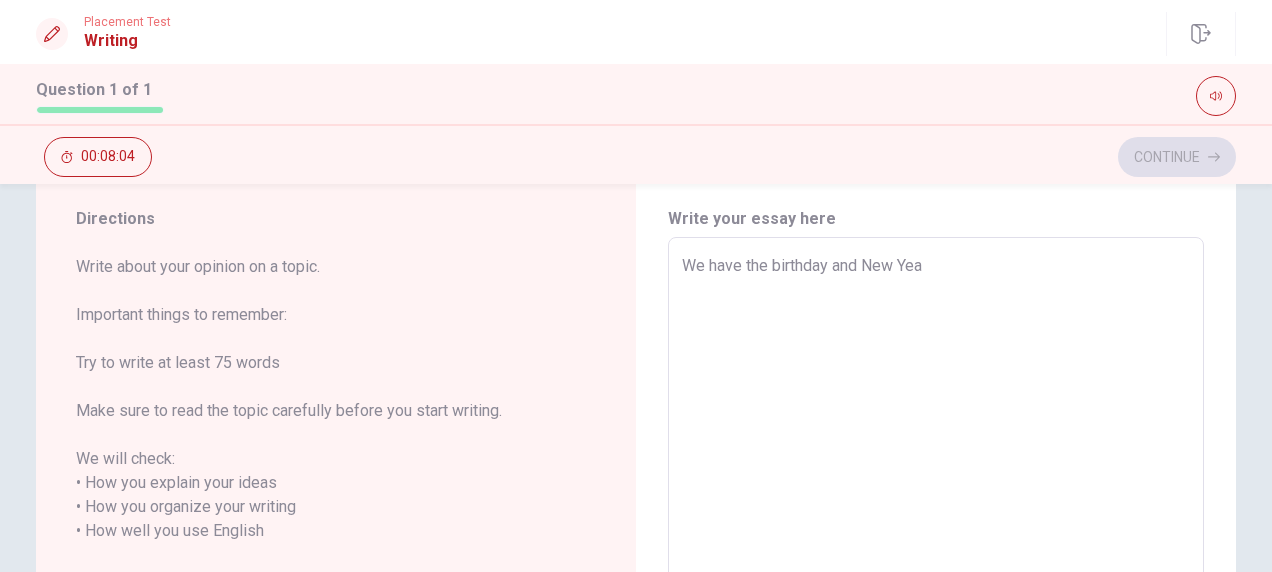 type on "x" 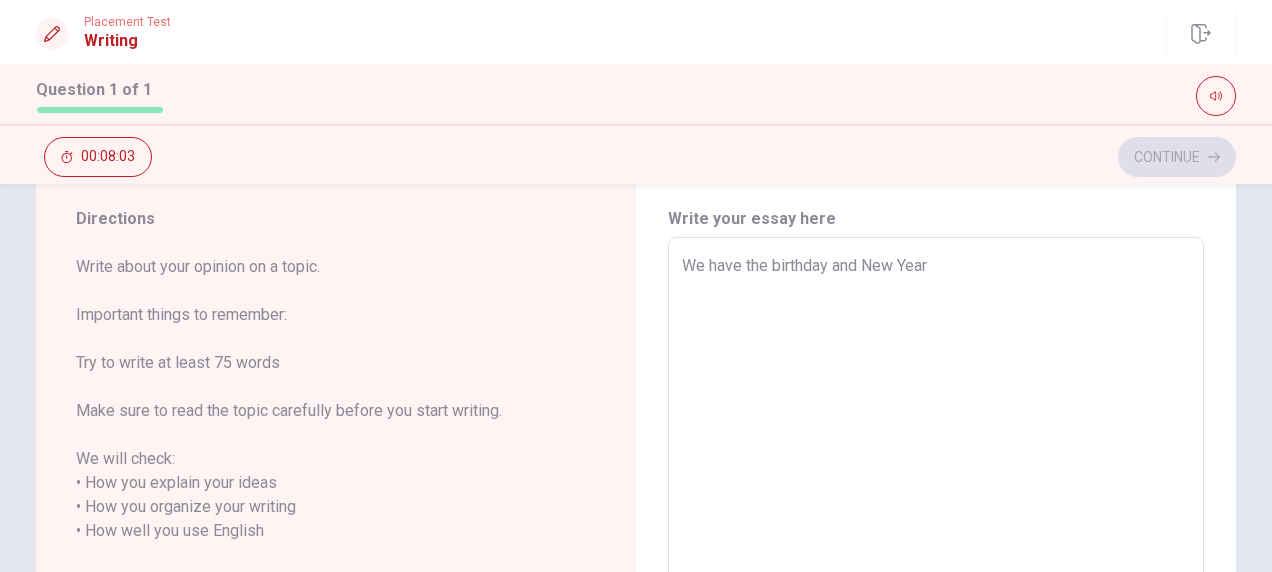 type on "x" 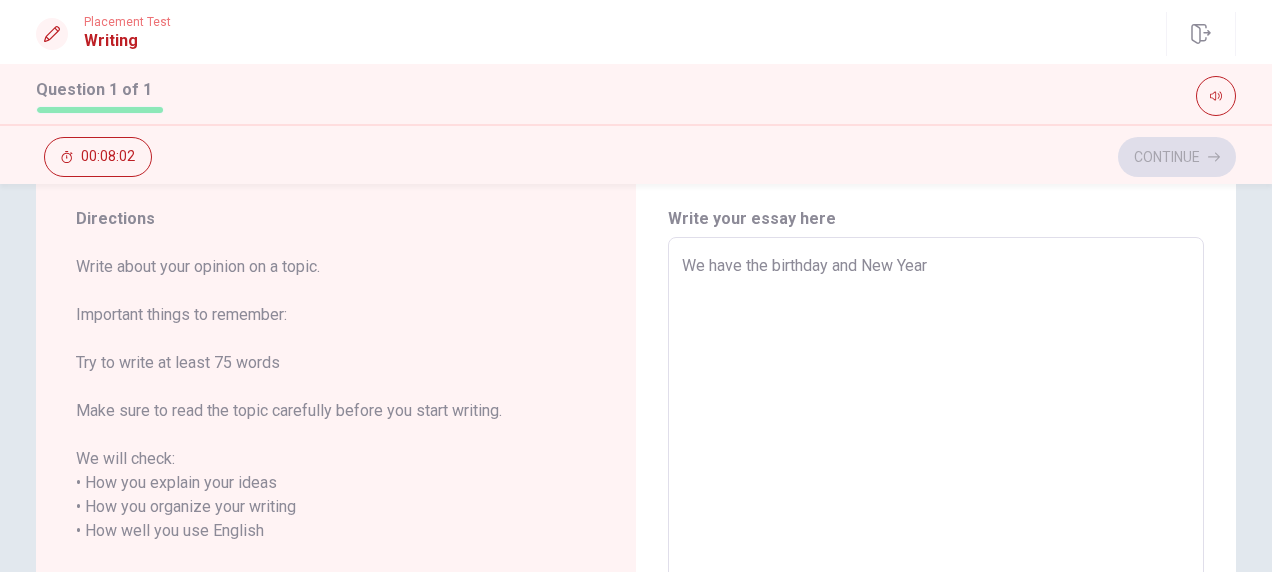type on "We have the birthday and New Year" 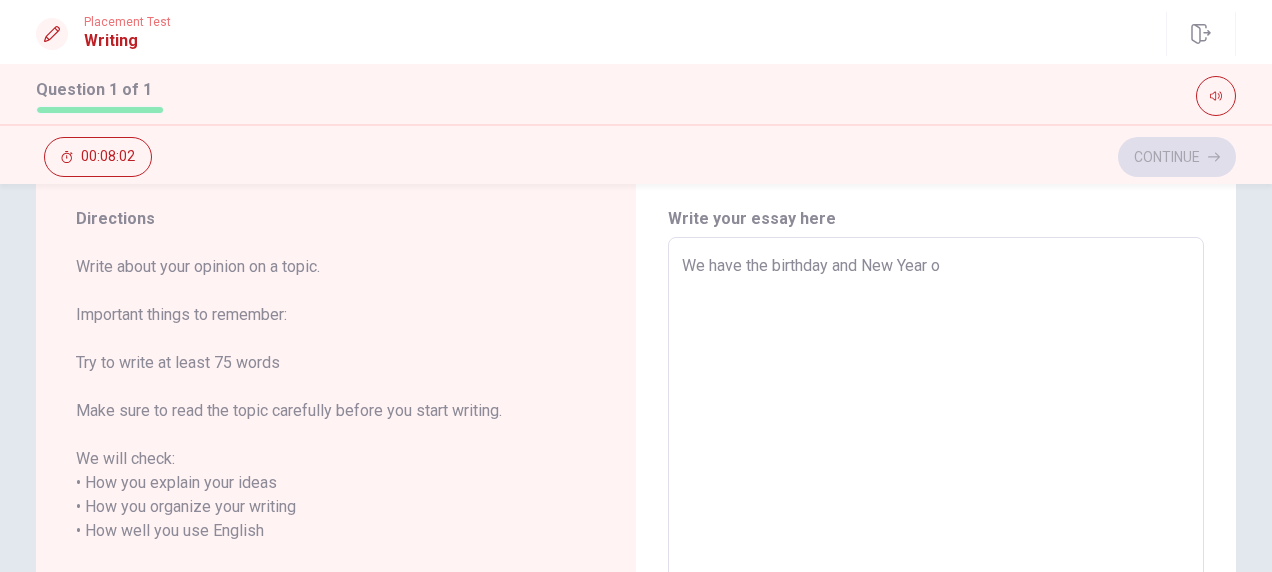type on "x" 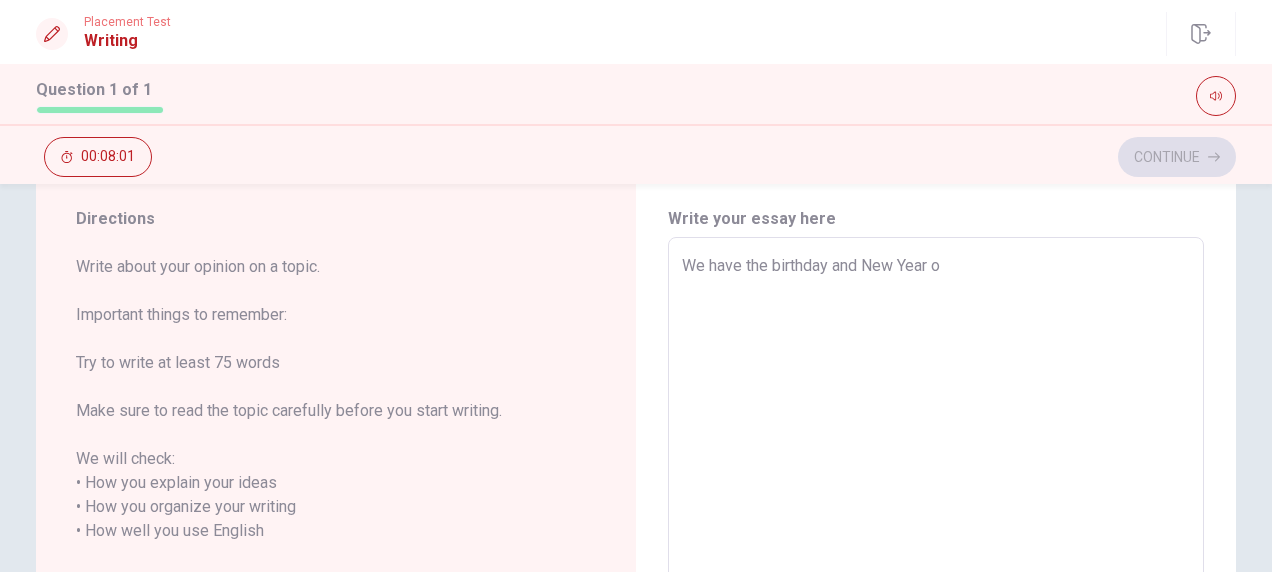 type on "We have the birthday and New Year of" 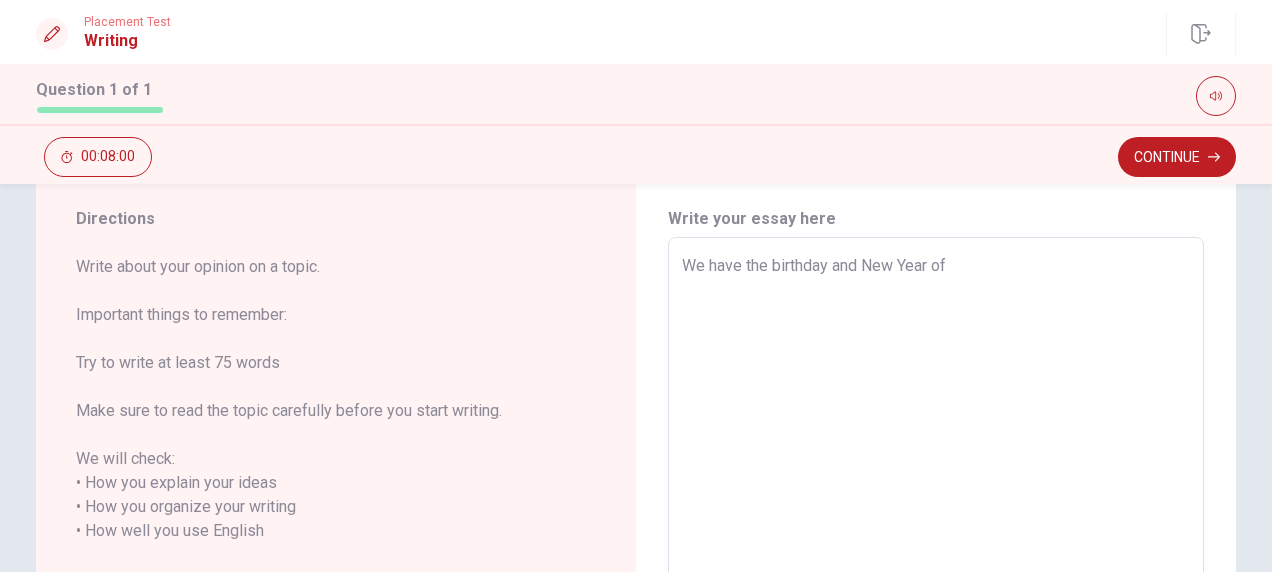 type on "x" 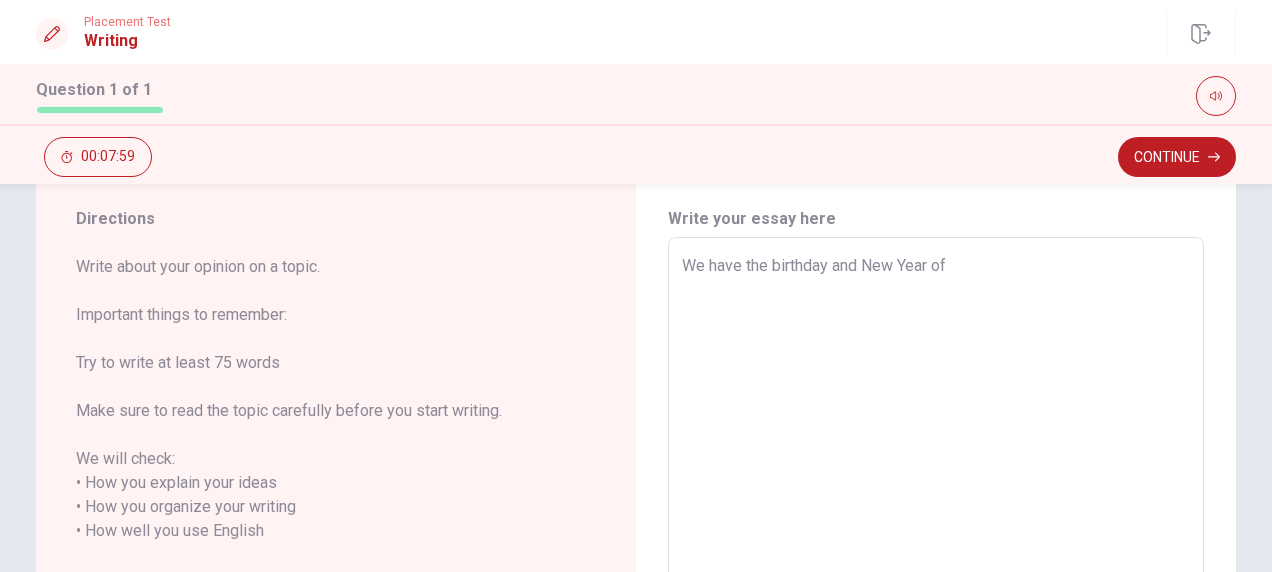 type on "We have the birthday and New Year of c" 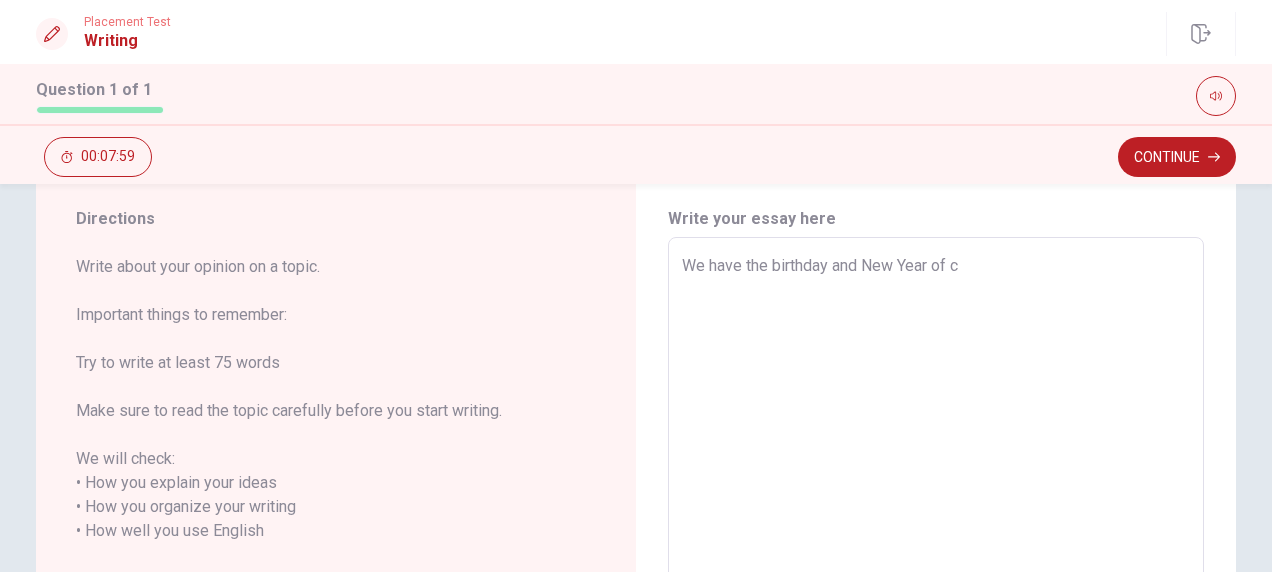 type on "x" 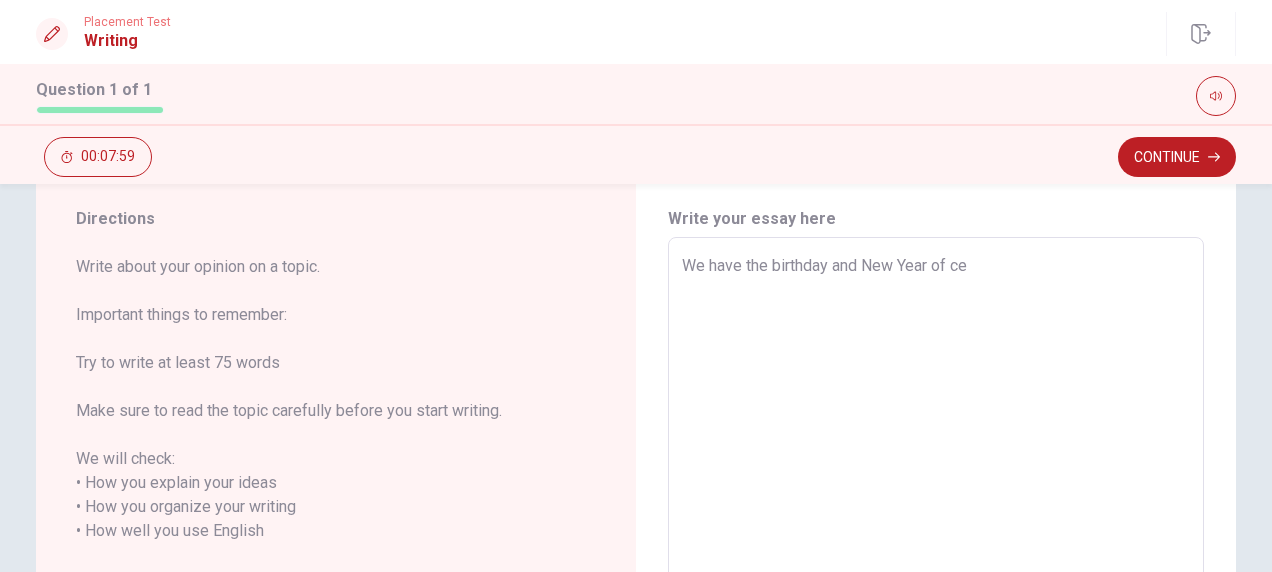 type on "x" 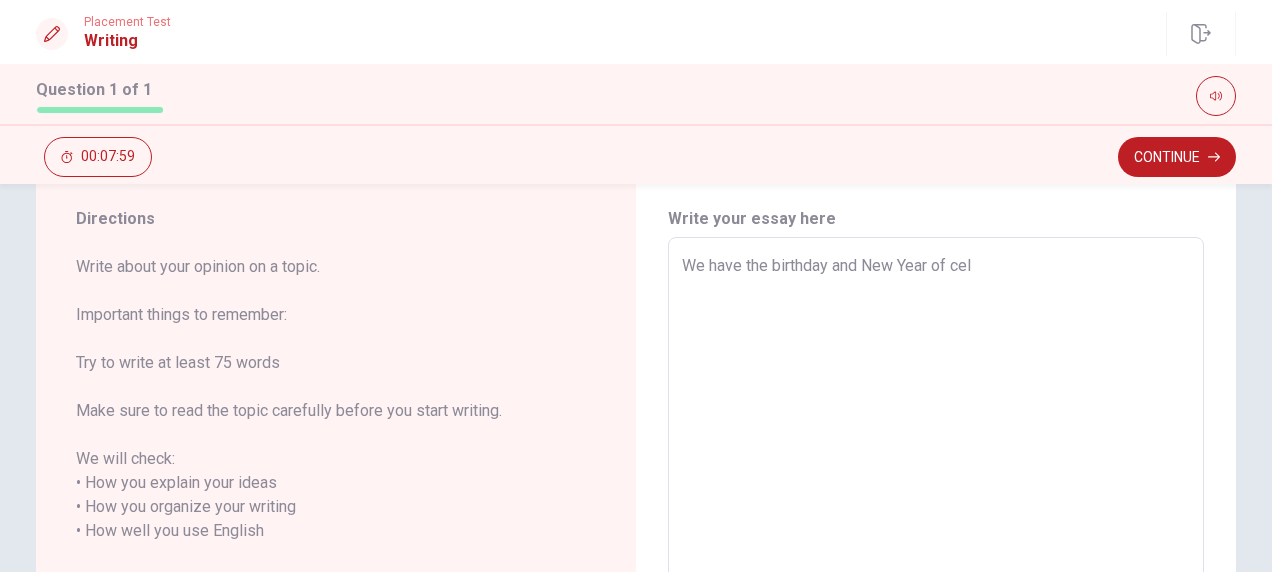 type on "x" 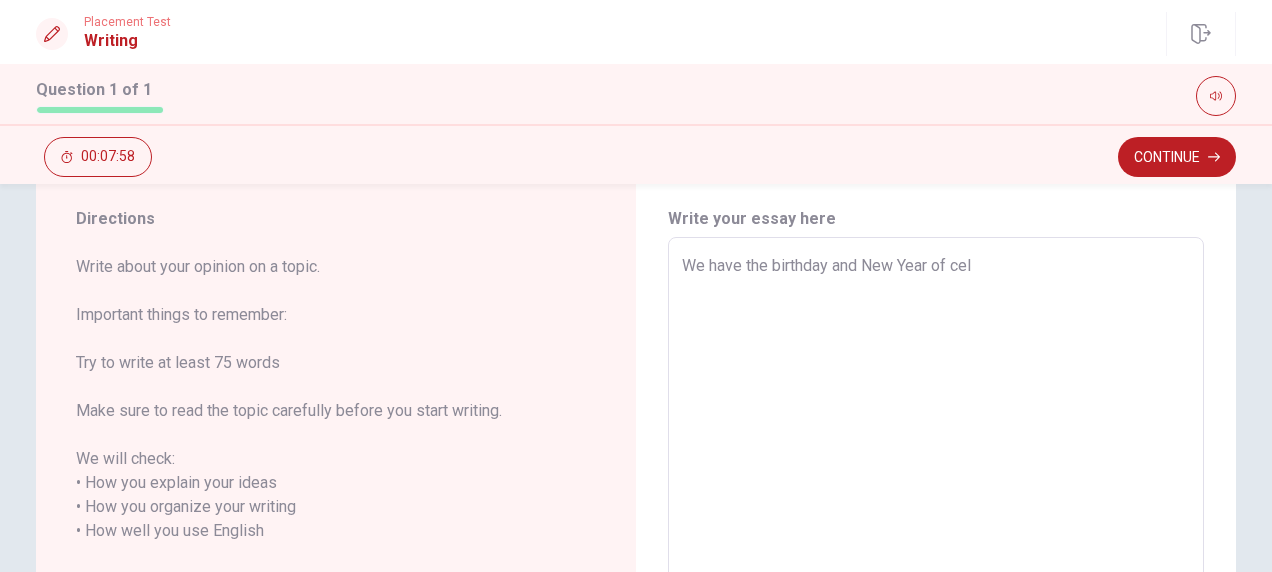 type on "We have the birthday and New Year of cele" 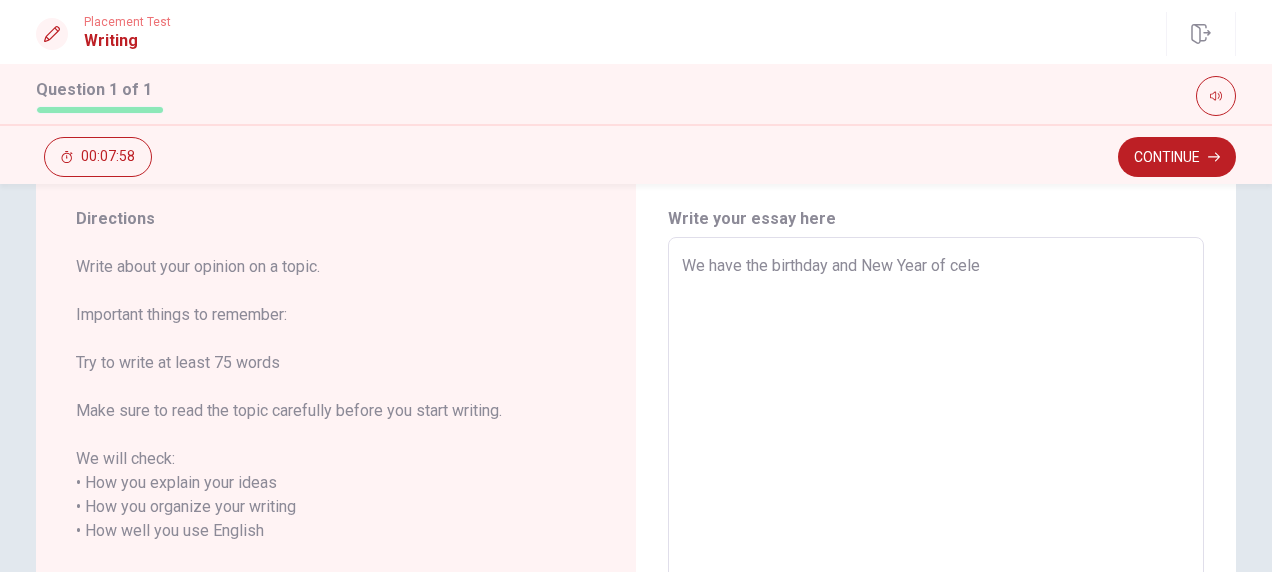 type on "x" 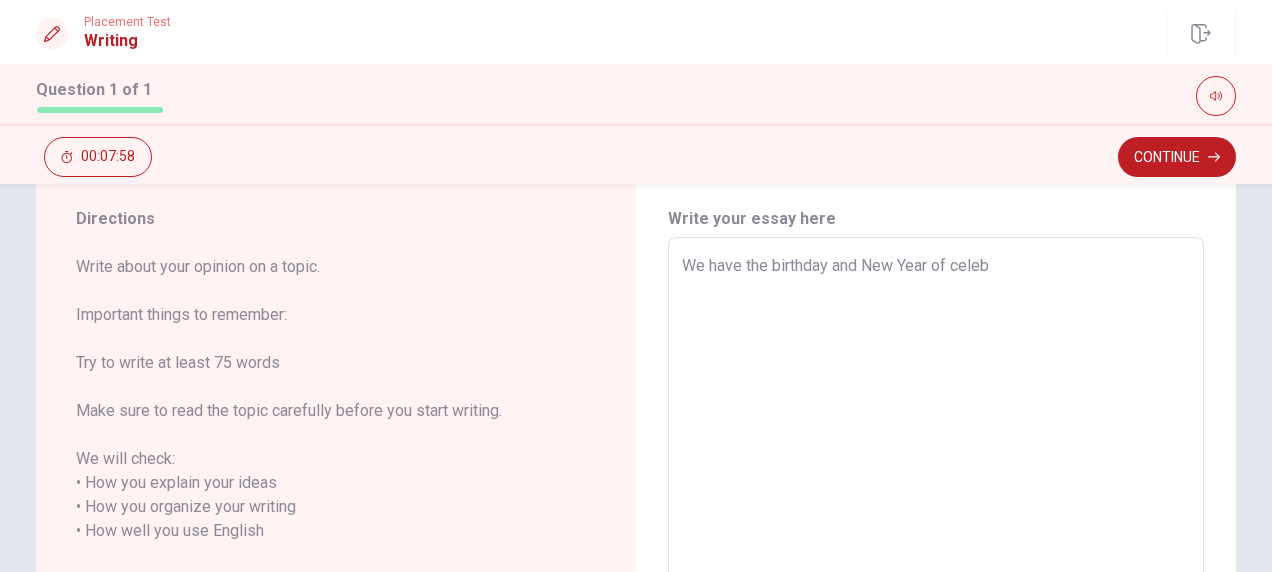 type on "x" 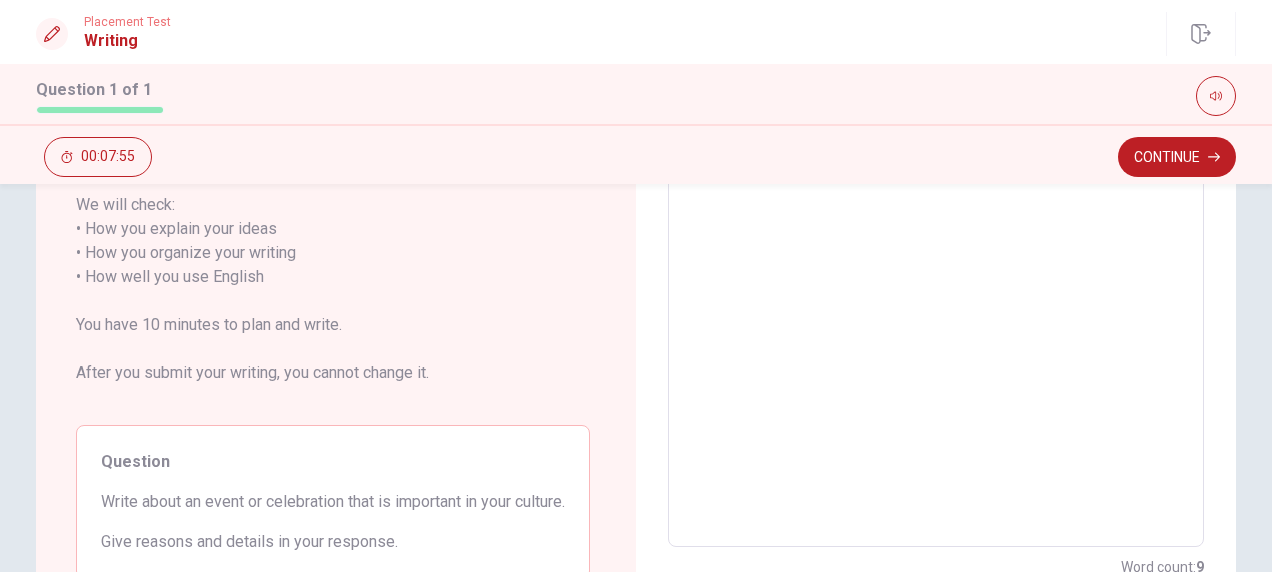 scroll, scrollTop: 312, scrollLeft: 0, axis: vertical 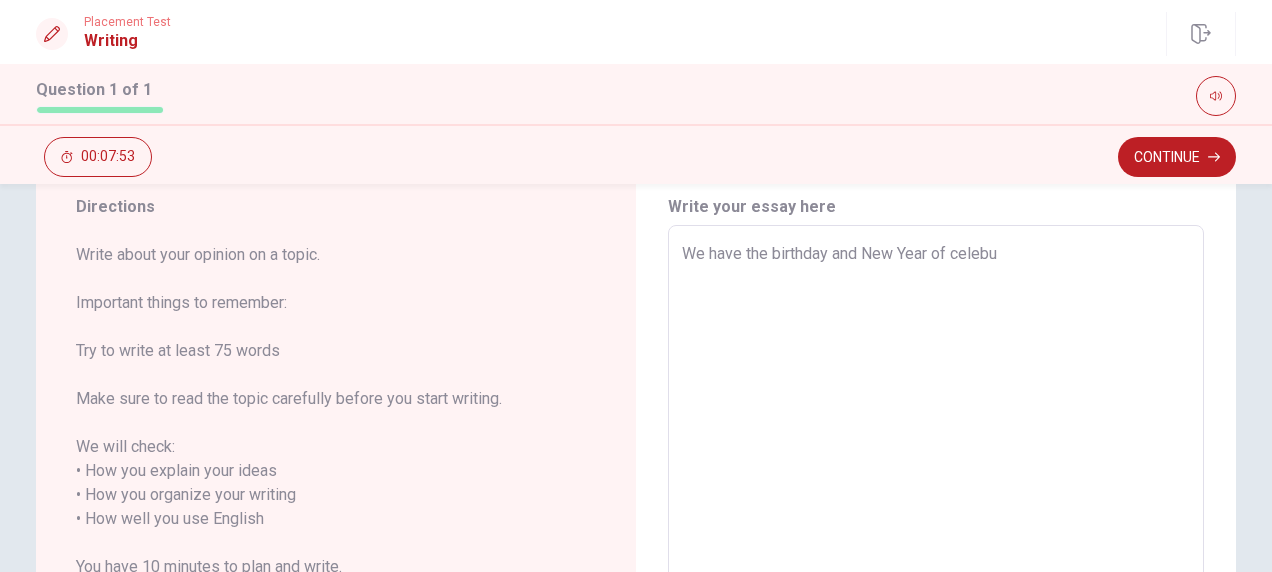 type on "x" 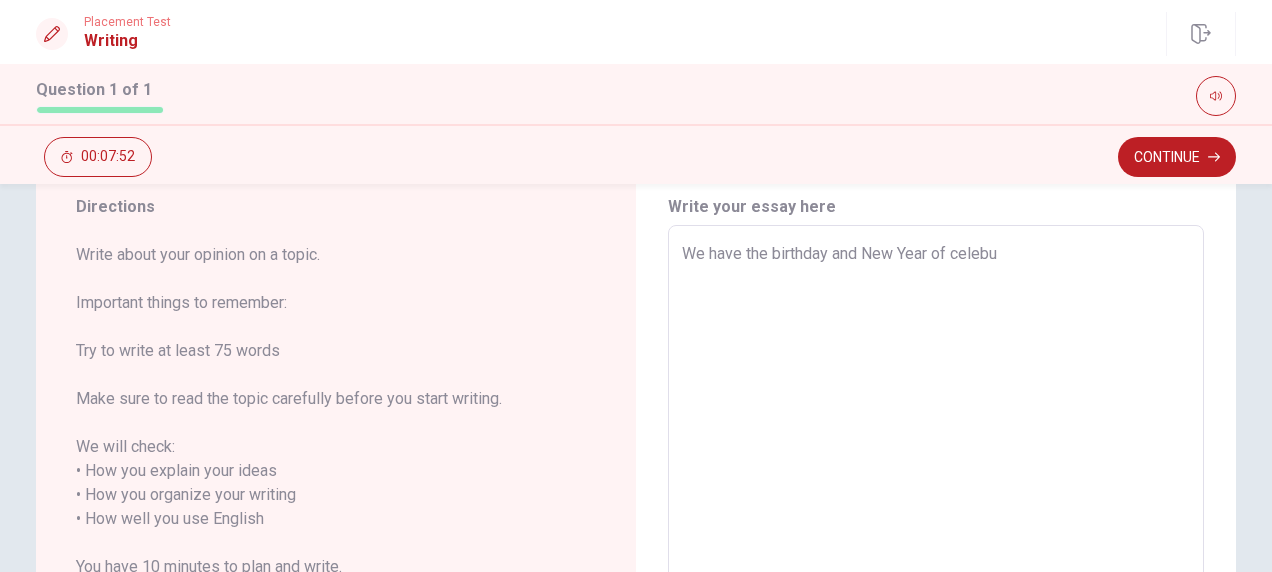 scroll, scrollTop: 68, scrollLeft: 0, axis: vertical 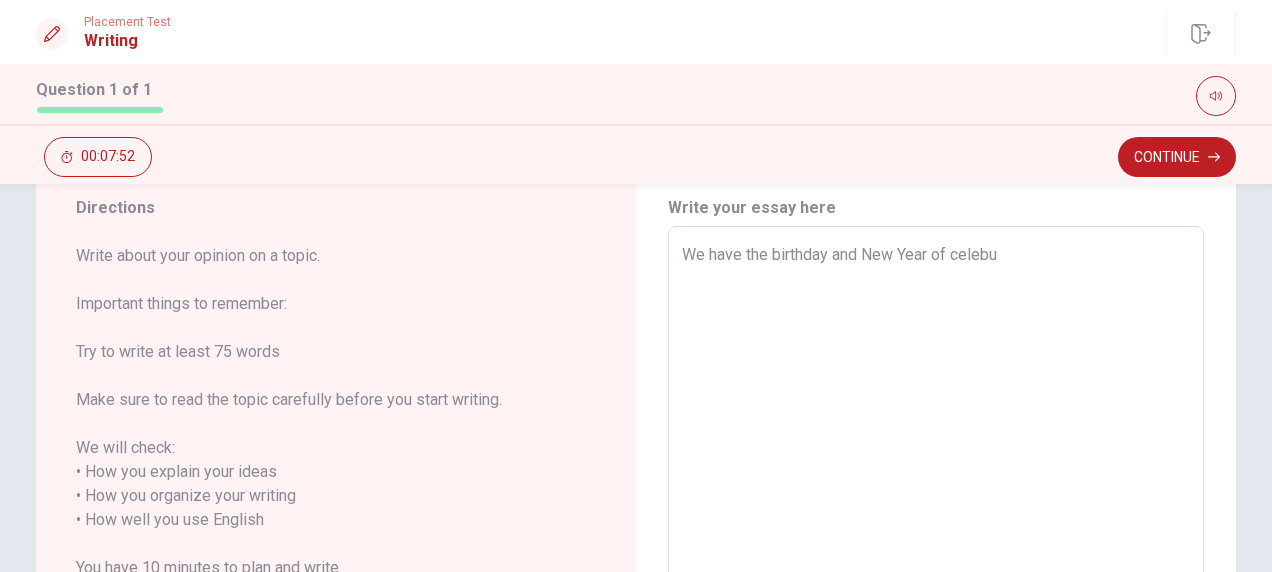 type on "We have the birthday and New Year of celeb" 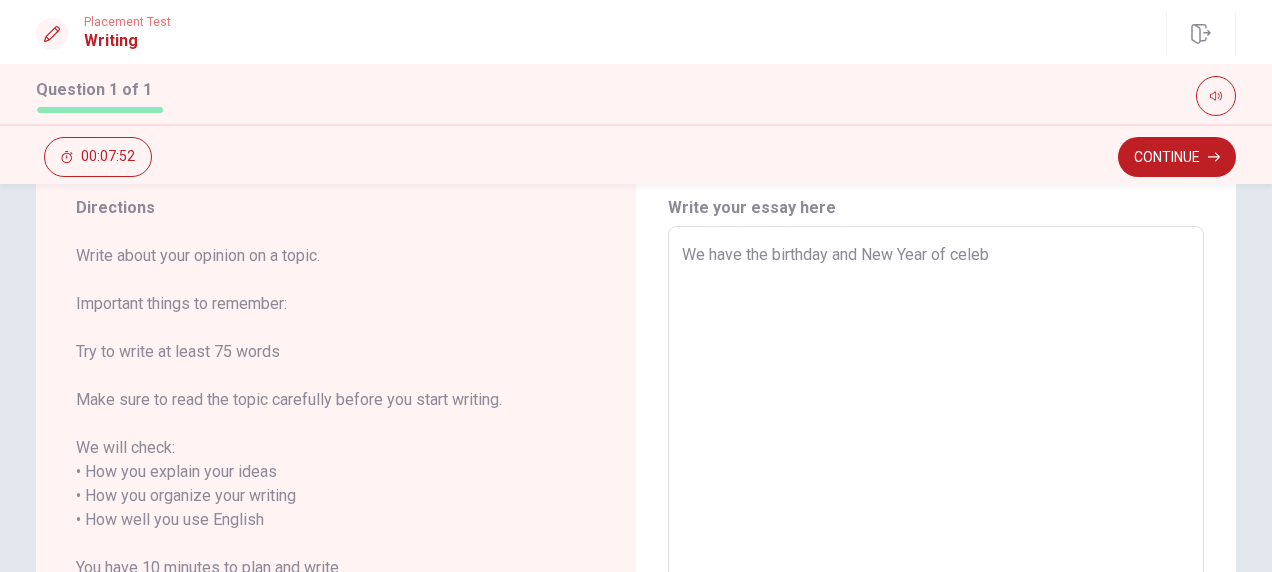 type on "x" 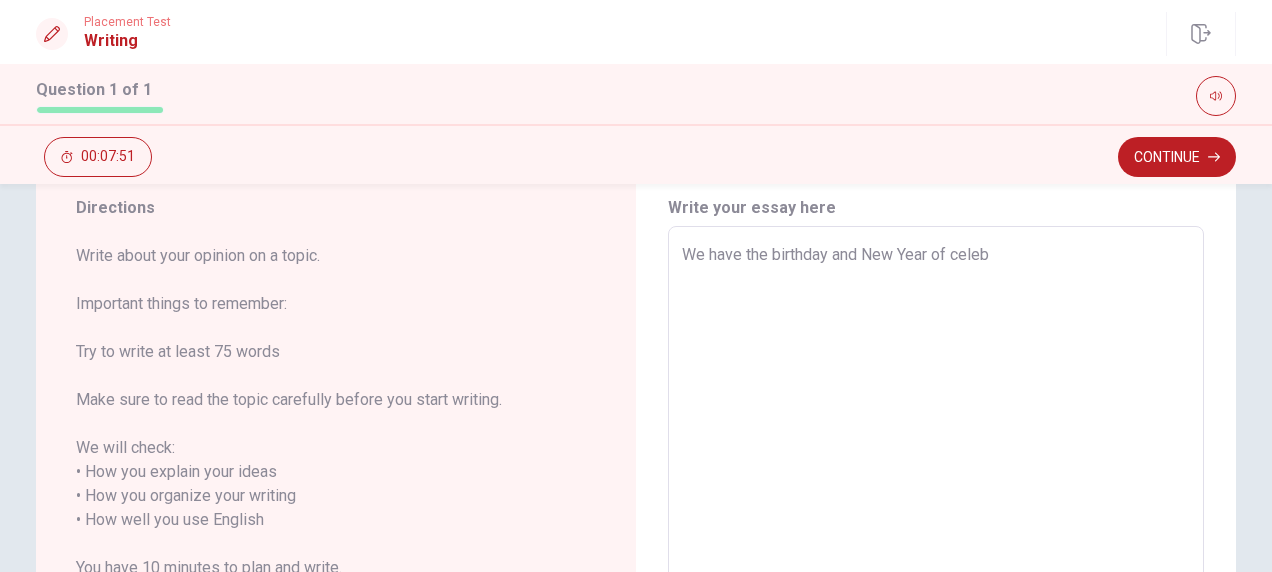 type on "We have the birthday and New Year of celebr" 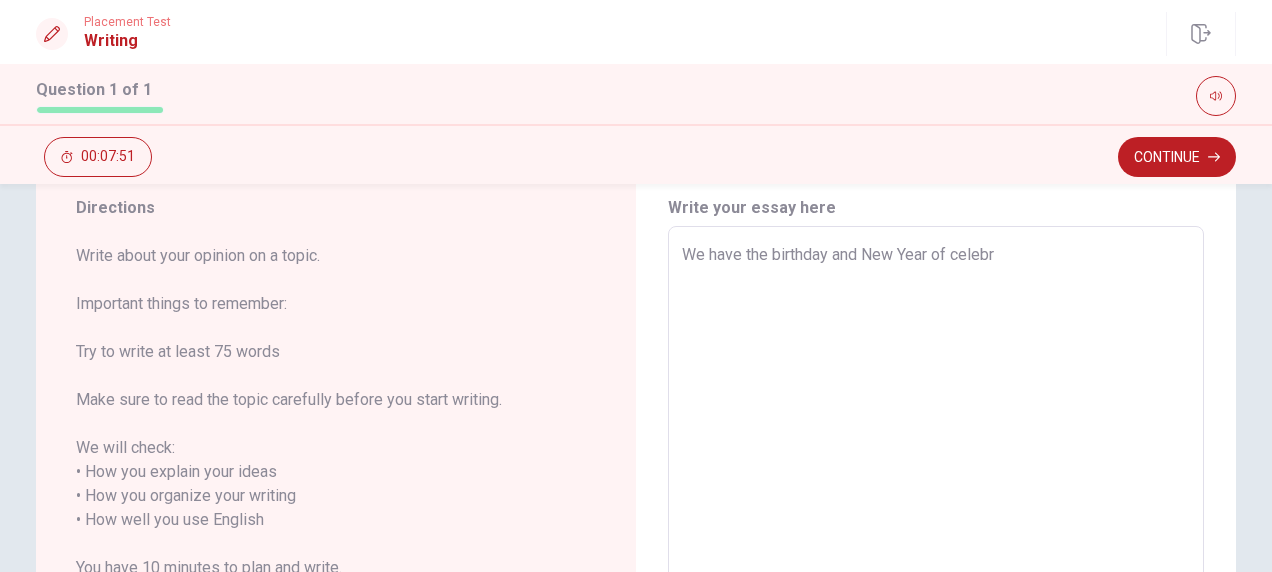 type on "x" 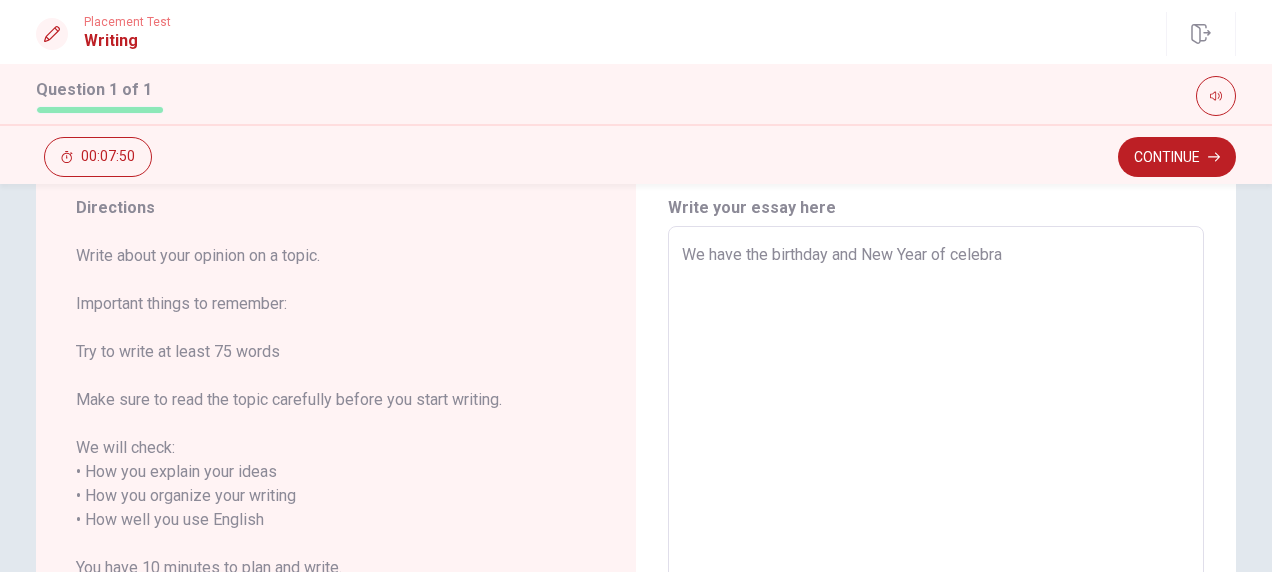 type on "x" 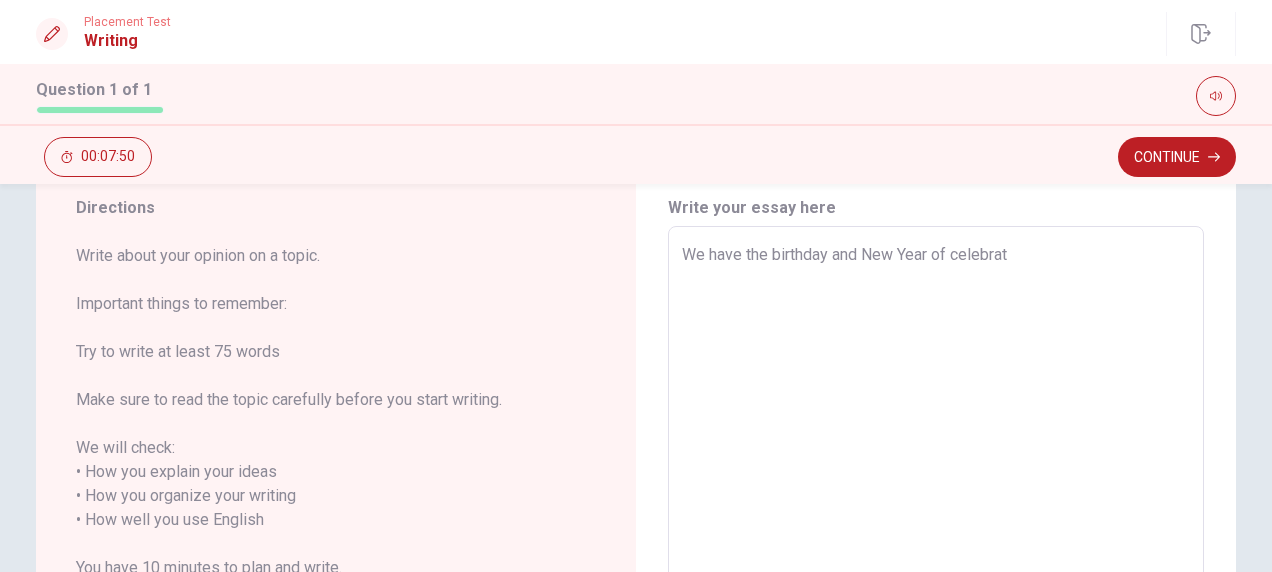 type on "x" 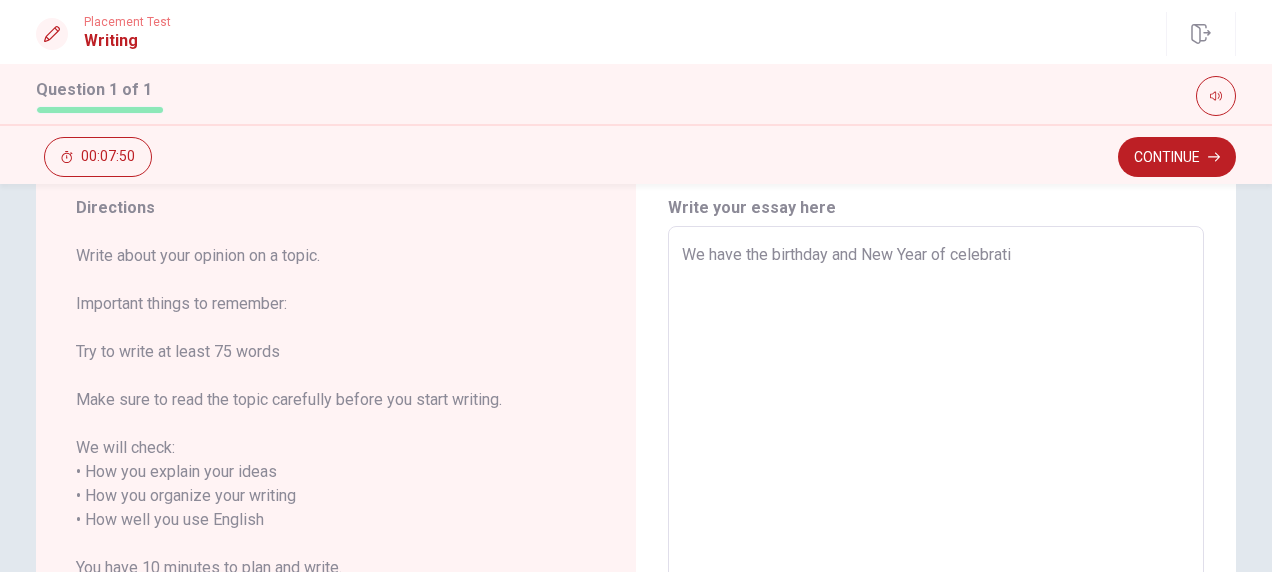 type on "x" 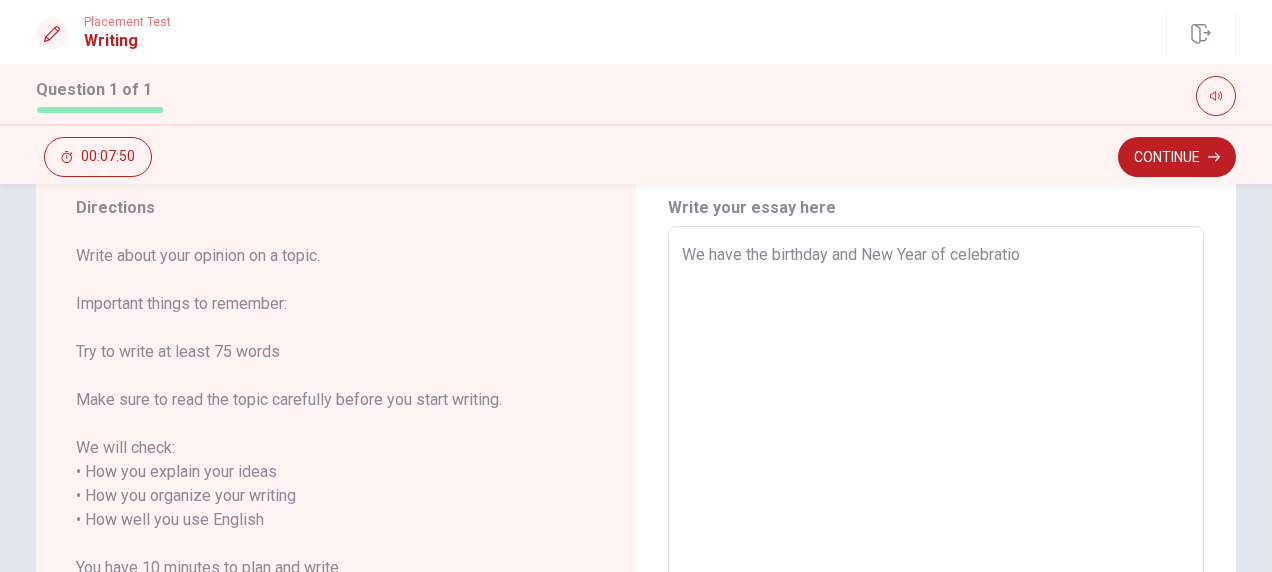 type on "x" 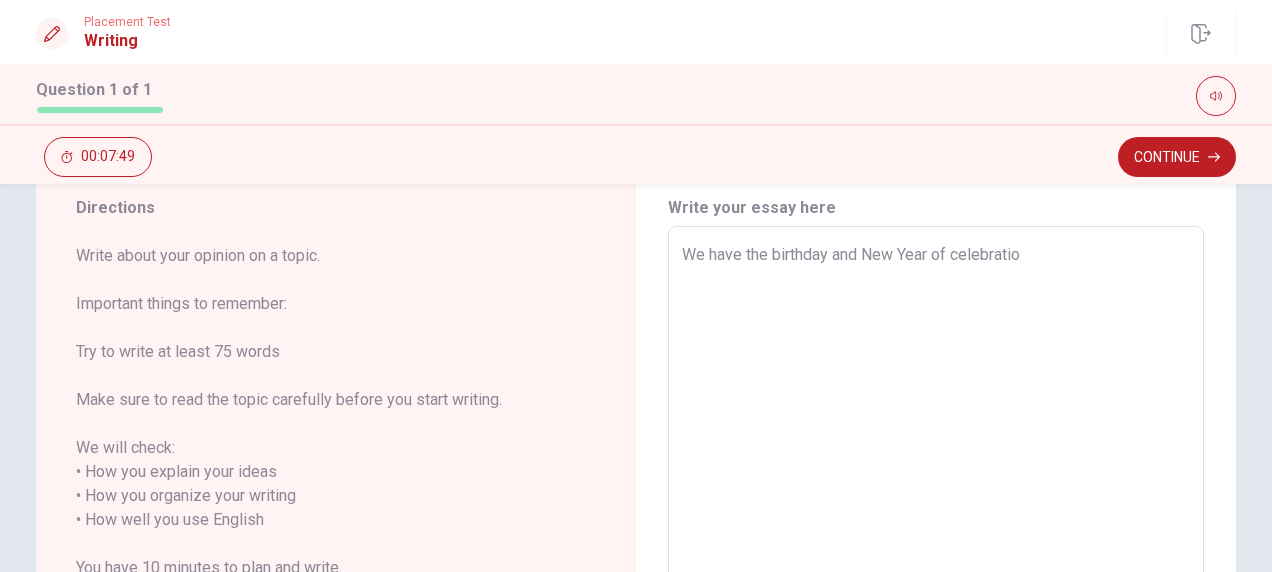 type on "We have the birthday and New Year of celebration" 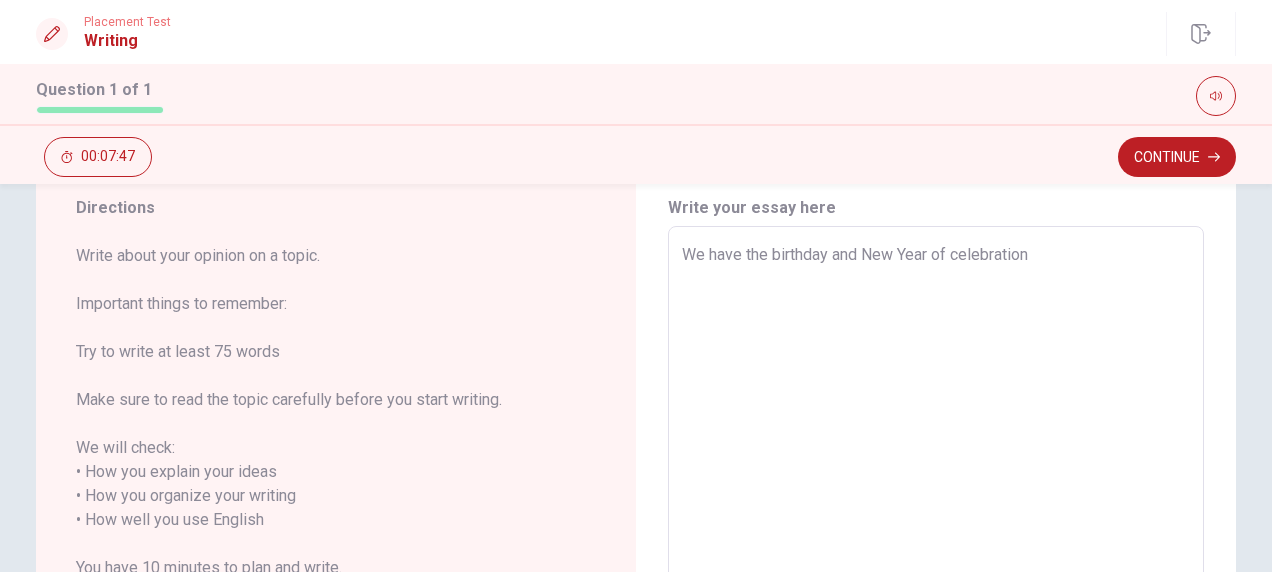 type on "x" 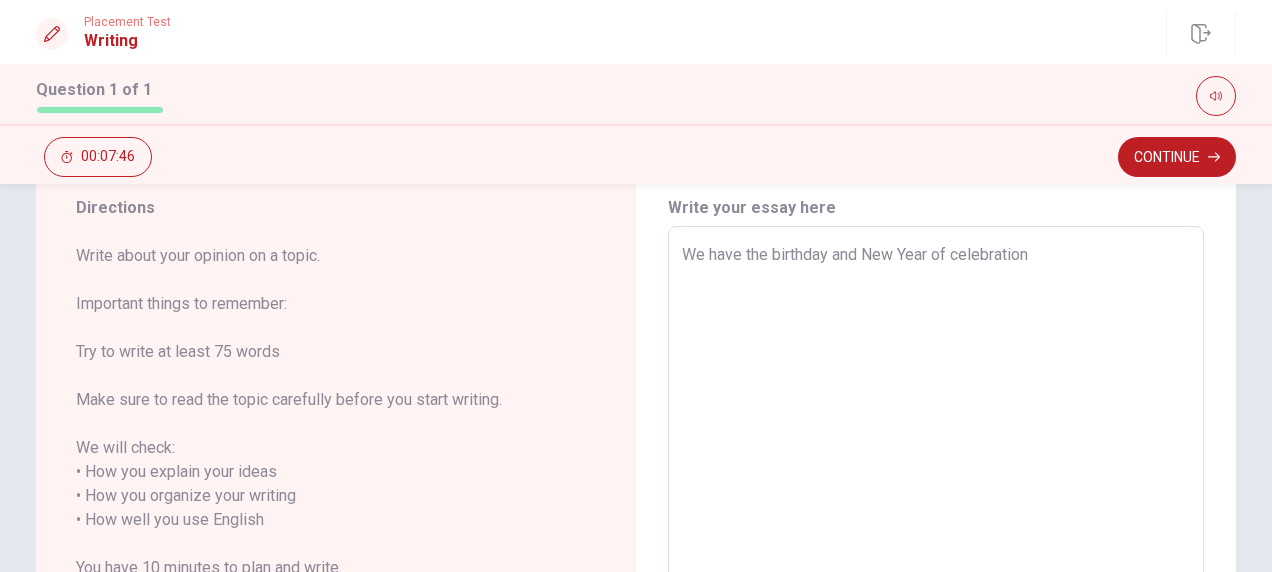 type on "We have the birthday and New Year of celebration." 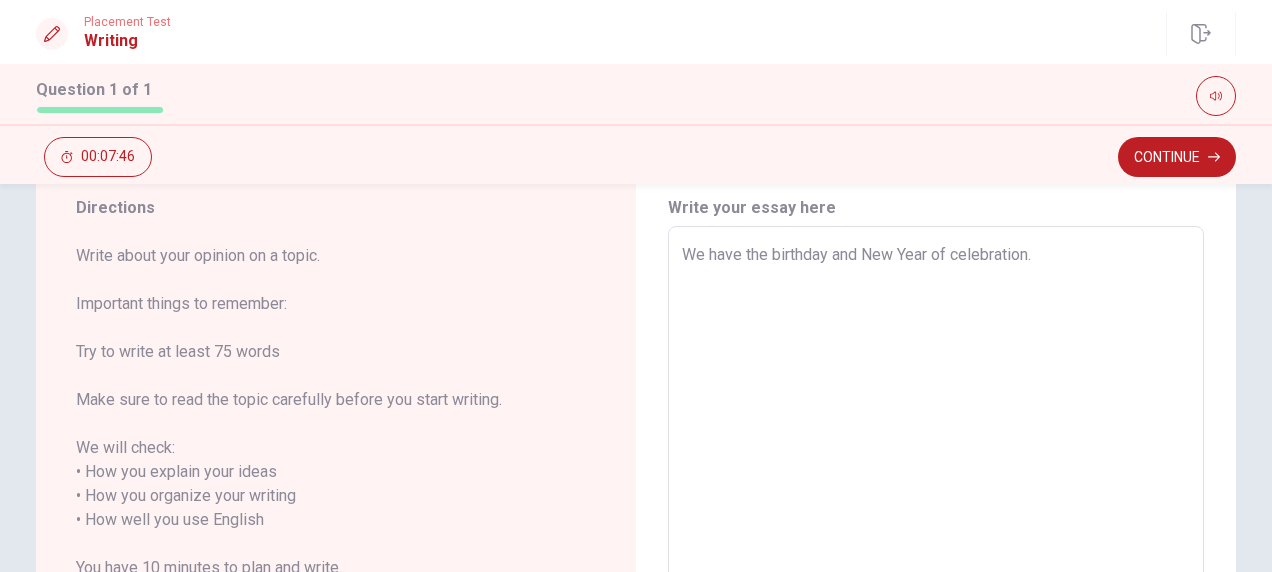 type on "x" 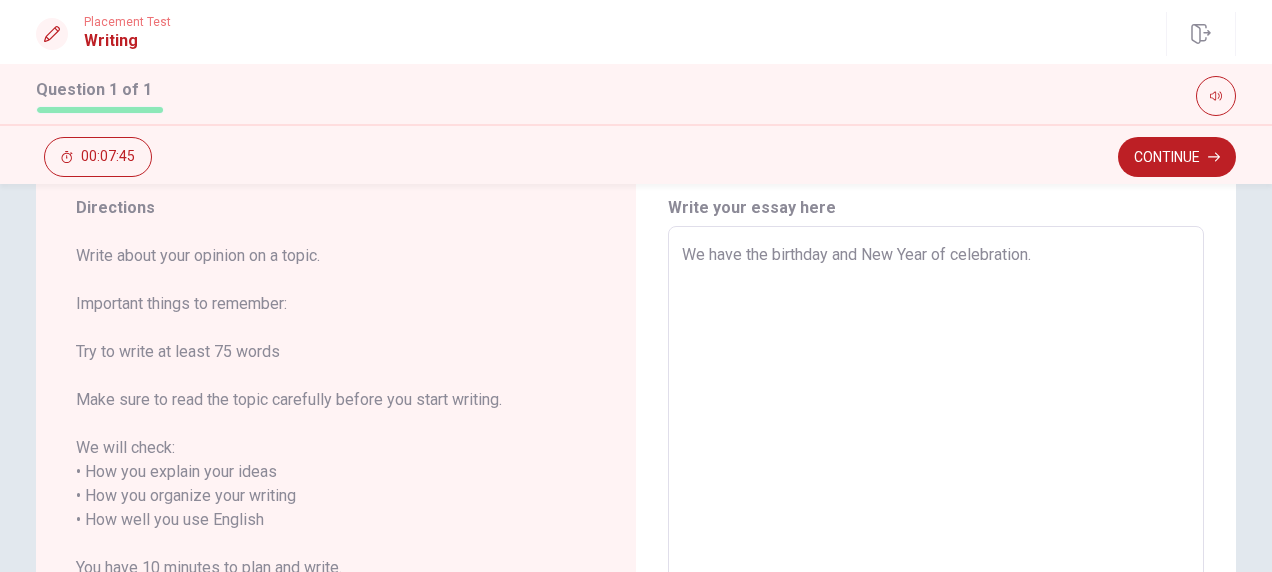type on "We have the birthday and New Year of celebration." 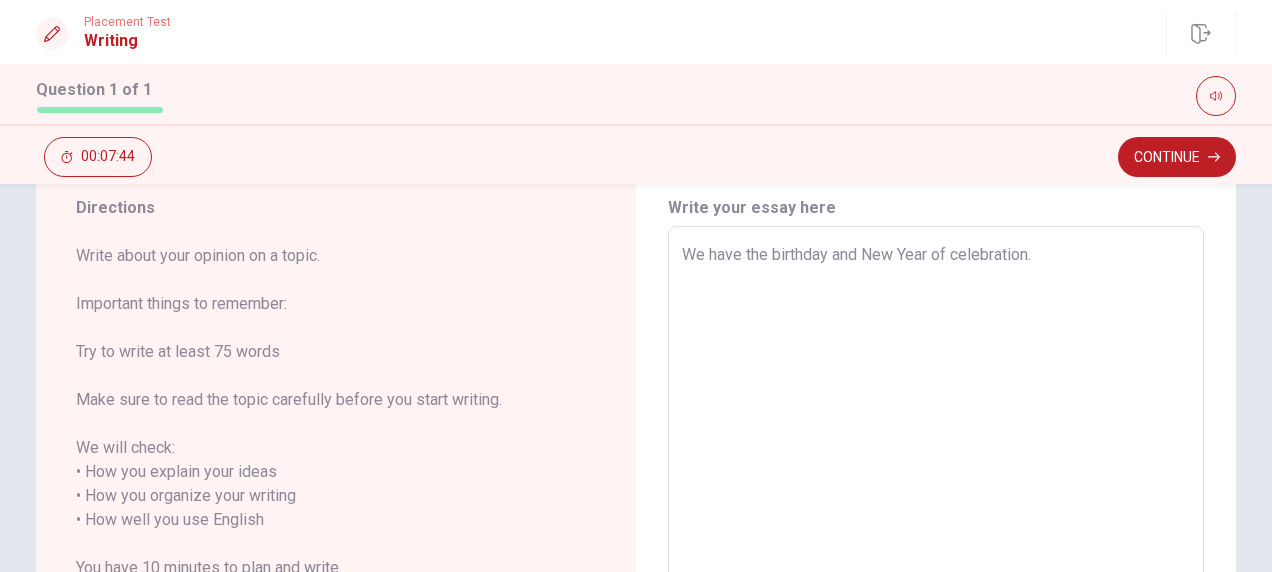 type on "We have the birthday and New Year of celebration. i" 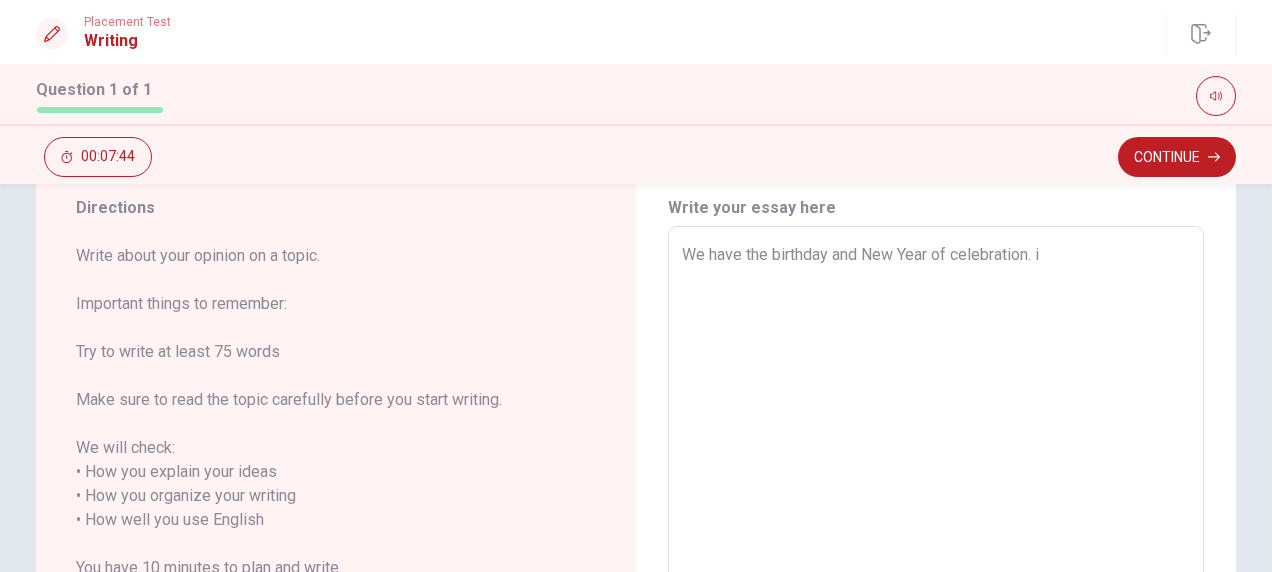 type on "x" 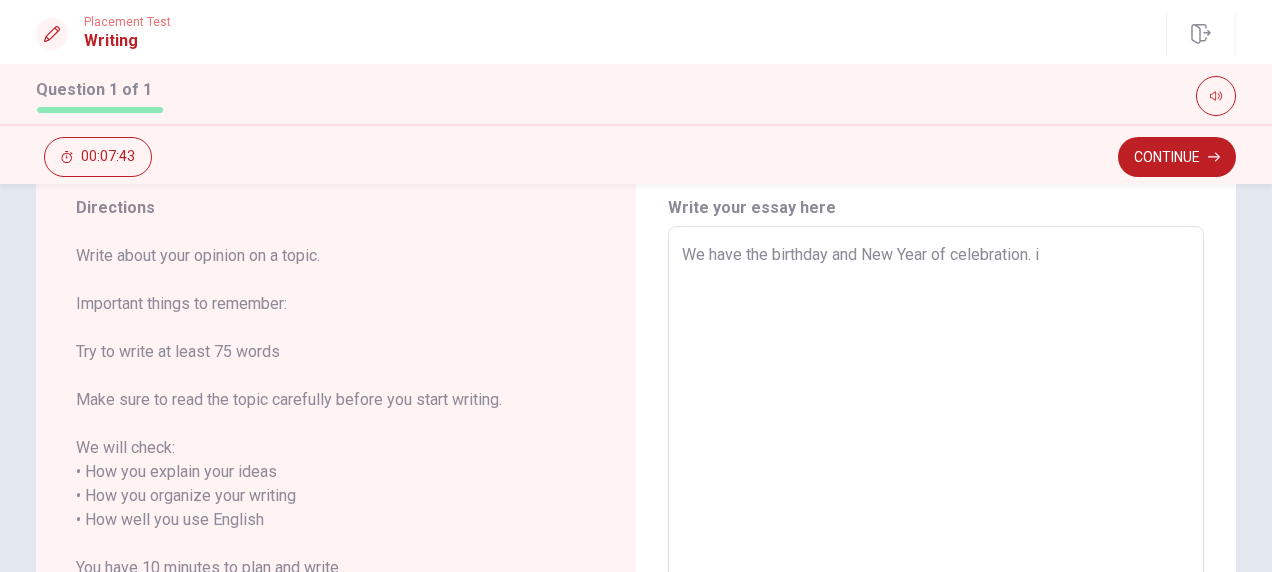 type on "We have the birthday and New Year of celebration. it" 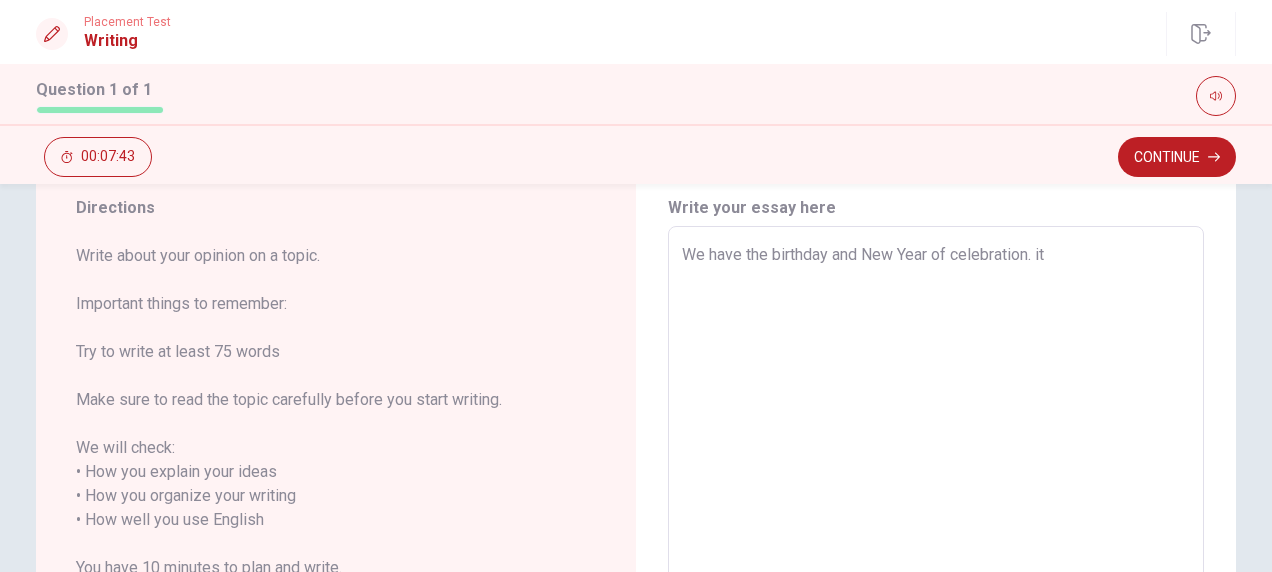 type on "x" 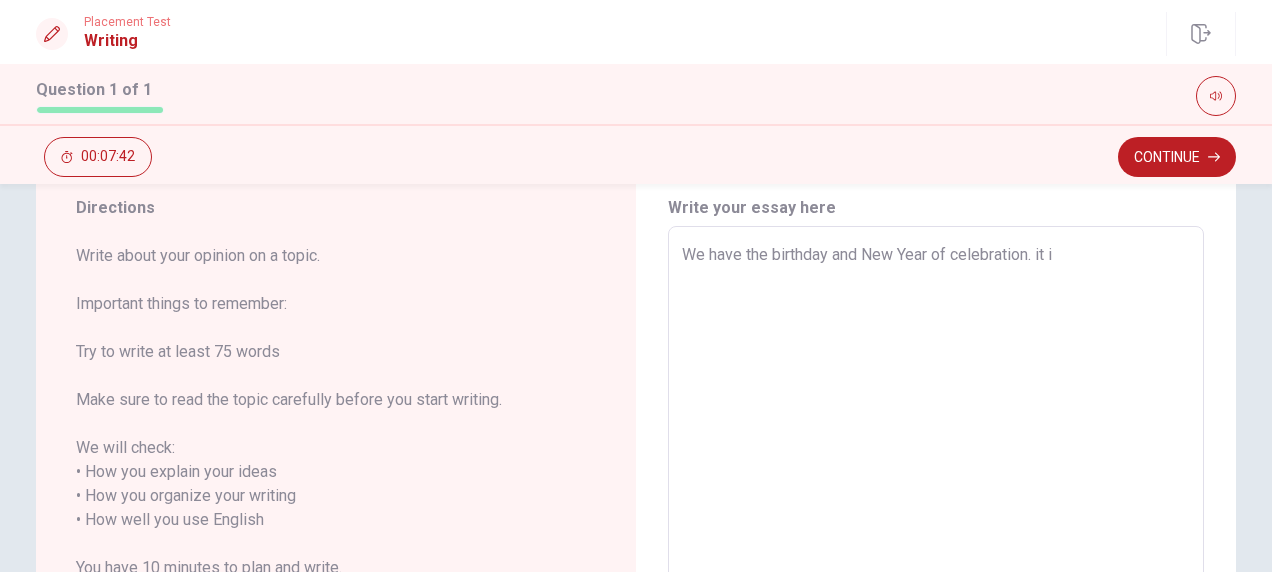 type on "x" 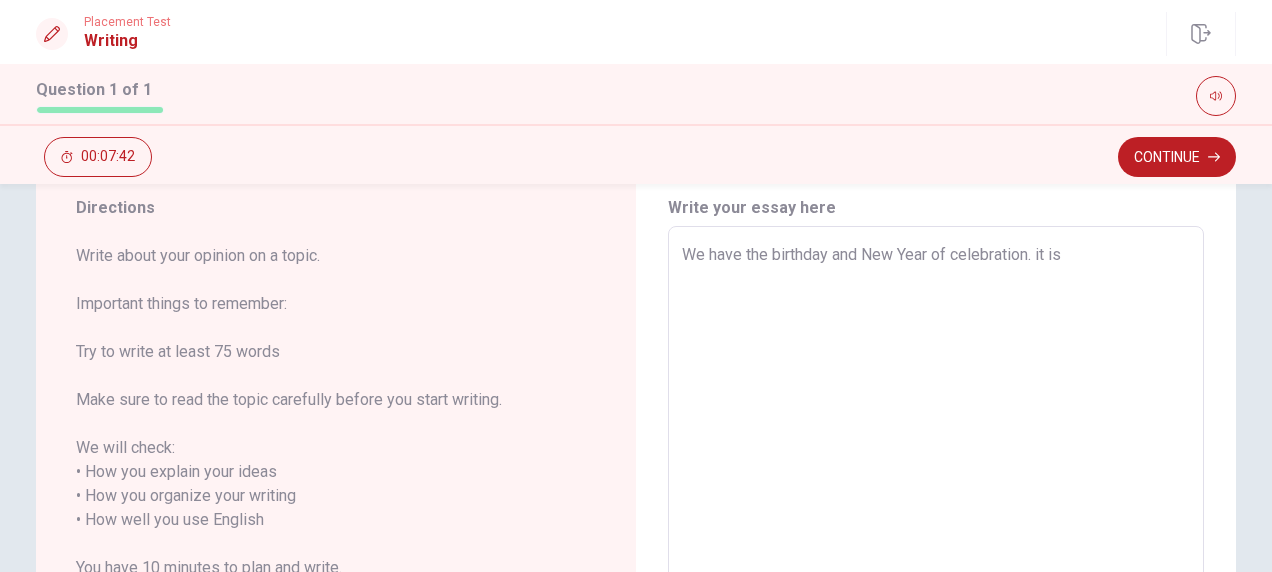 type on "x" 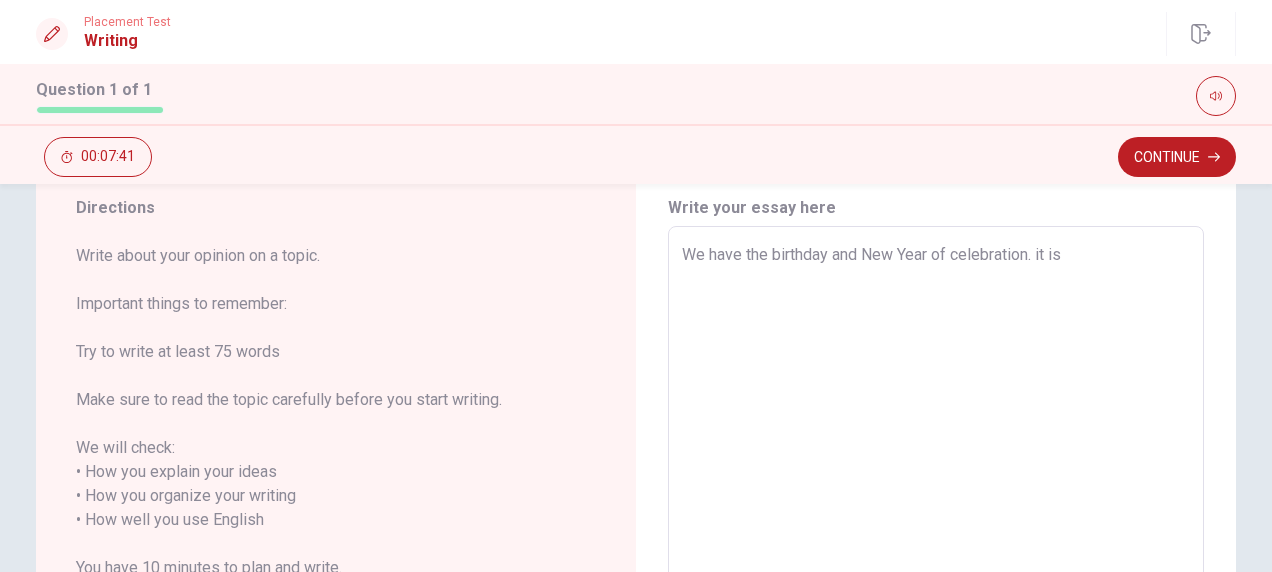 type on "We have the birthday and New Year of celebration. it is t" 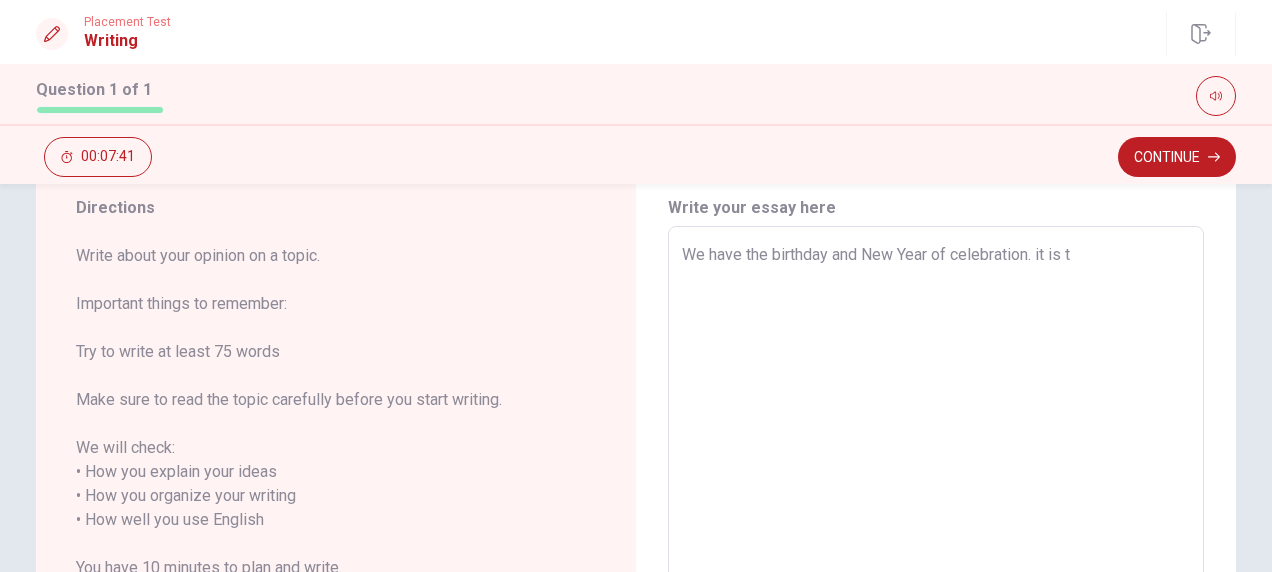type on "x" 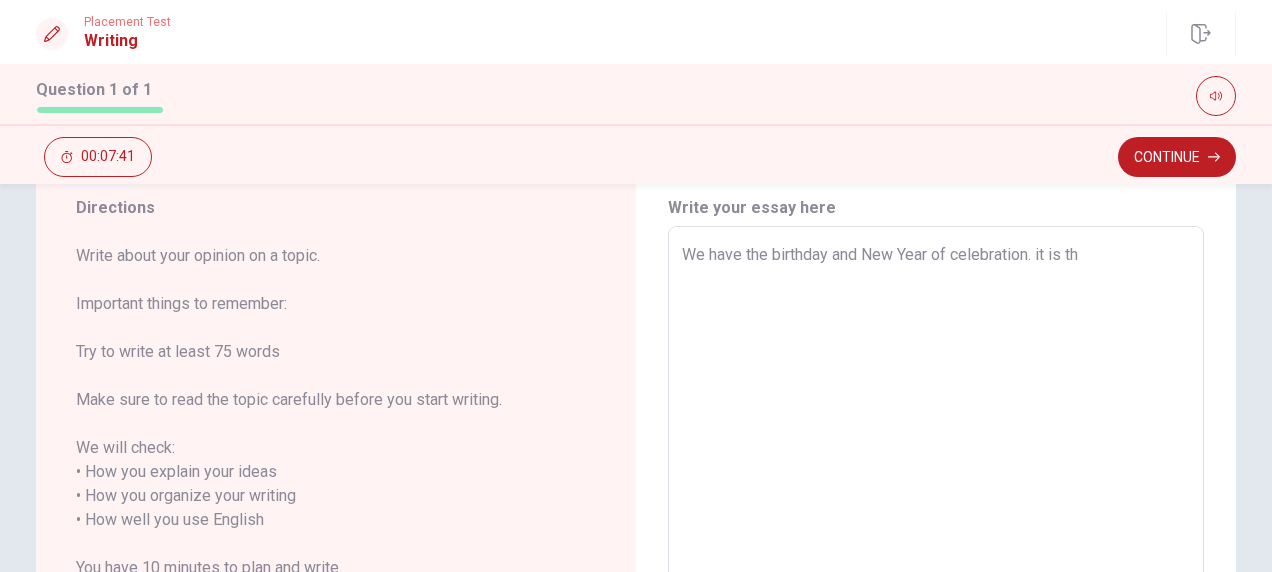 type on "x" 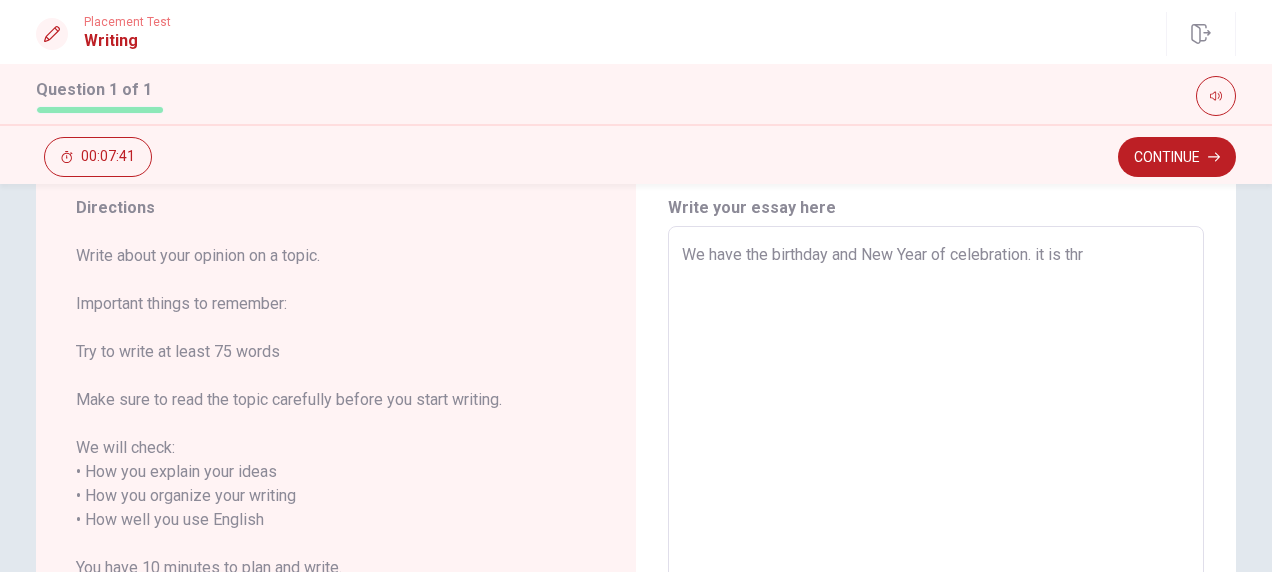 type on "x" 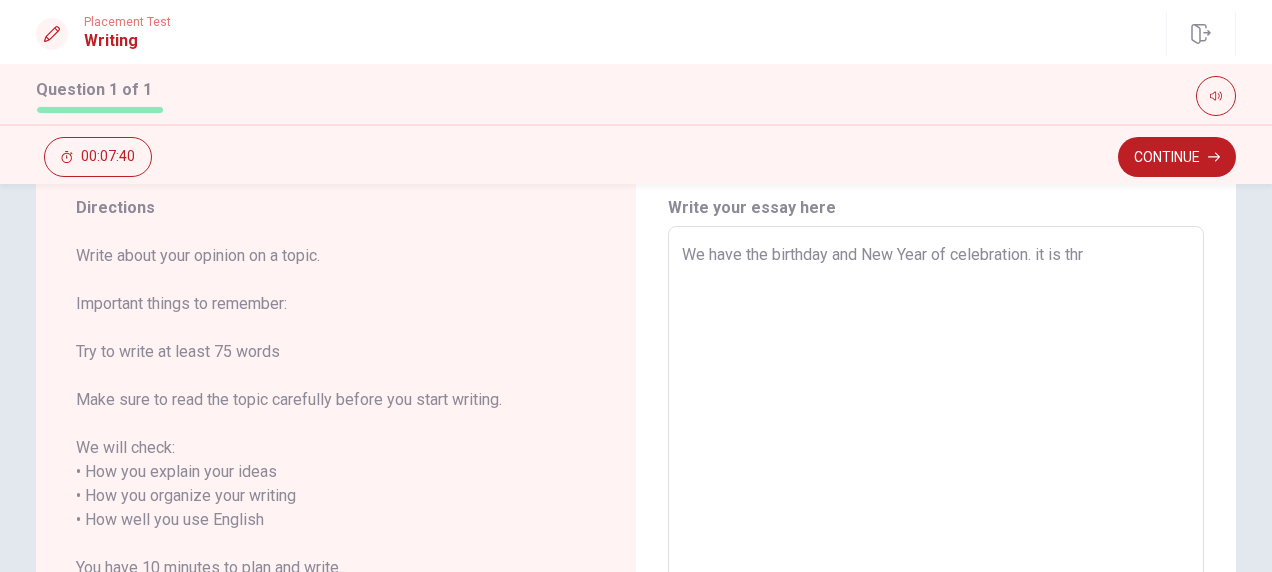 type on "We have the birthday and New Year of celebration. it is th" 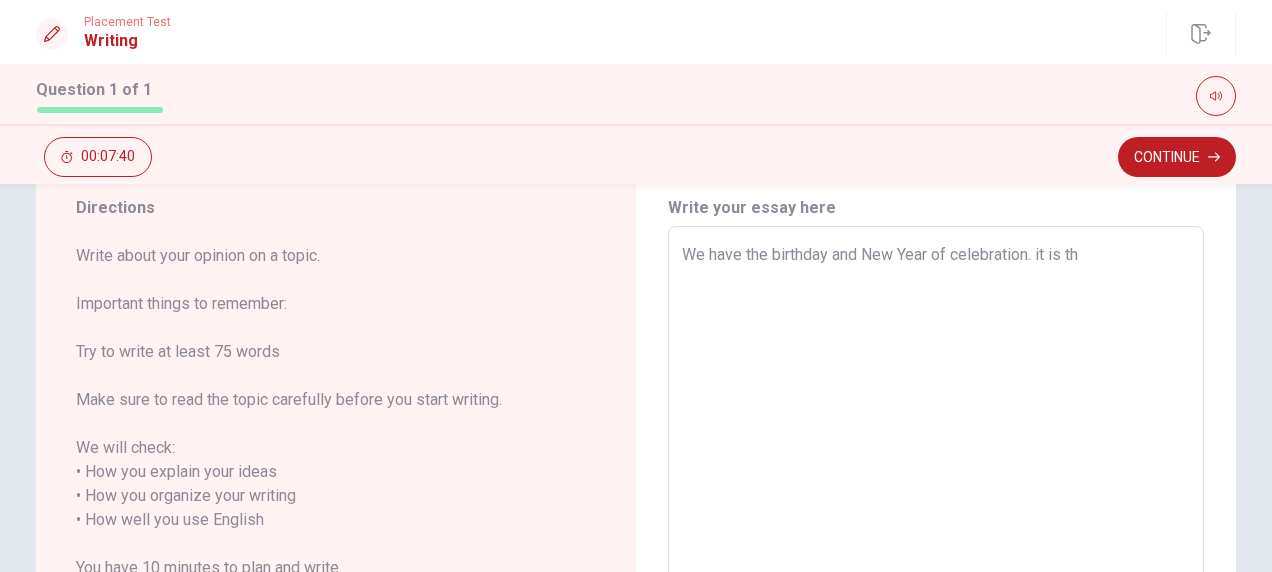 type on "x" 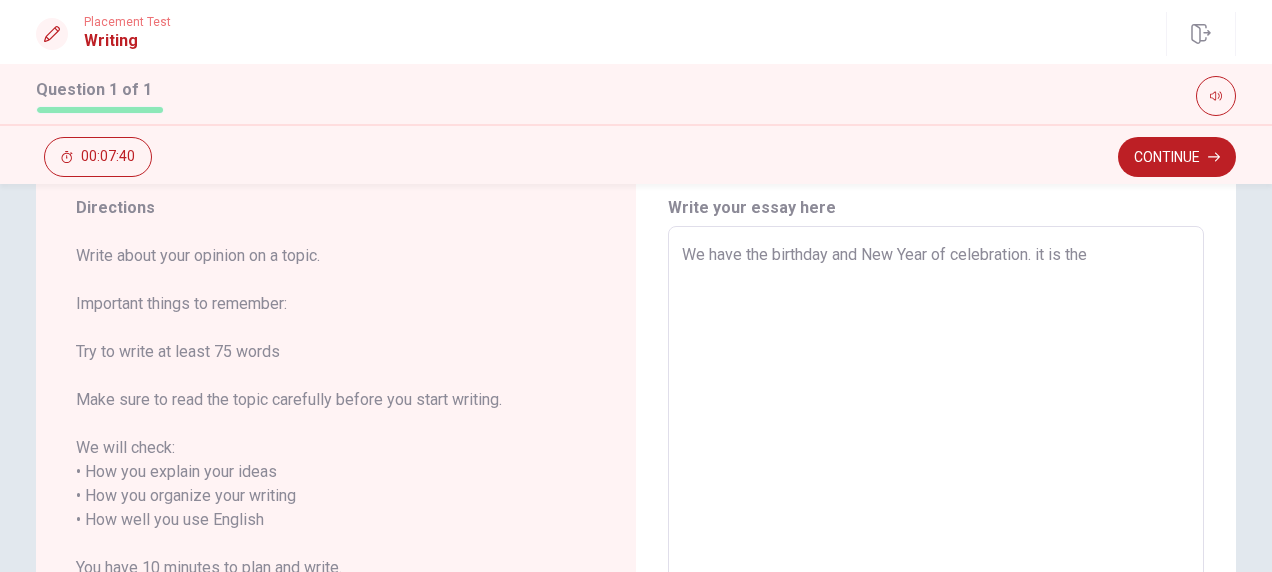 type on "x" 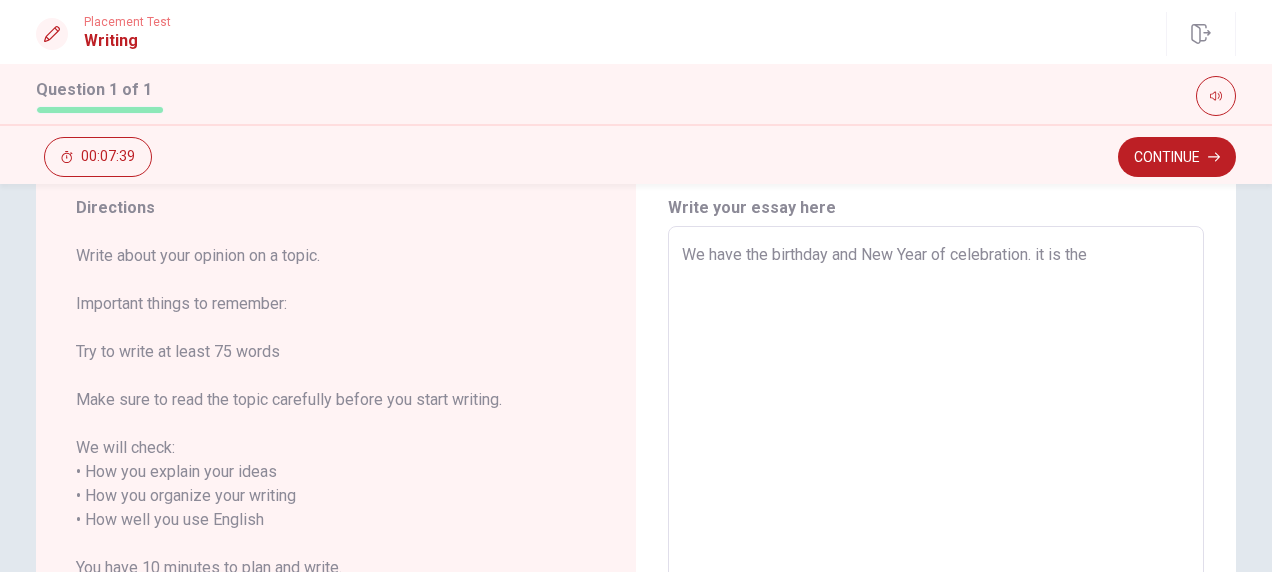 type on "We have the birthday and New Year of celebration. it is the" 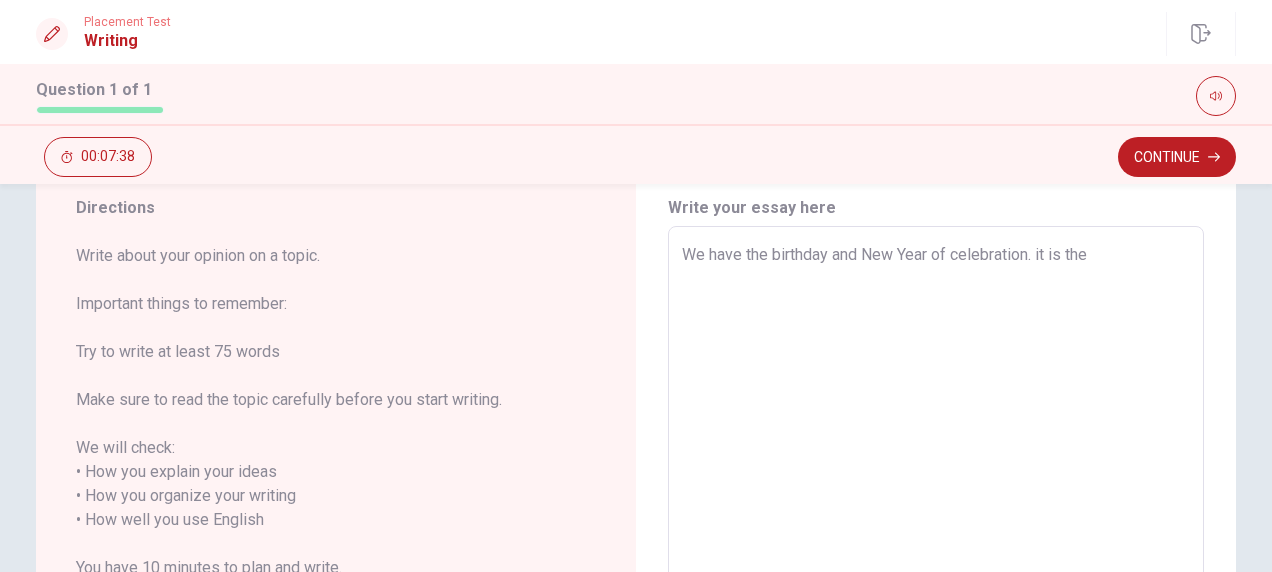 type on "We have the birthday and New Year of celebration. it is the m" 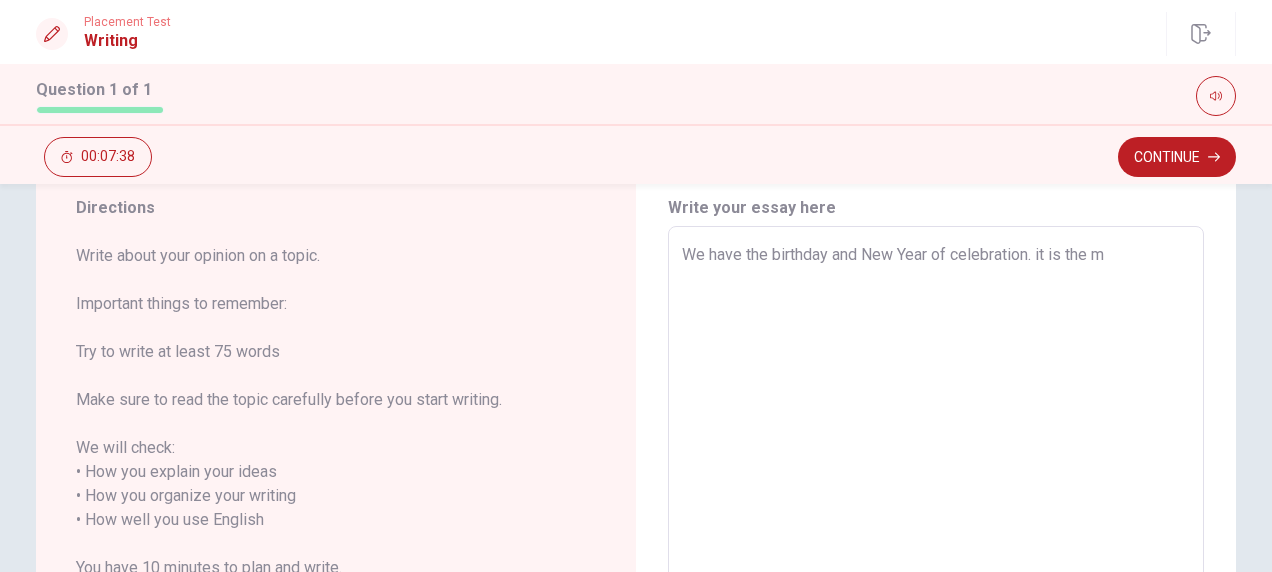 type on "x" 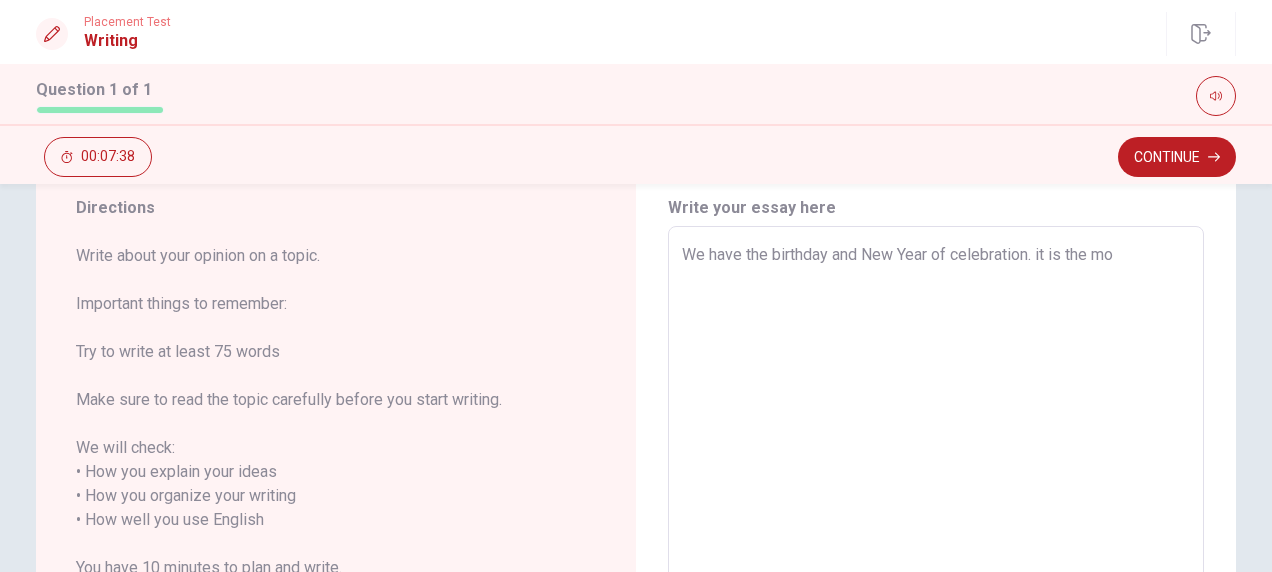 type on "x" 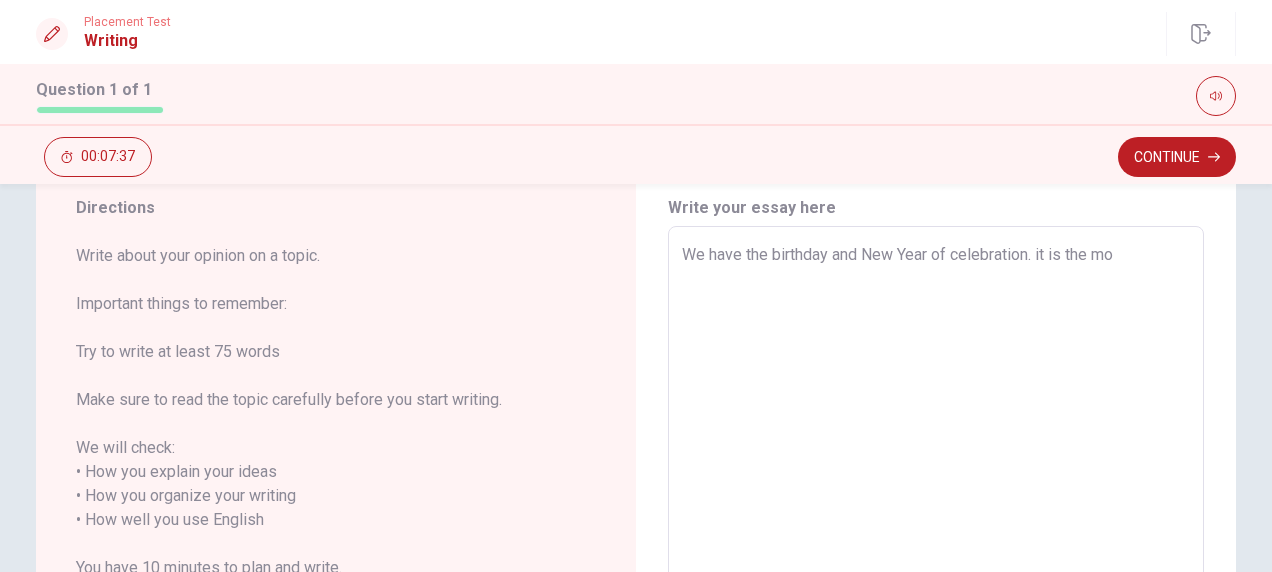 type on "We have the birthday and New Year of celebration. it is [DEMOGRAPHIC_DATA]" 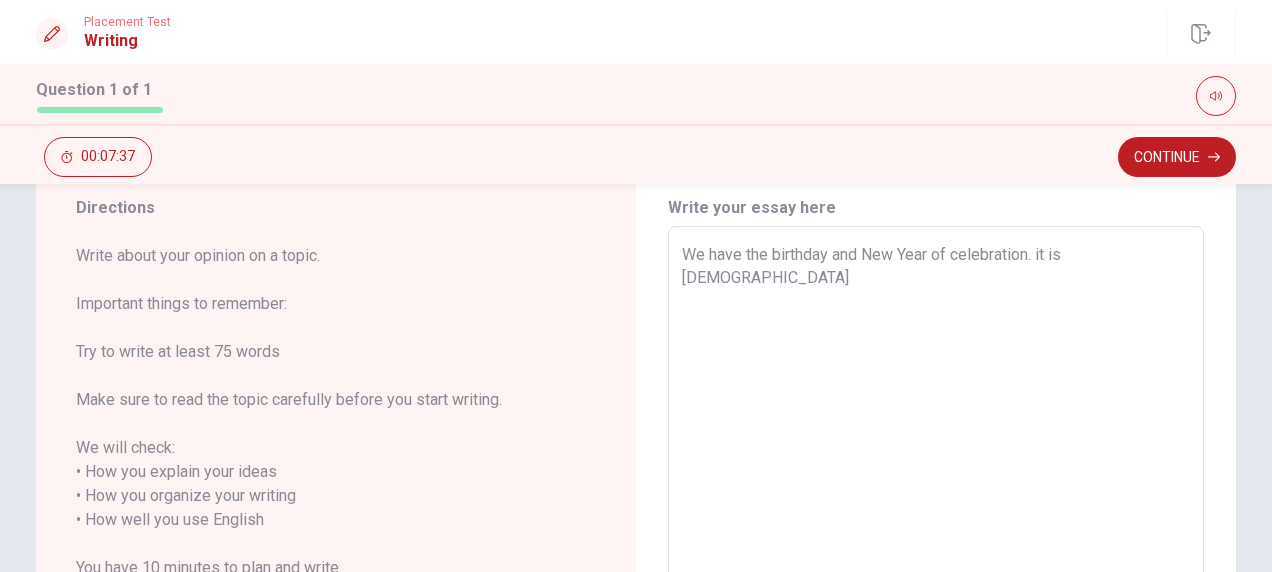 type on "x" 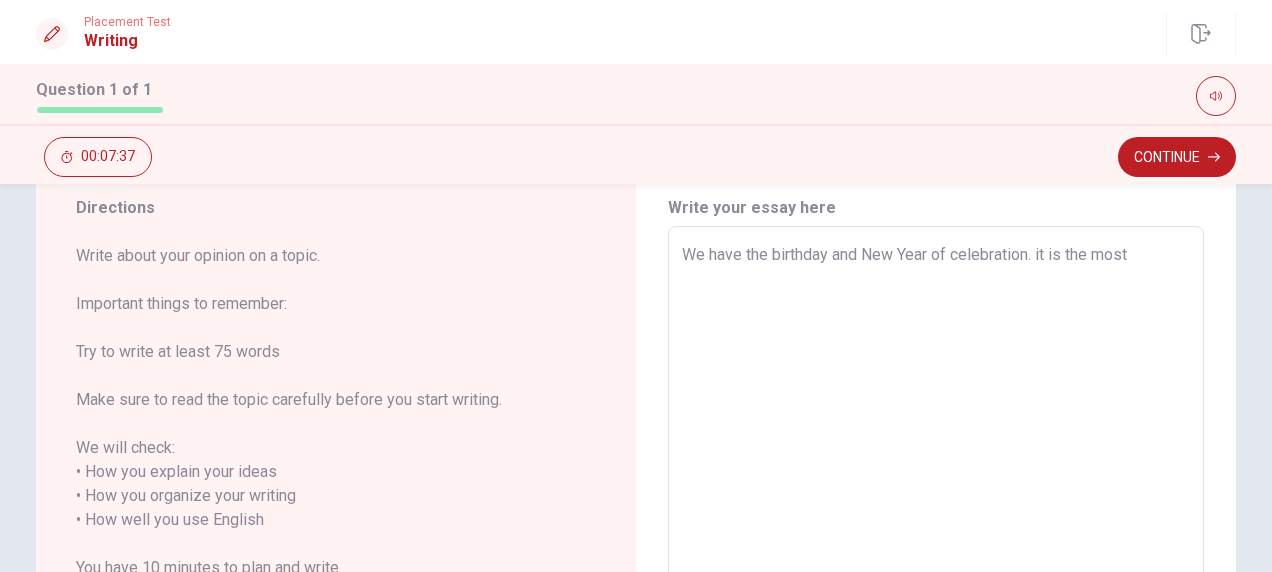 type on "x" 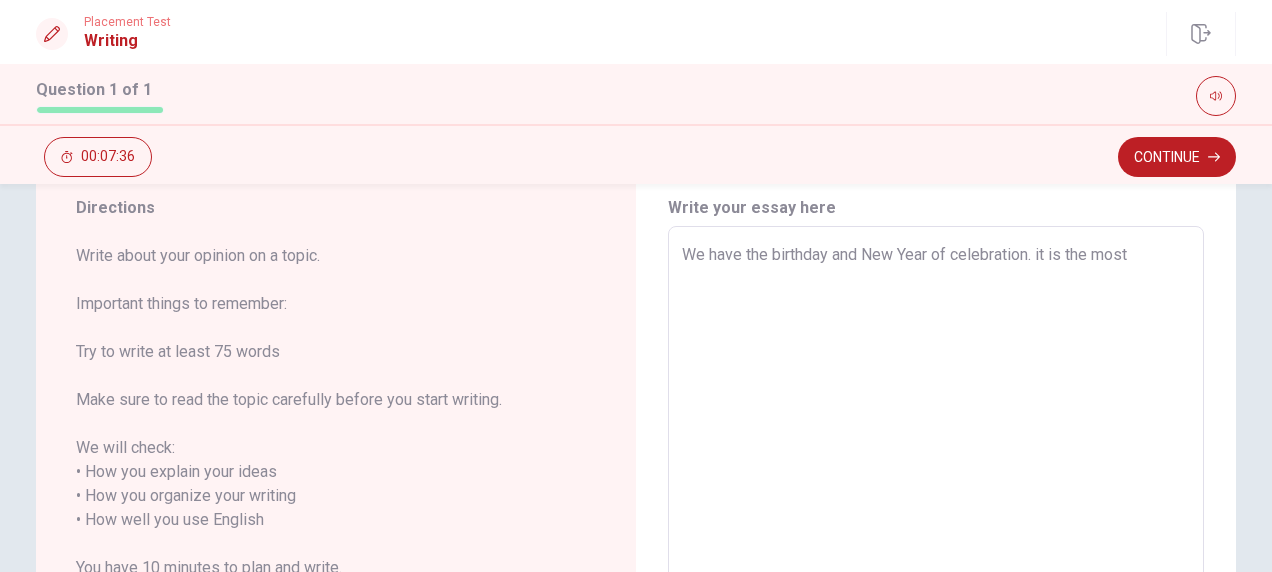 type on "We have the birthday and New Year of celebration. it is the most" 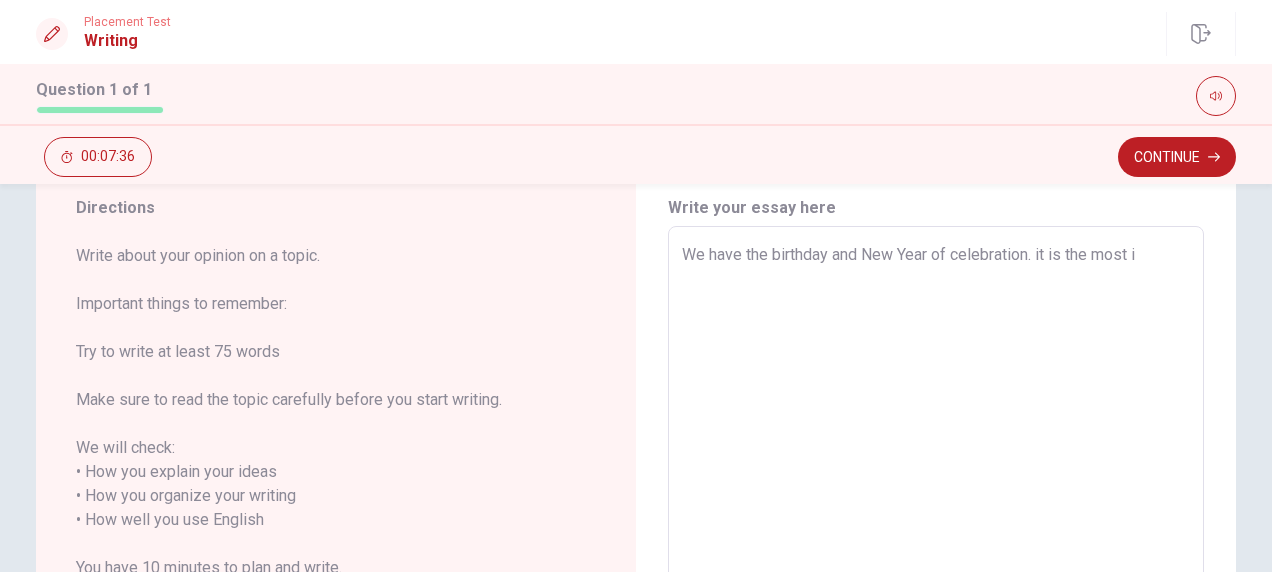 type on "x" 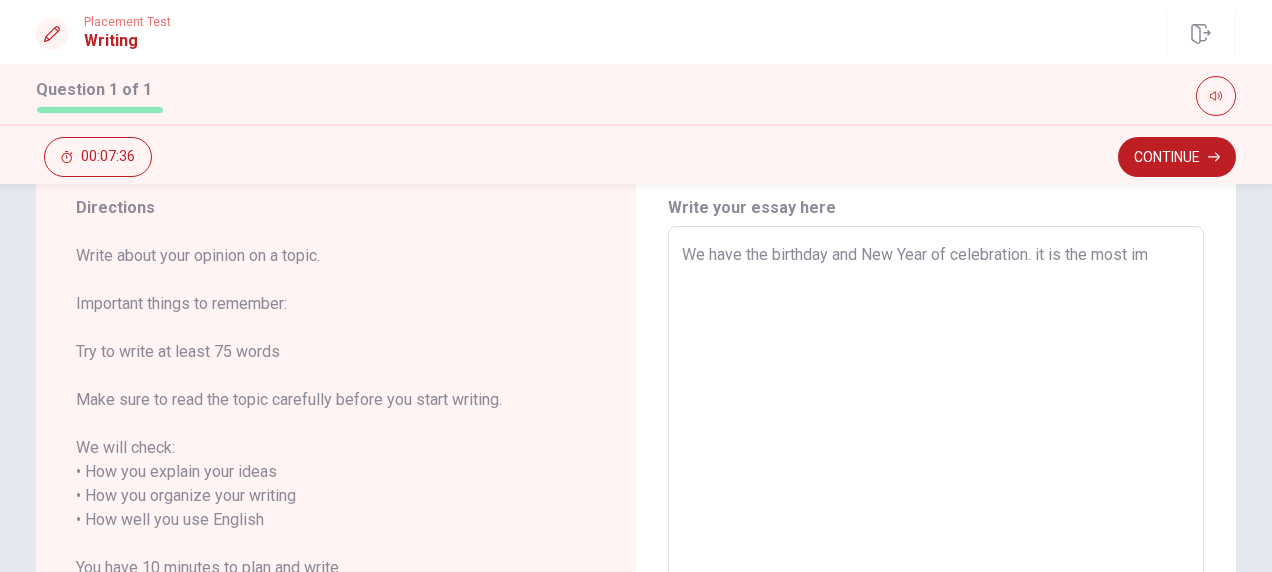 type on "x" 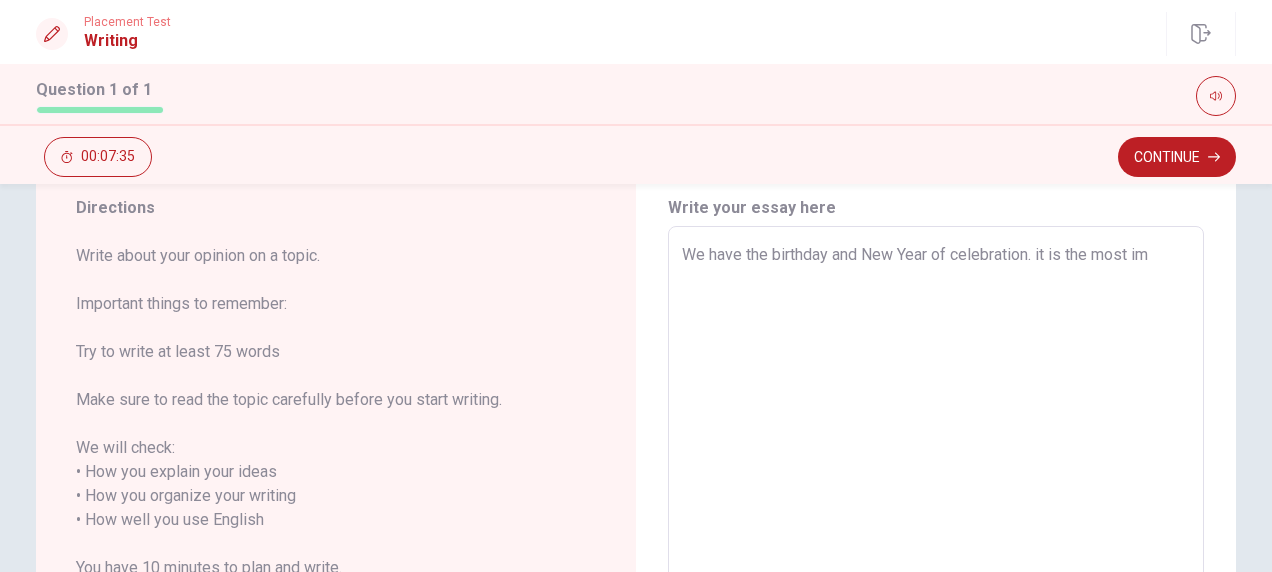 type on "We have the birthday and New Year of celebration. it is the most imp" 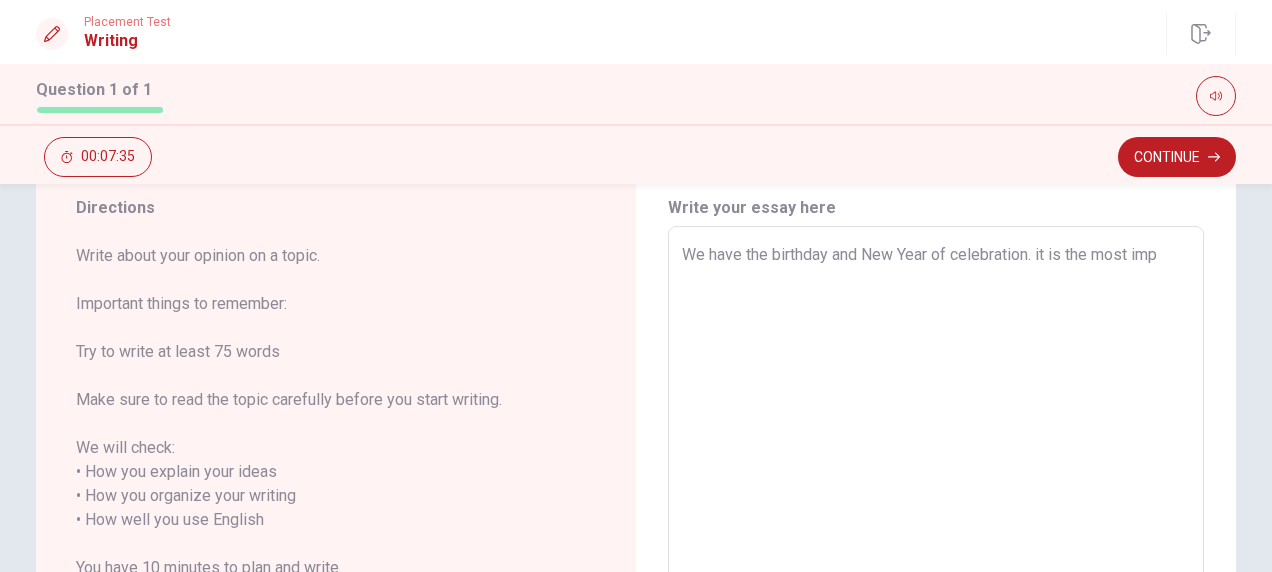 type on "x" 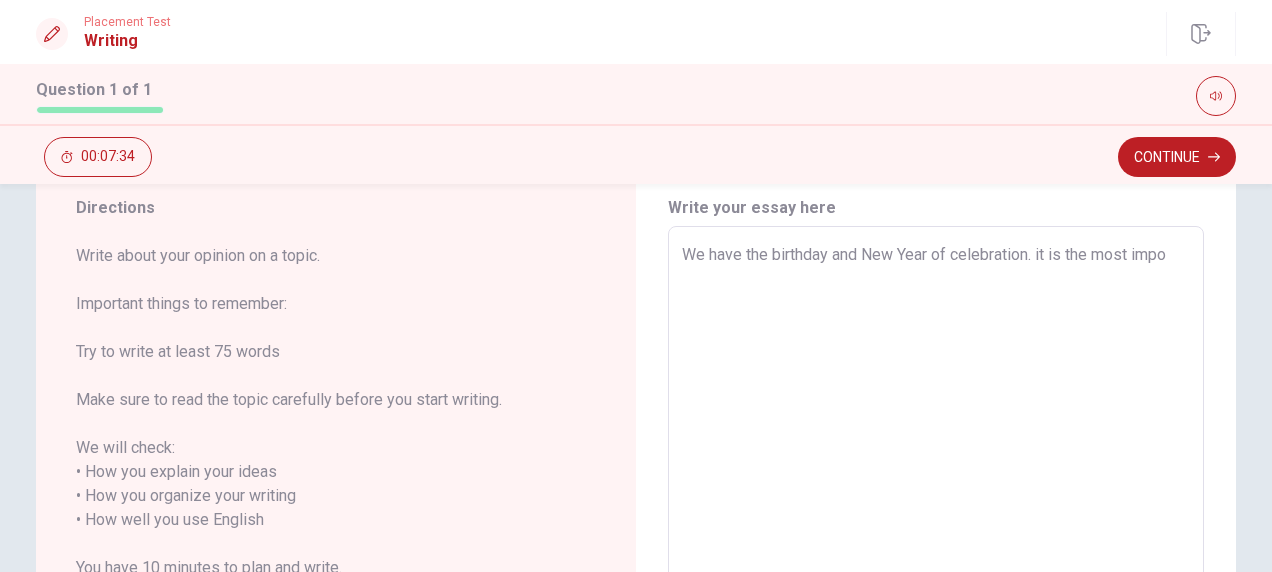 type on "x" 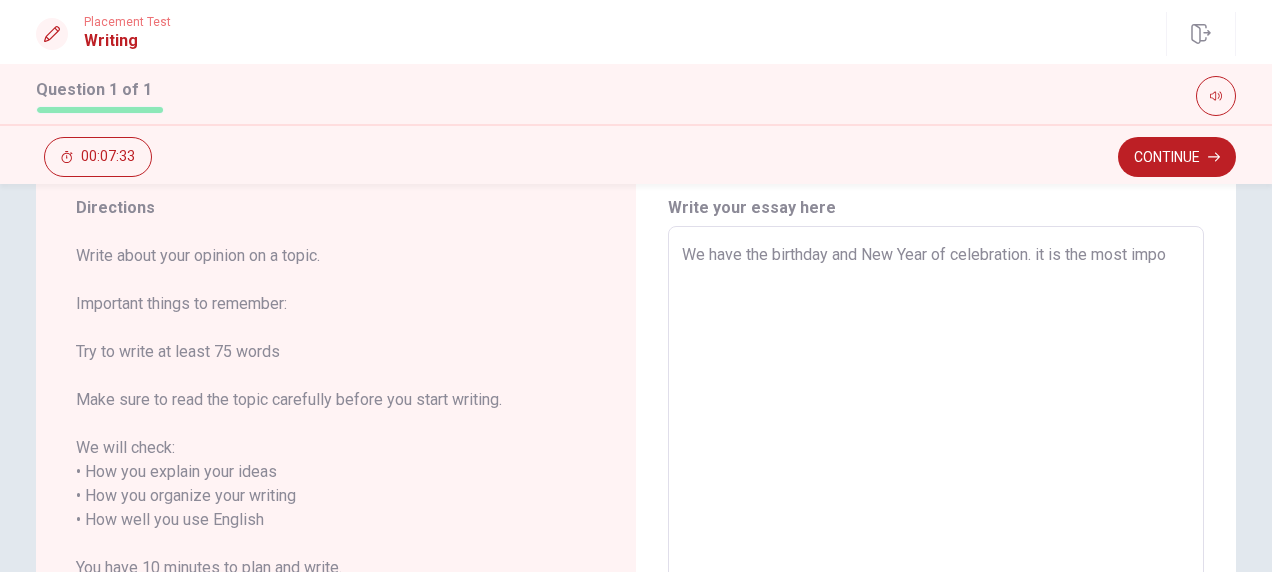 type on "We have the birthday and New Year of celebration. it is the most impor" 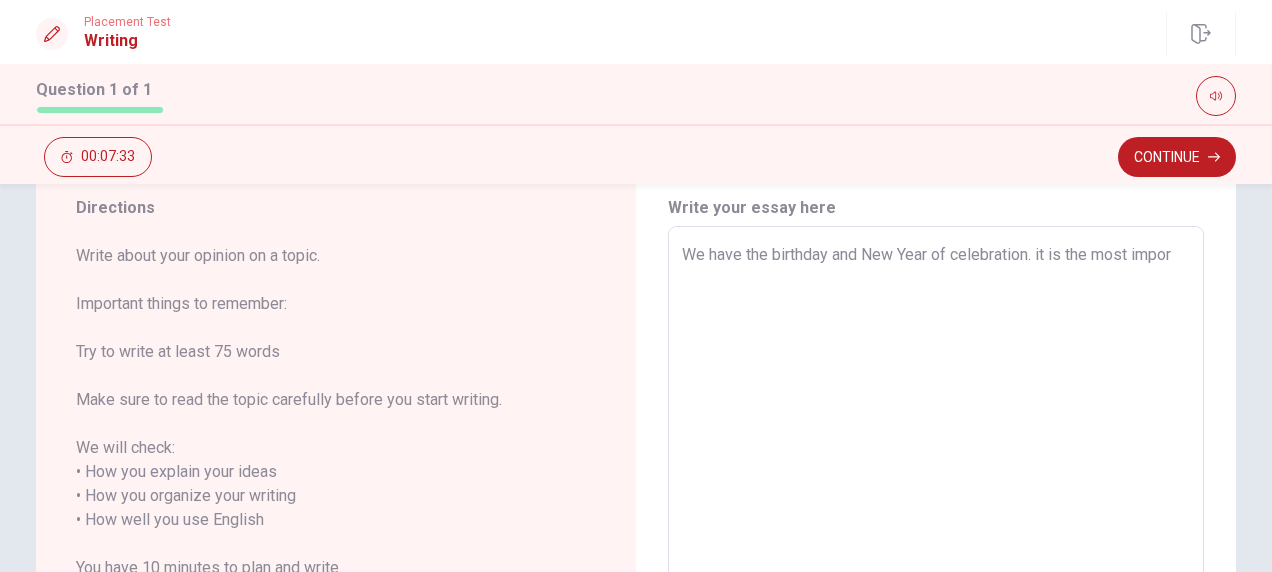 type on "x" 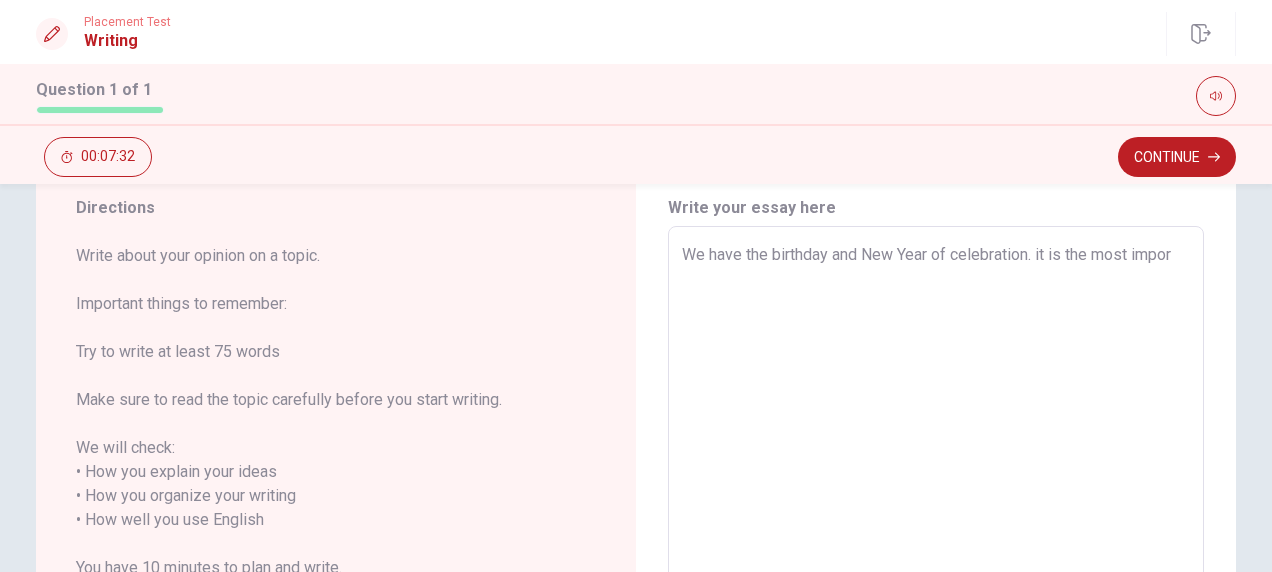 type on "We have the birthday and New Year of celebration. it is the most import" 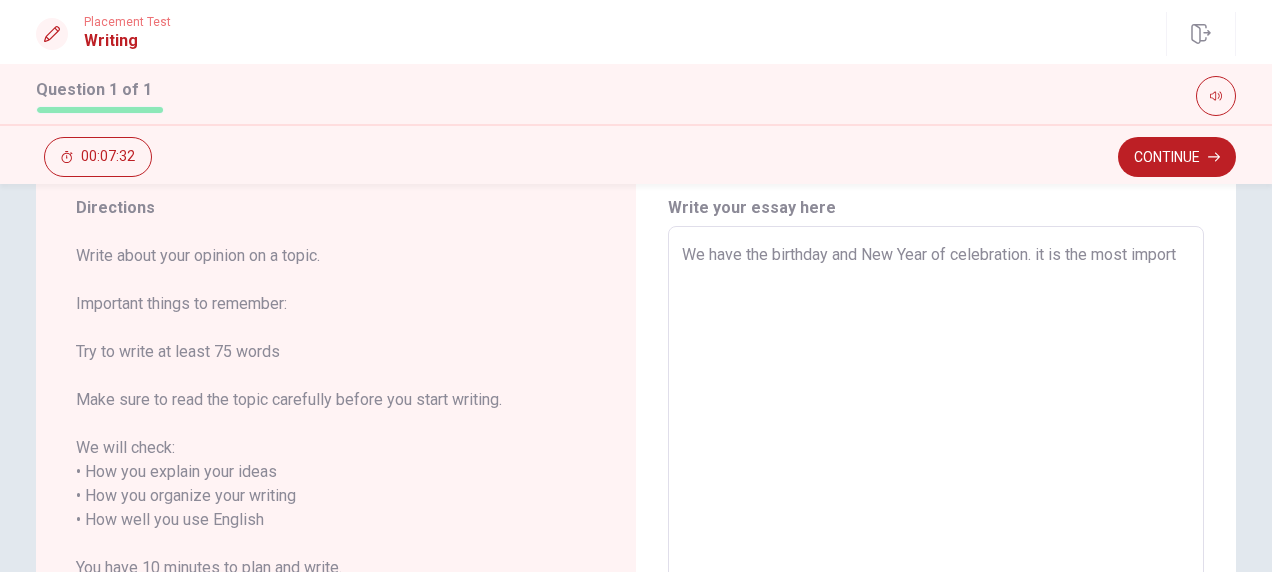 type on "x" 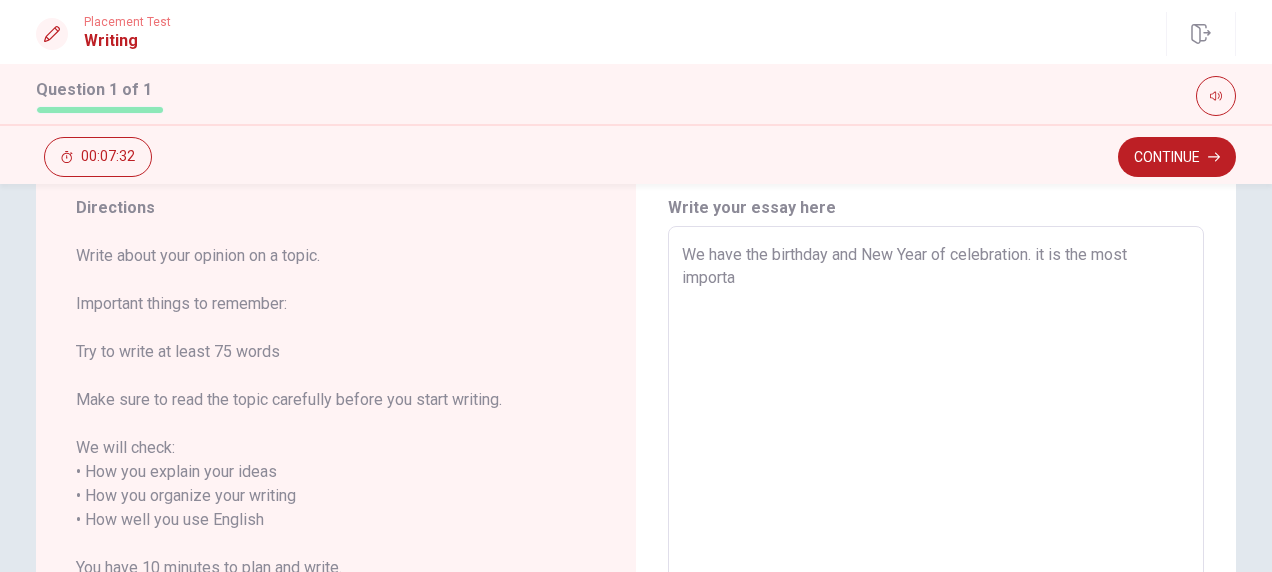 type on "x" 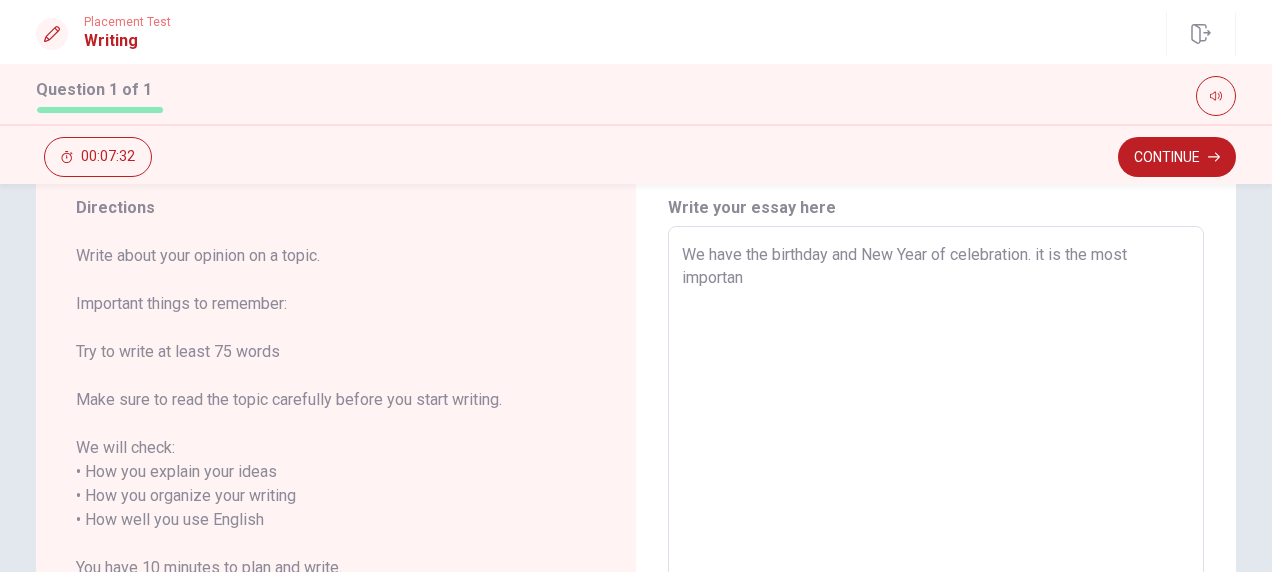 type on "x" 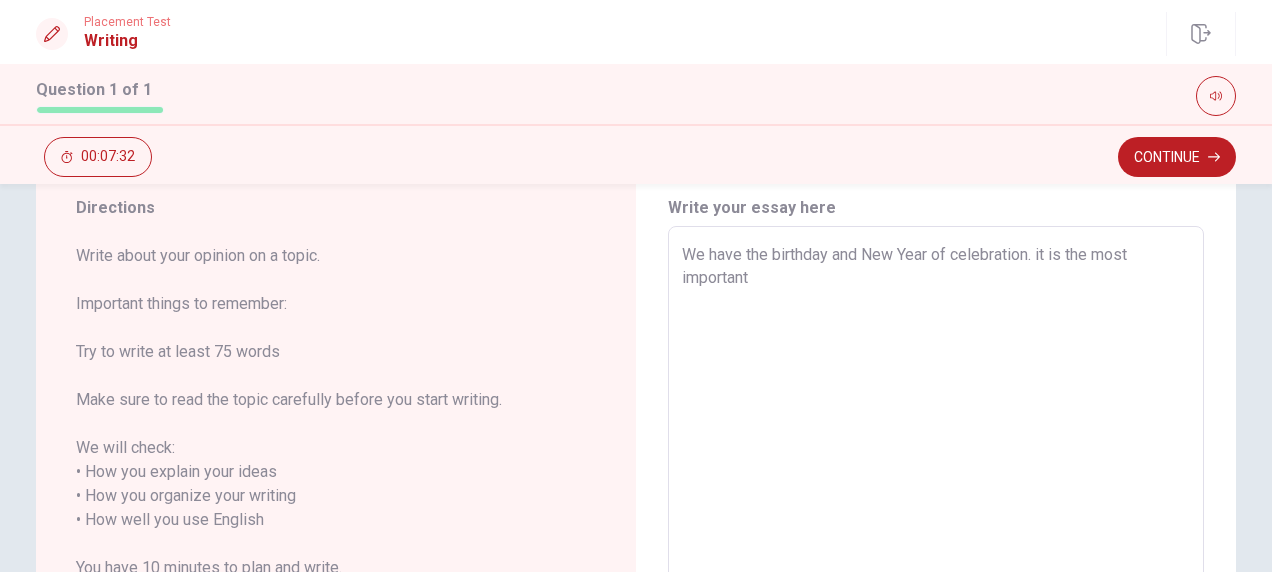 type on "x" 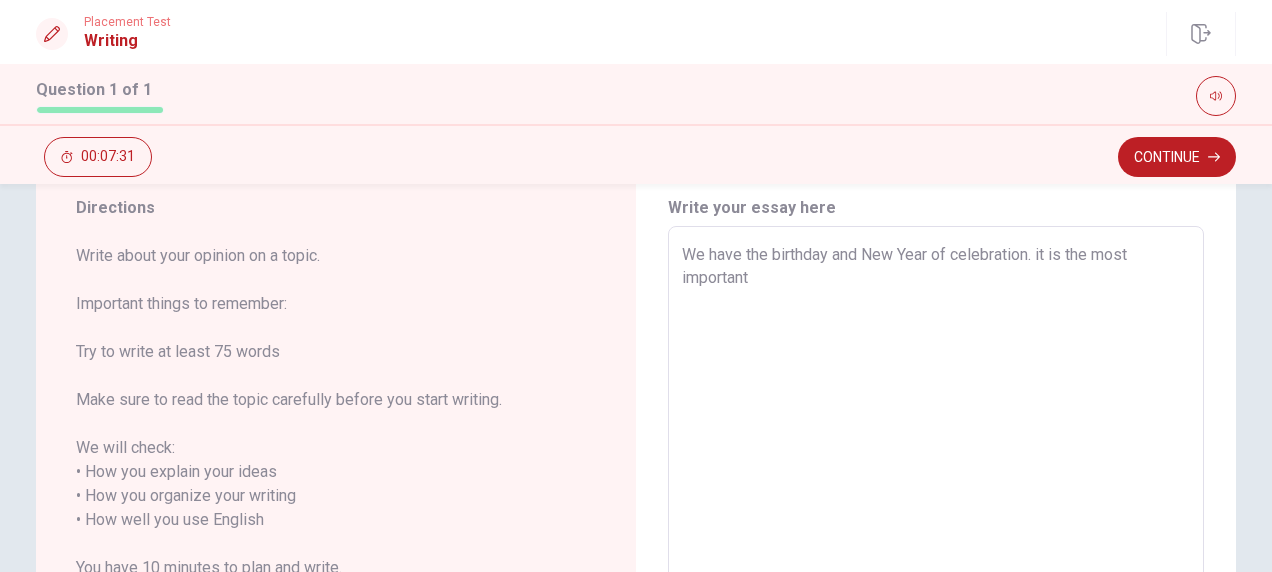 type on "We have the birthday and New Year of celebration. it is the most importanta" 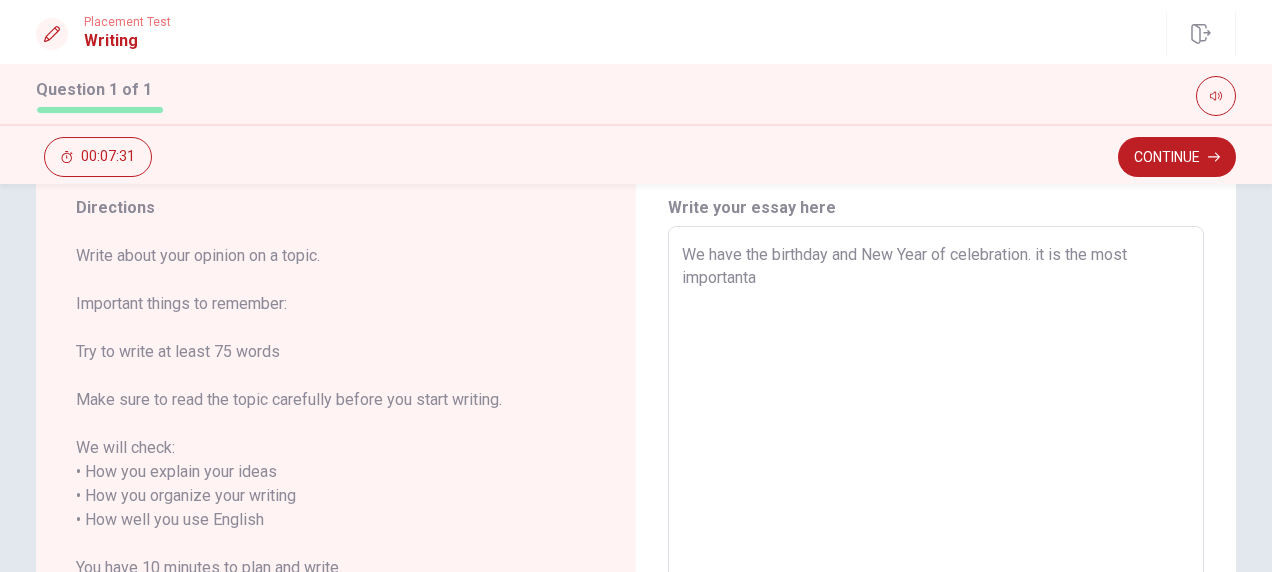 type on "x" 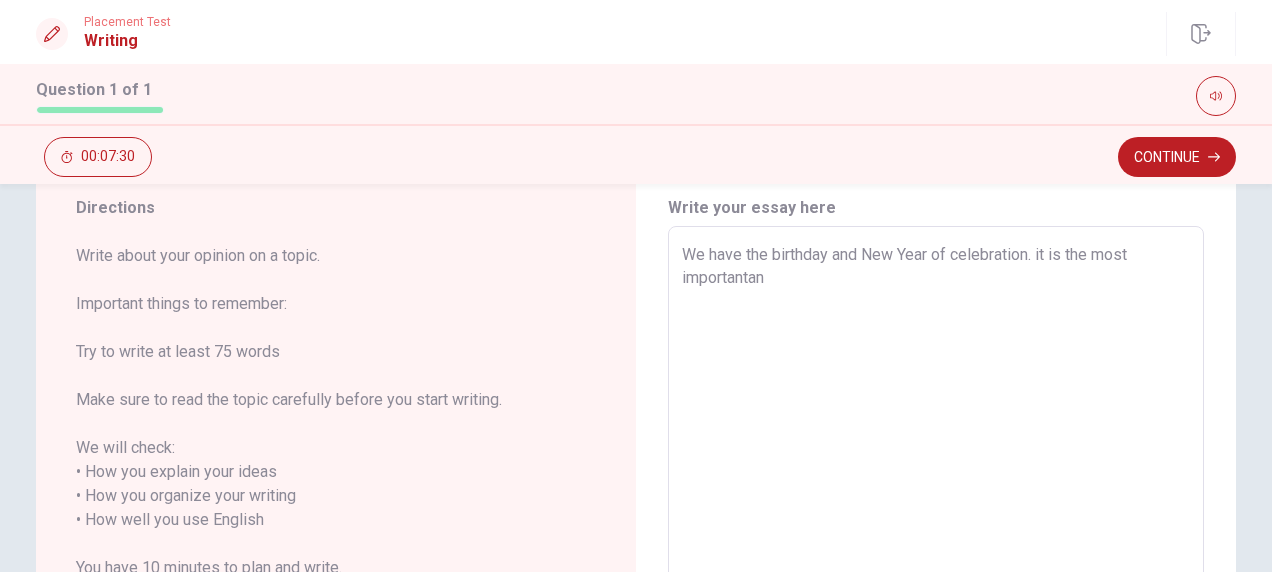 type on "x" 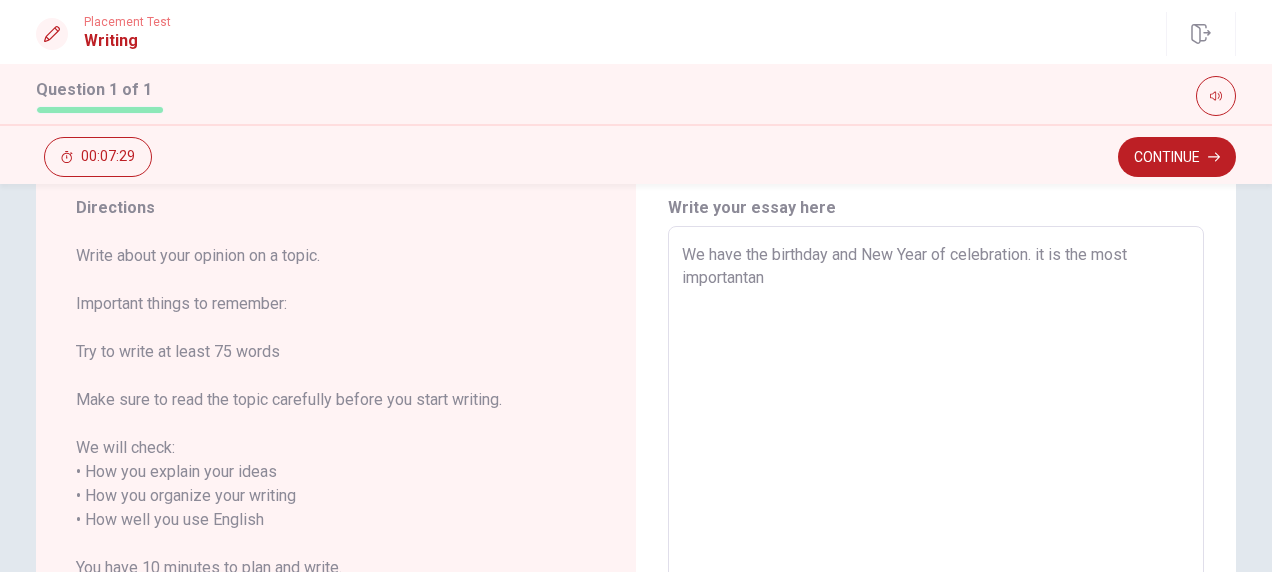 type on "We have the birthday and New Year of celebration. it is the most importantant" 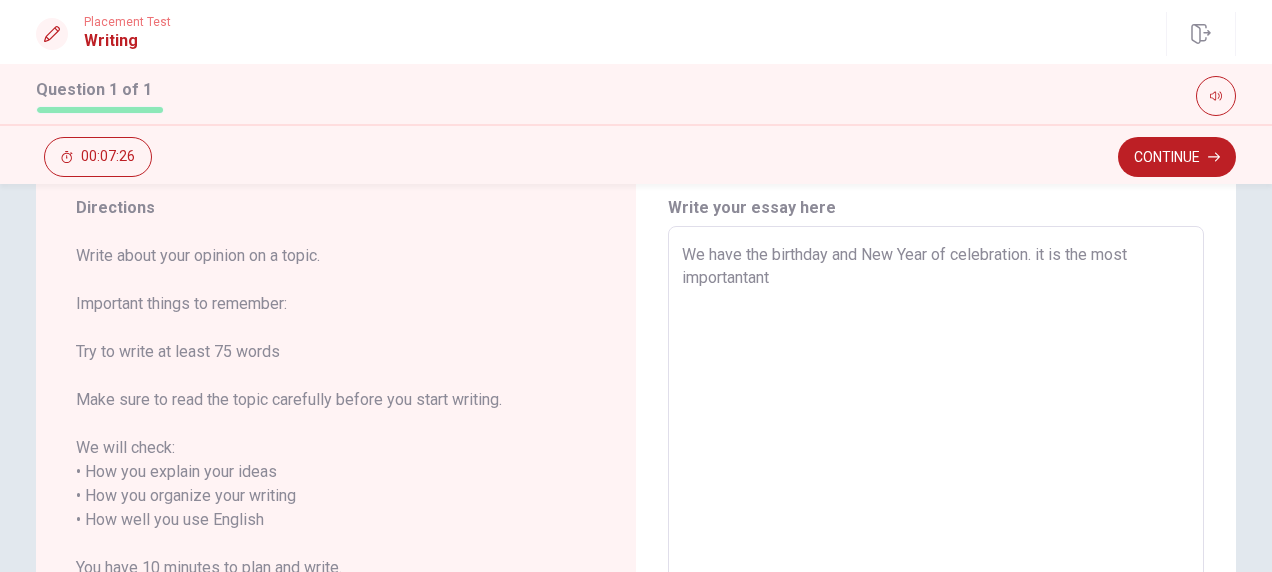 type on "x" 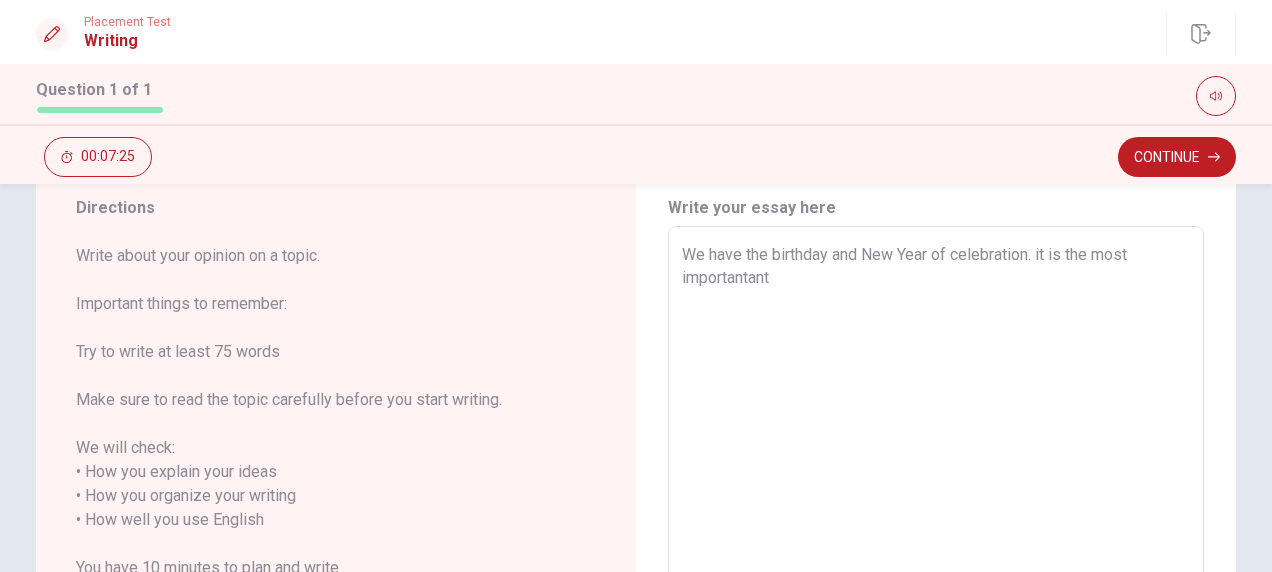 type on "We have the birthday and New Year of celebration. it is the most importantan" 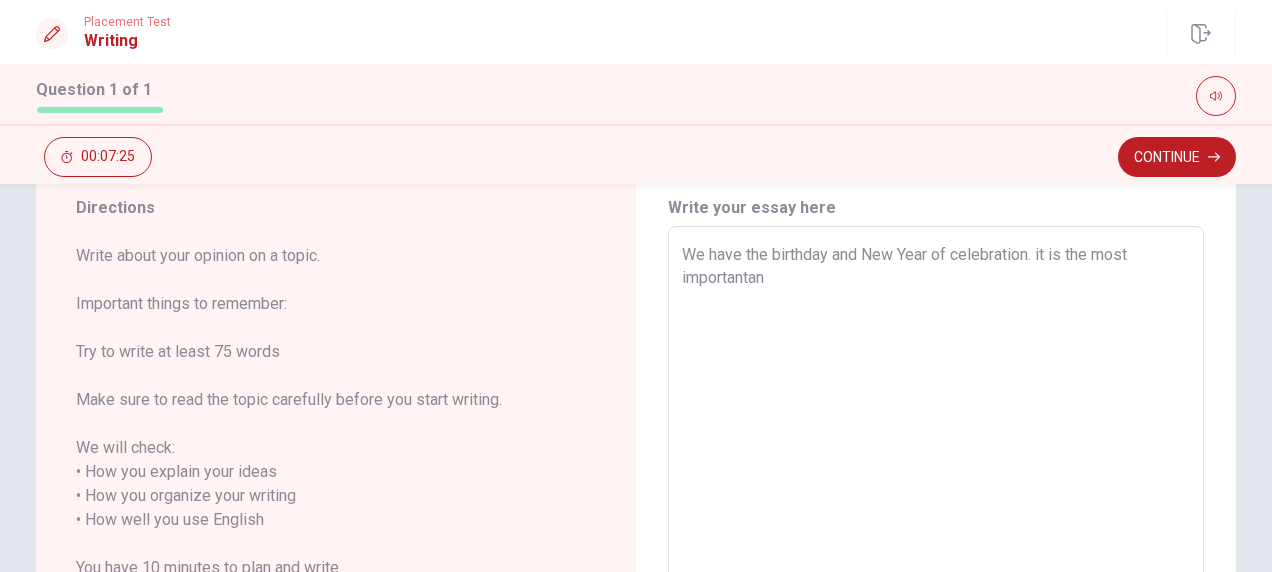 type on "x" 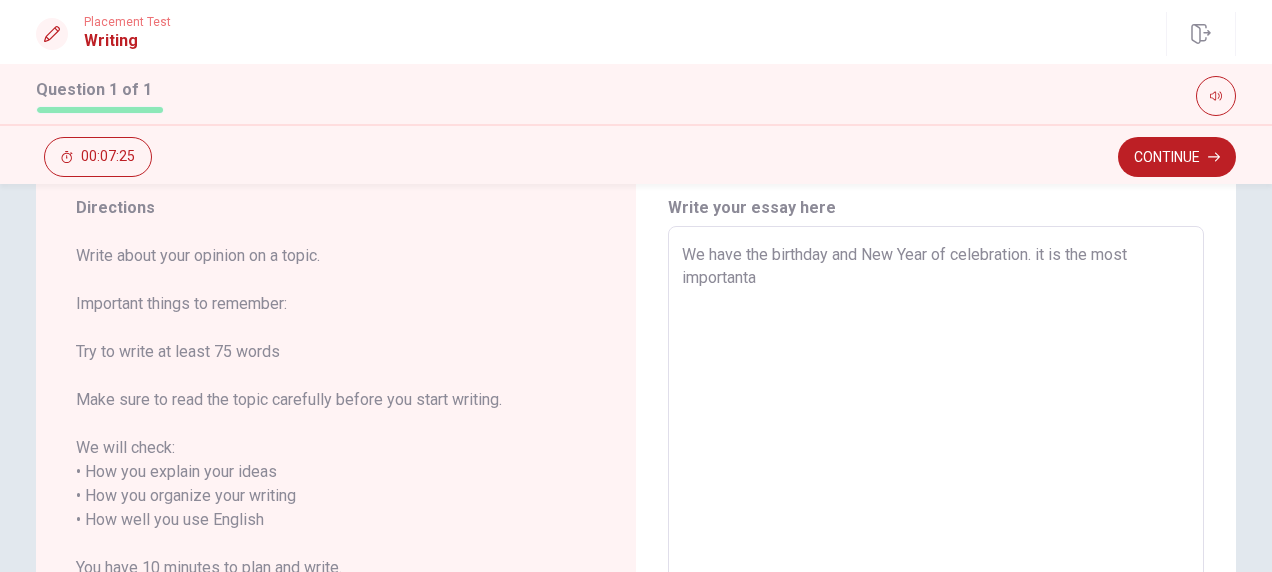 type on "x" 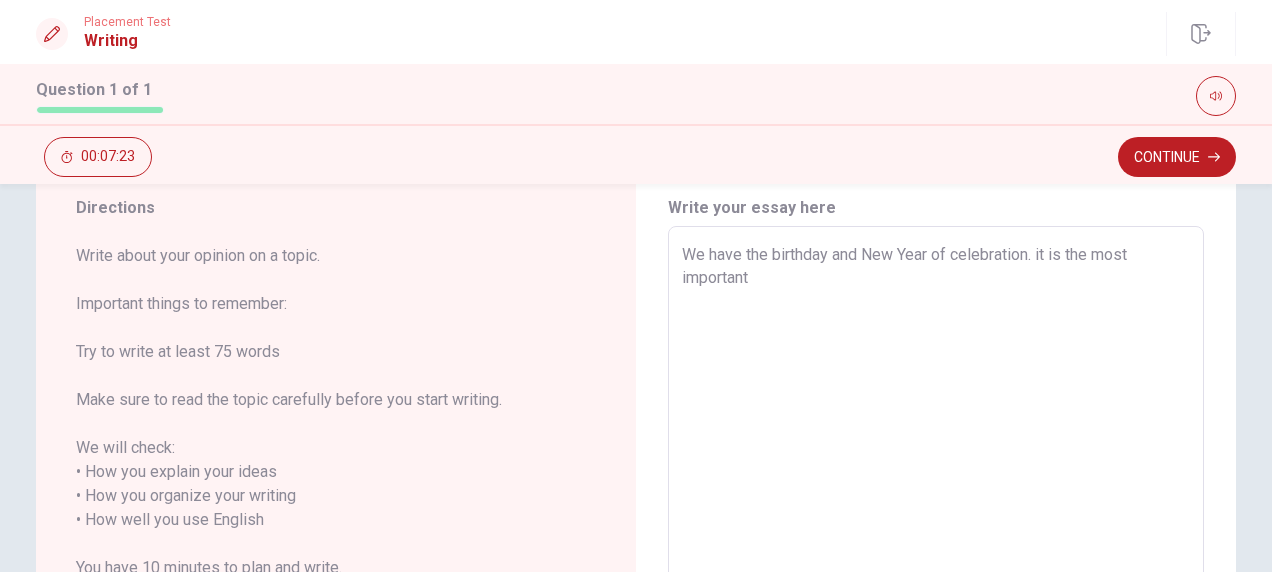 click on "We have the birthday and New Year of celebration. it is the most important" at bounding box center (936, 508) 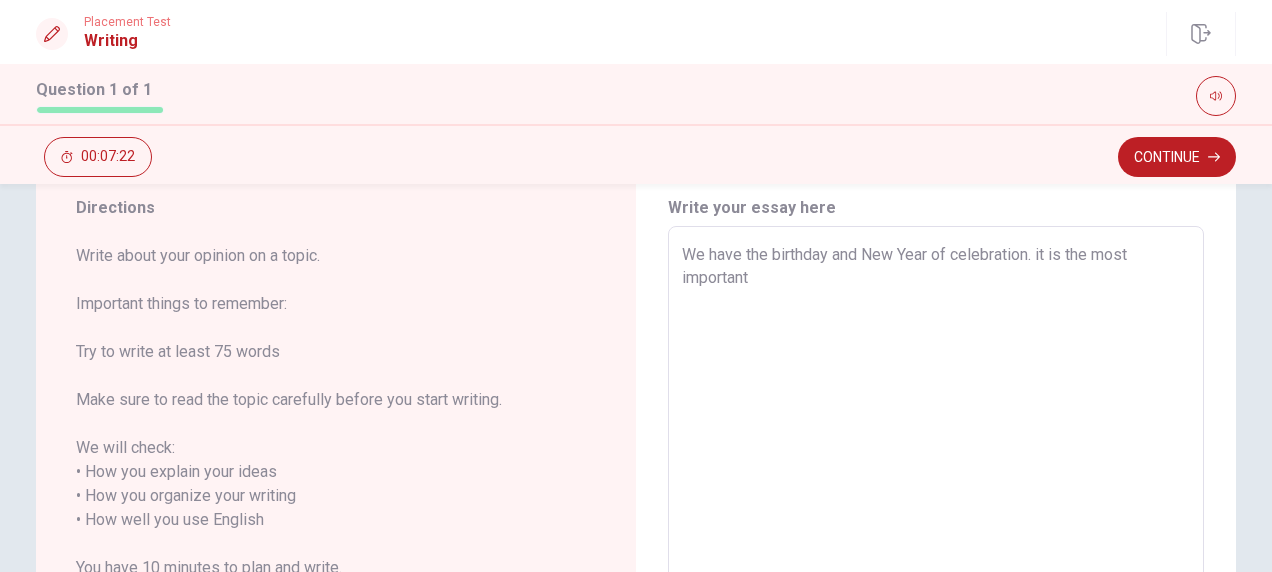 type on "We have the birthday and New Year of celebration.  it is the most important" 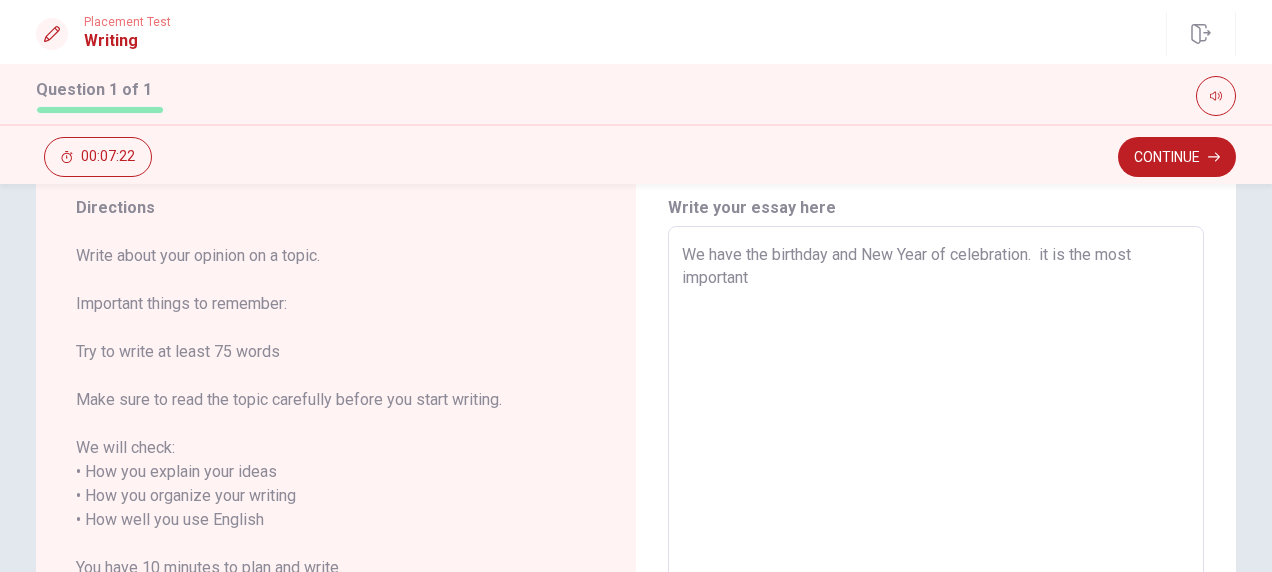 type on "x" 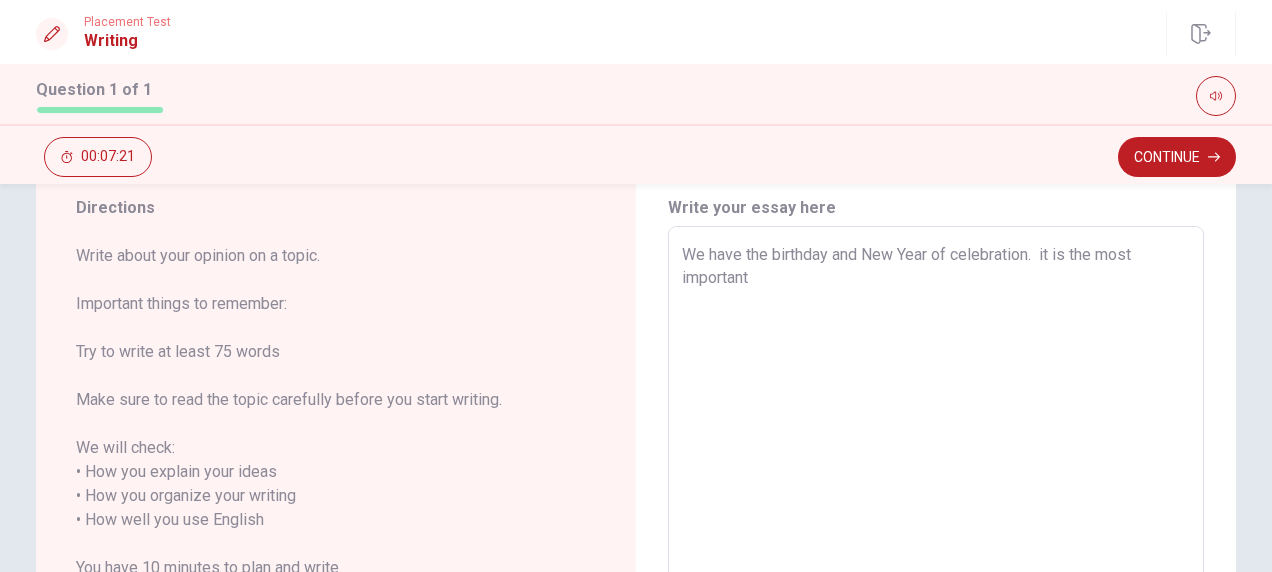 type on "We have the birthday and New Year of celebration.  Iit is the most important" 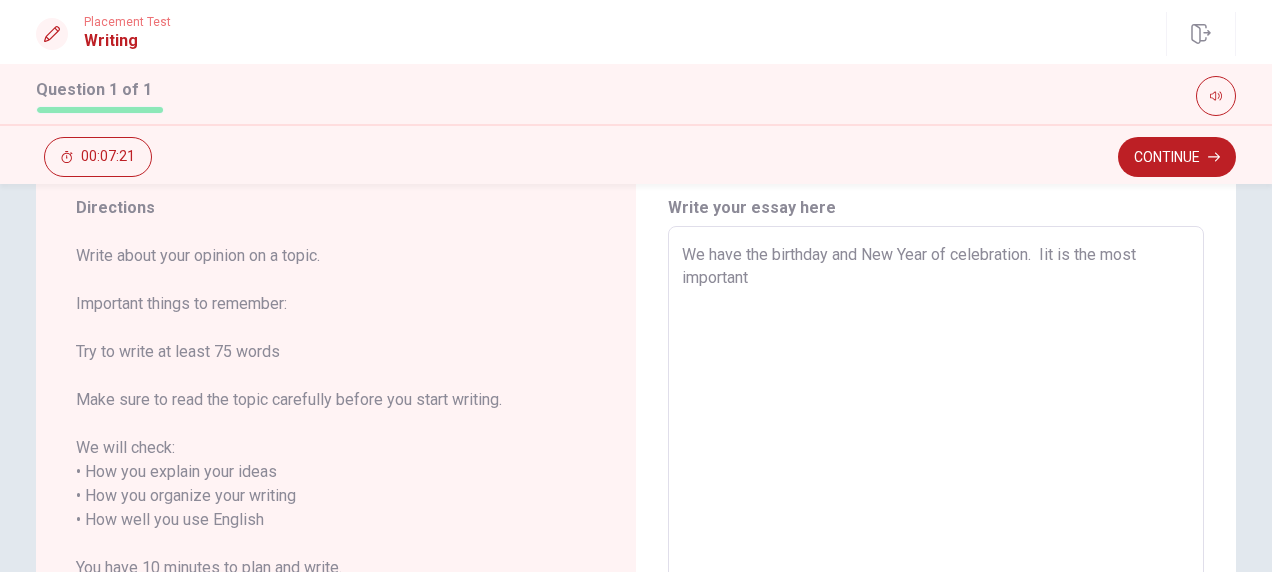 type on "x" 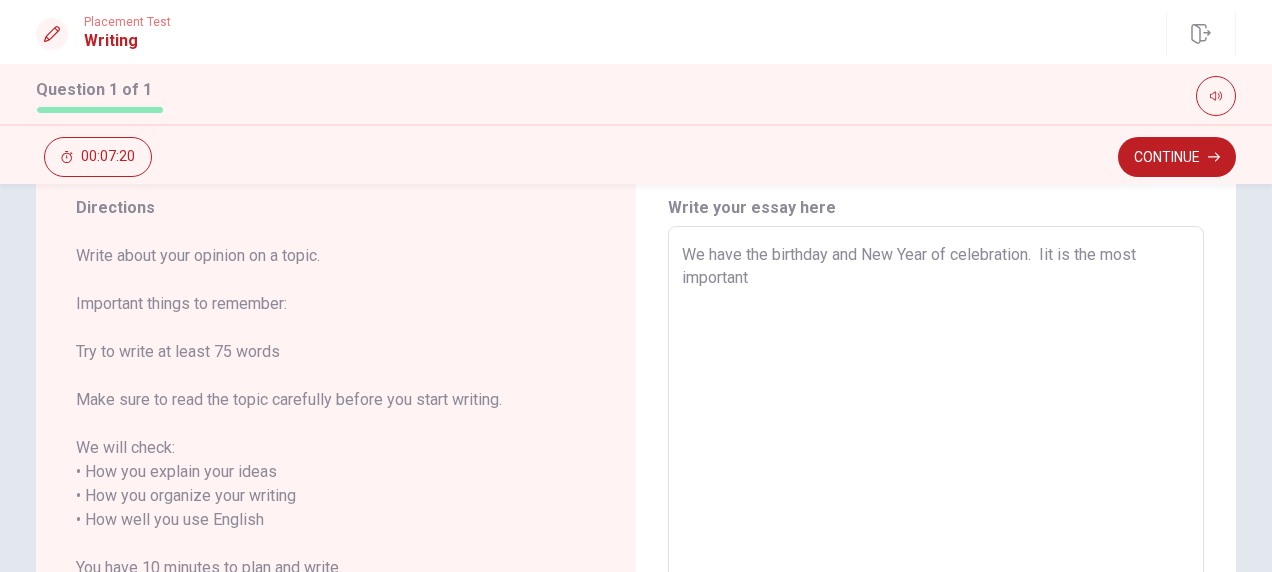 type on "We have the birthday and New Year of celebration.  I it is the most important" 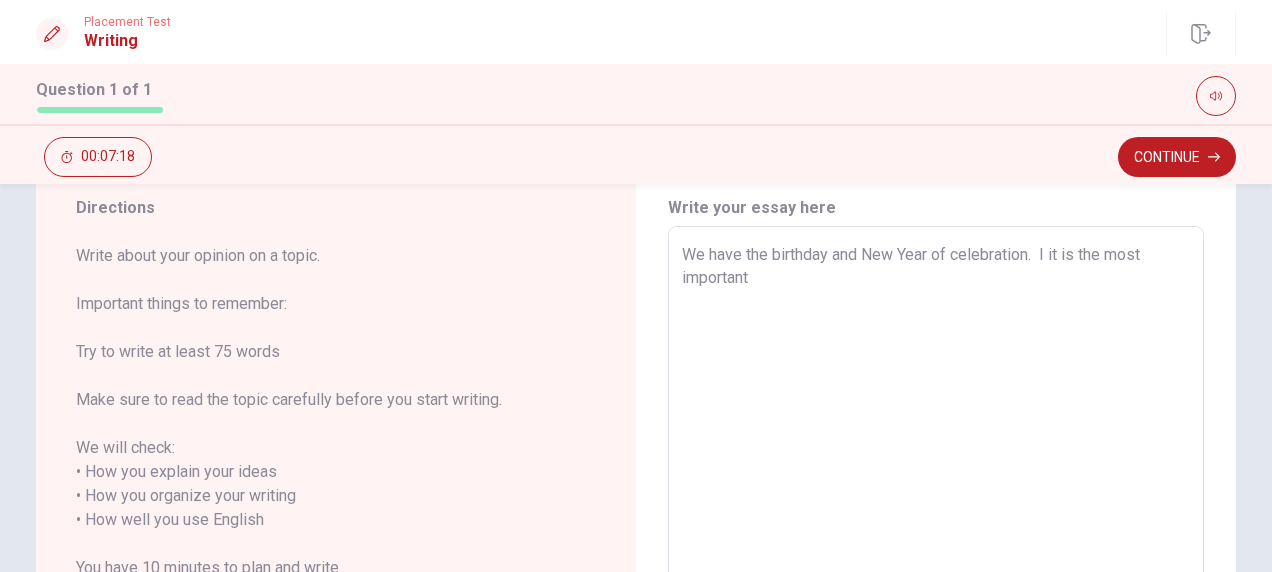 type on "x" 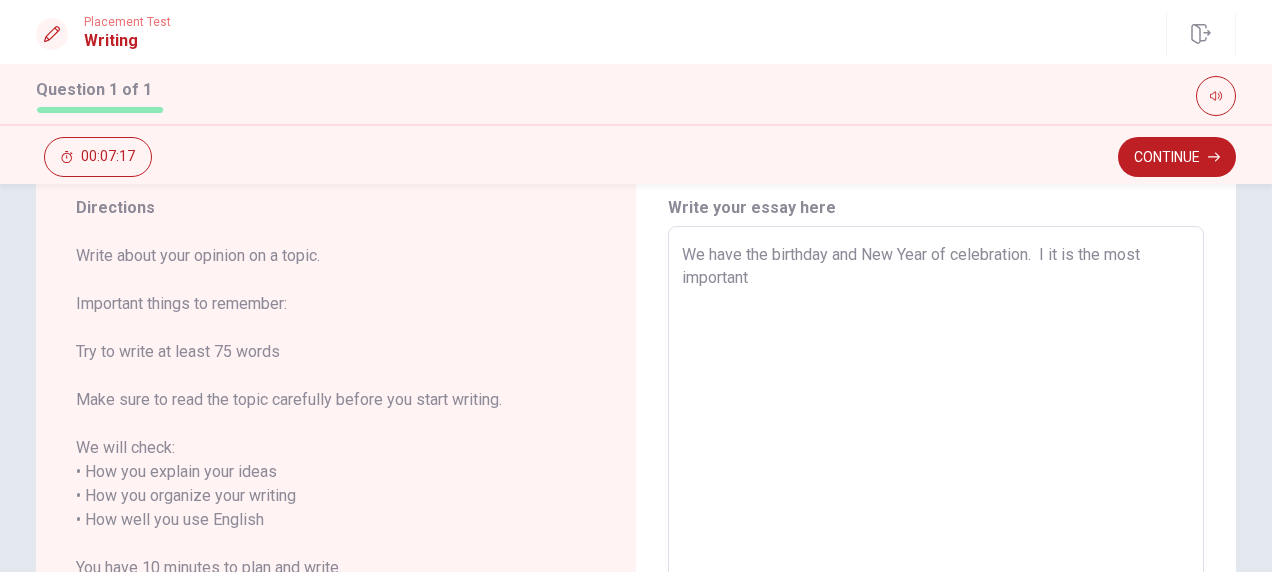 type on "We have the birthday and New Year of celebration.  I tit is the most important" 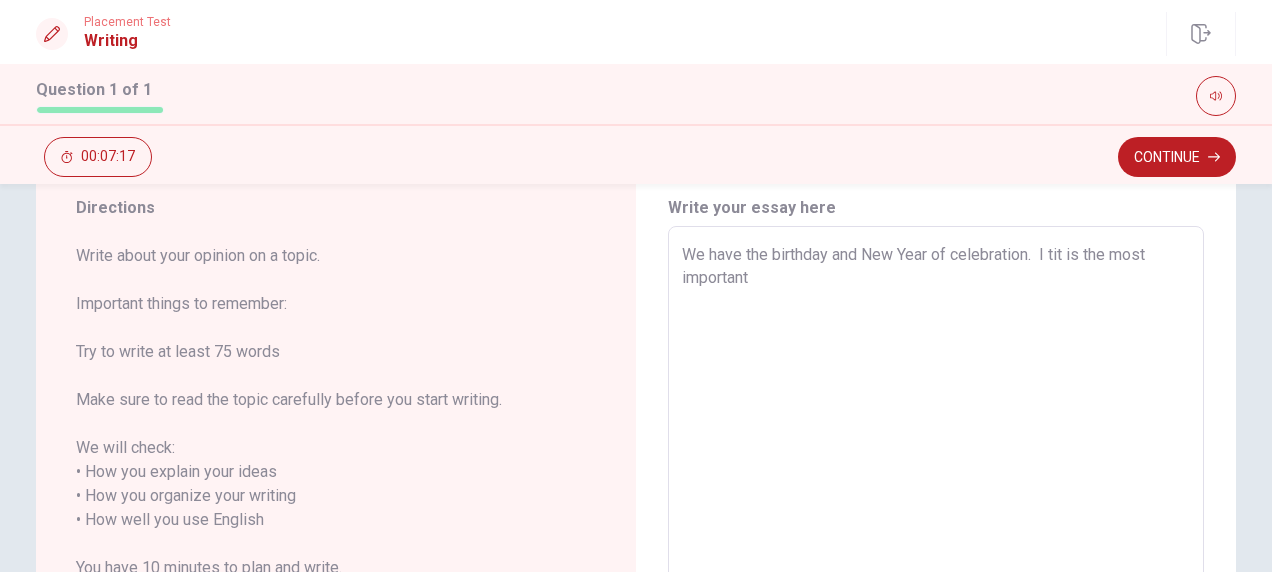 type on "x" 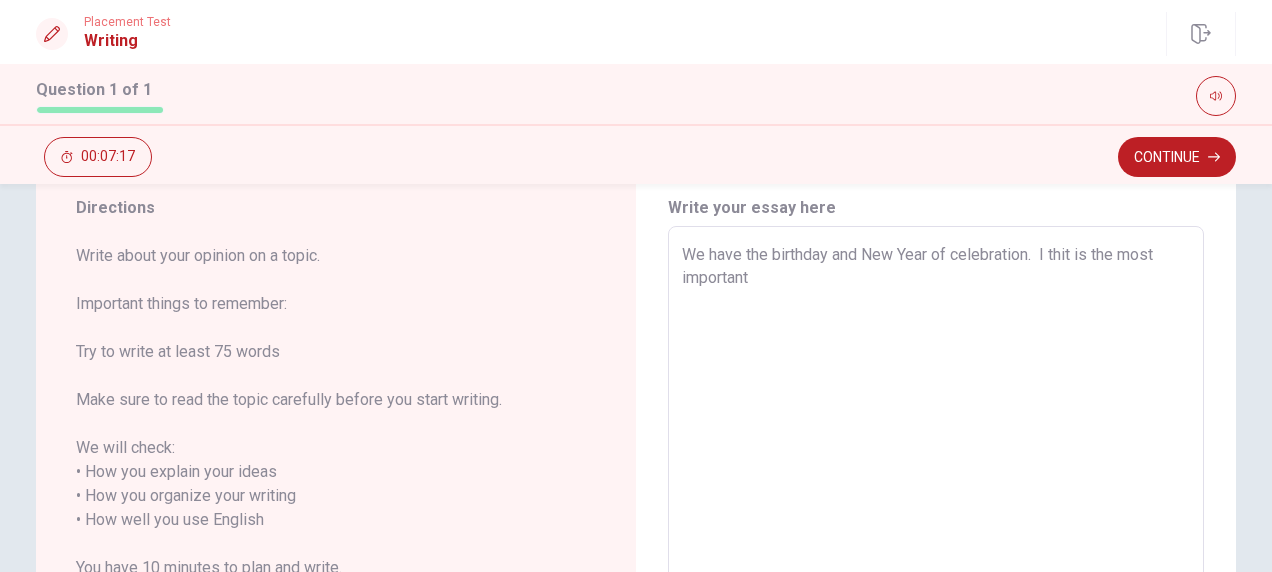 type on "x" 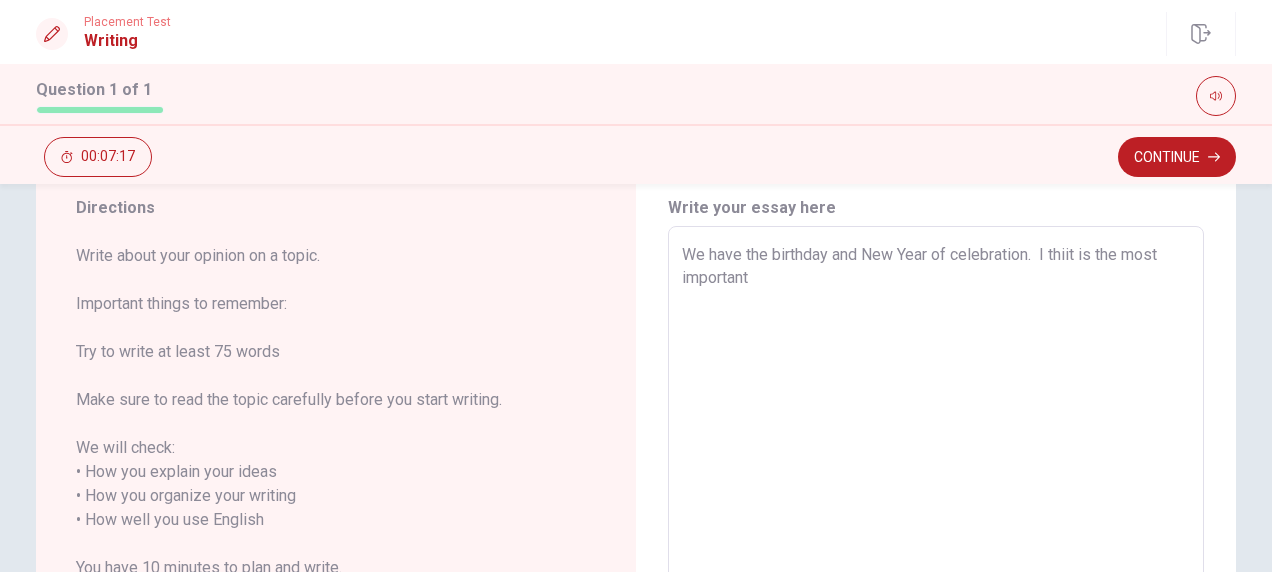 type 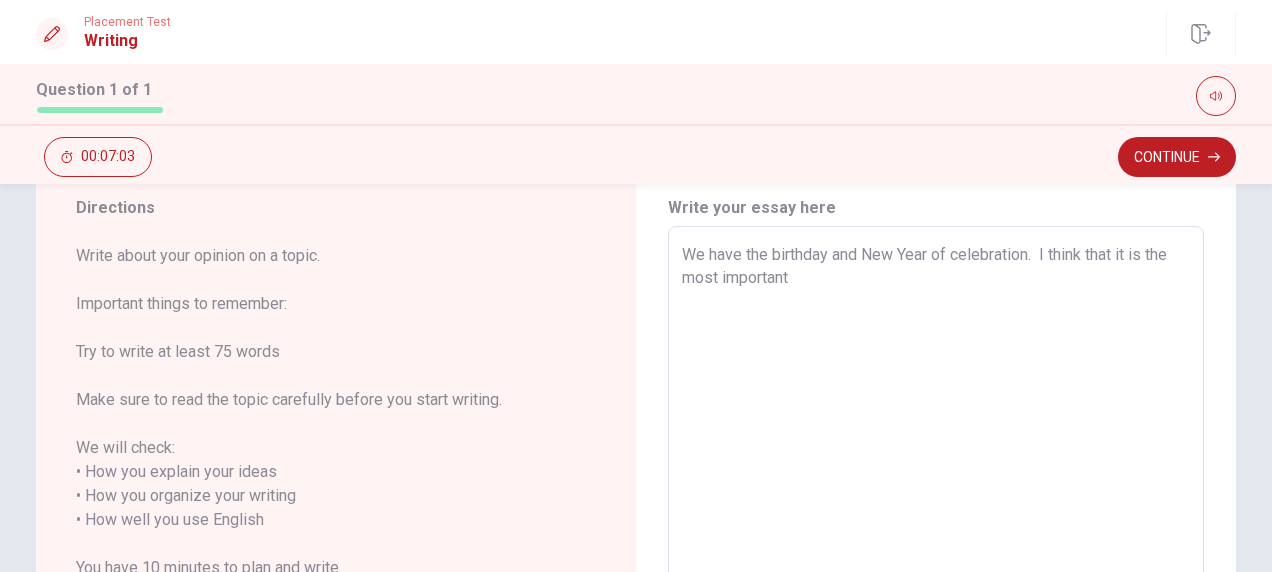 click on "We have the birthday and New Year of celebration.  I think that it is the most important" at bounding box center (936, 508) 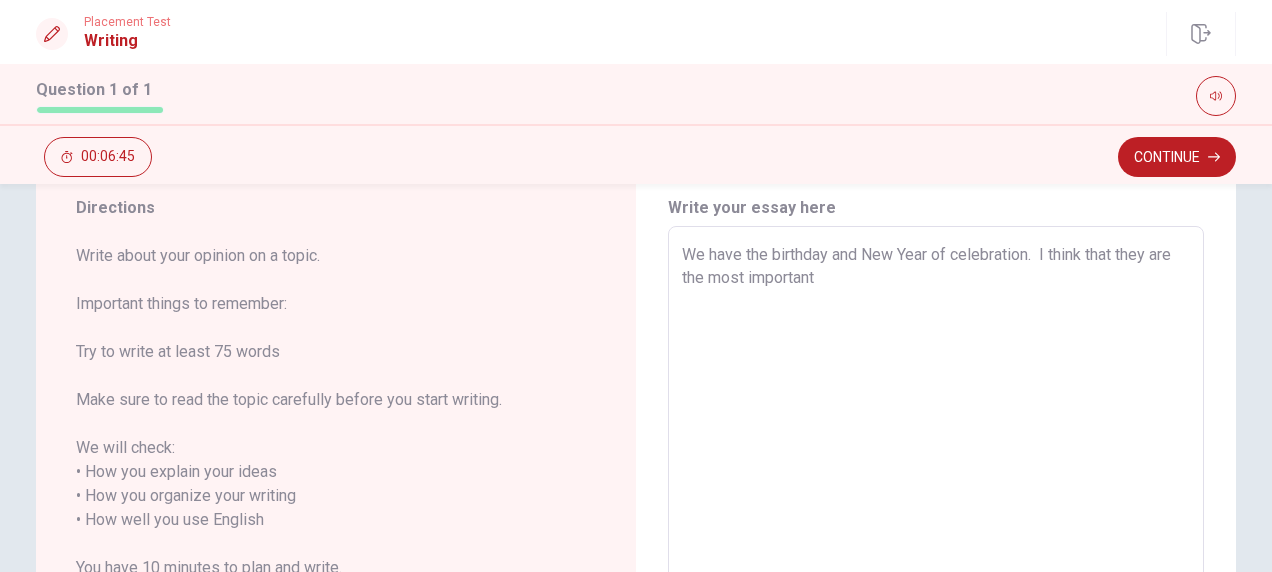 click on "We have the birthday and New Year of celebration.  I think that they are the most important" at bounding box center (936, 508) 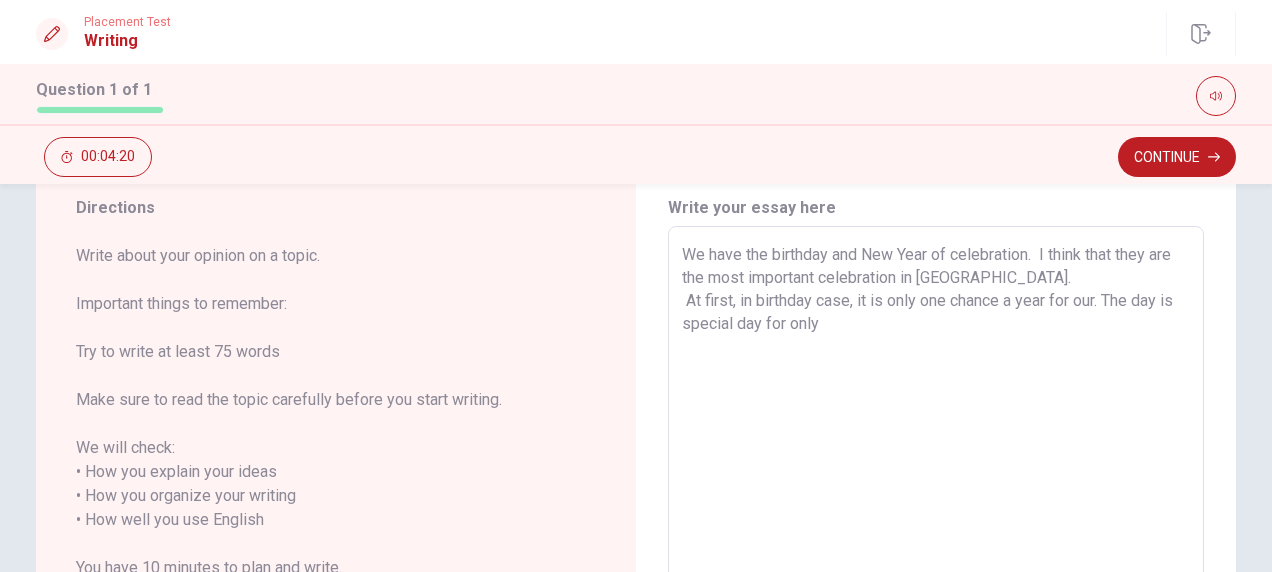 click on "We have the birthday and New Year of celebration.  I think that they are the most important celebration in [GEOGRAPHIC_DATA].
At first, in birthday case, it is only one chance a year for our. The day is special day for only" at bounding box center (936, 508) 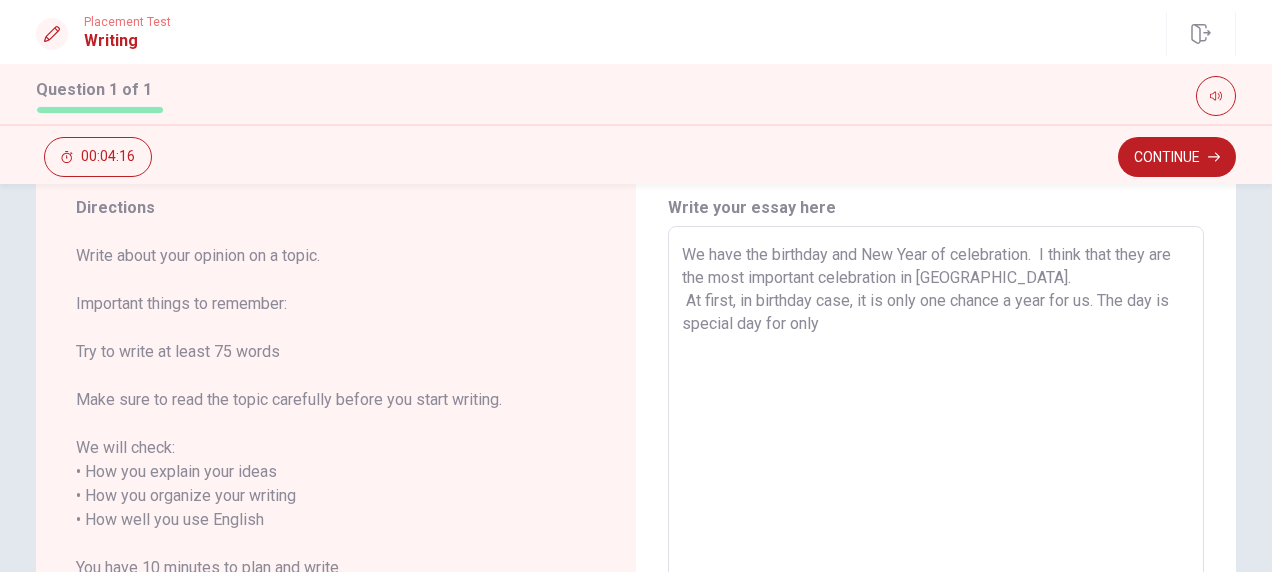 click on "We have the birthday and New Year of celebration.  I think that they are the most important celebration in [GEOGRAPHIC_DATA].
At first, in birthday case, it is only one chance a year for us. The day is special day for only" at bounding box center (936, 508) 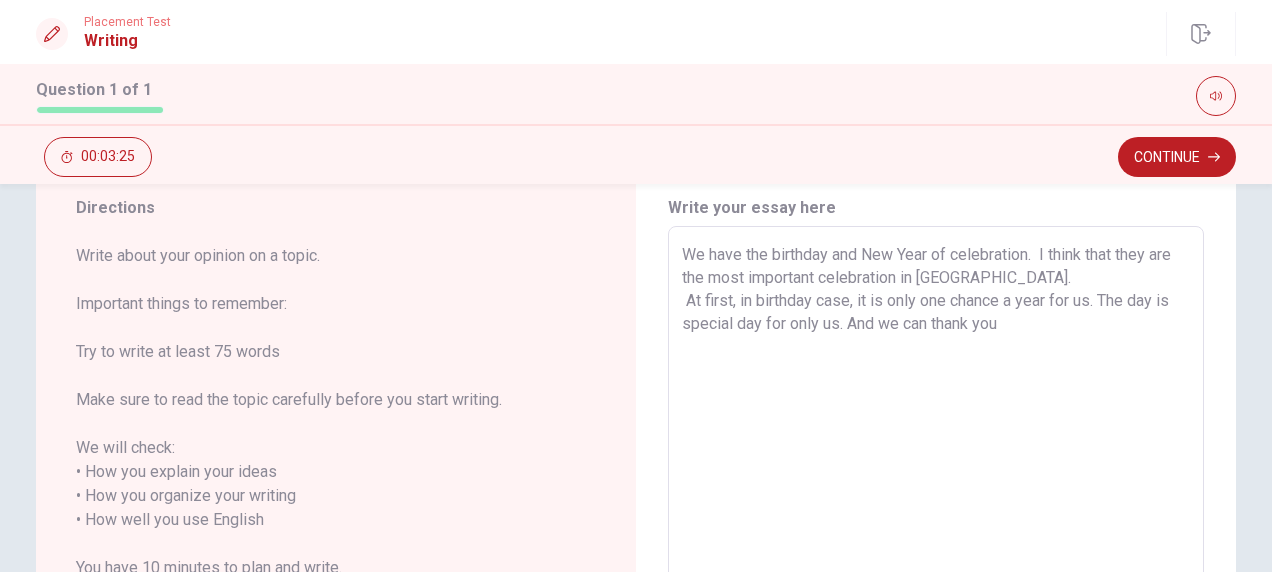click on "We have the birthday and New Year of celebration.  I think that they are the most important celebration in [GEOGRAPHIC_DATA].
At first, in birthday case, it is only one chance a year for us. The day is special day for only us. And we can thank you" at bounding box center [936, 508] 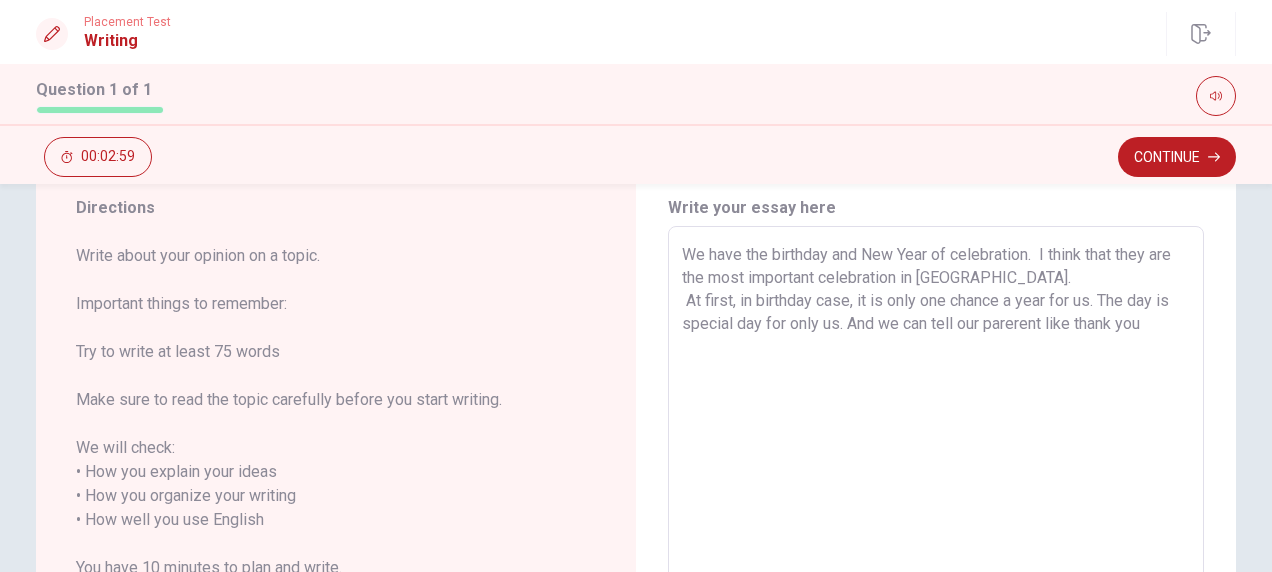 click on "We have the birthday and New Year of celebration.  I think that they are the most important celebration in [GEOGRAPHIC_DATA].
At first, in birthday case, it is only one chance a year for us. The day is special day for only us. And we can tell our parerent like thank you" at bounding box center [936, 508] 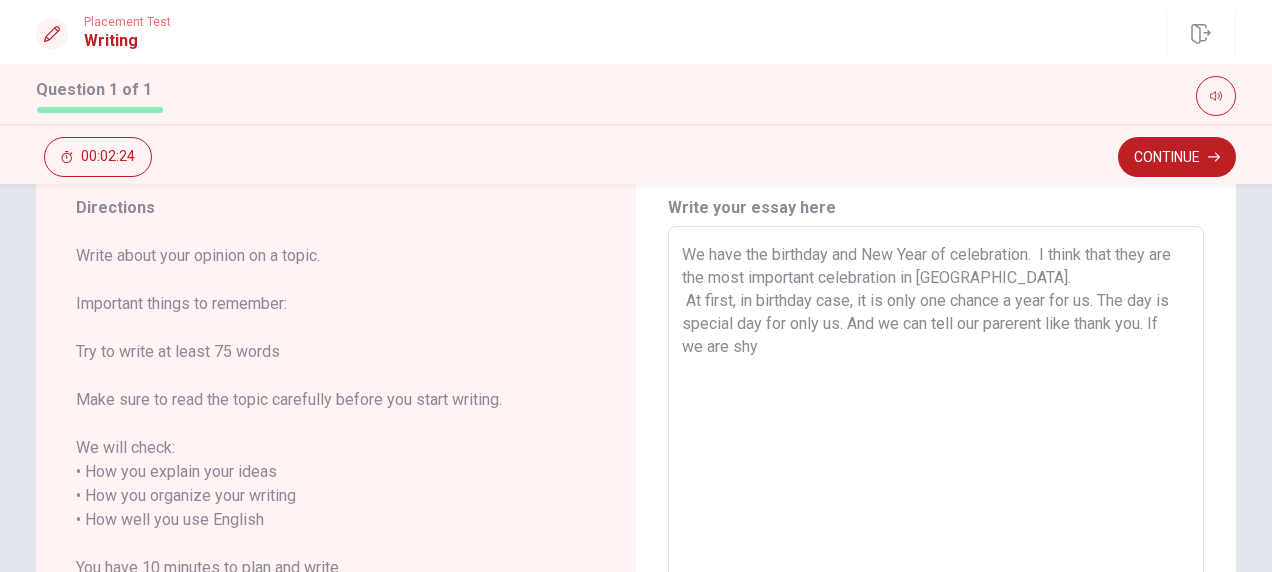 click on "We have the birthday and New Year of celebration.  I think that they are the most important celebration in [GEOGRAPHIC_DATA].
At first, in birthday case, it is only one chance a year for us. The day is special day for only us. And we can tell our parerent like thank you. If we are shy" at bounding box center (936, 508) 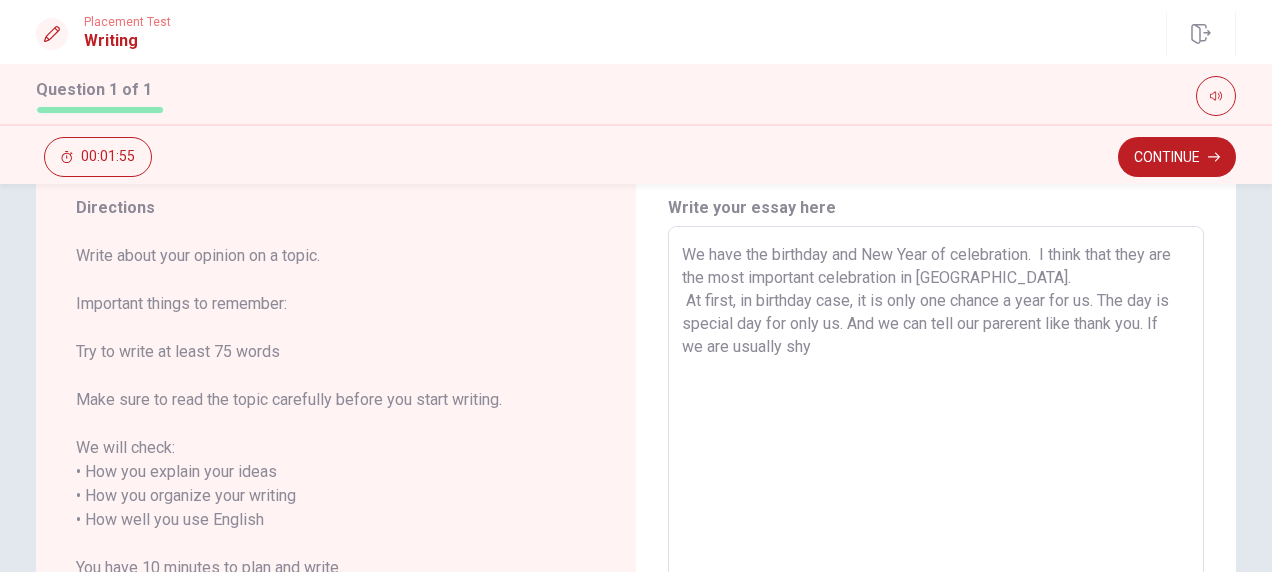click on "We have the birthday and New Year of celebration.  I think that they are the most important celebration in [GEOGRAPHIC_DATA].
At first, in birthday case, it is only one chance a year for us. The day is special day for only us. And we can tell our parerent like thank you. If we are usually shy" at bounding box center (936, 508) 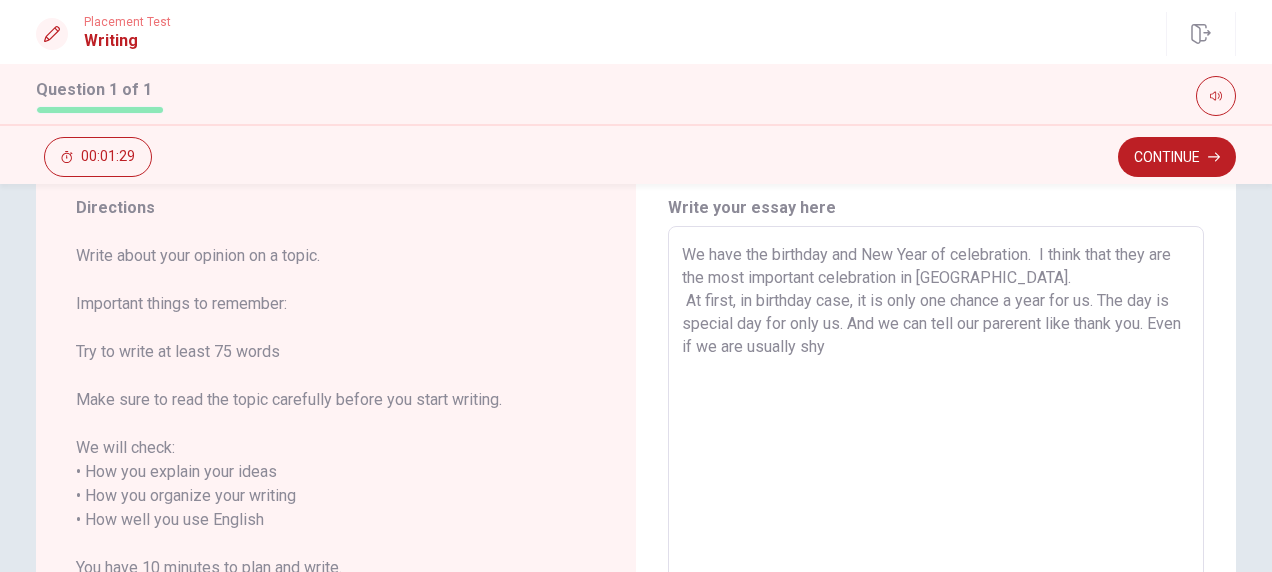 drag, startPoint x: 827, startPoint y: 257, endPoint x: 1032, endPoint y: 246, distance: 205.2949 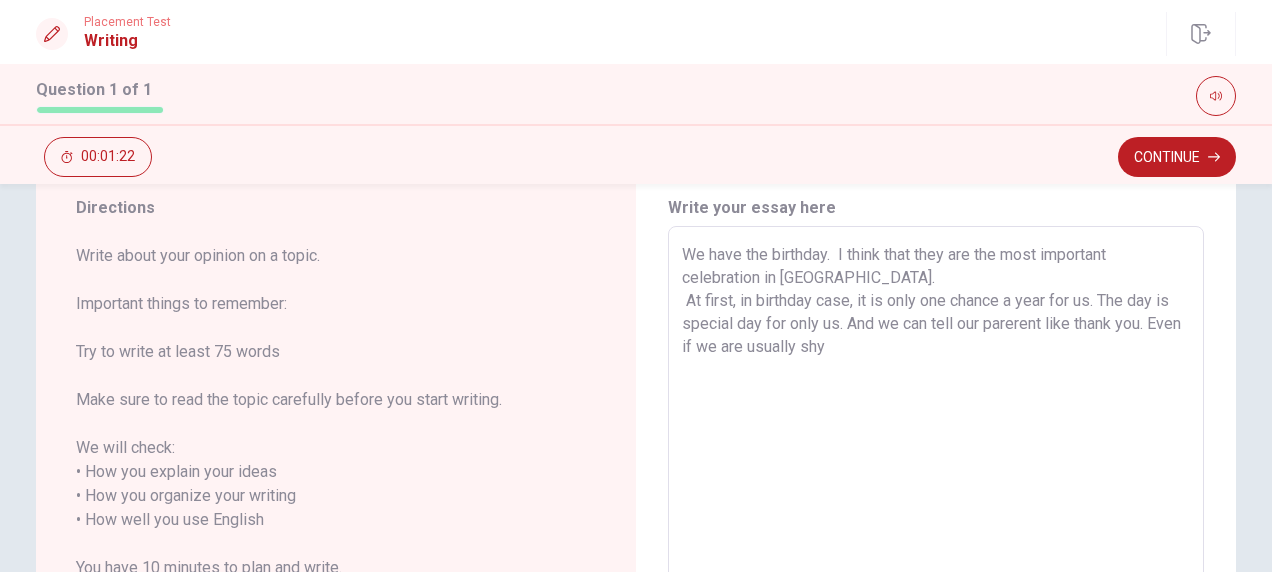 click on "We have the birthday.  I think that they are the most important celebration in [GEOGRAPHIC_DATA].
At first, in birthday case, it is only one chance a year for us. The day is special day for only us. And we can tell our parerent like thank you. Even if we are usually shy" at bounding box center (936, 508) 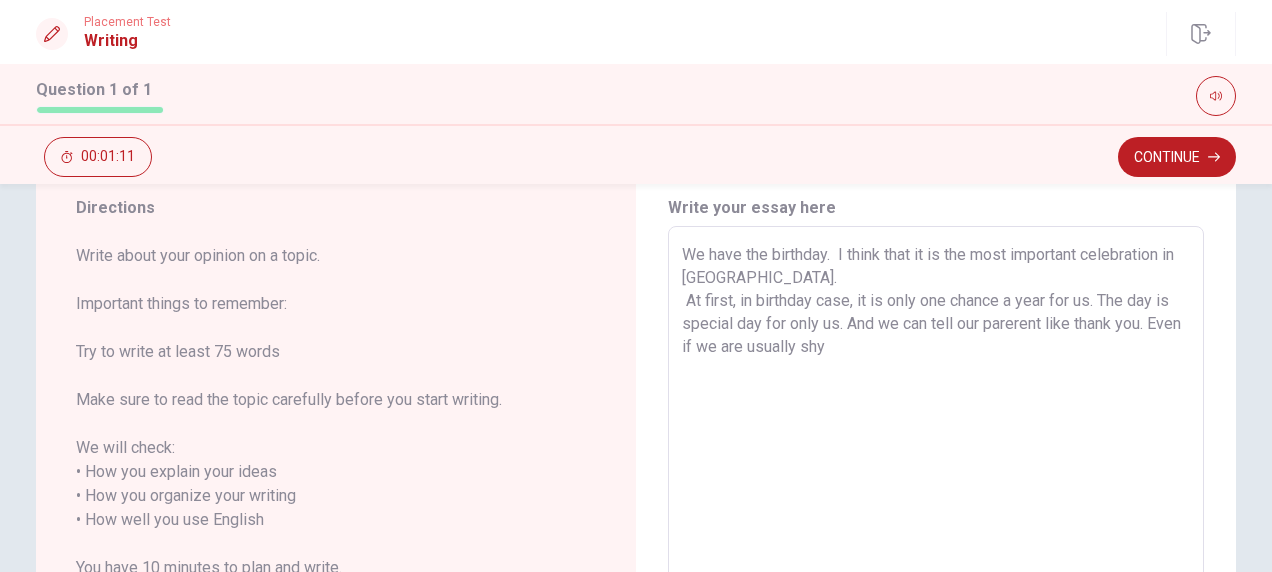 click on "We have the birthday.  I think that it is the most important celebration in [GEOGRAPHIC_DATA].
At first, in birthday case, it is only one chance a year for us. The day is special day for only us. And we can tell our parerent like thank you. Even if we are usually shy" at bounding box center (936, 508) 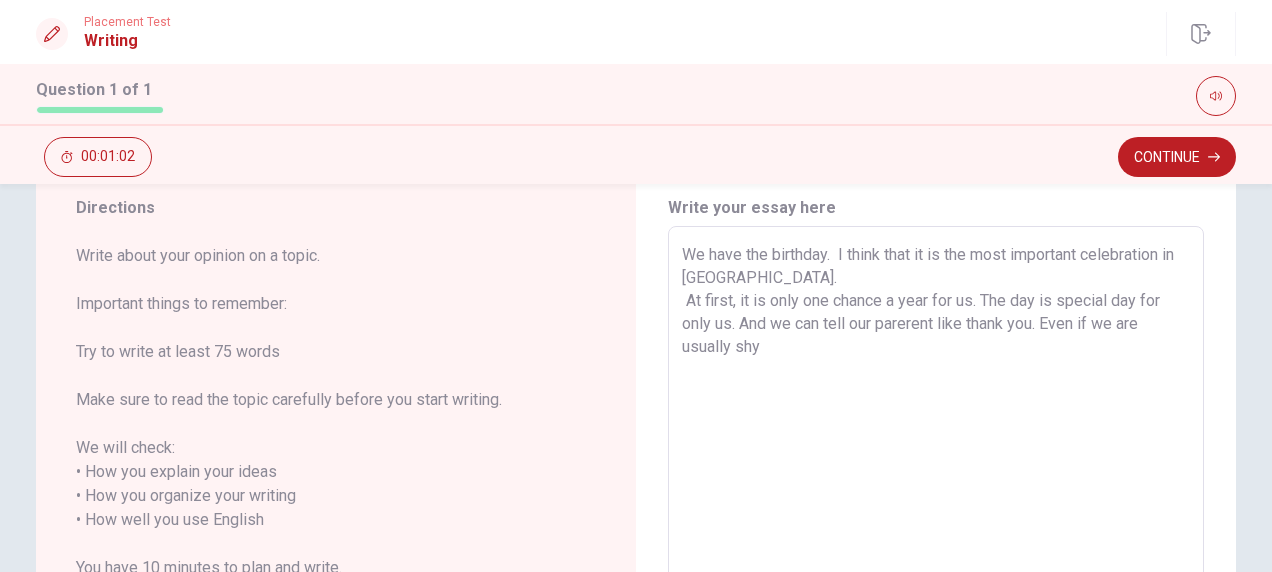 click on "We have the birthday.  I think that it is the most important celebration in [GEOGRAPHIC_DATA].
At first, it is only one chance a year for us. The day is special day for only us. And we can tell our parerent like thank you. Even if we are usually shy" at bounding box center (936, 508) 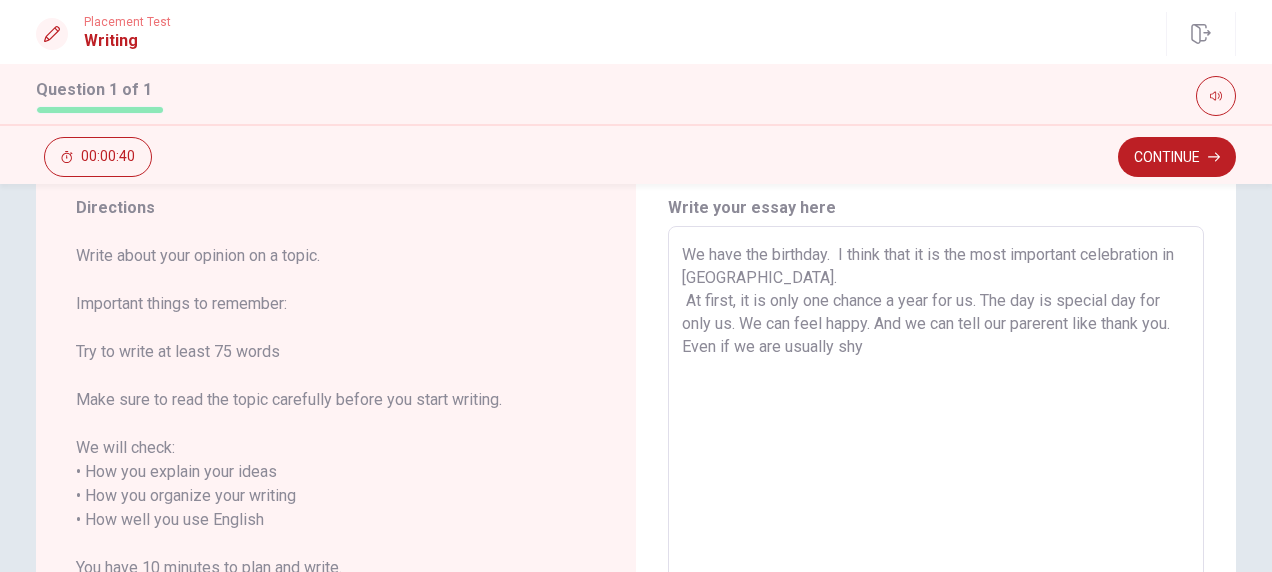 click on "We have the birthday.  I think that it is the most important celebration in [GEOGRAPHIC_DATA].
At first, it is only one chance a year for us. The day is special day for only us. We can feel happy. And we can tell our parerent like thank you. Even if we are usually shy" at bounding box center [936, 508] 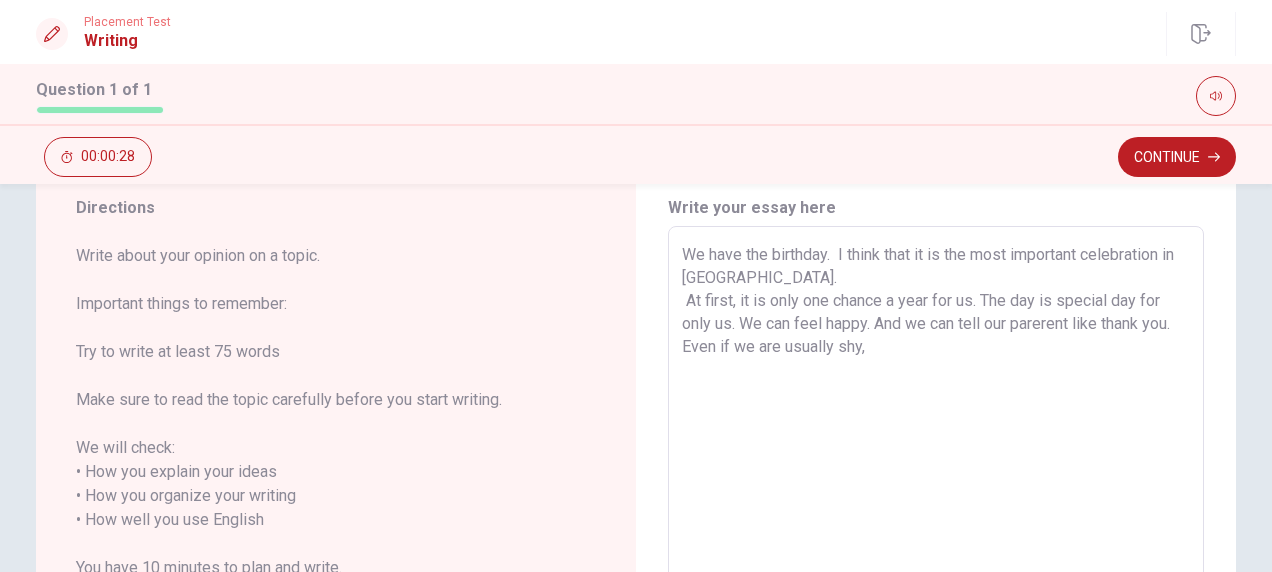 click on "We have the birthday.  I think that it is the most important celebration in [GEOGRAPHIC_DATA].
At first, it is only one chance a year for us. The day is special day for only us. We can feel happy. And we can tell our parerent like thank you. Even if we are usually shy," at bounding box center [936, 508] 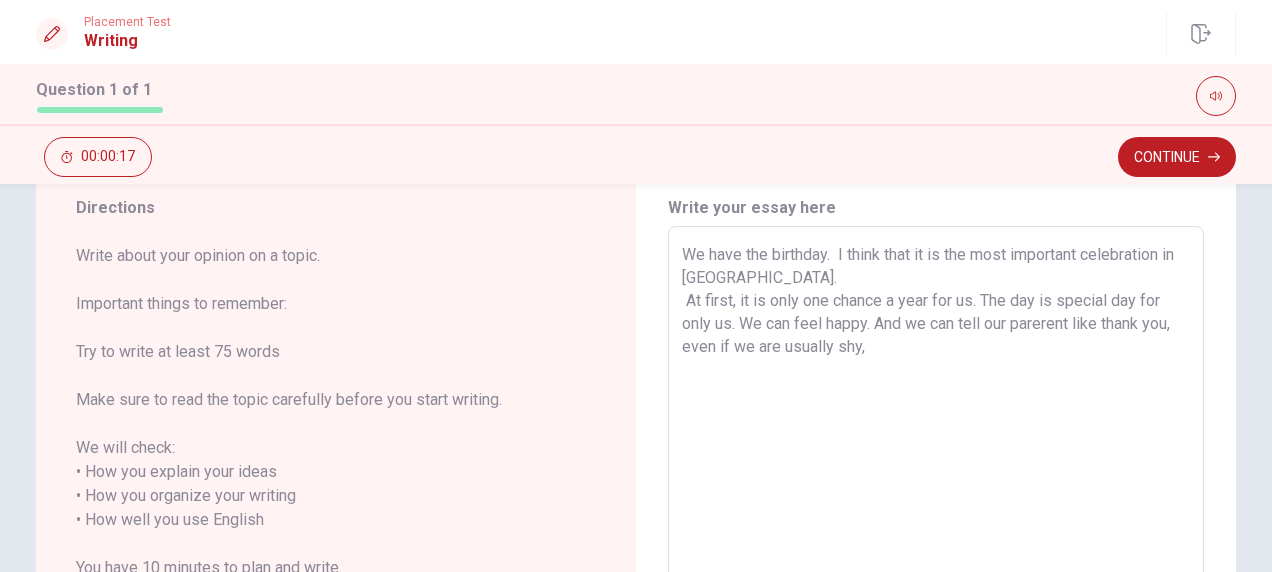 click on "We have the birthday.  I think that it is the most important celebration in [GEOGRAPHIC_DATA].
At first, it is only one chance a year for us. The day is special day for only us. We can feel happy. And we can tell our parerent like thank you, even if we are usually shy," at bounding box center (936, 508) 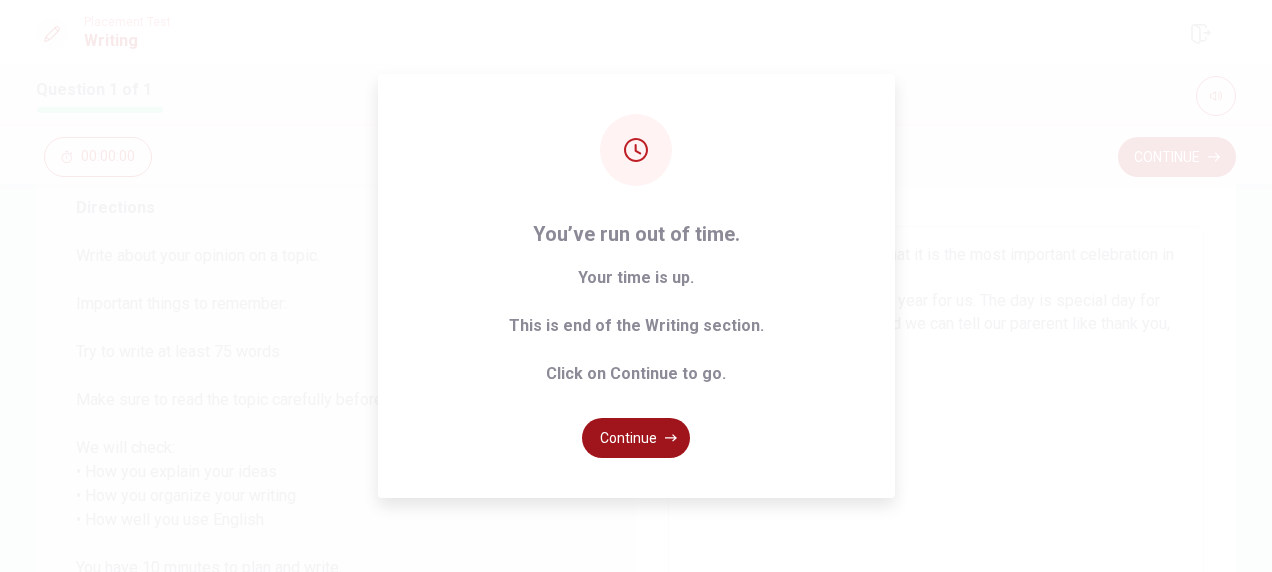 click on "Continue" at bounding box center (636, 438) 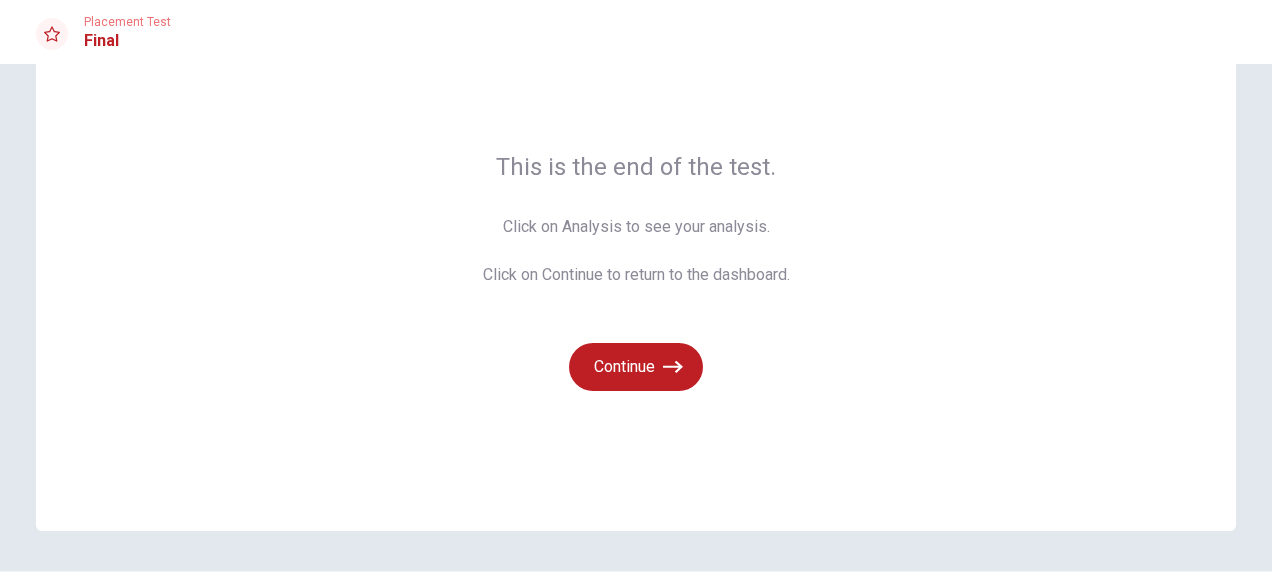 scroll, scrollTop: 96, scrollLeft: 0, axis: vertical 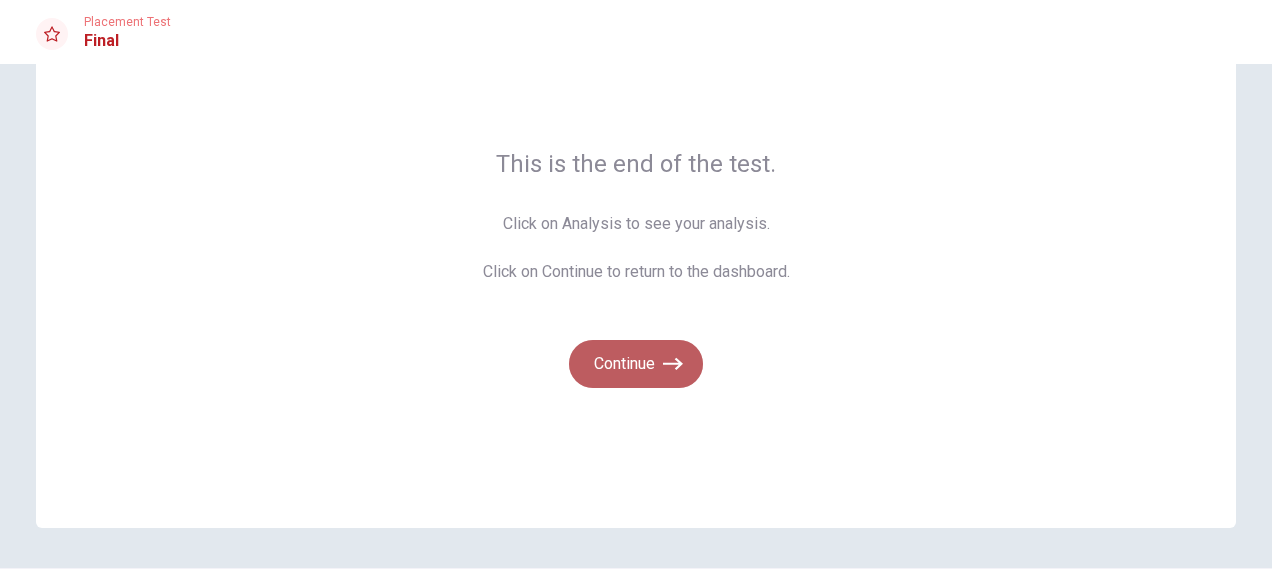 click on "Continue" at bounding box center (636, 364) 